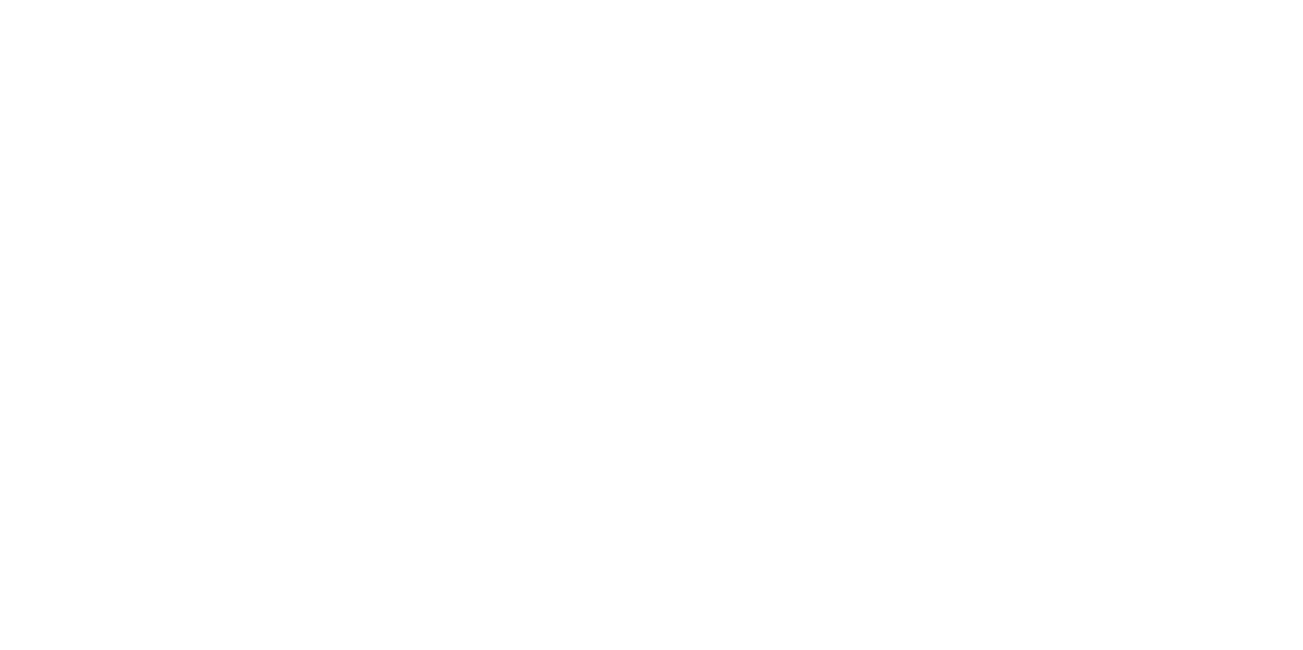 scroll, scrollTop: 0, scrollLeft: 0, axis: both 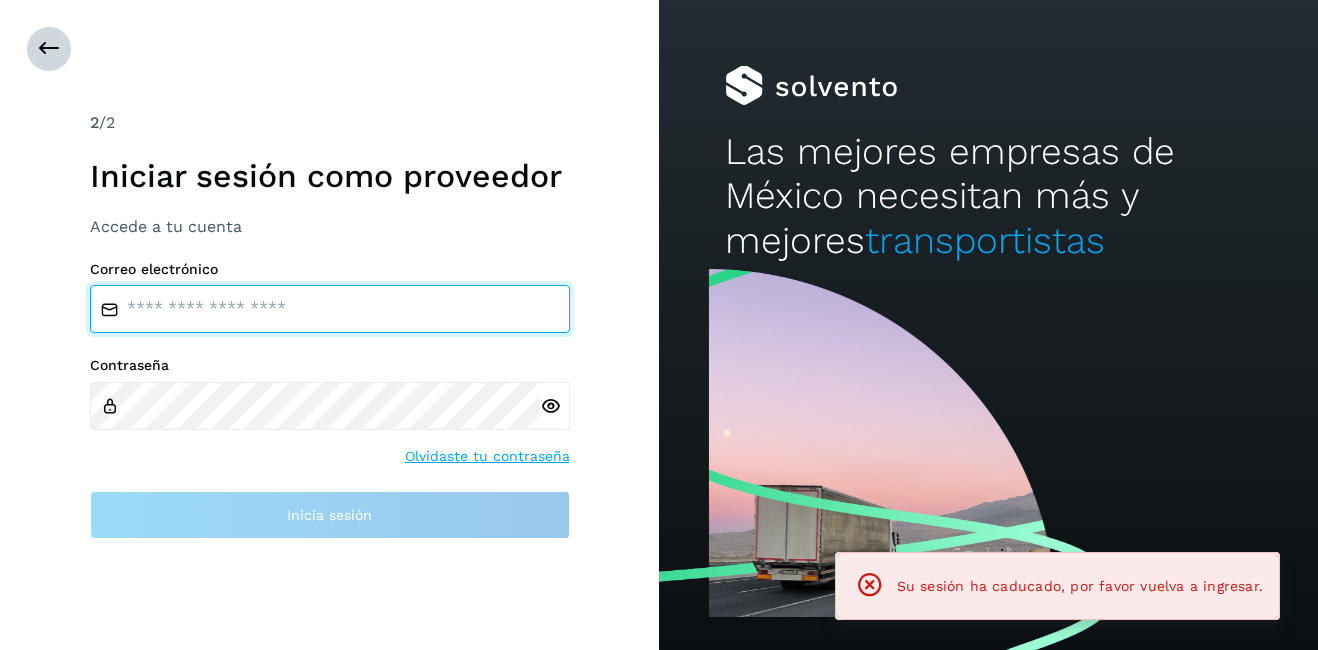 type on "**********" 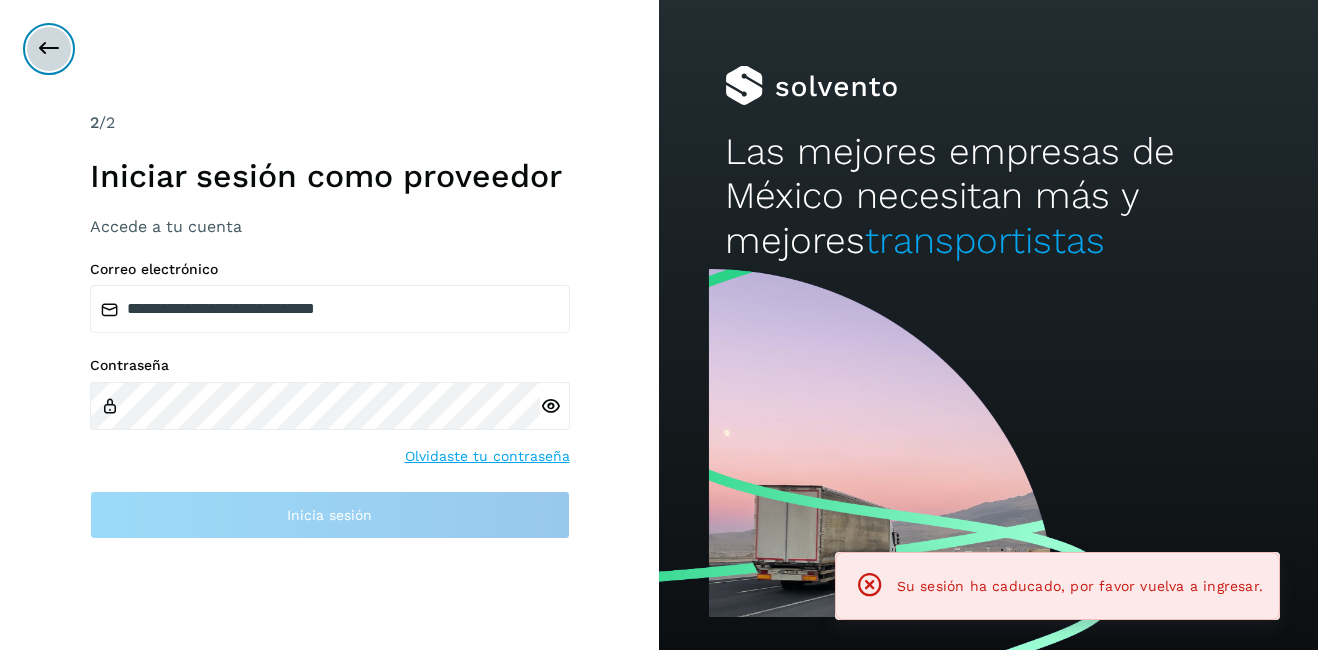 click at bounding box center [49, 49] 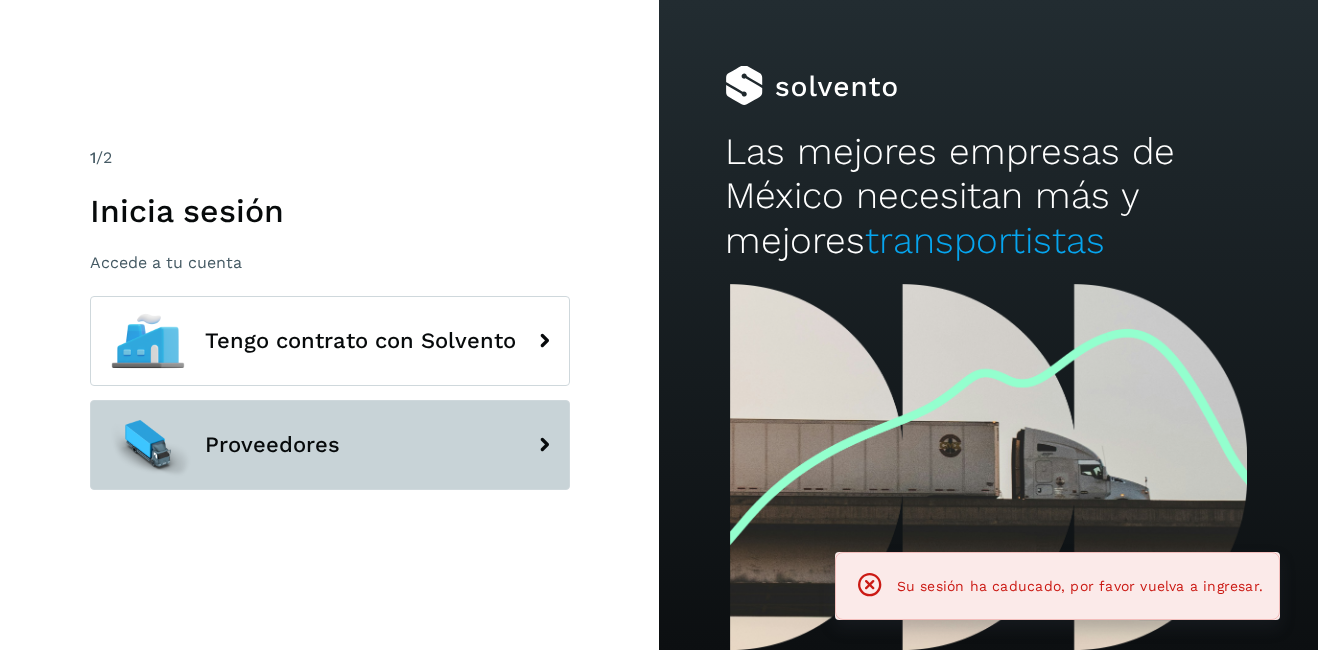 click on "Proveedores" at bounding box center (330, 445) 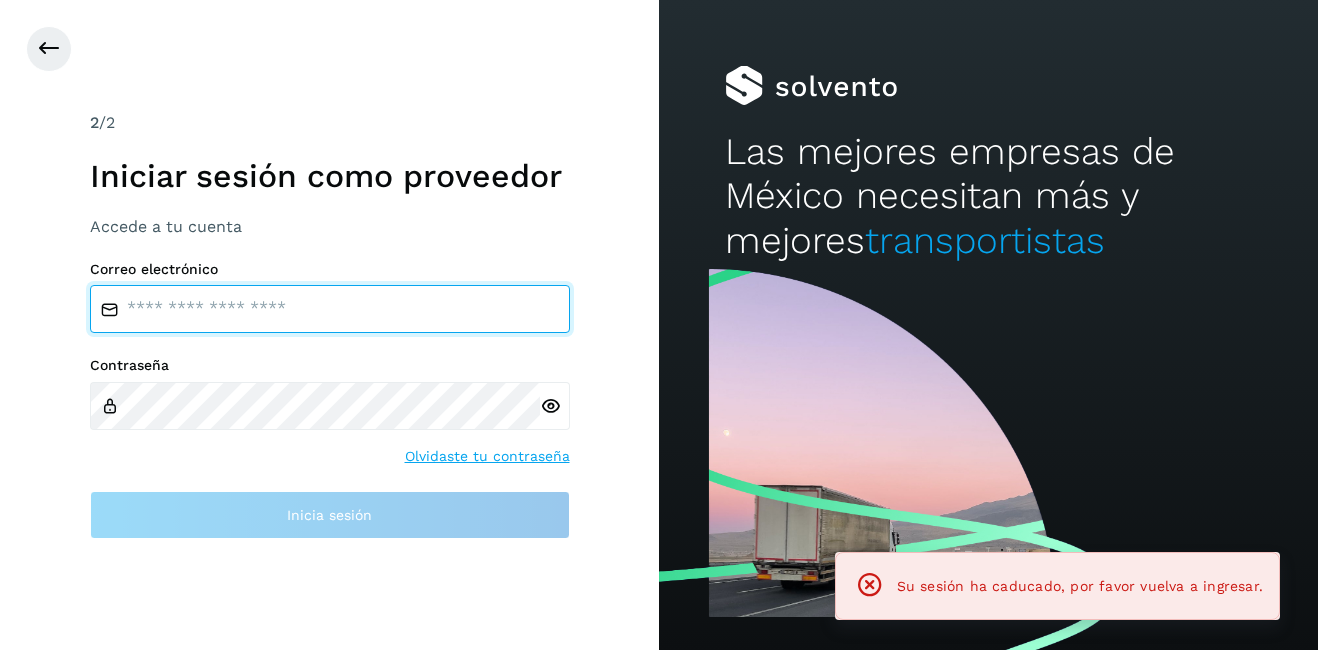 type on "**********" 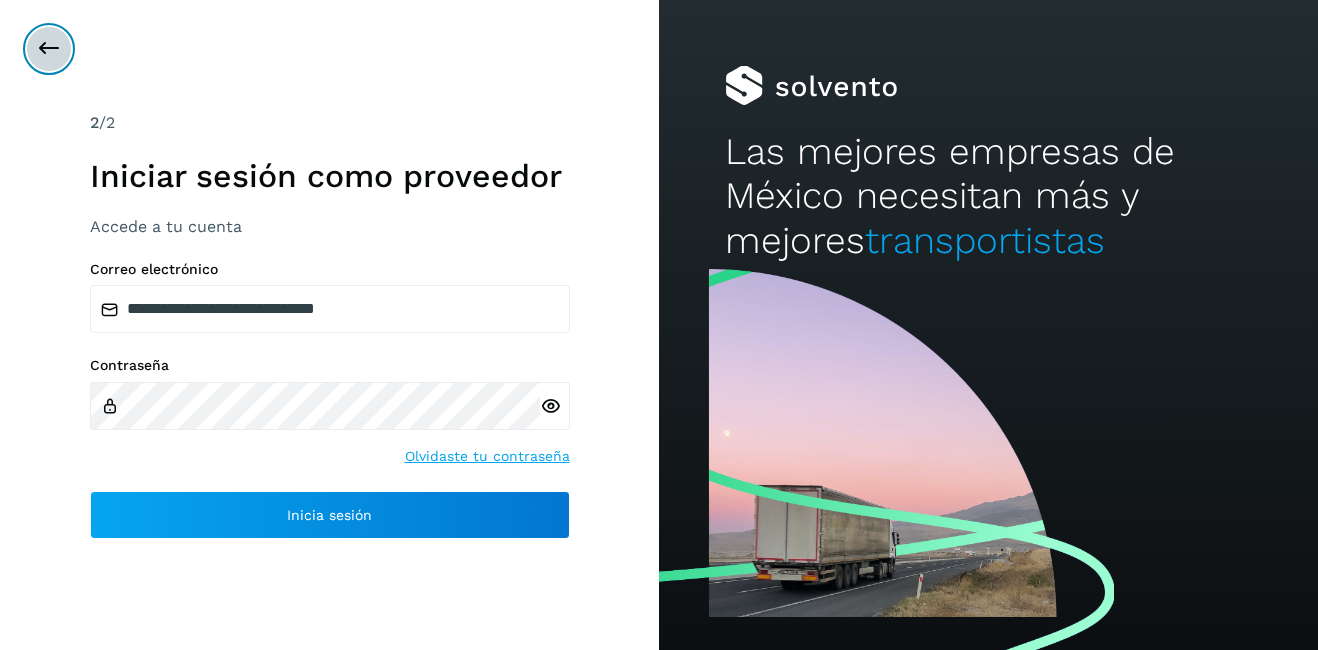 click at bounding box center (49, 49) 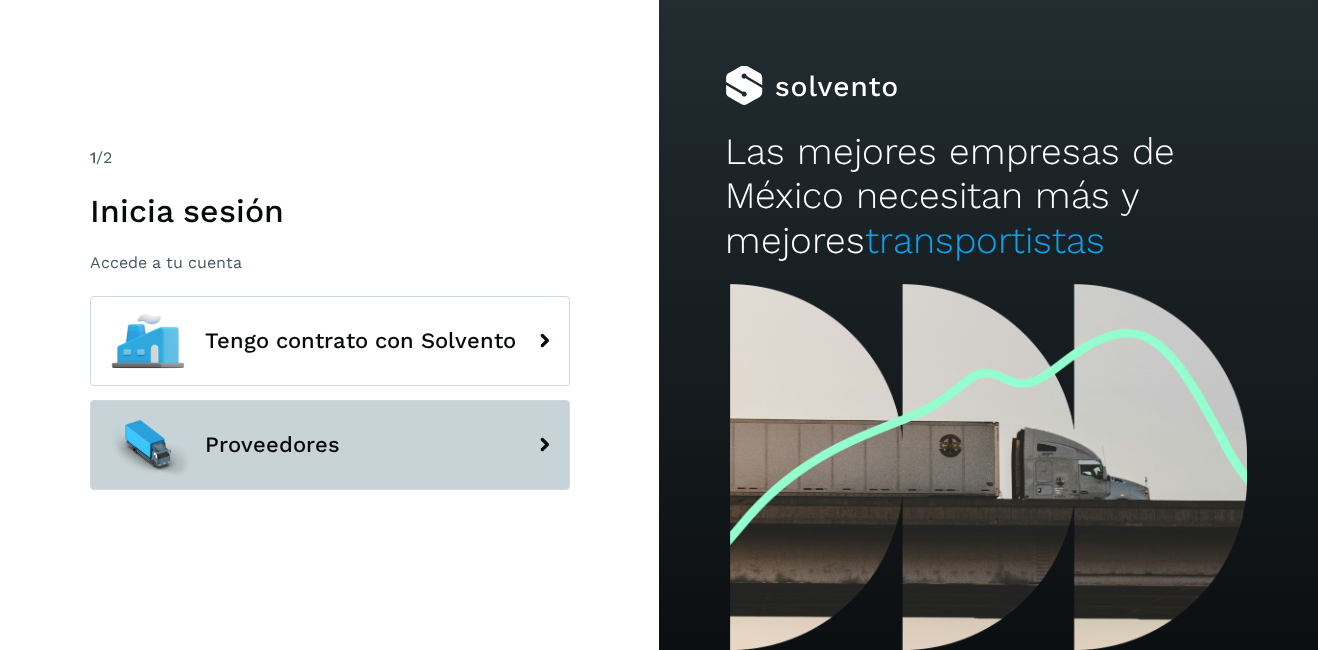 click on "Proveedores" at bounding box center [330, 445] 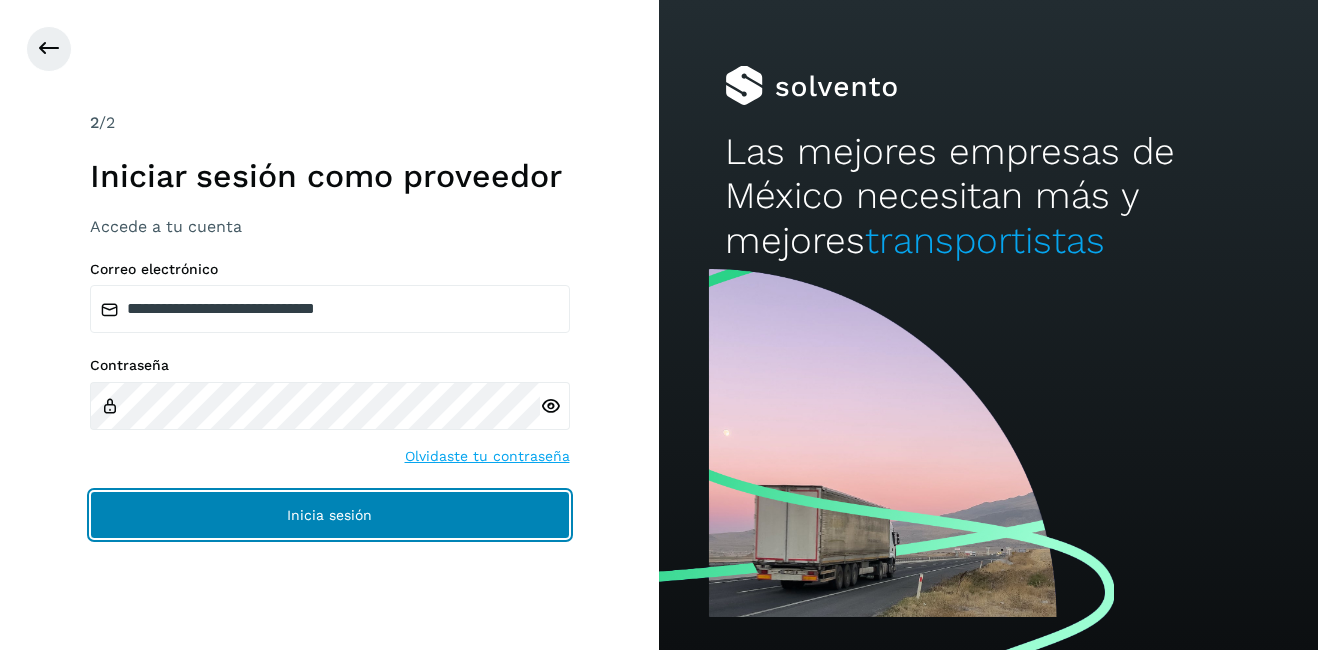 click on "Inicia sesión" 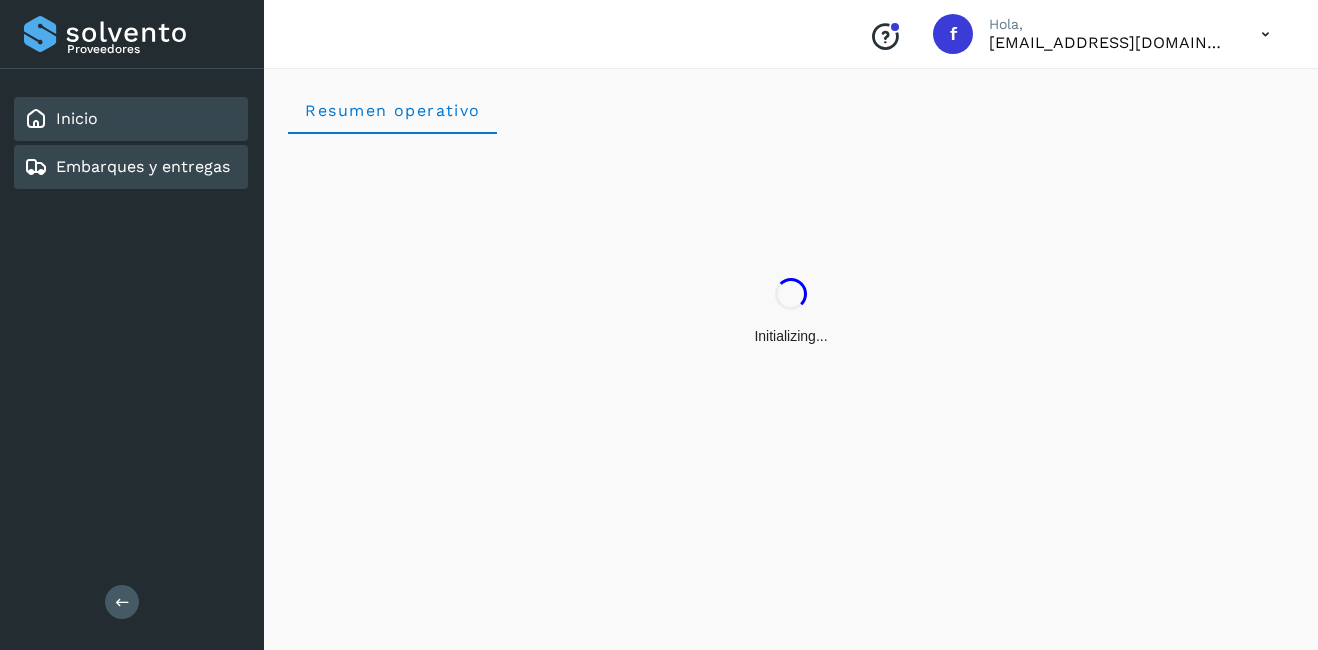click on "Embarques y entregas" 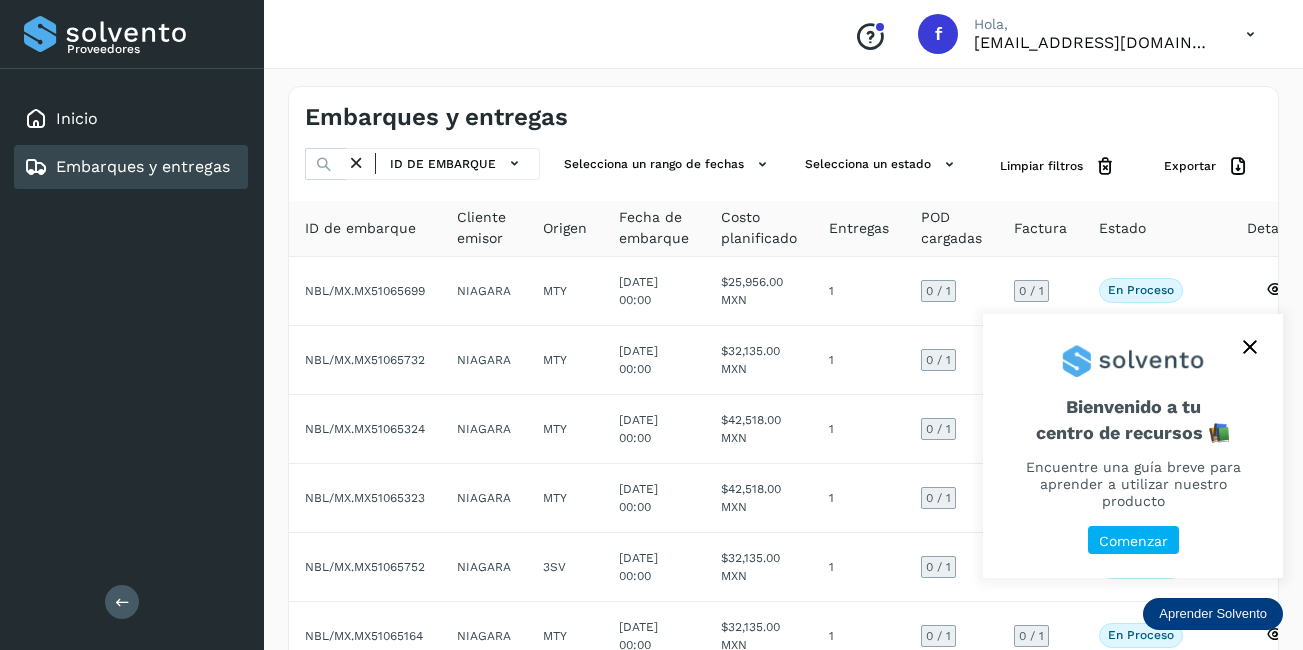 click at bounding box center [356, 163] 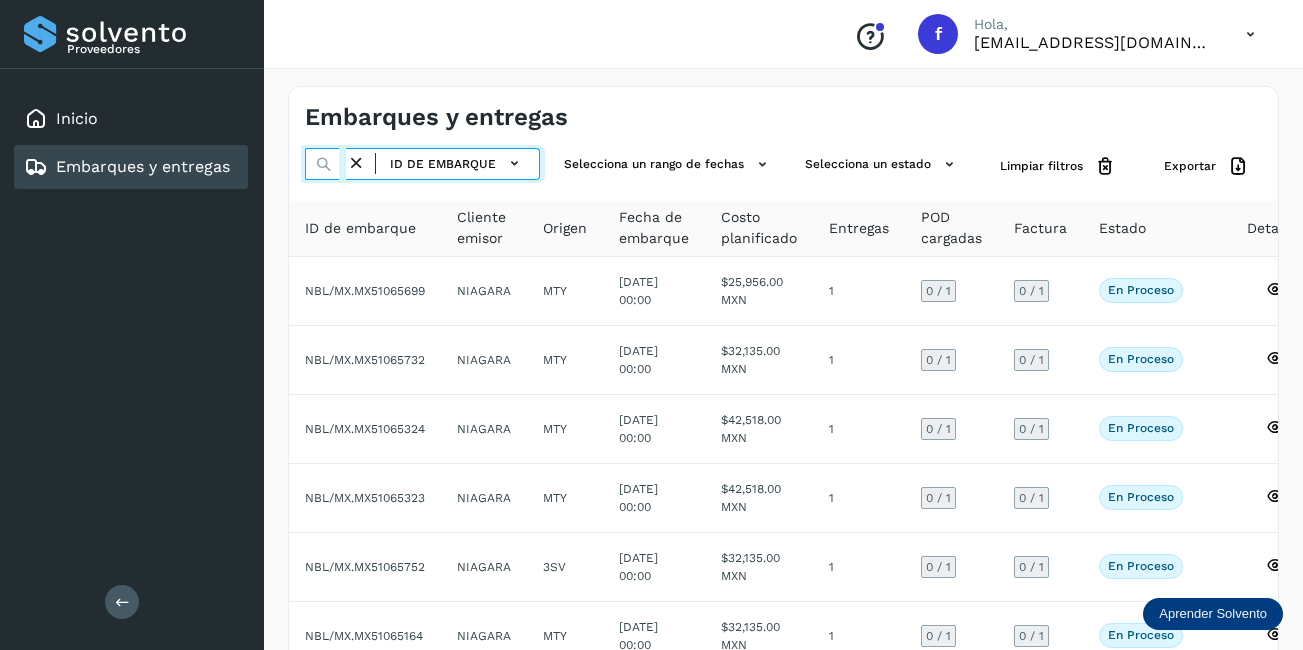 click at bounding box center (325, 164) 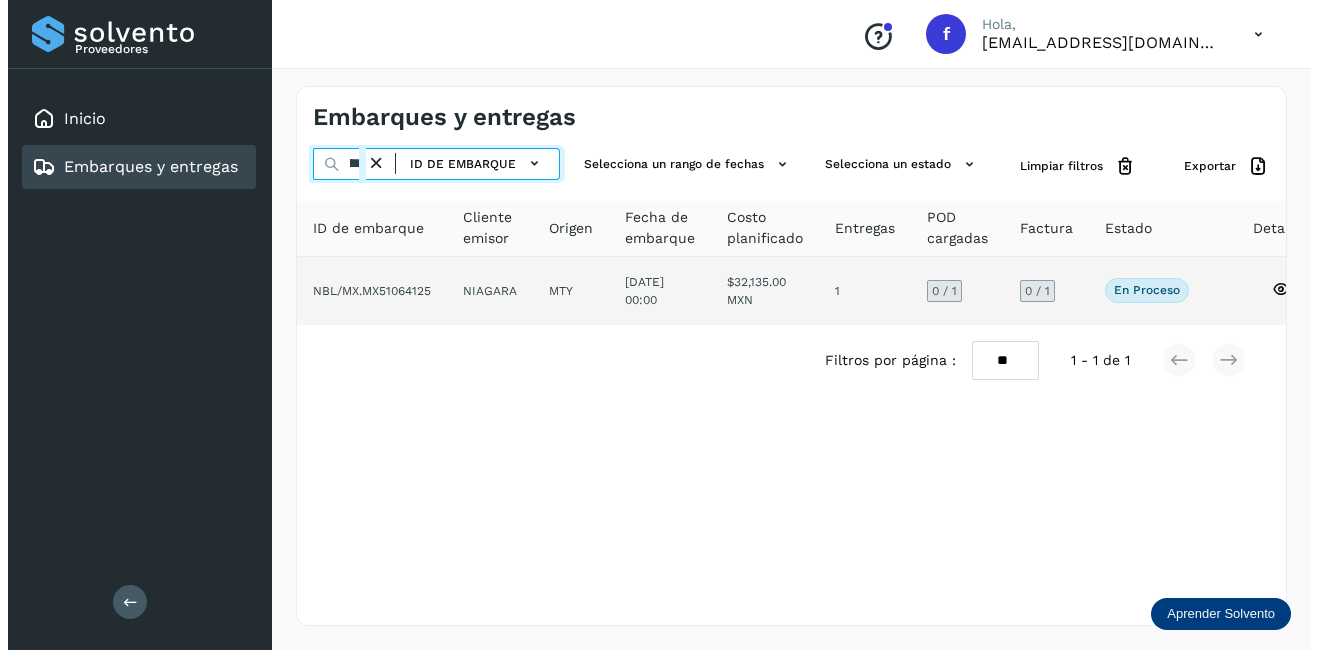 scroll, scrollTop: 0, scrollLeft: 49, axis: horizontal 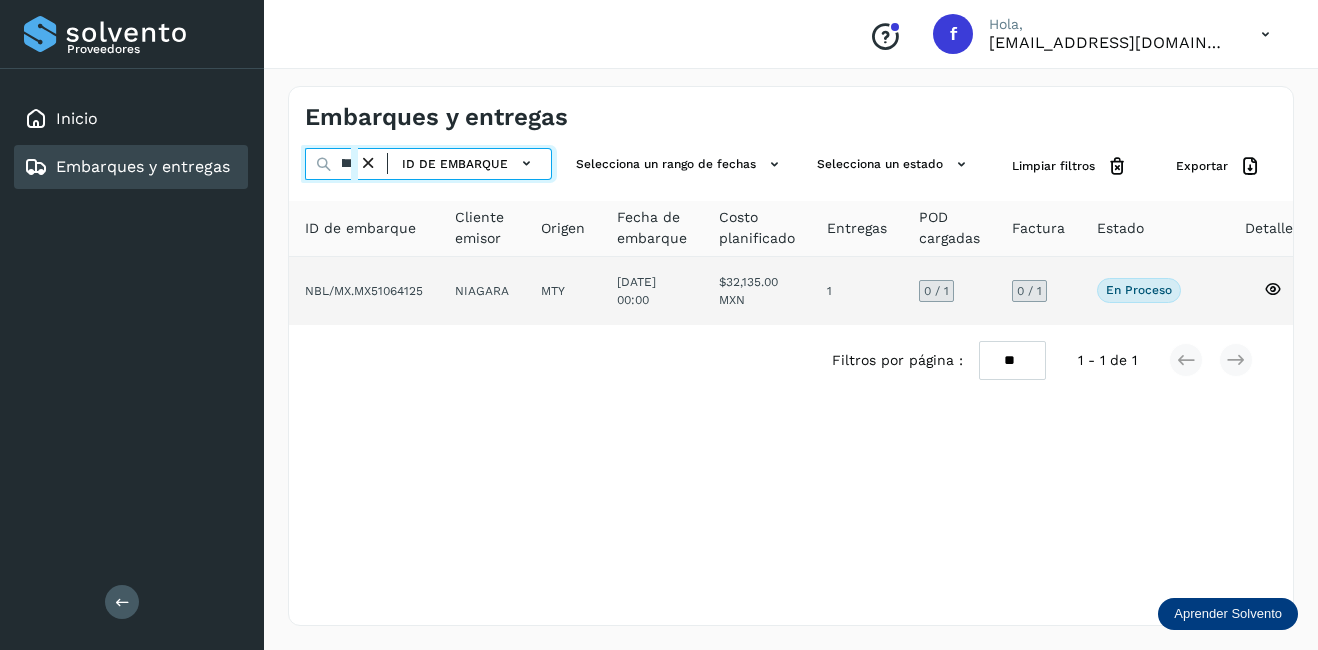 type on "********" 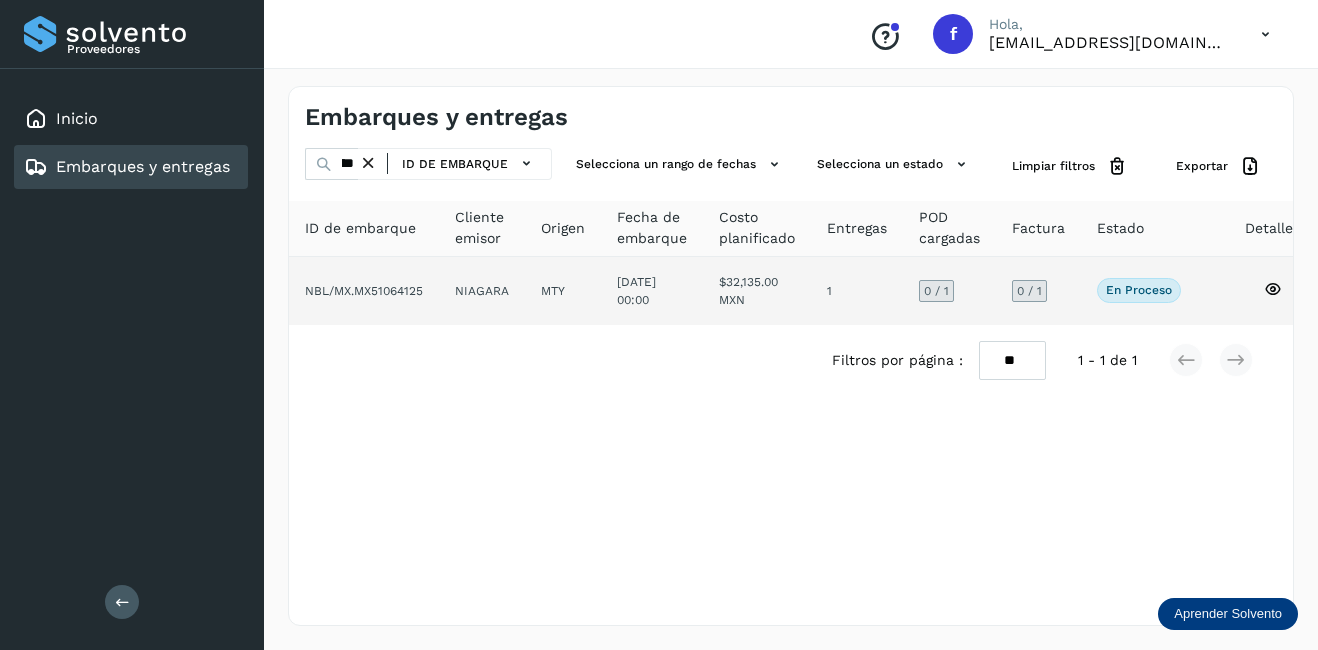 click on "NIAGARA" 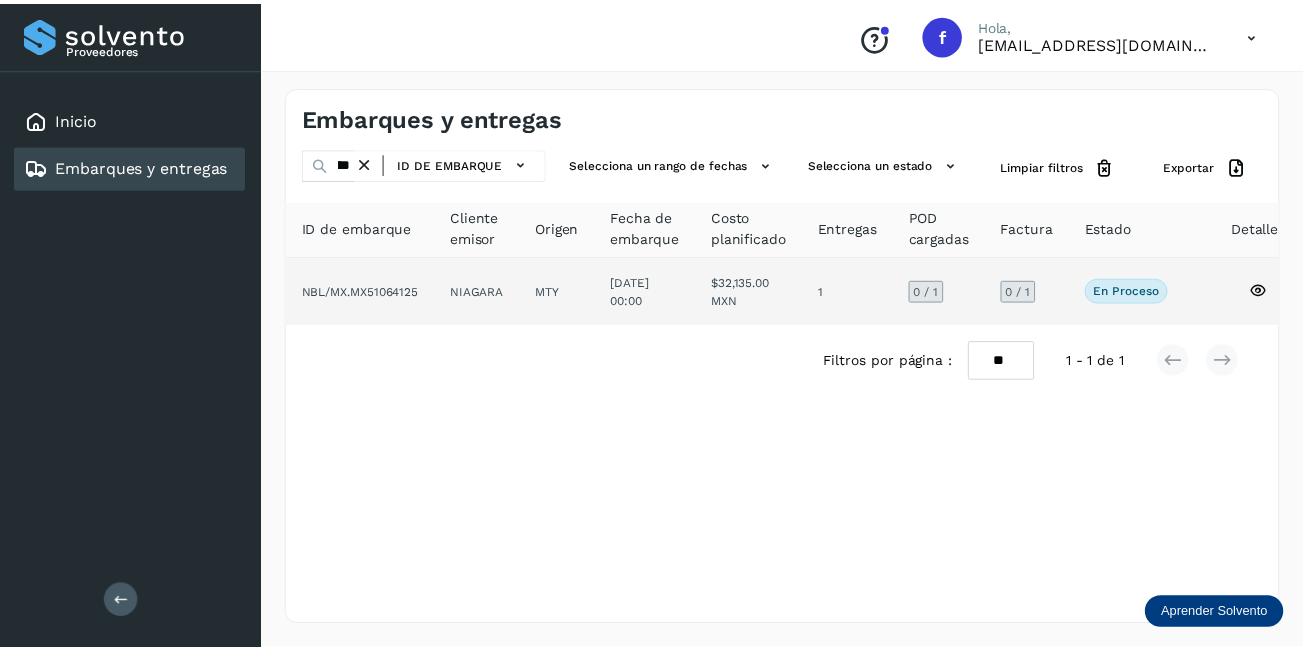 scroll, scrollTop: 0, scrollLeft: 0, axis: both 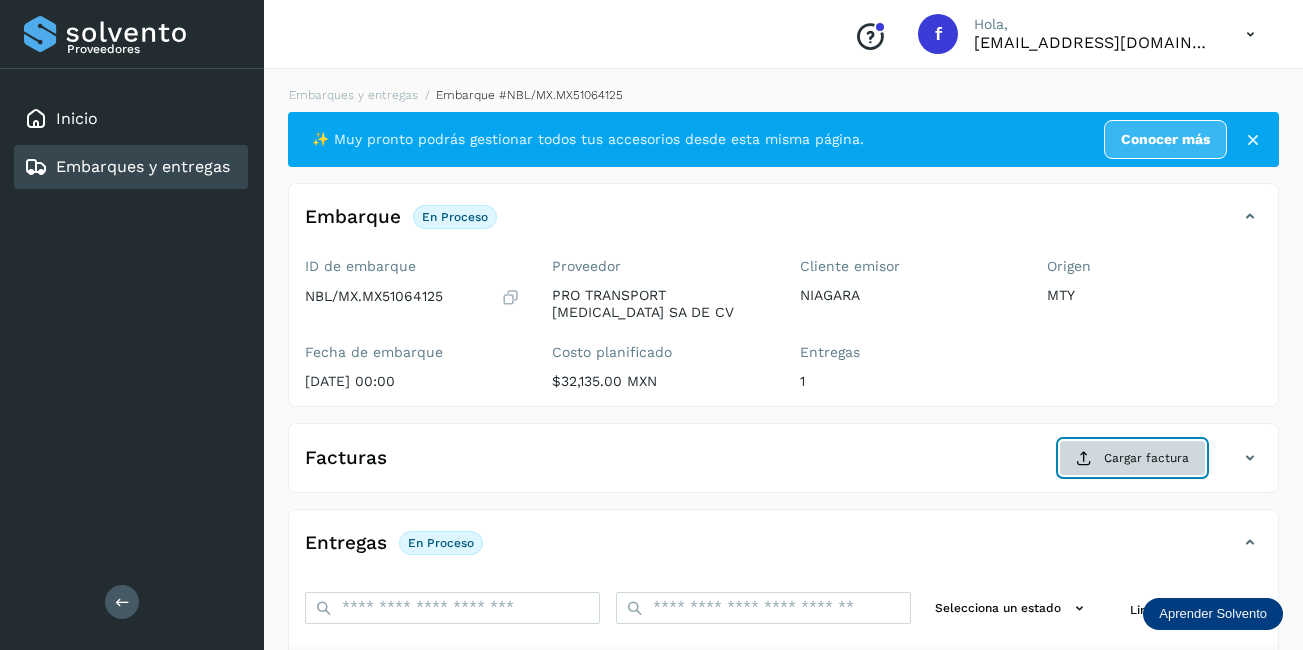 click on "Cargar factura" at bounding box center [1132, 458] 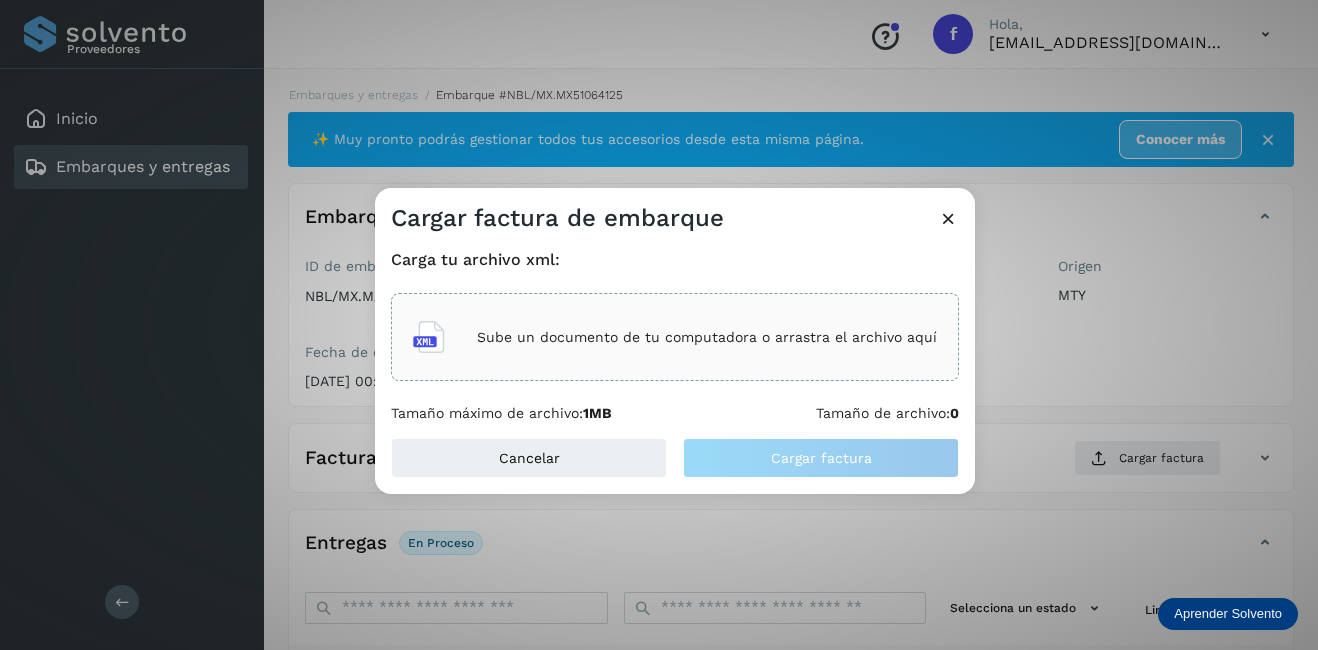 click on "Sube un documento de tu computadora o arrastra el archivo aquí" at bounding box center (707, 337) 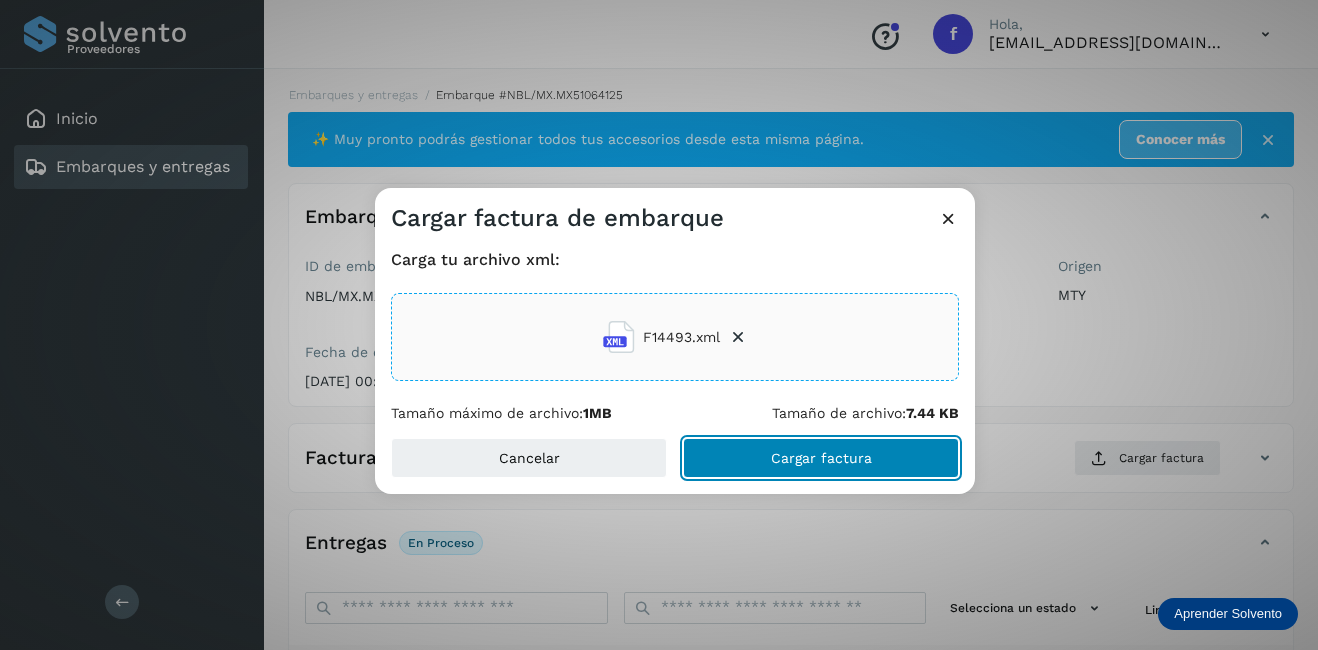 click on "Cargar factura" 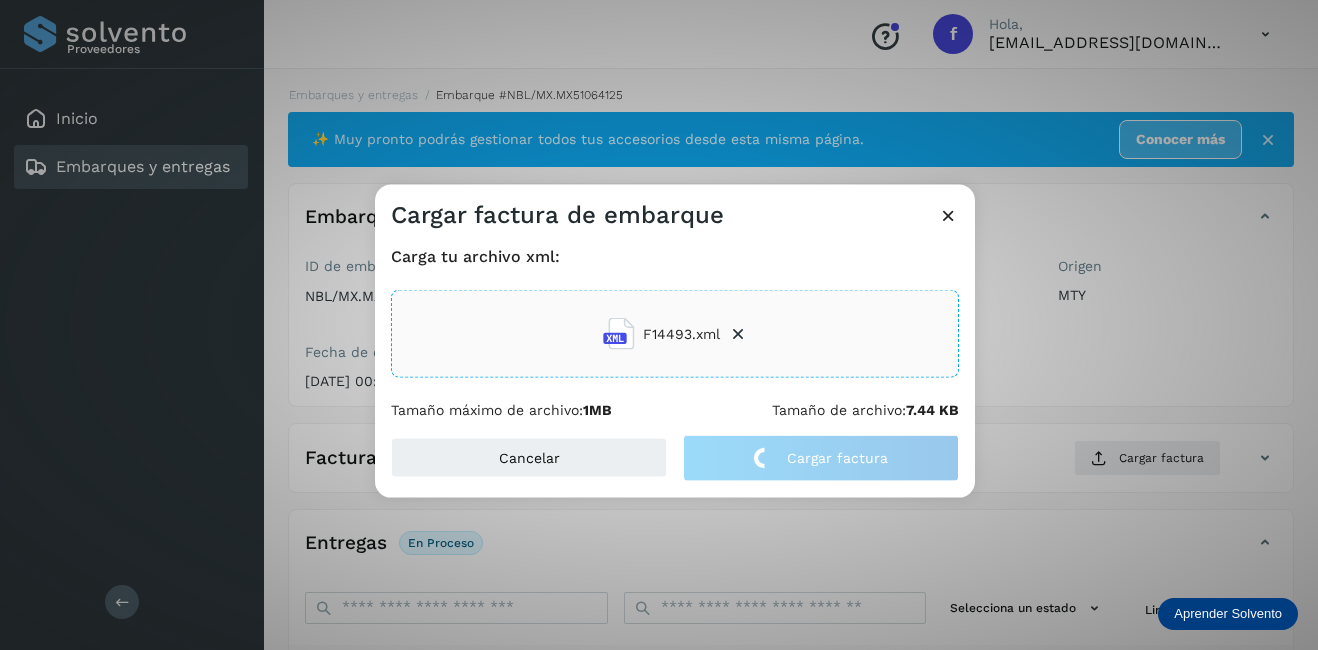 click on "Cargar factura de embarque Carga tu archivo xml: F14493.xml Tamaño máximo de archivo:  1MB Tamaño de archivo:  7.44 KB Cancelar Cargar factura" 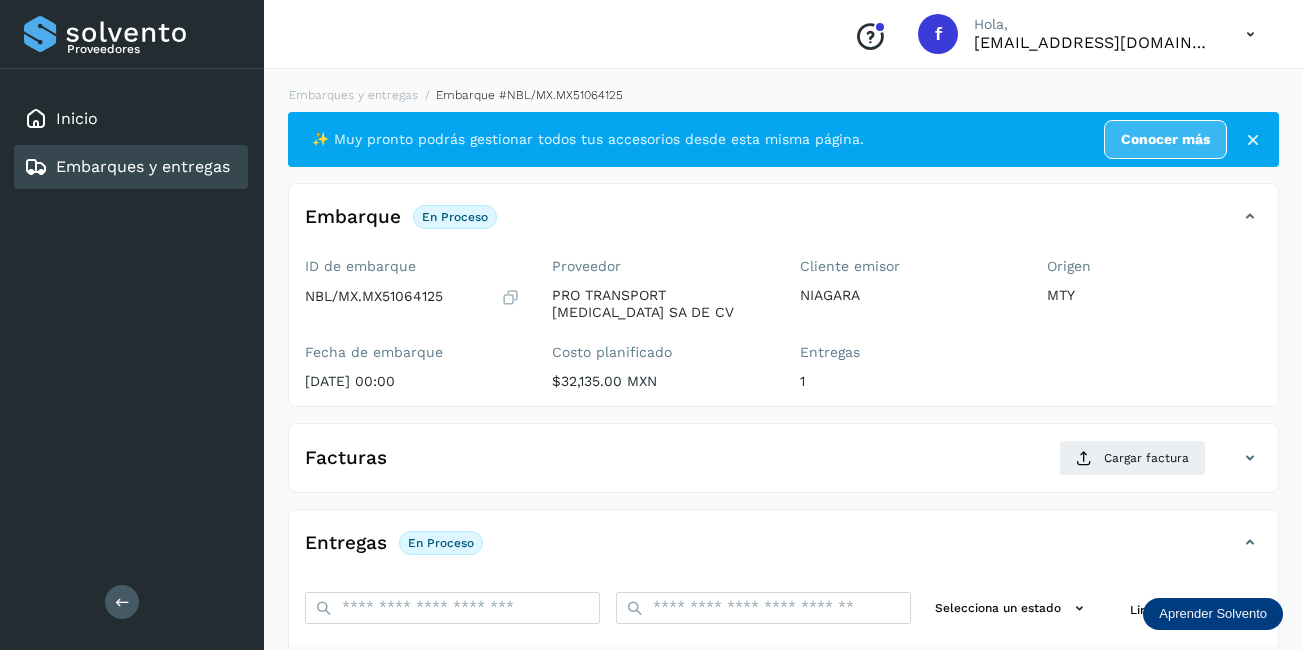 scroll, scrollTop: 300, scrollLeft: 0, axis: vertical 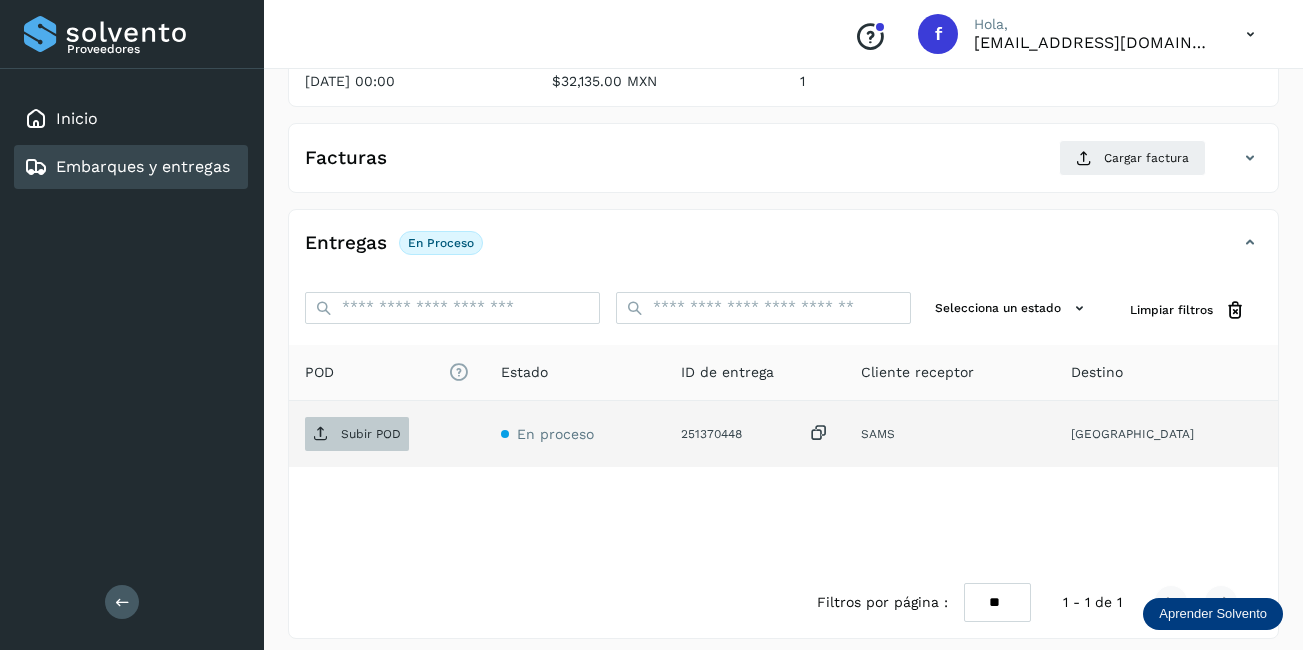 click on "Subir POD" at bounding box center (371, 434) 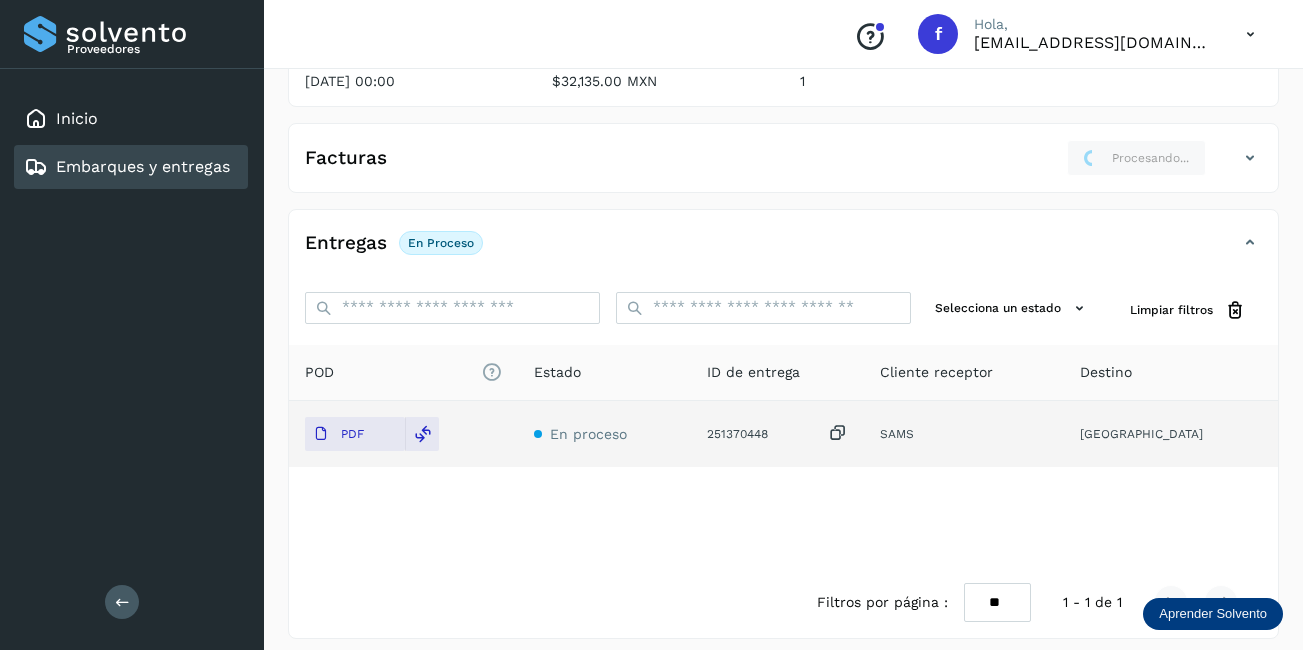 scroll, scrollTop: 0, scrollLeft: 0, axis: both 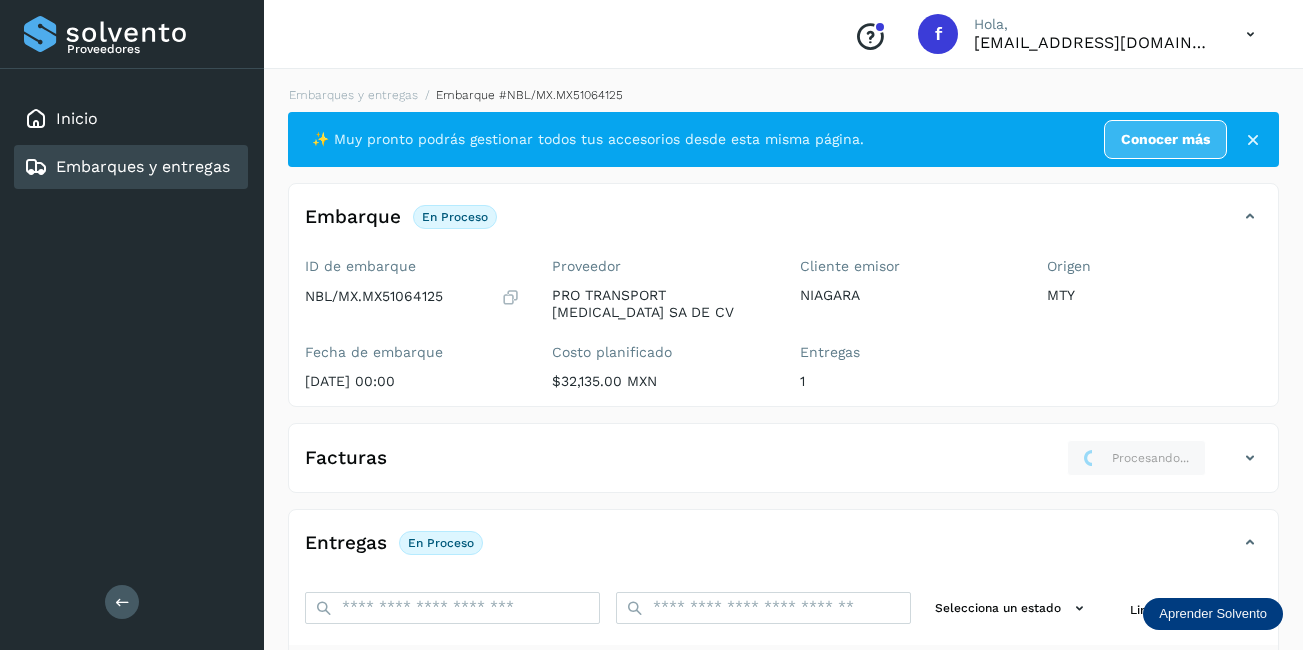 click on "Embarques y entregas" at bounding box center [127, 167] 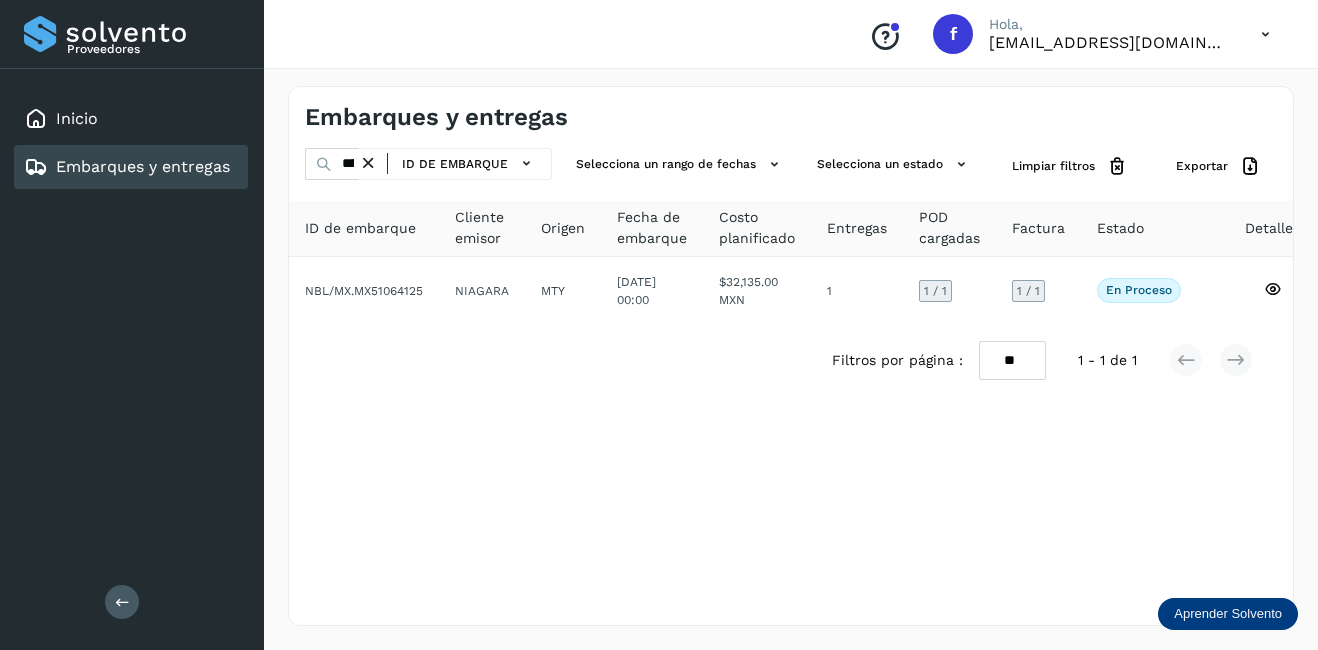 click at bounding box center [368, 163] 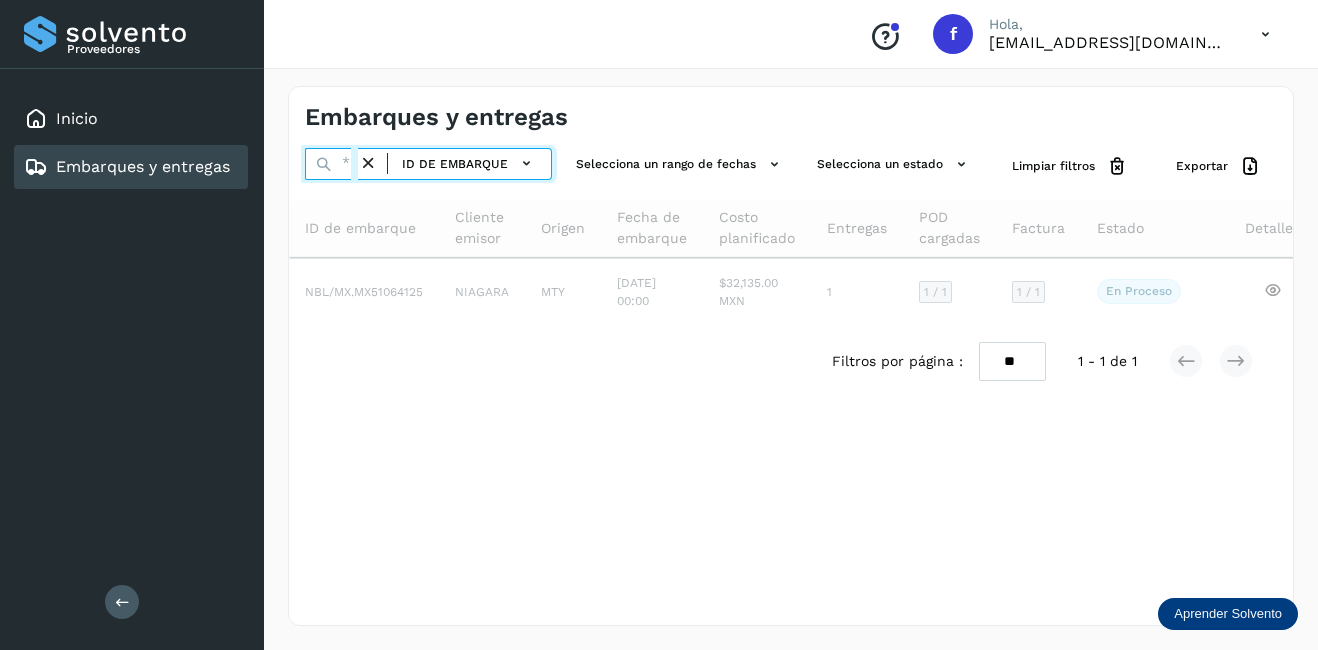 click at bounding box center (331, 164) 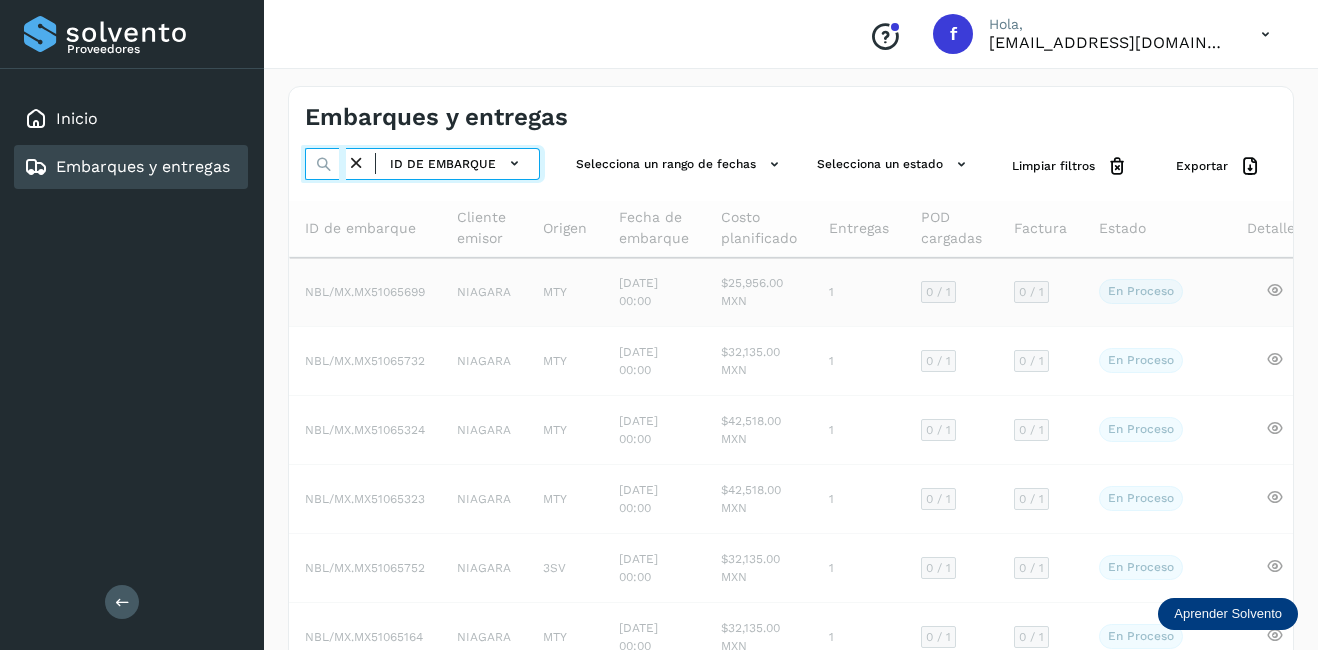 scroll, scrollTop: 0, scrollLeft: 54, axis: horizontal 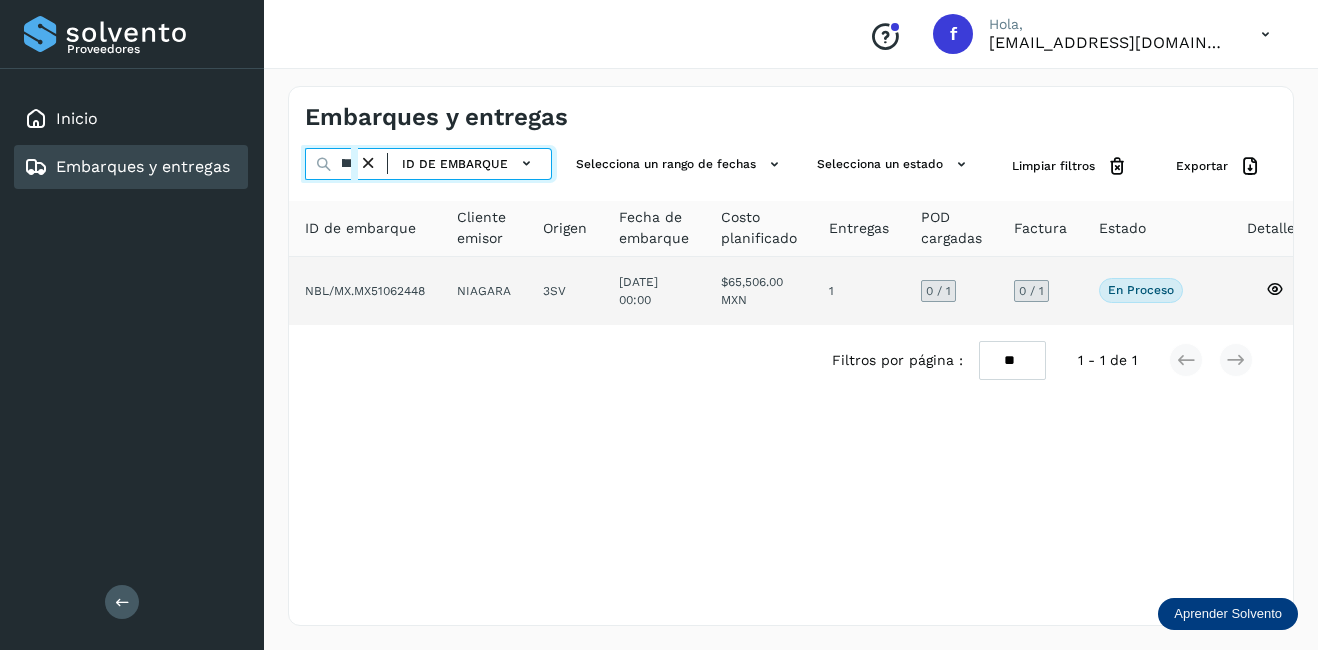 type on "********" 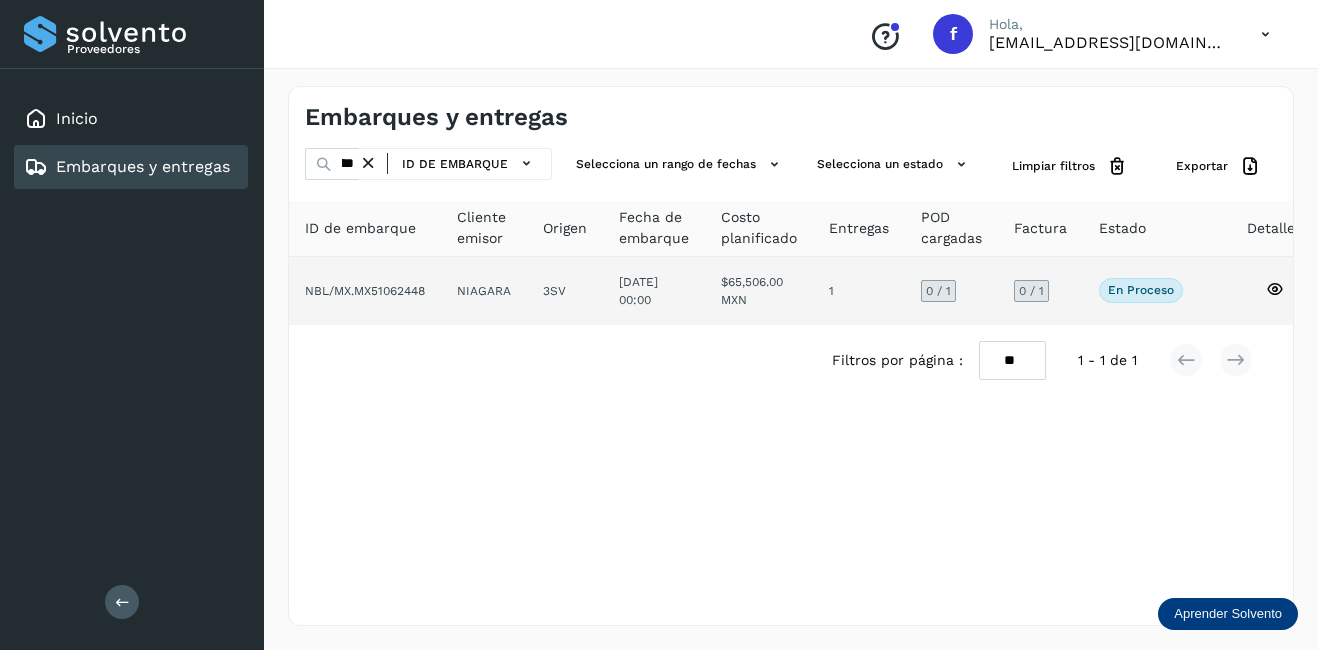 click 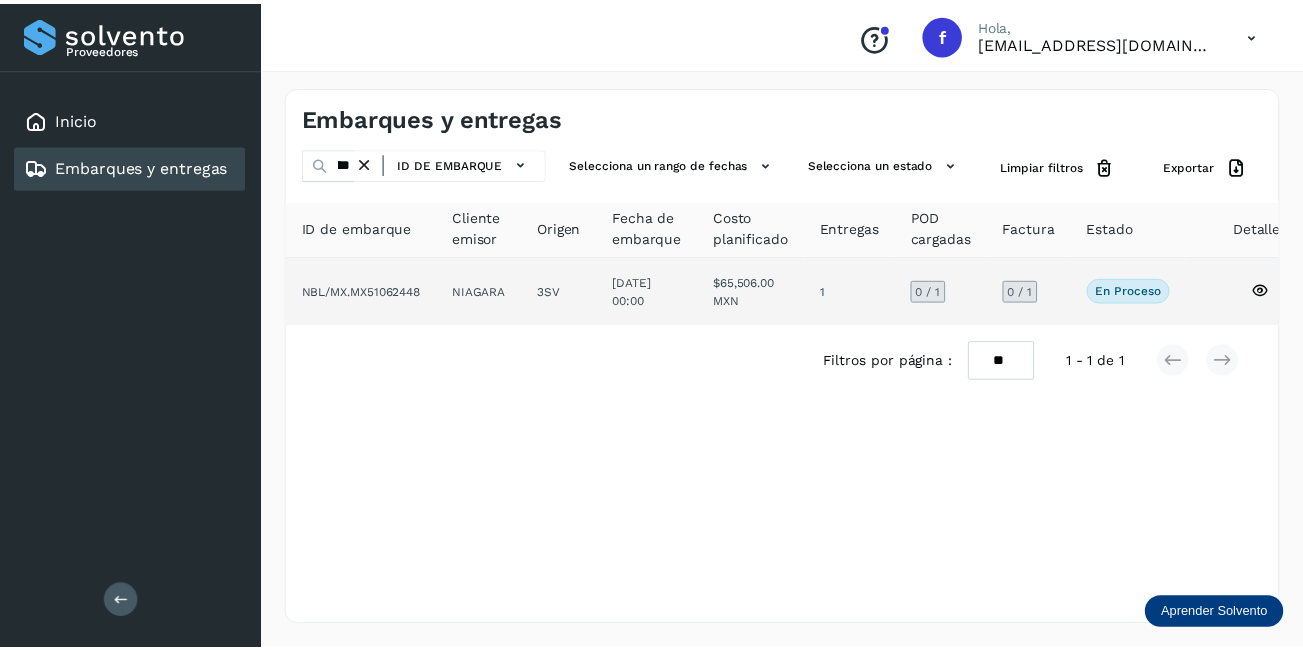scroll, scrollTop: 0, scrollLeft: 0, axis: both 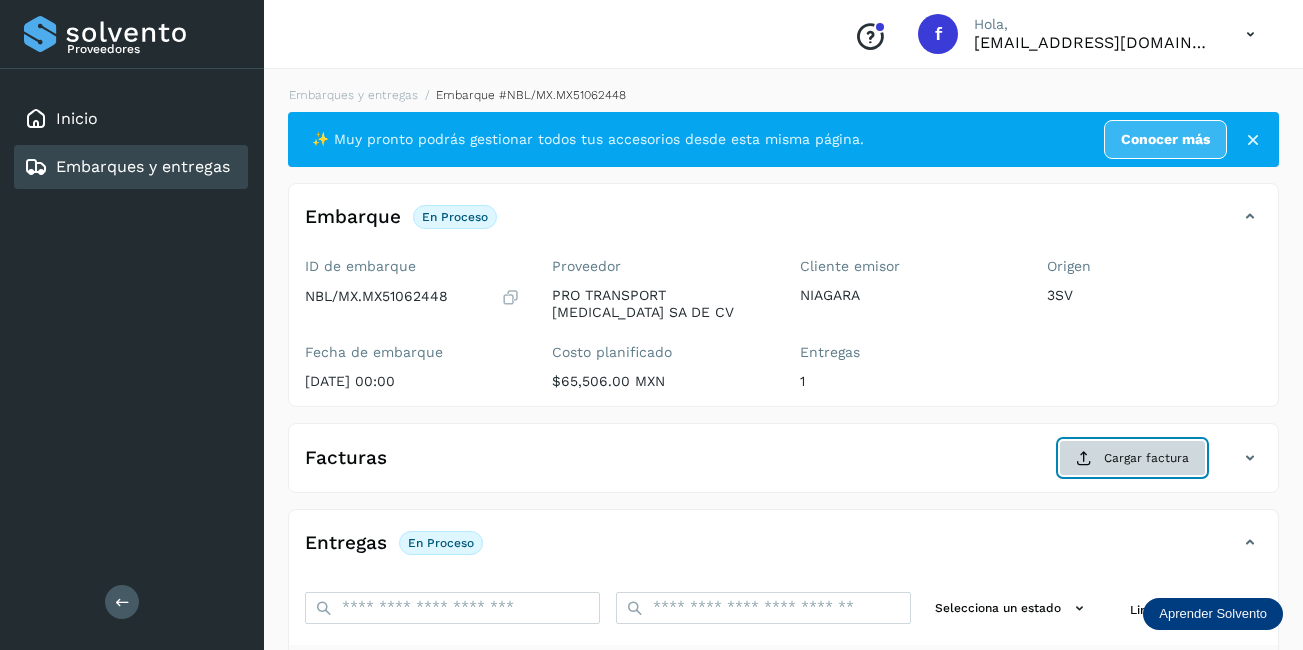 click on "Cargar factura" at bounding box center [1132, 458] 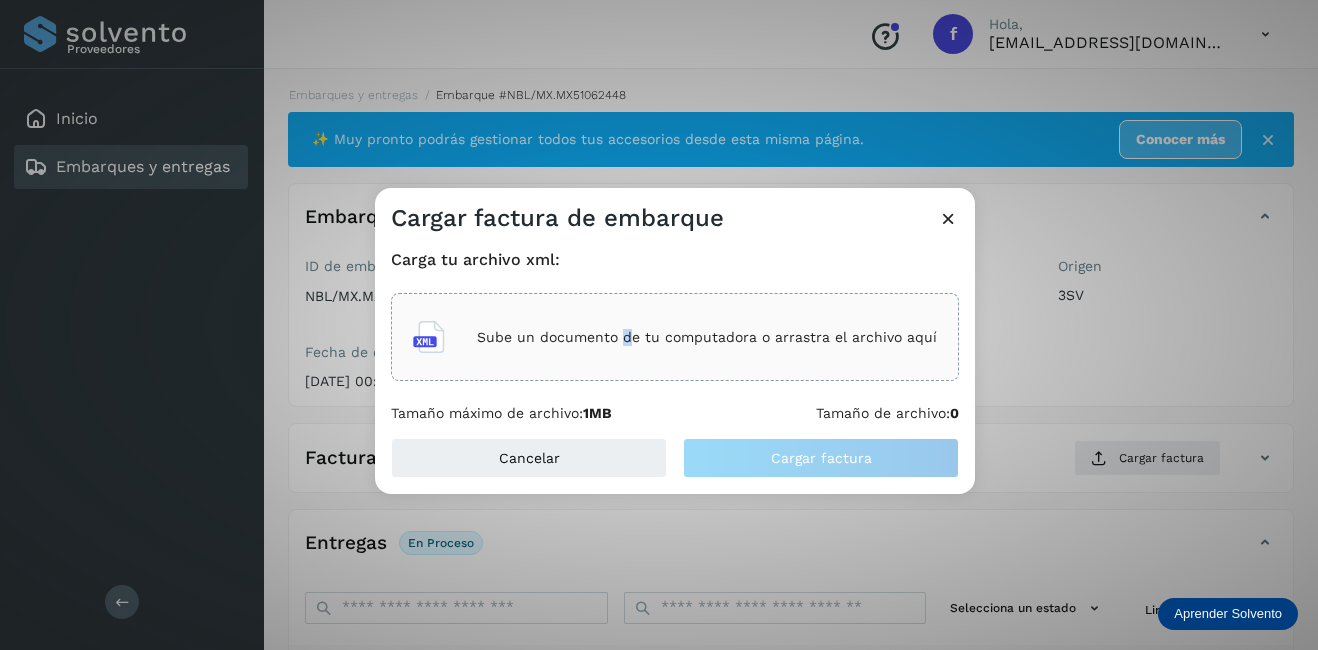 click on "Sube un documento de tu computadora o arrastra el archivo aquí" 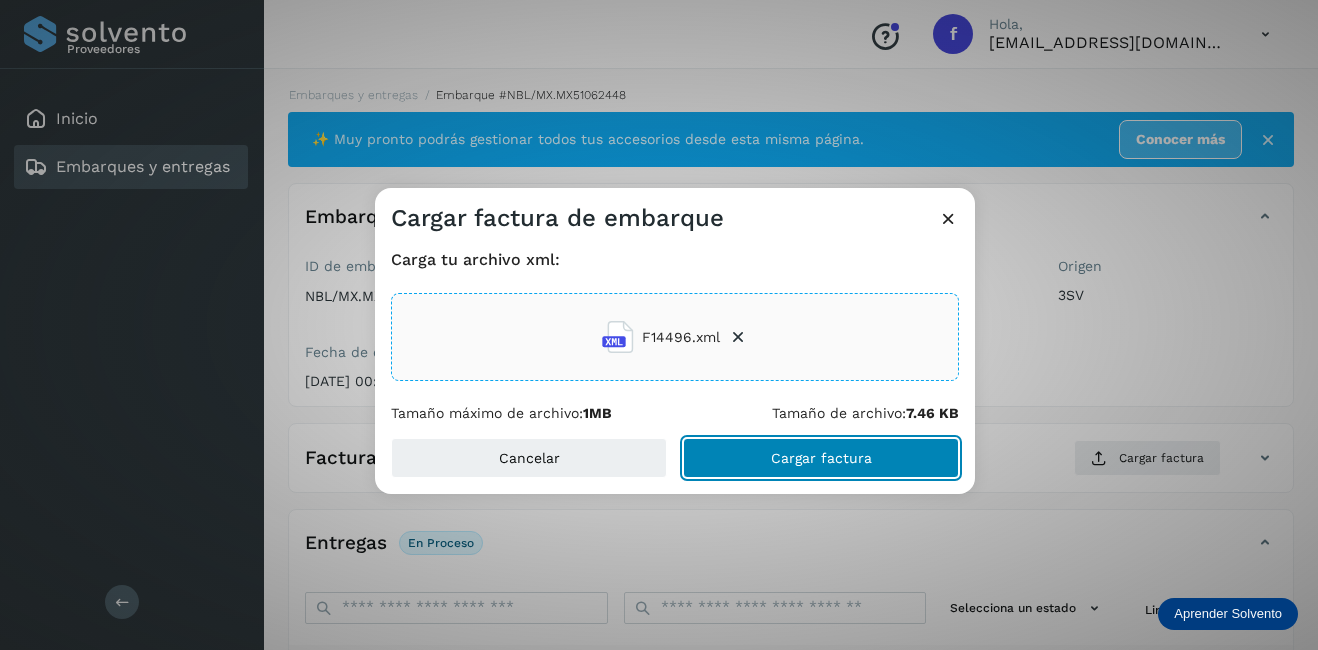 click on "Cargar factura" 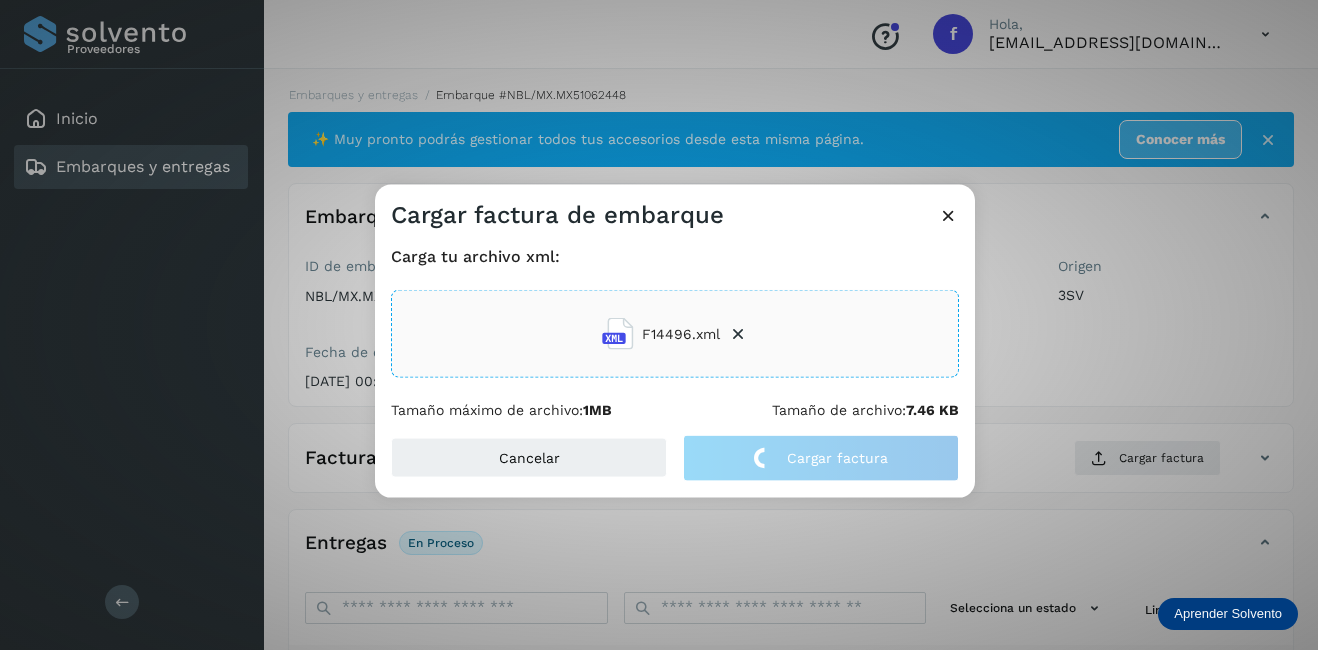 click on "Cargar factura de embarque Carga tu archivo xml: F14496.xml Tamaño máximo de archivo:  1MB Tamaño de archivo:  7.46 KB Cancelar Cargar factura" 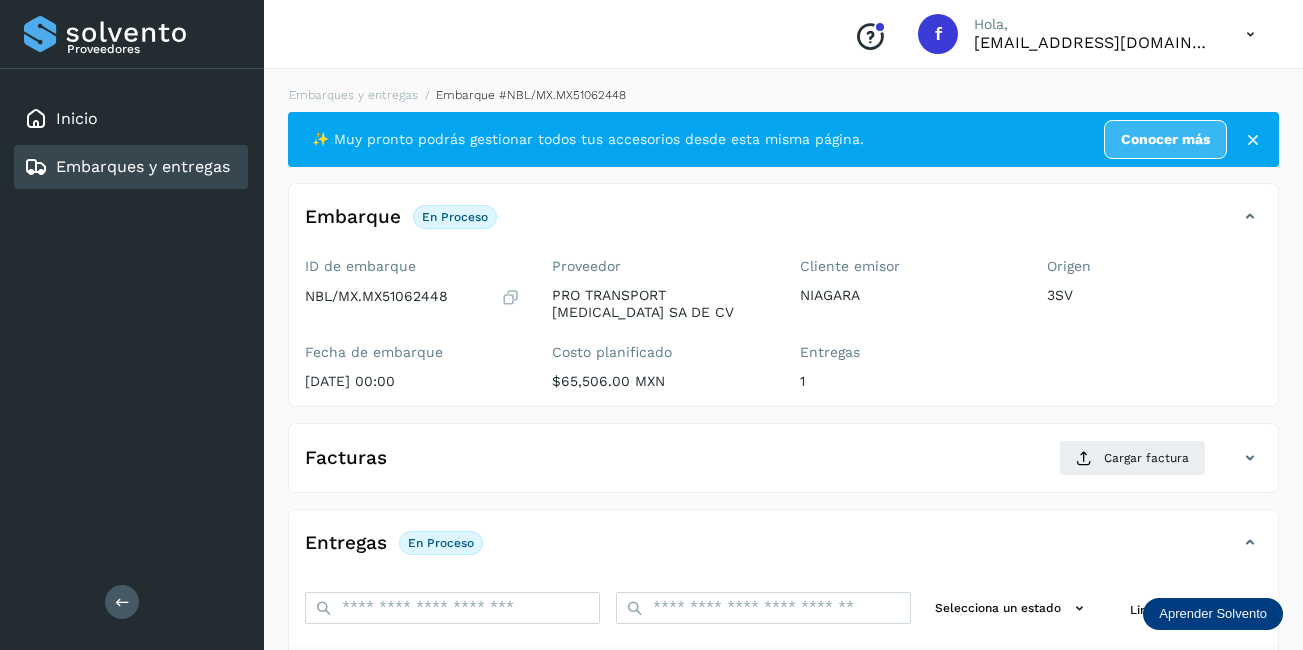 scroll, scrollTop: 313, scrollLeft: 0, axis: vertical 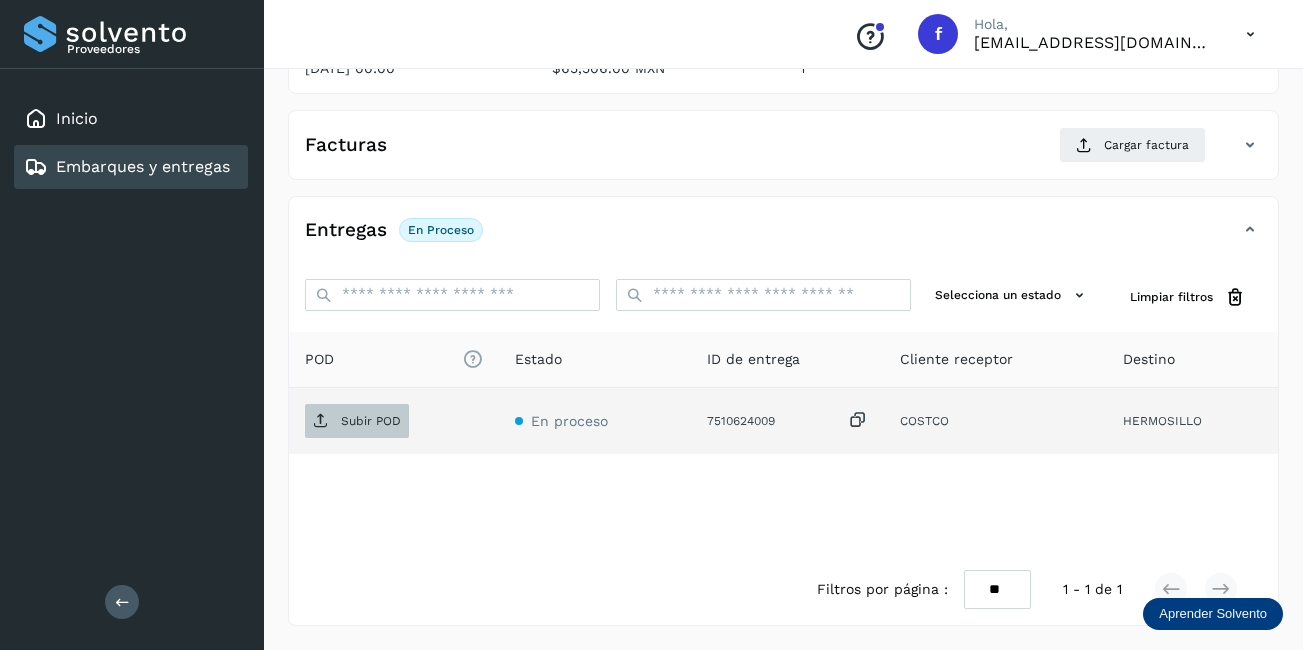 click on "Subir POD" at bounding box center (371, 421) 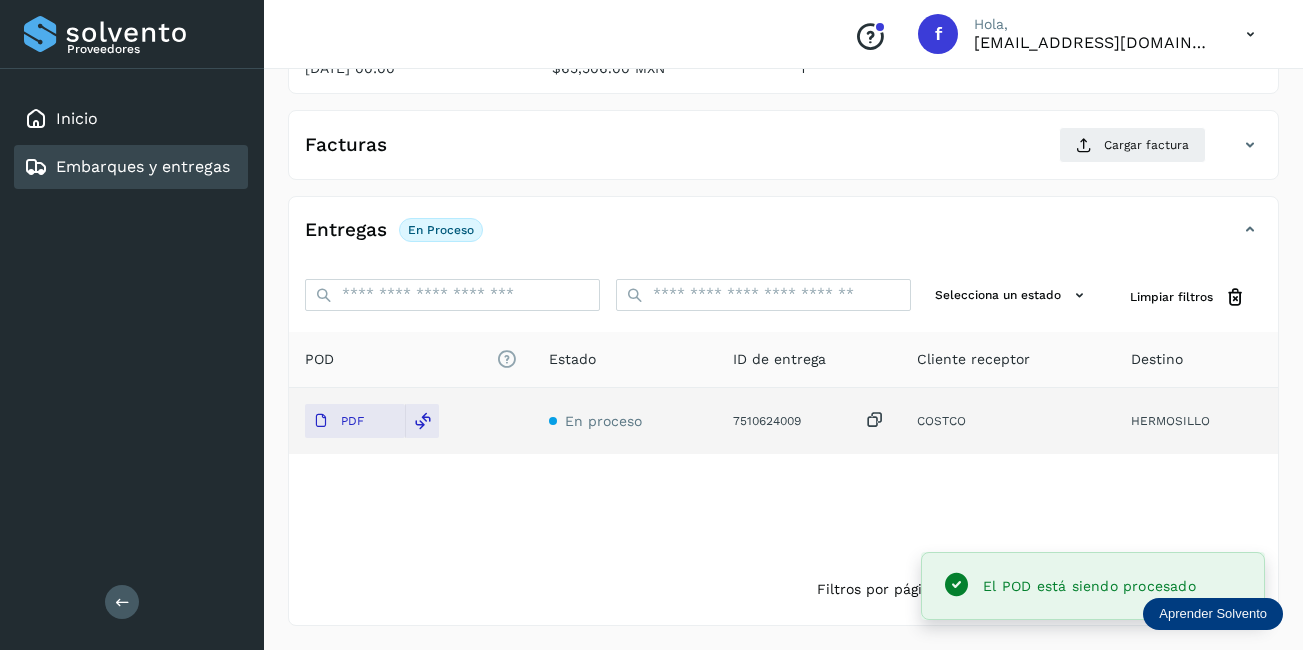 click on "Embarques y entregas" at bounding box center [143, 166] 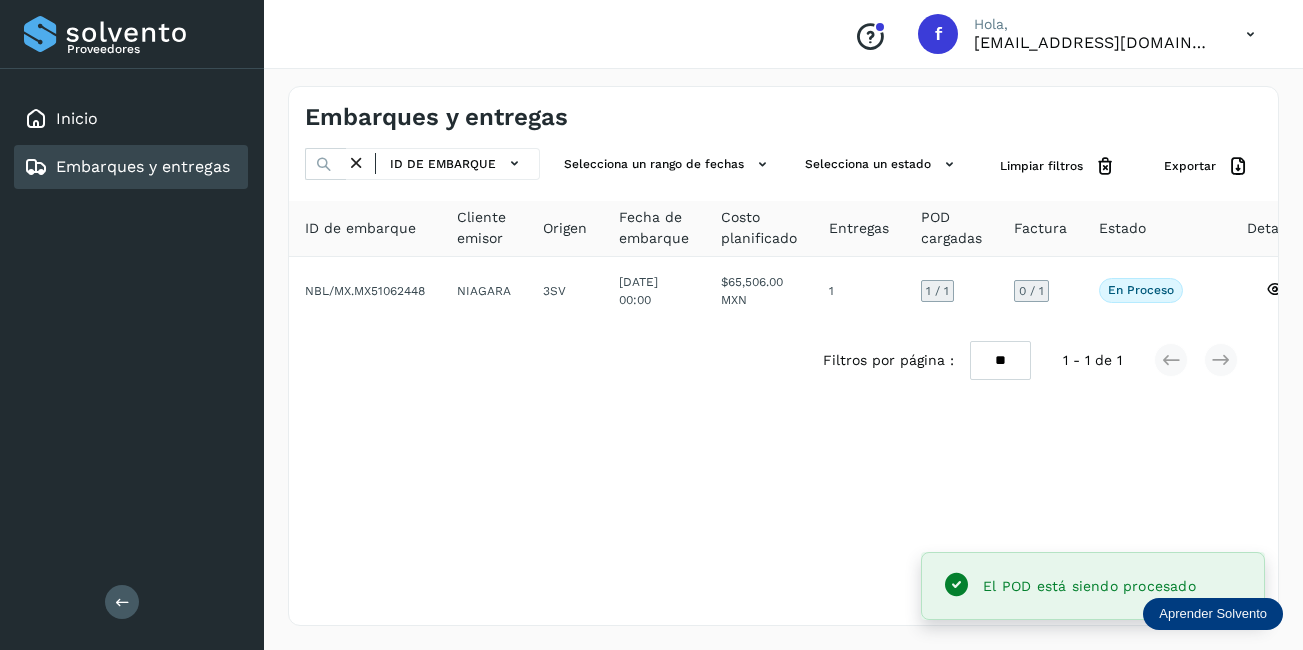 scroll, scrollTop: 0, scrollLeft: 0, axis: both 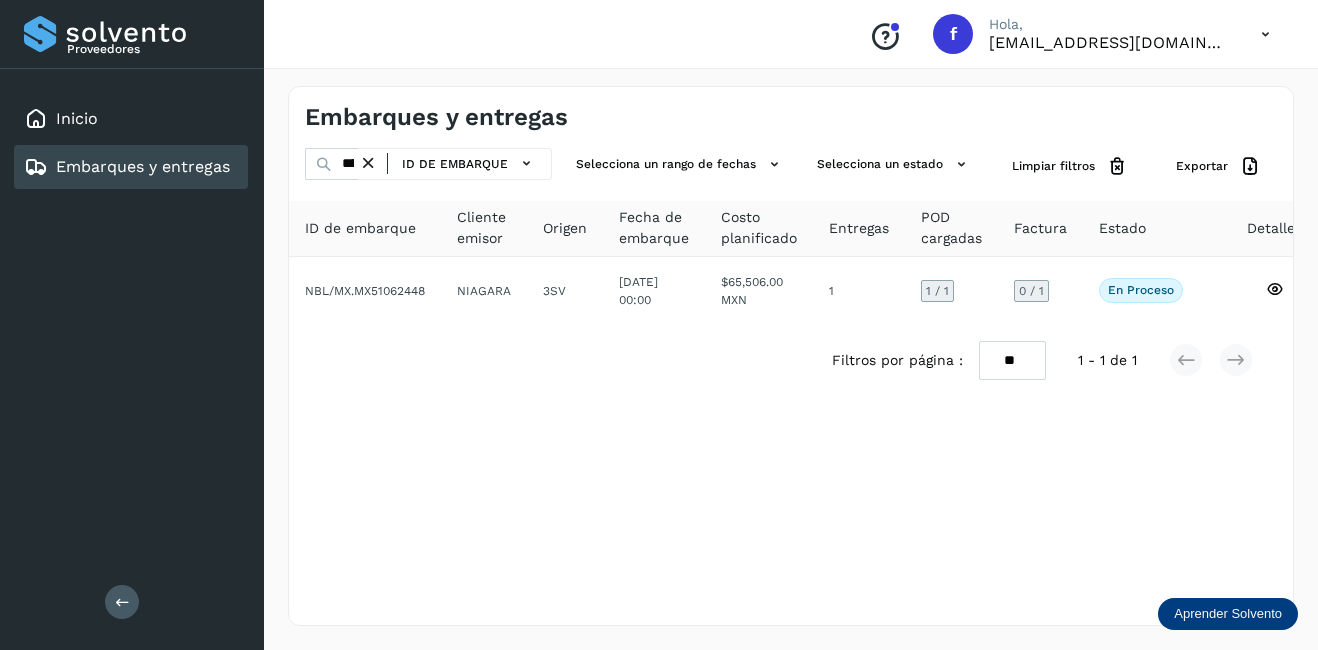 click at bounding box center (368, 163) 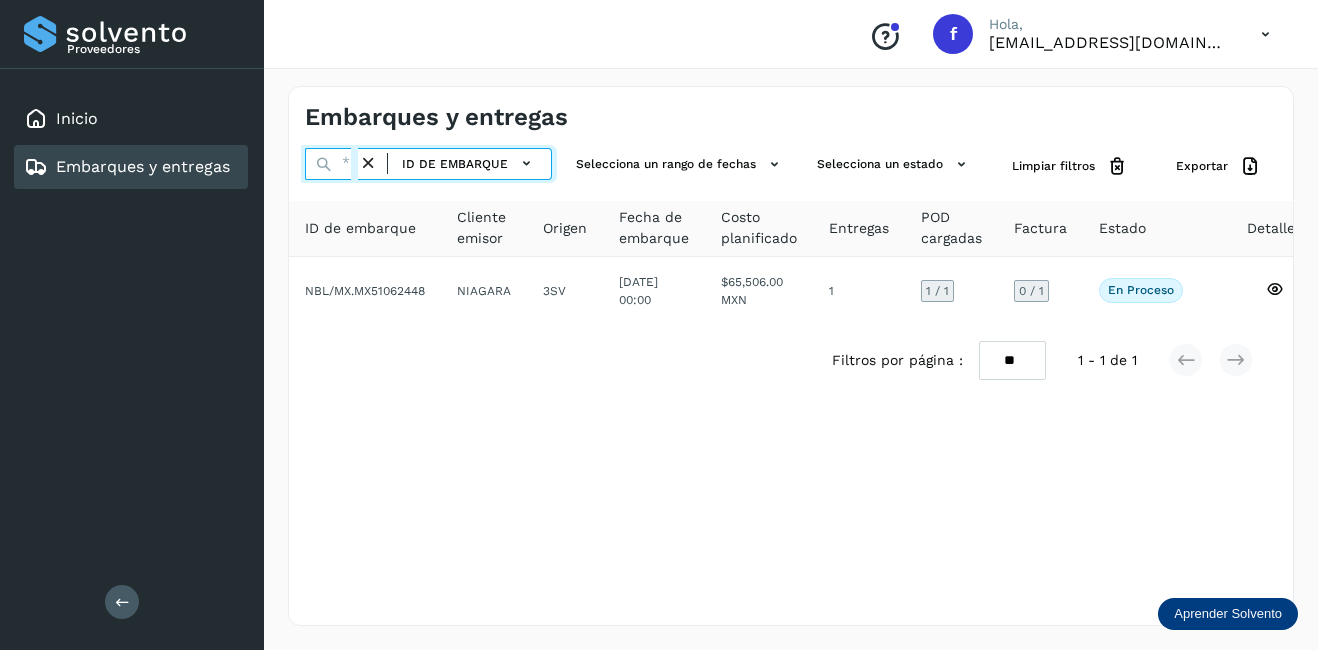click at bounding box center [331, 164] 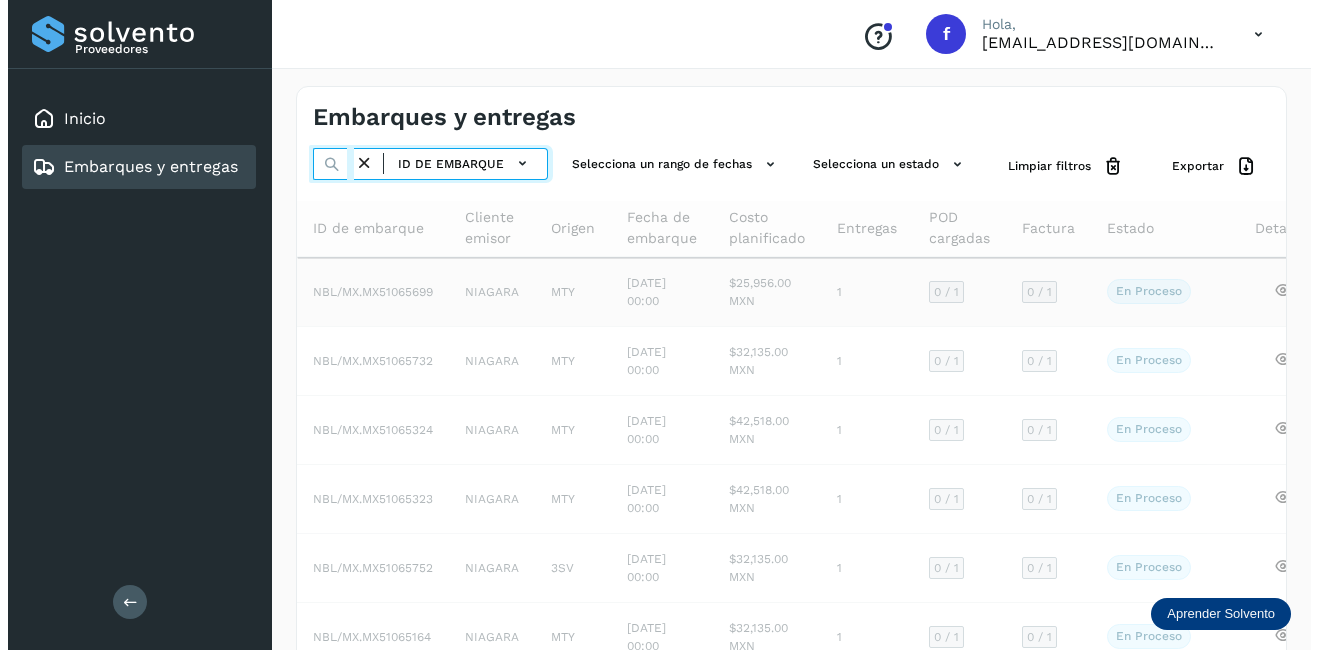 scroll, scrollTop: 0, scrollLeft: 50, axis: horizontal 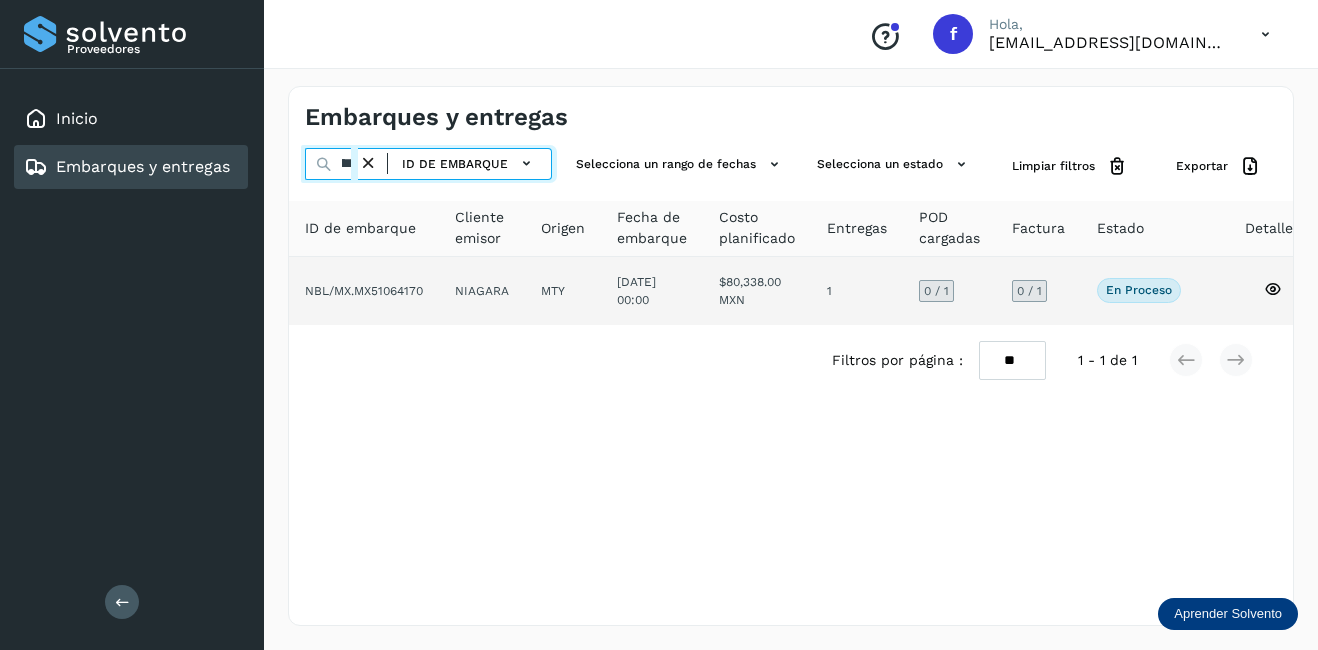 type on "********" 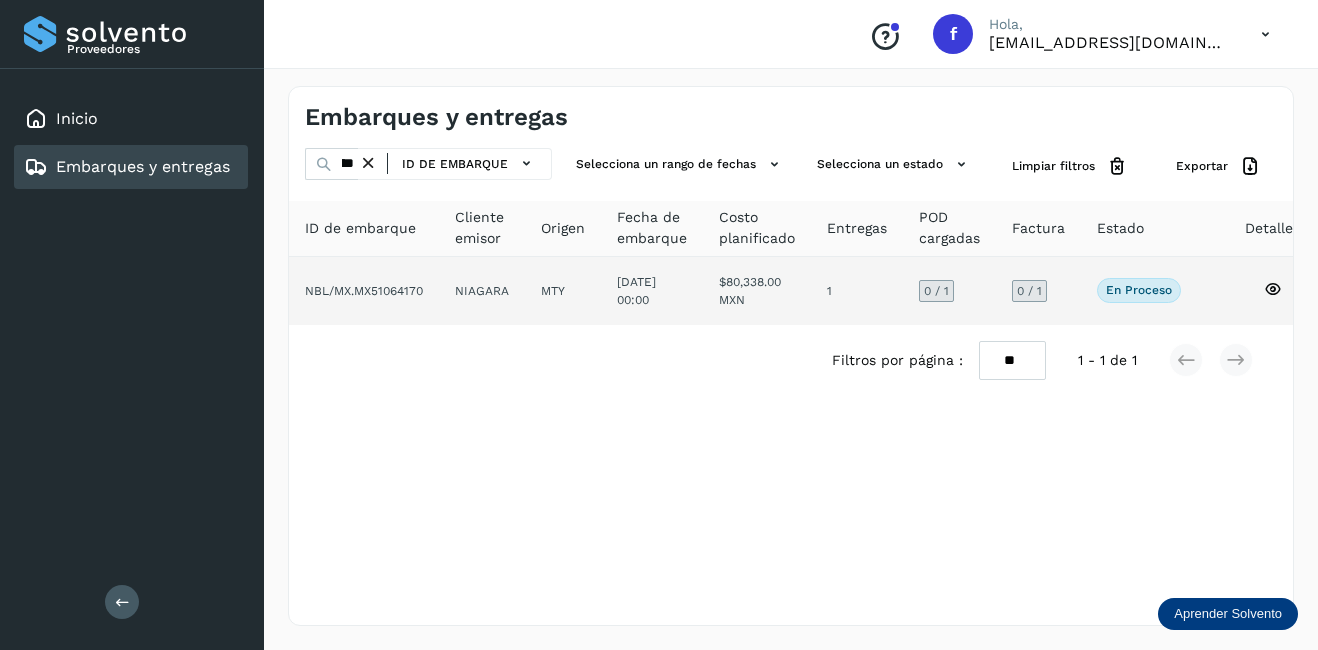 click 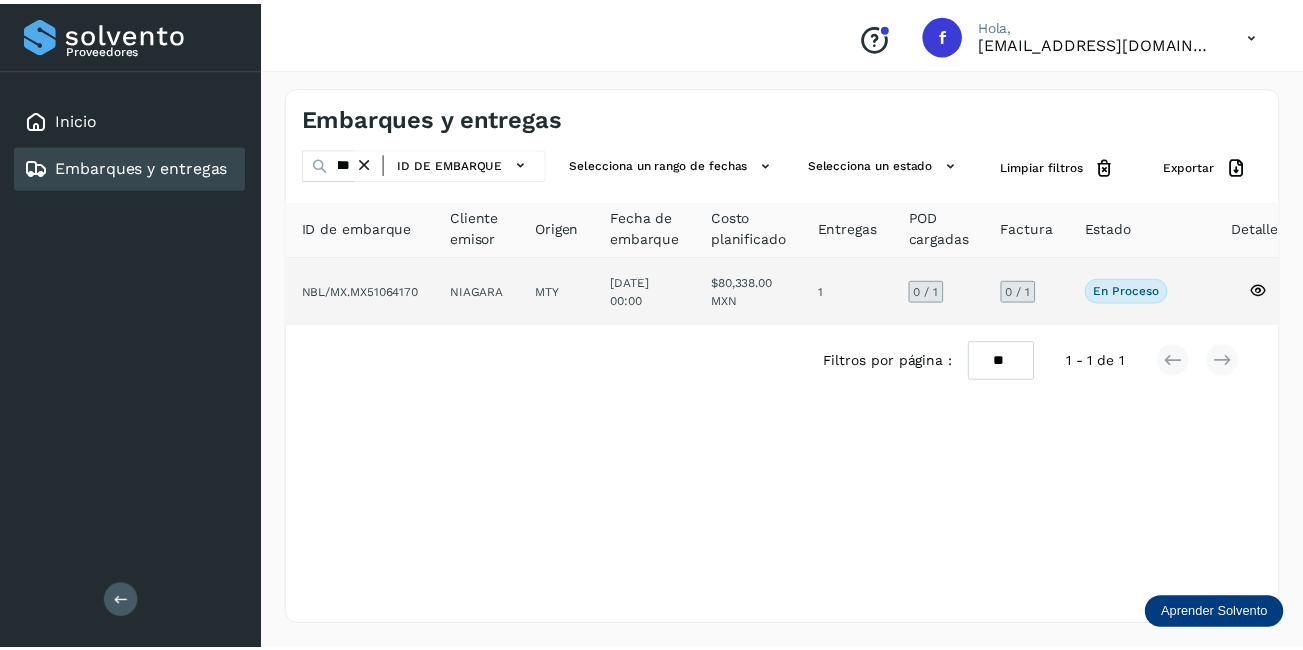 scroll, scrollTop: 0, scrollLeft: 0, axis: both 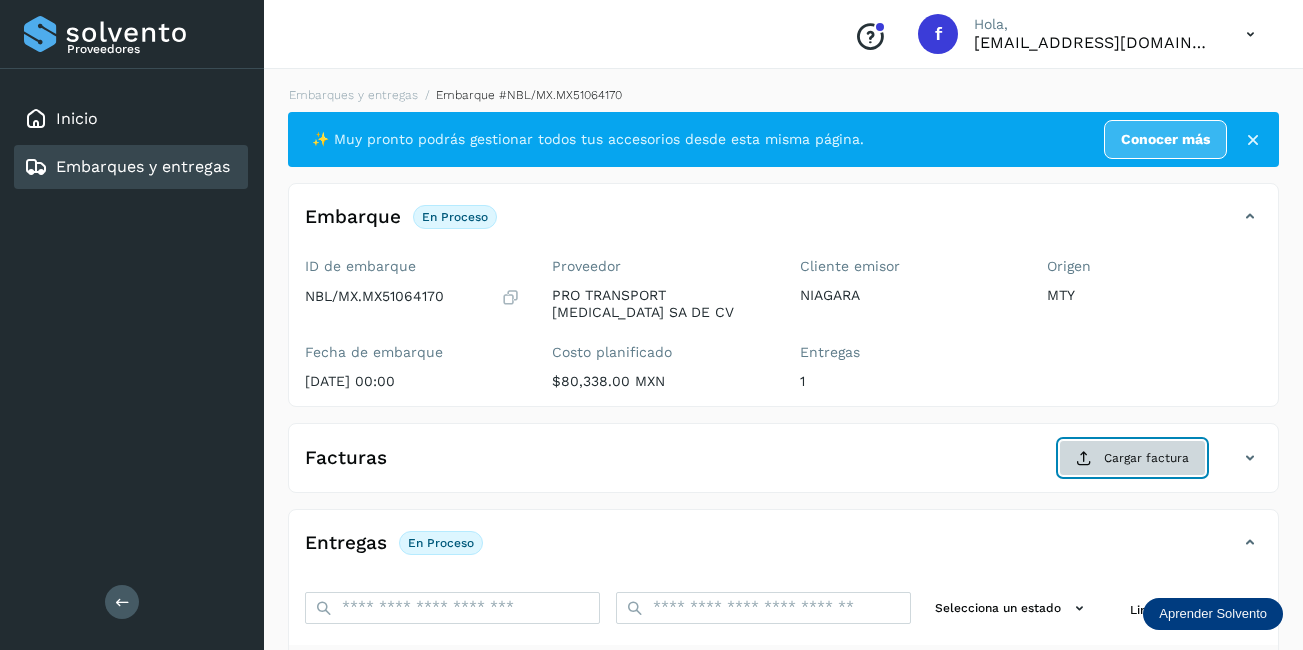 click on "Cargar factura" 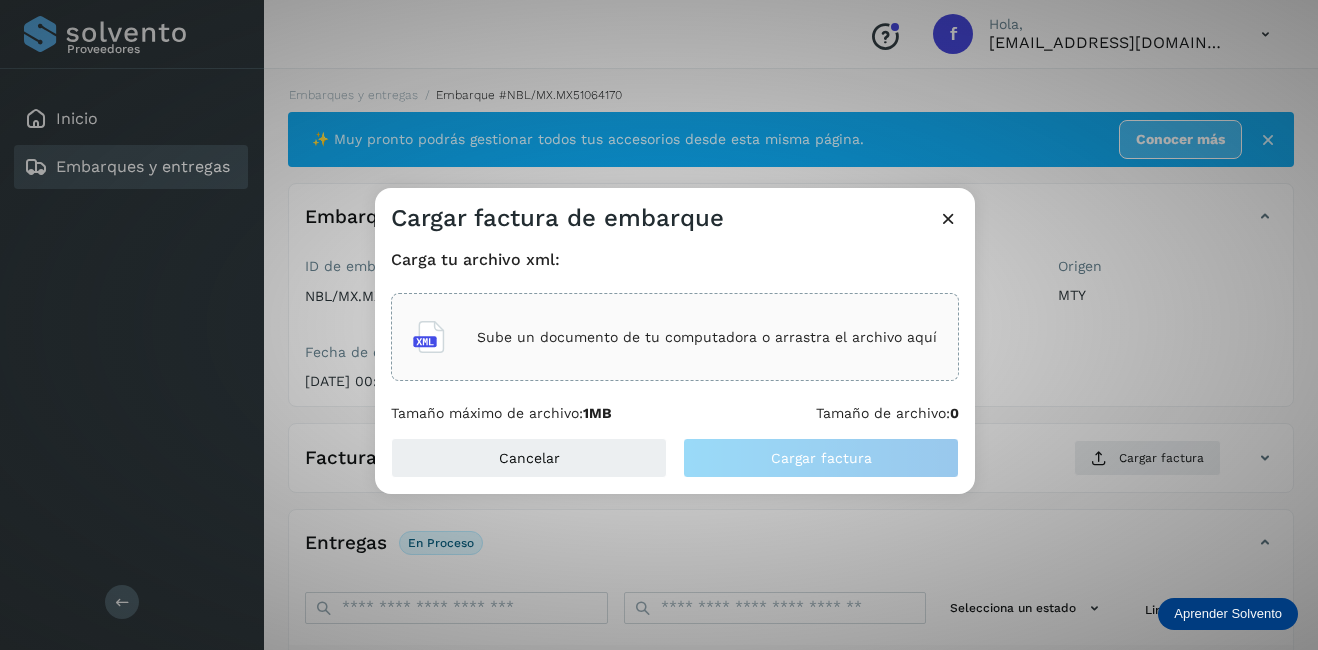 click on "Sube un documento de tu computadora o arrastra el archivo aquí" 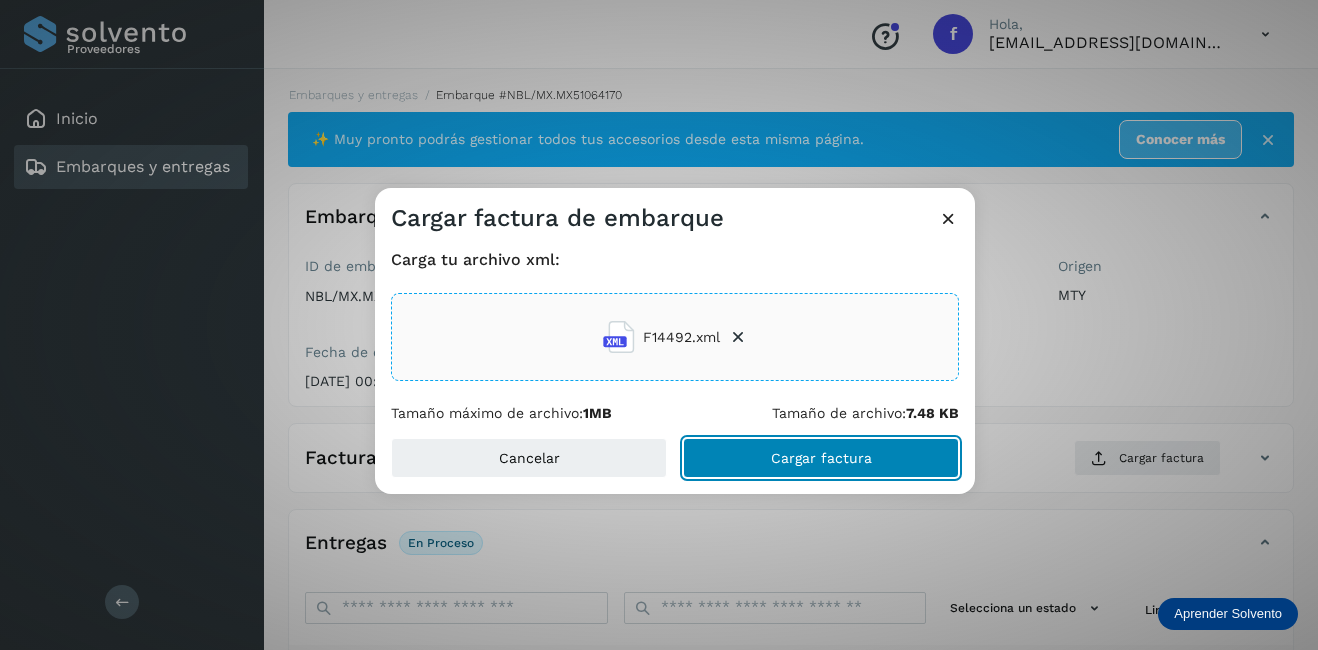 drag, startPoint x: 796, startPoint y: 455, endPoint x: 818, endPoint y: 455, distance: 22 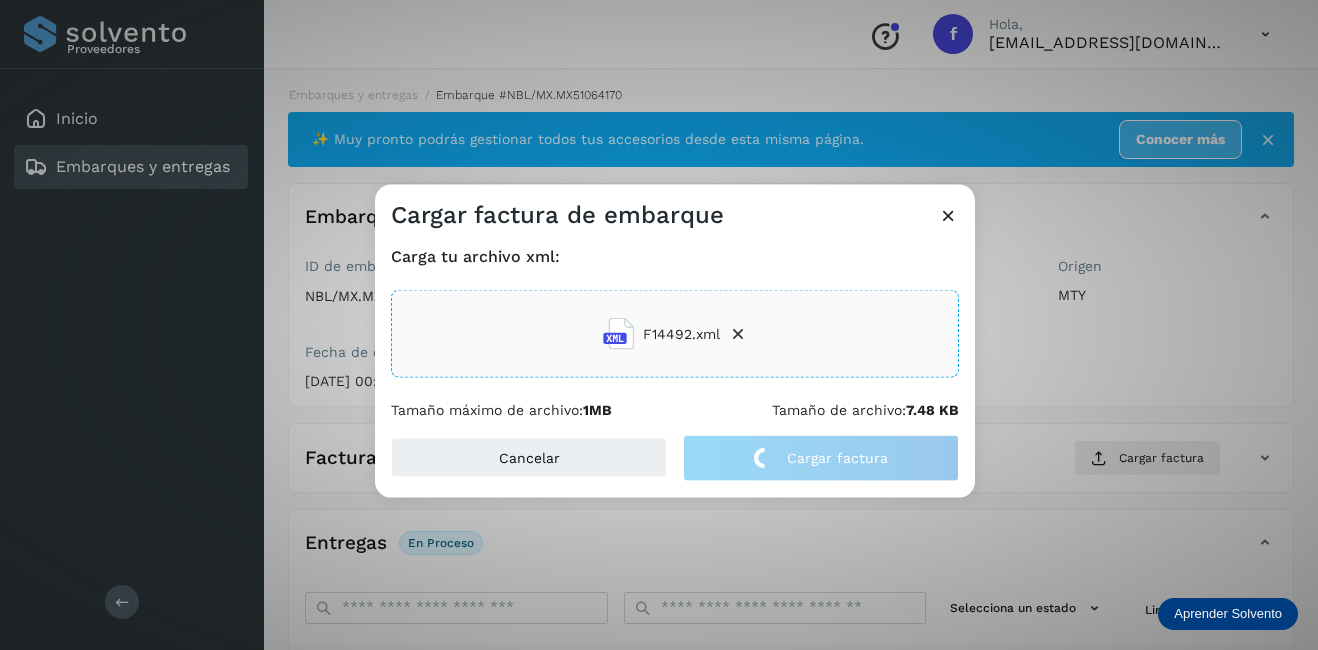 click on "Cargar factura de embarque Carga tu archivo xml: F14492.xml Tamaño máximo de archivo:  1MB Tamaño de archivo:  7.48 KB Cancelar Cargar factura" 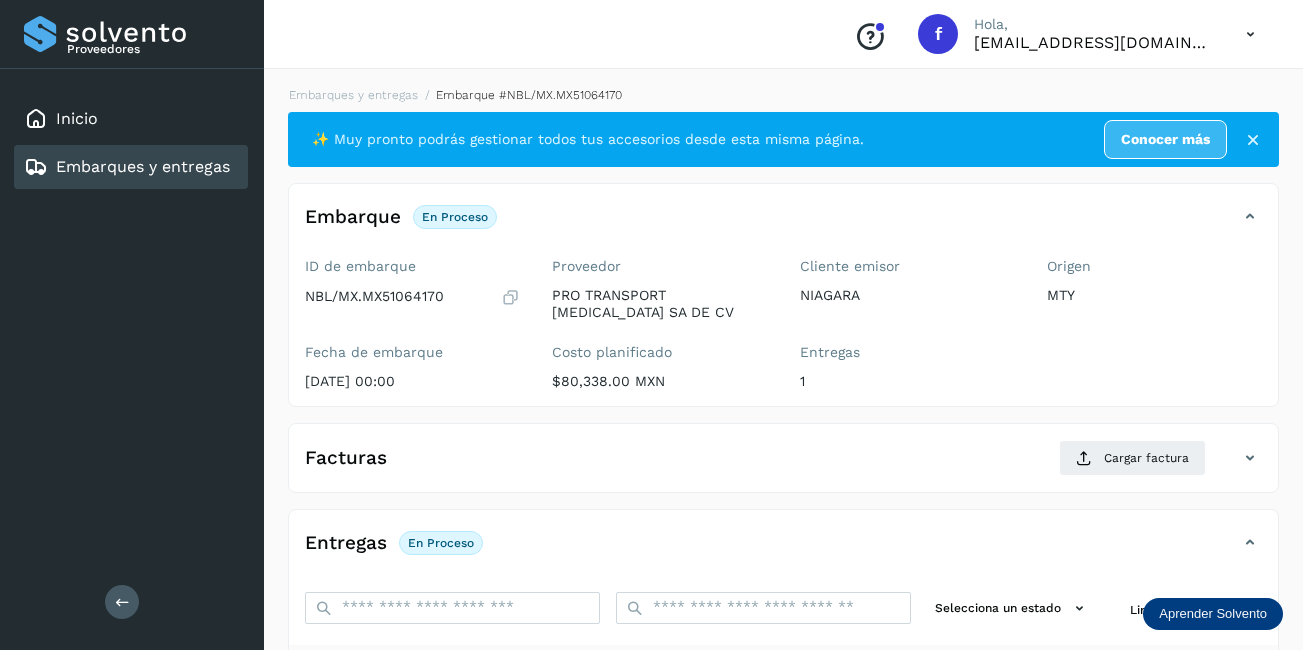 scroll, scrollTop: 313, scrollLeft: 0, axis: vertical 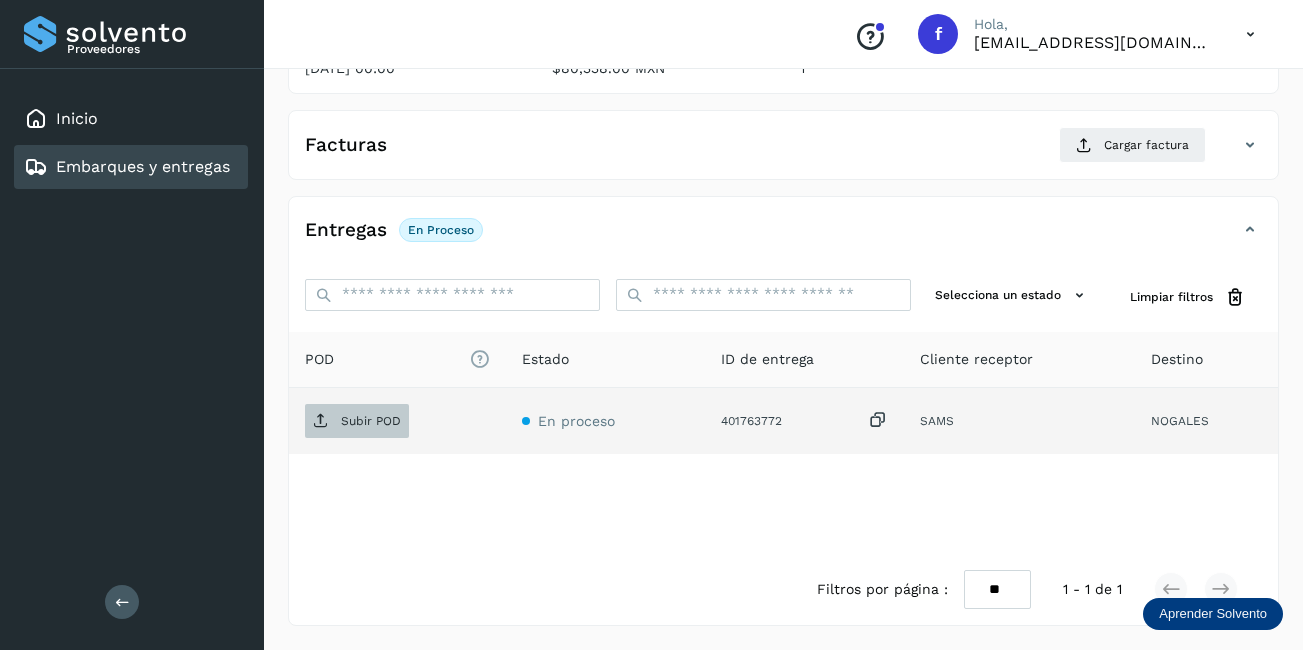 click on "Subir POD" at bounding box center (371, 421) 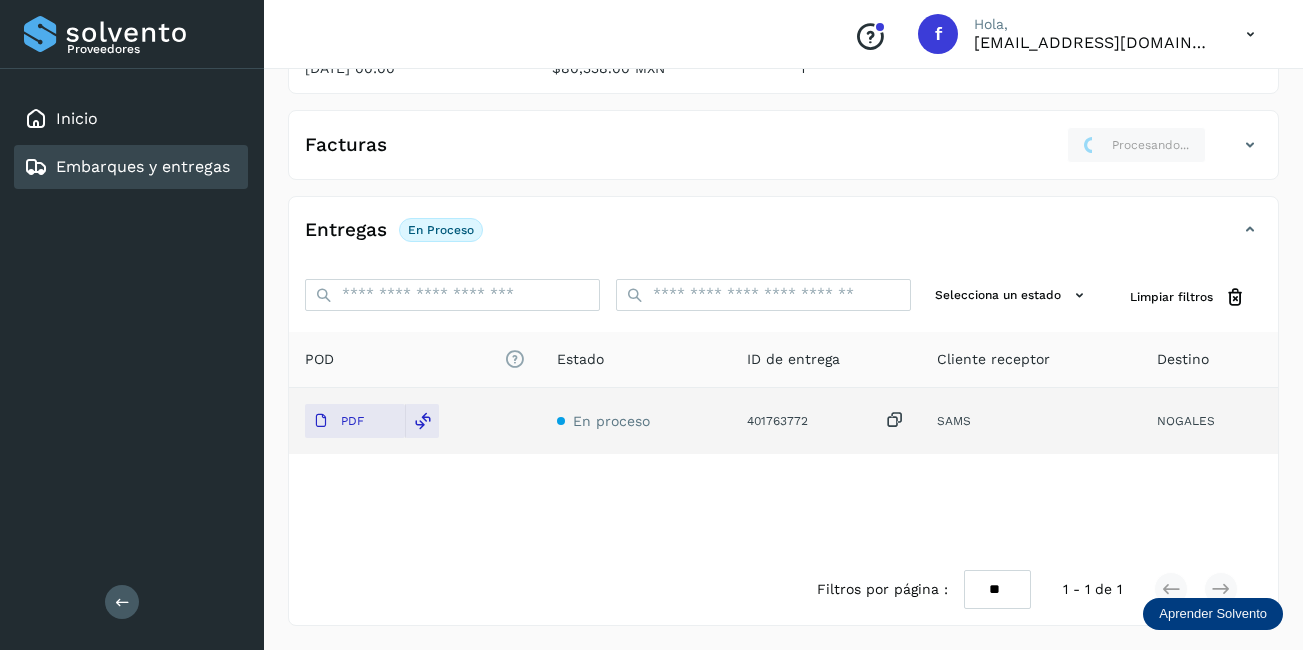 scroll, scrollTop: 0, scrollLeft: 0, axis: both 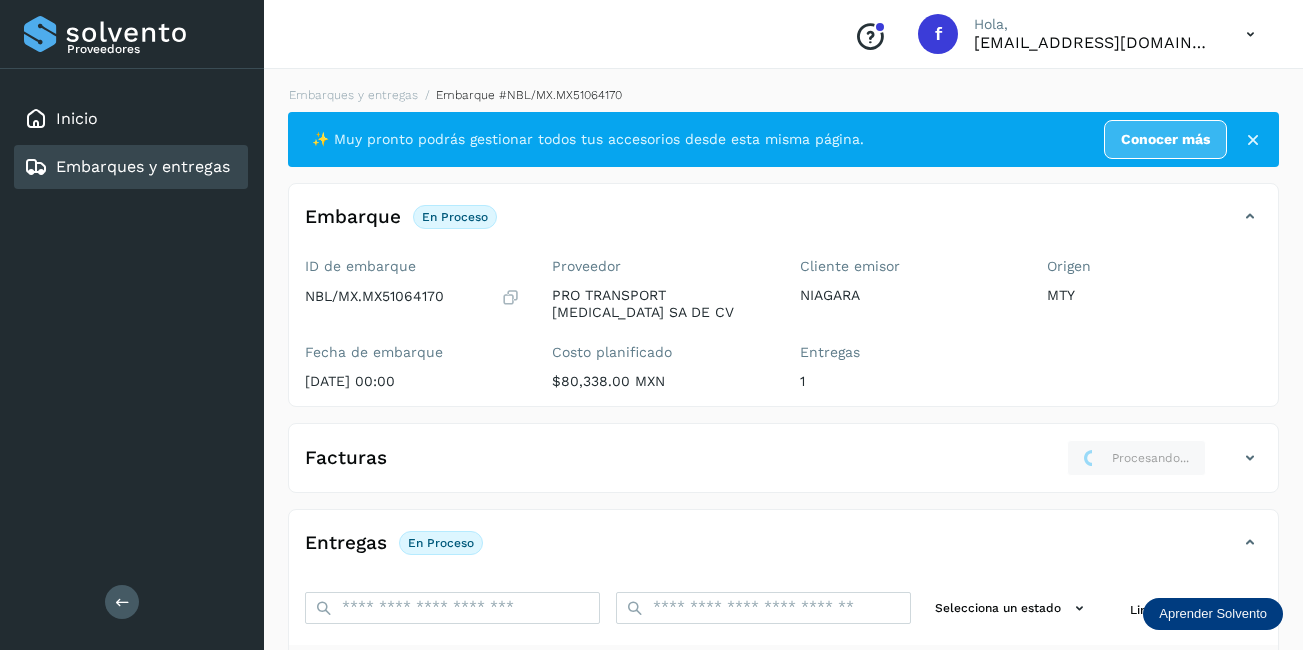click on "Embarques y entregas" at bounding box center [143, 166] 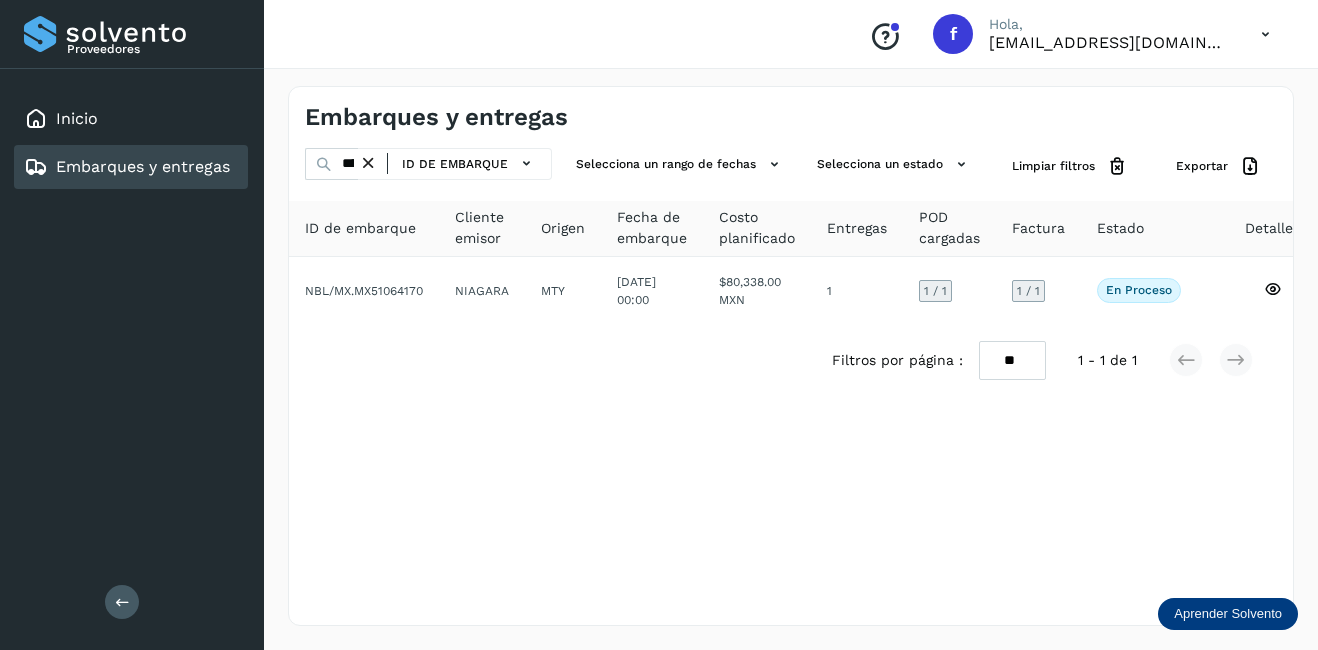 click at bounding box center (368, 163) 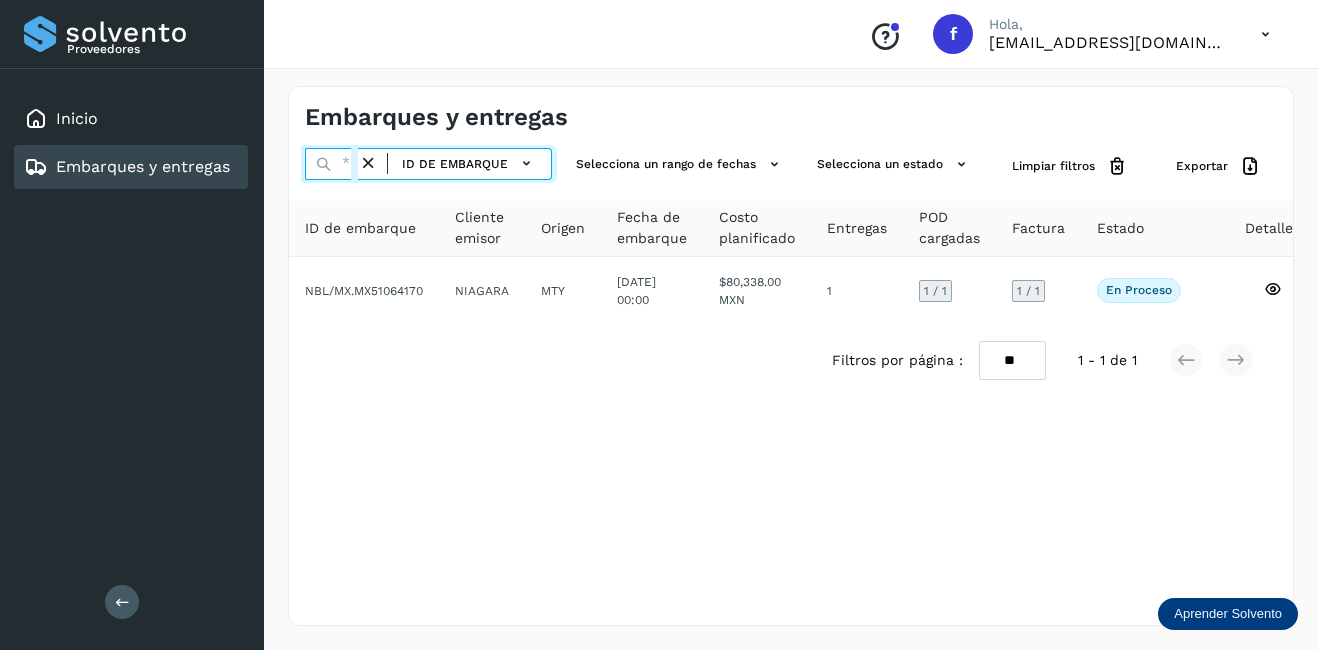 click at bounding box center (331, 164) 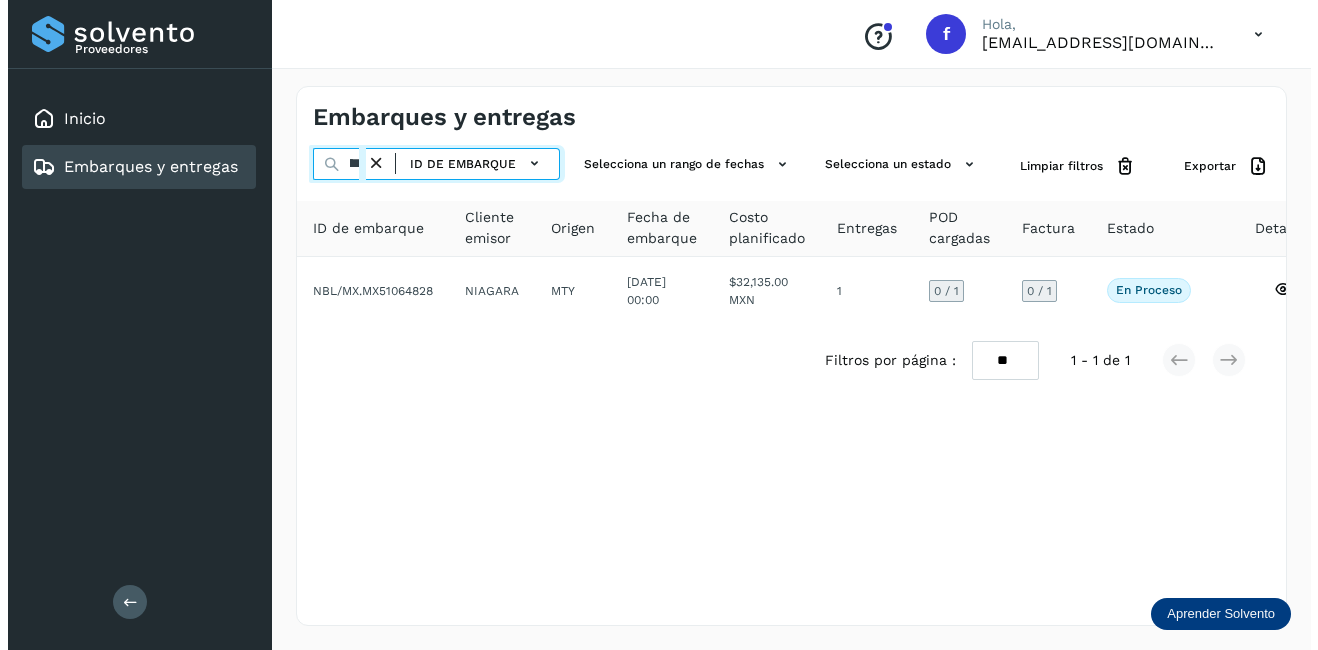 scroll, scrollTop: 0, scrollLeft: 54, axis: horizontal 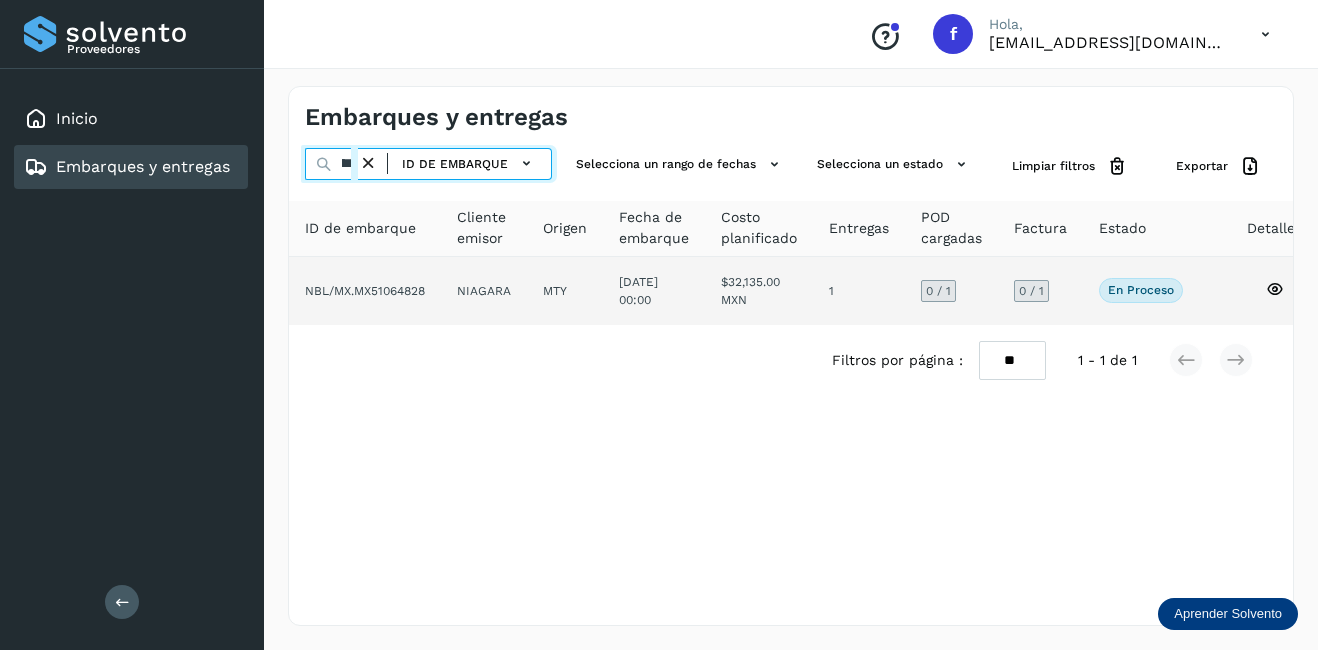 type on "********" 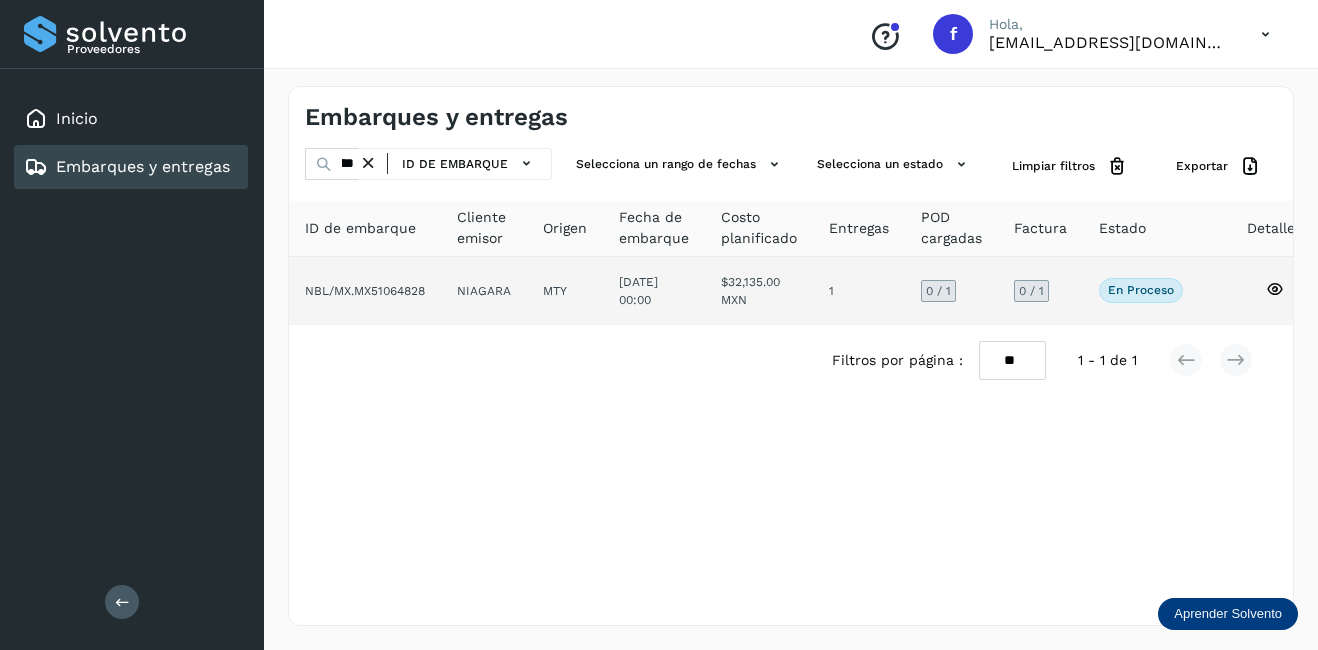 click on "1" 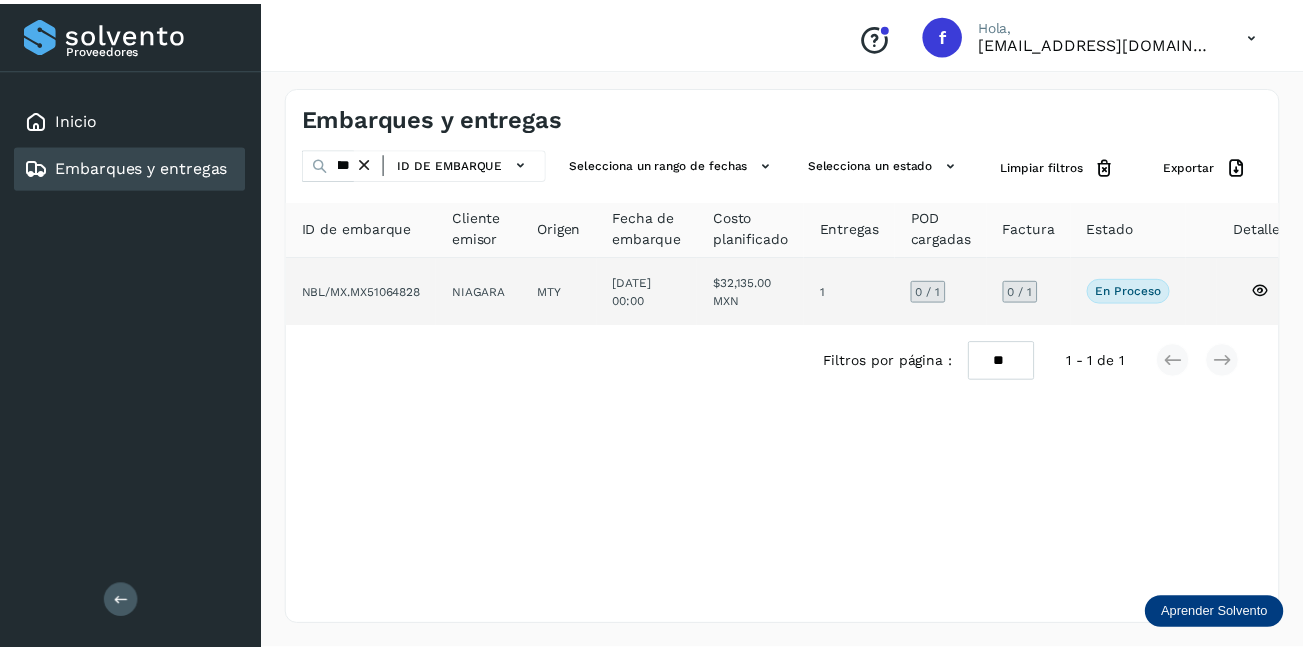 scroll, scrollTop: 0, scrollLeft: 0, axis: both 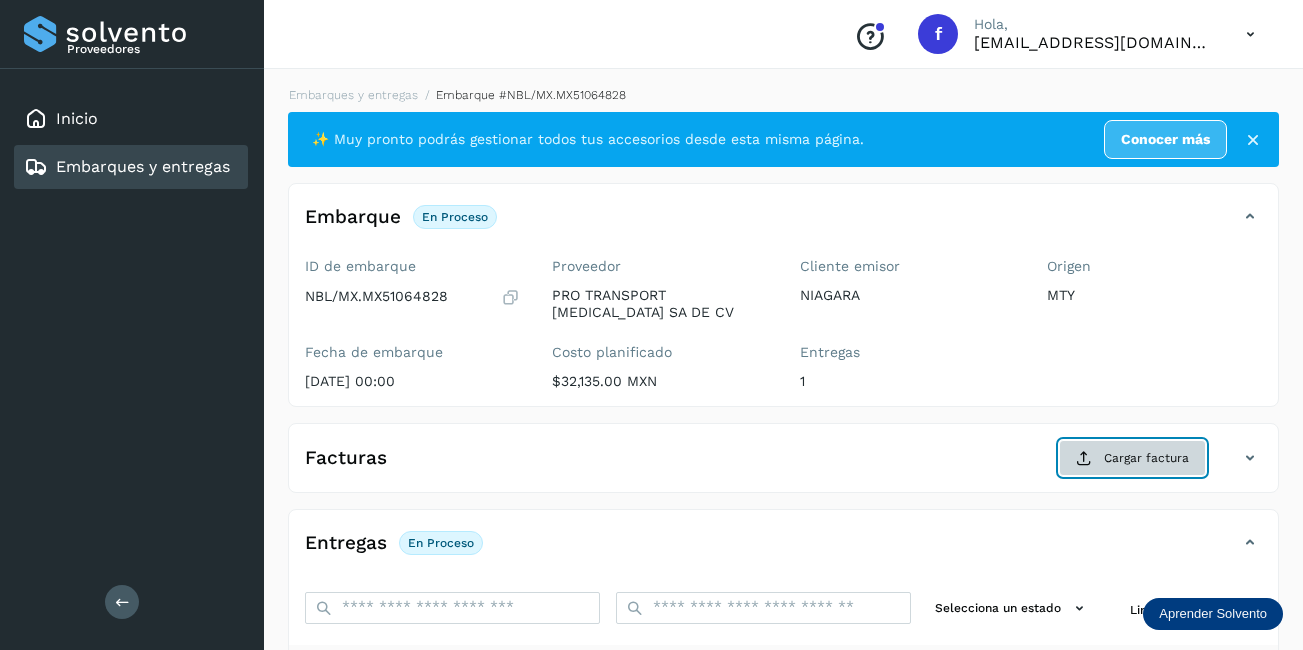 click on "Cargar factura" at bounding box center [1132, 458] 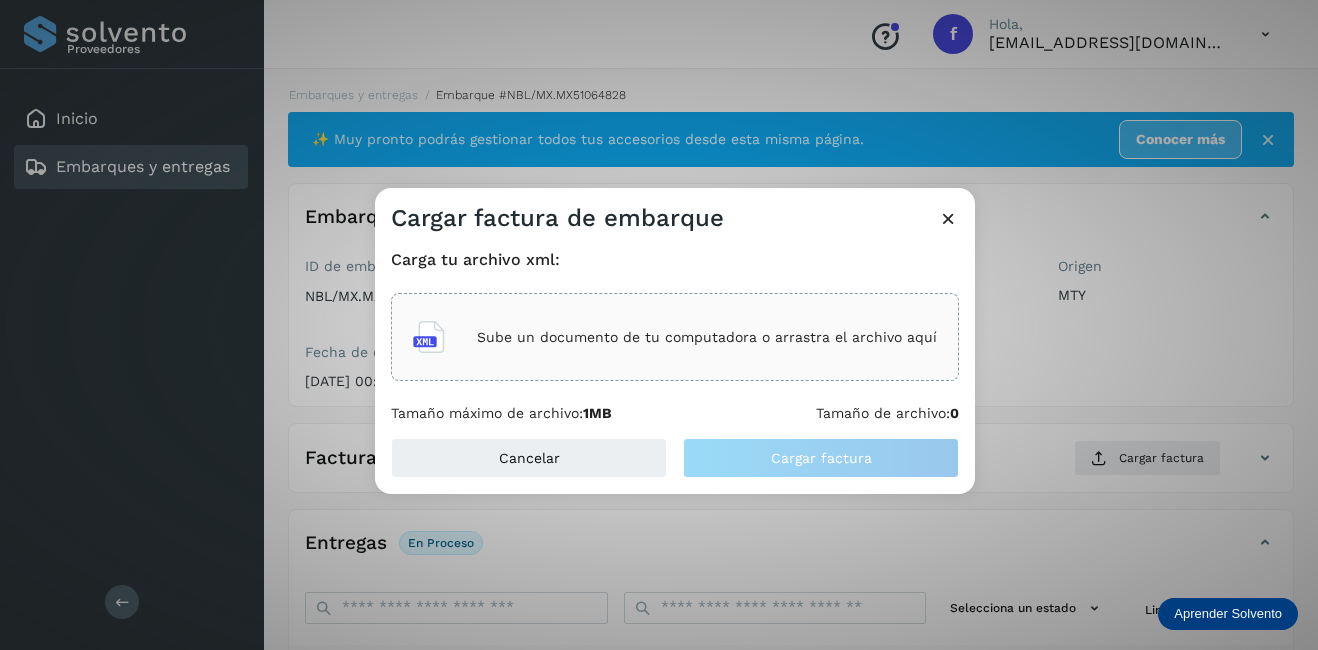 click on "Sube un documento de tu computadora o arrastra el archivo aquí" 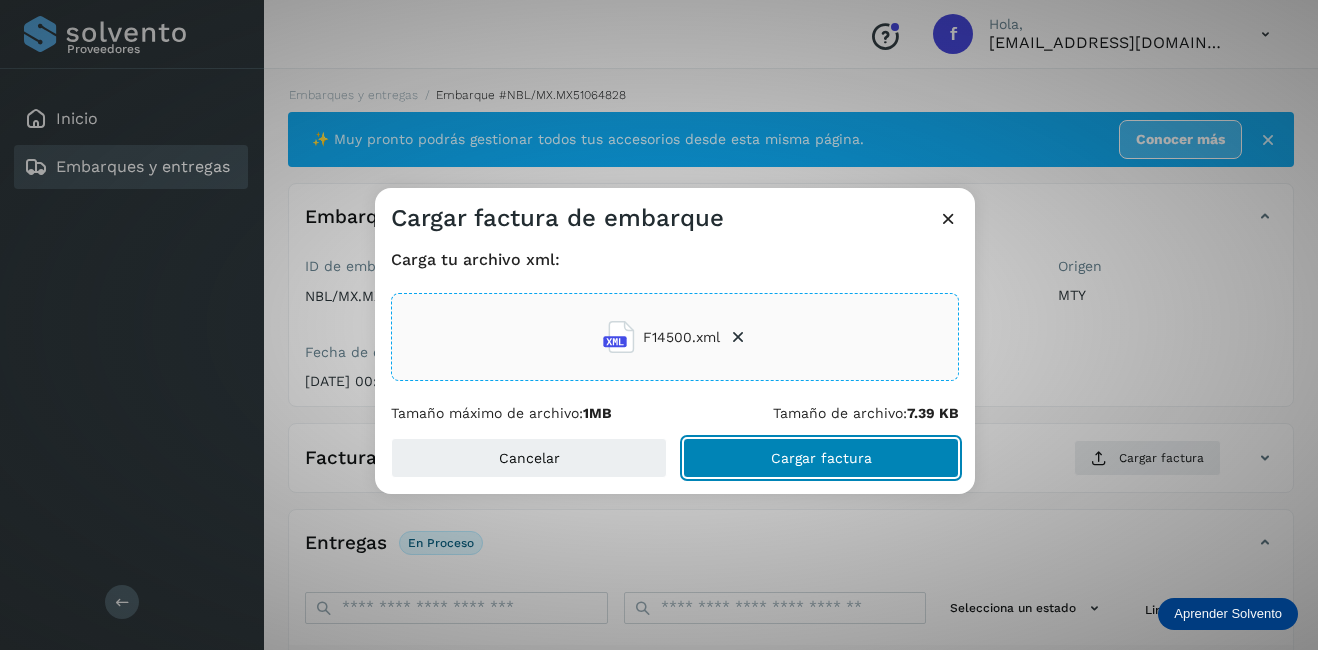 click on "Cargar factura" 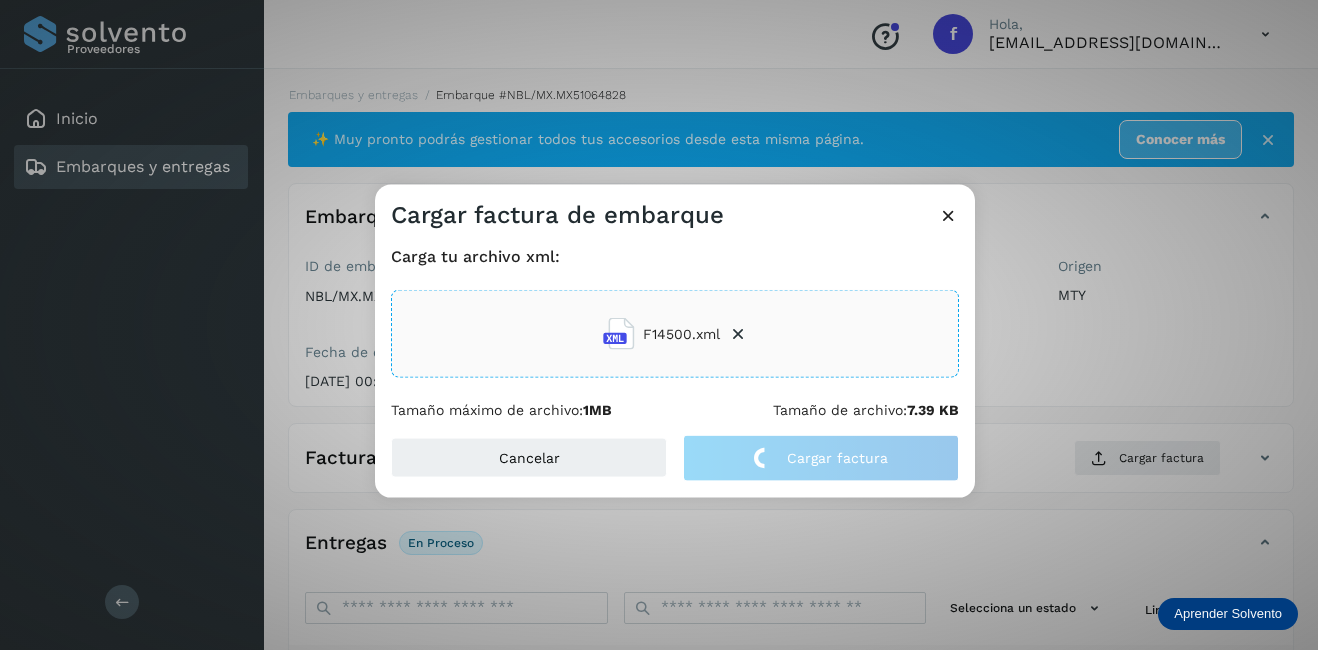 drag, startPoint x: 1112, startPoint y: 348, endPoint x: 1102, endPoint y: 342, distance: 11.661903 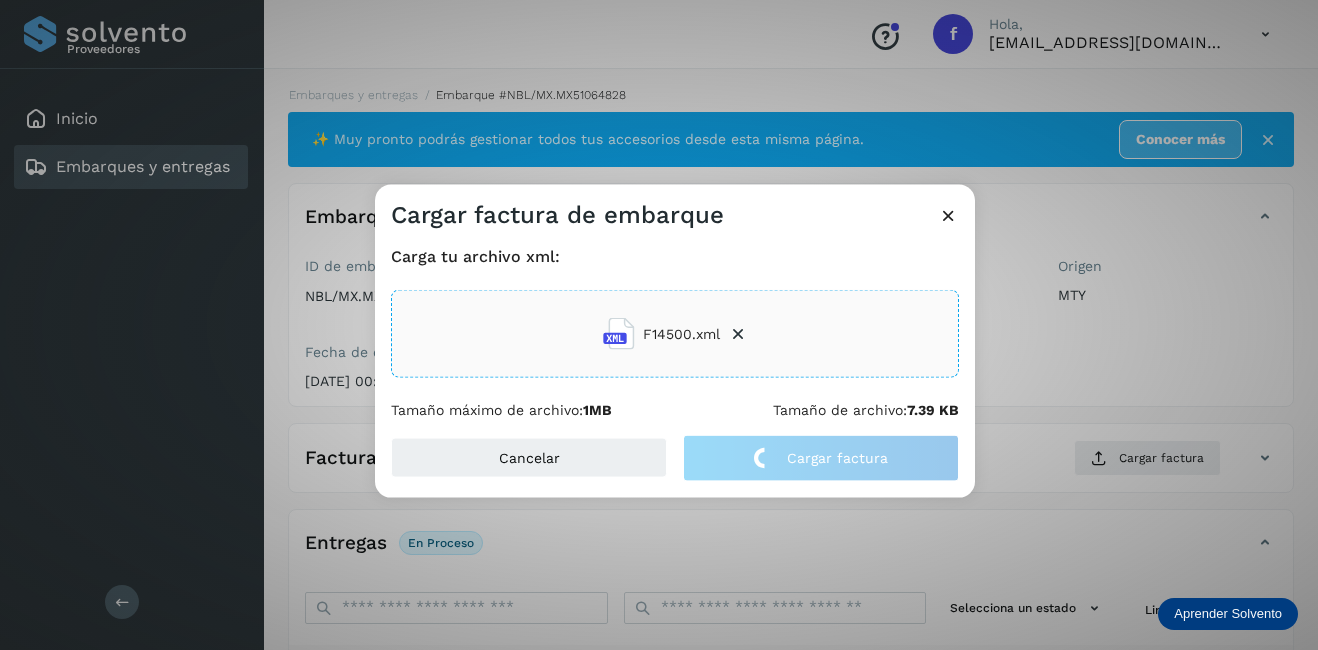 click on "Cargar factura de embarque Carga tu archivo xml: F14500.xml Tamaño máximo de archivo:  1MB Tamaño de archivo:  7.39 KB Cancelar Cargar factura" 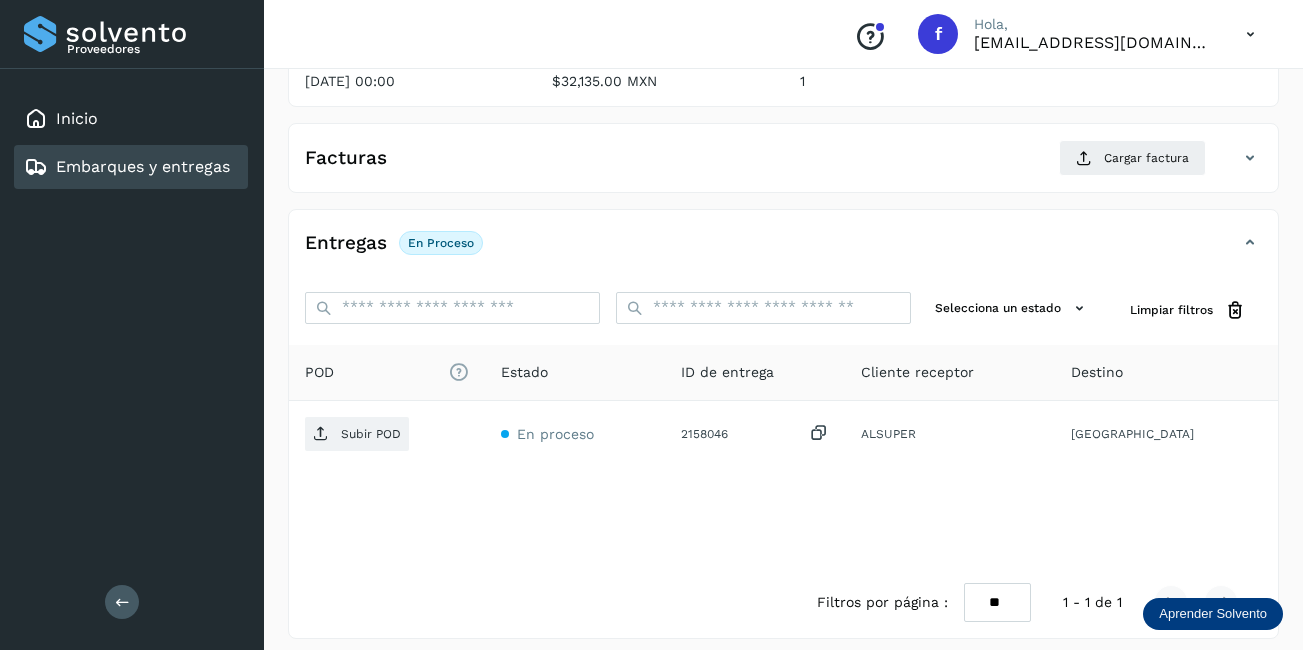 scroll, scrollTop: 313, scrollLeft: 0, axis: vertical 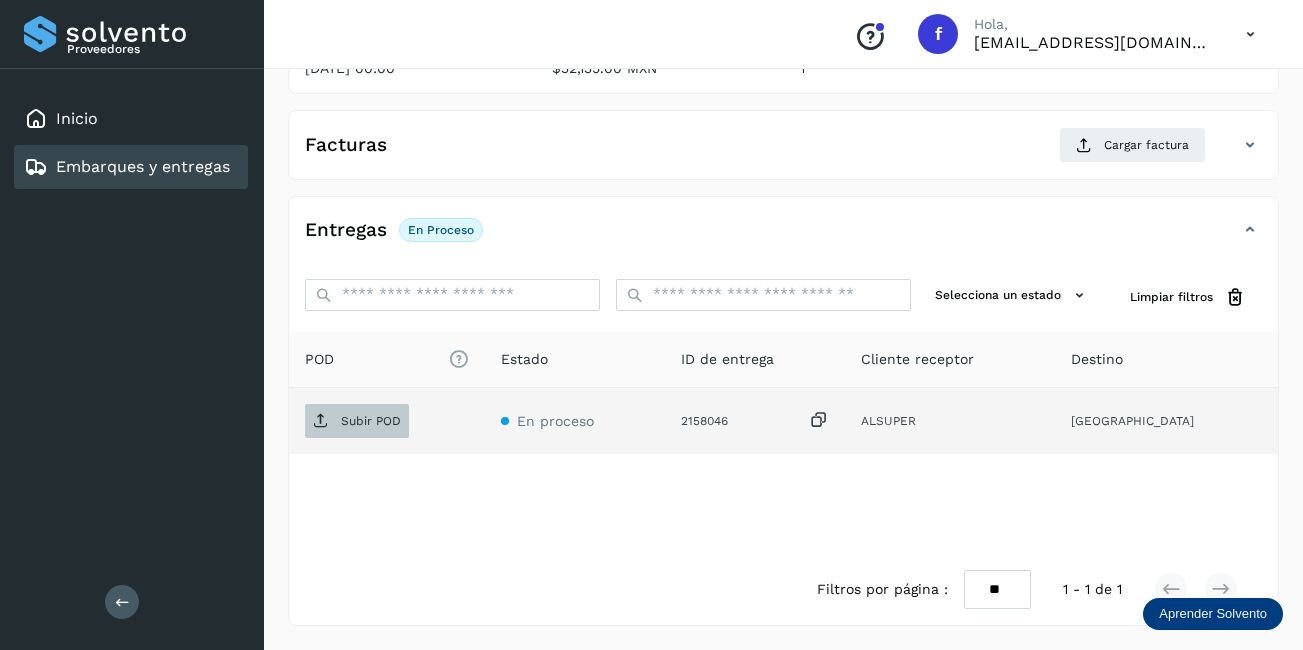 click on "Subir POD" at bounding box center (357, 421) 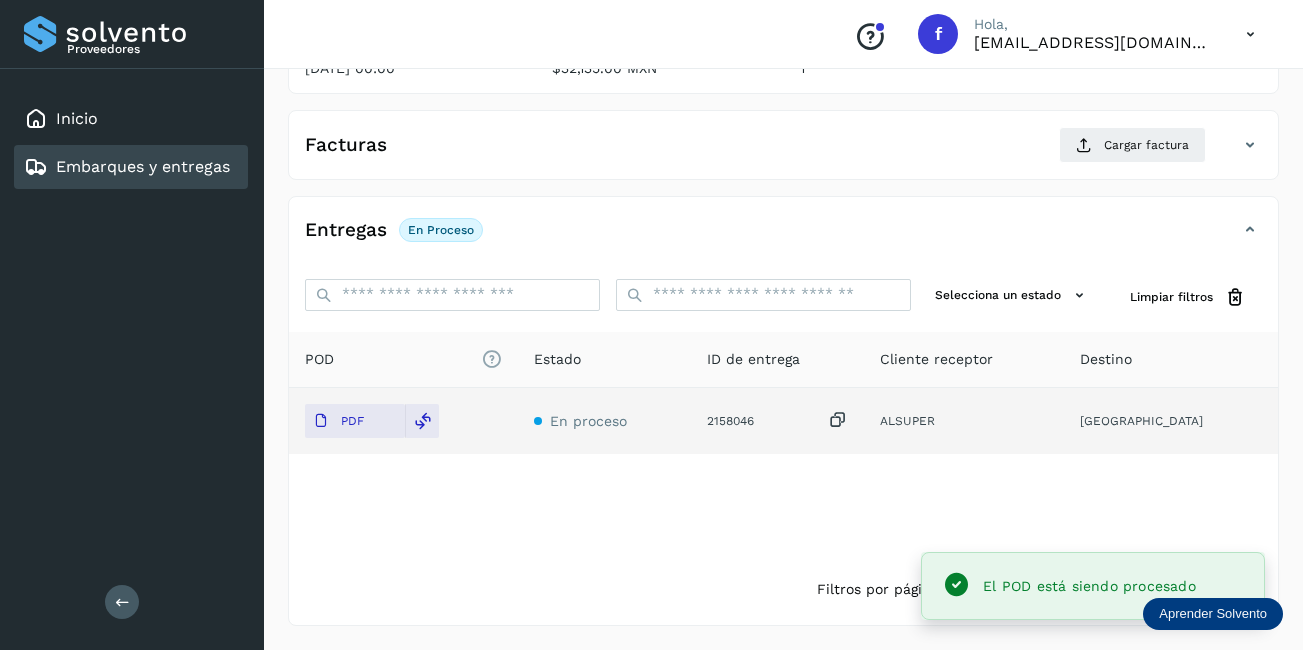 click on "Embarques y entregas" 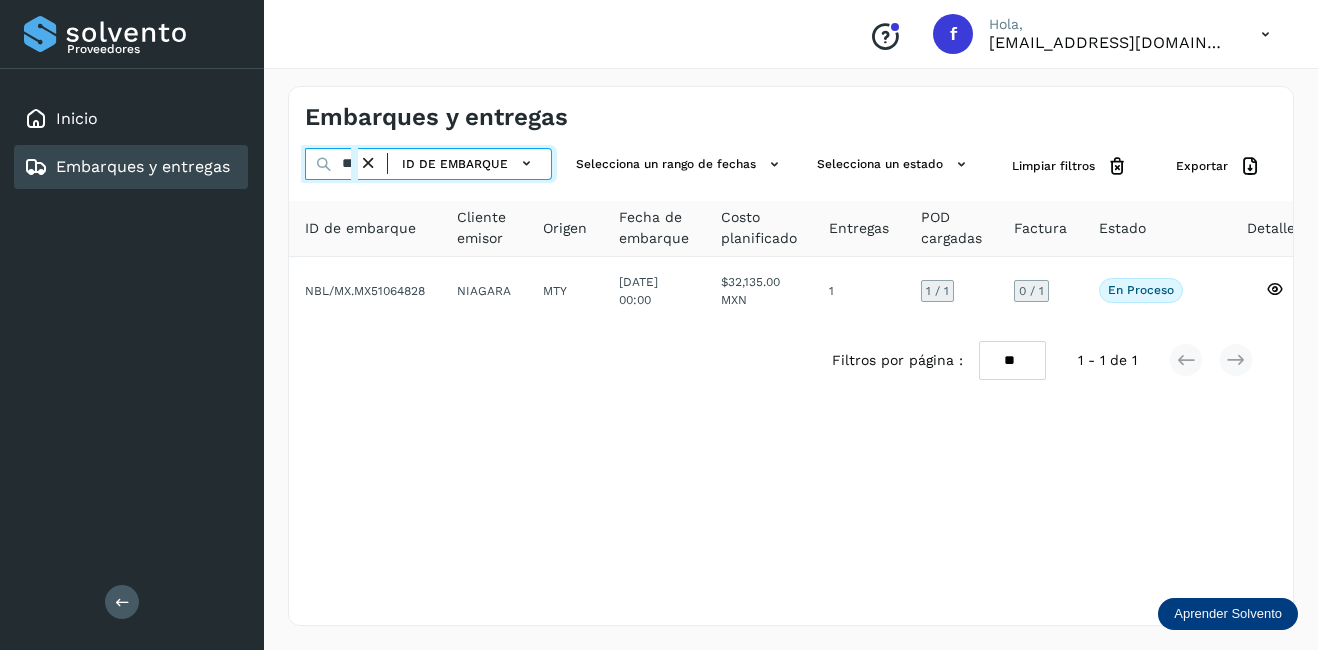 click on "********" at bounding box center (331, 164) 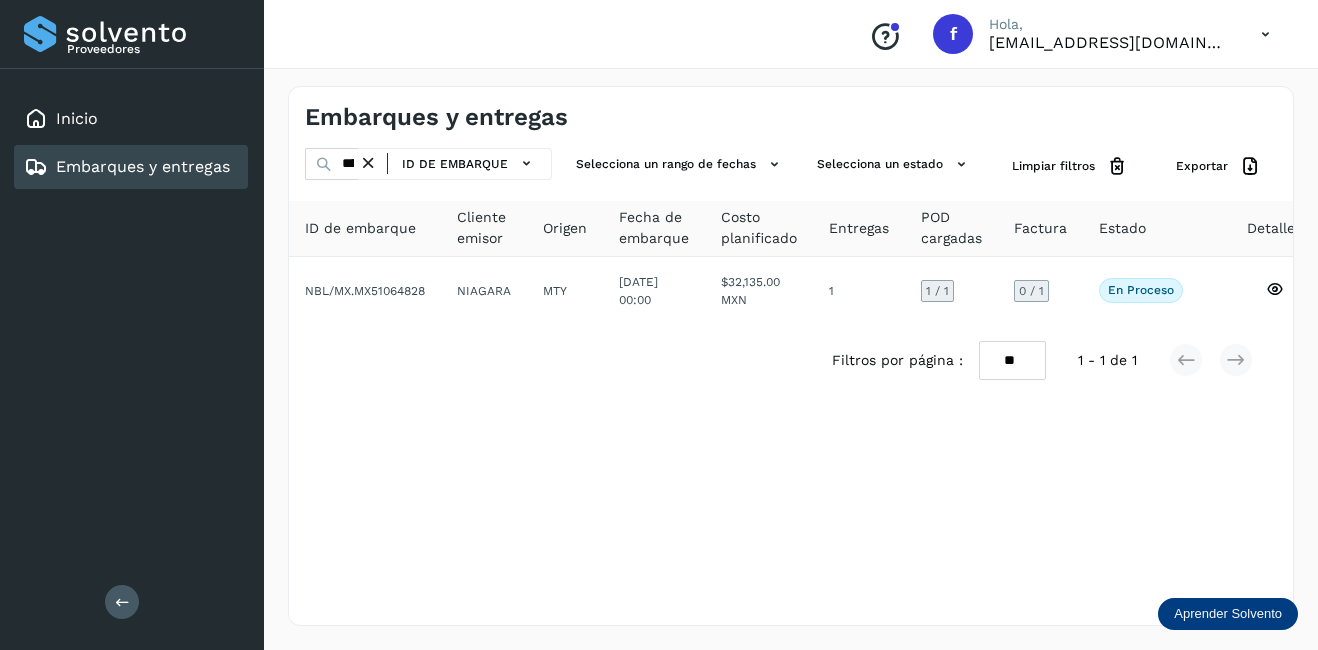 click at bounding box center [368, 163] 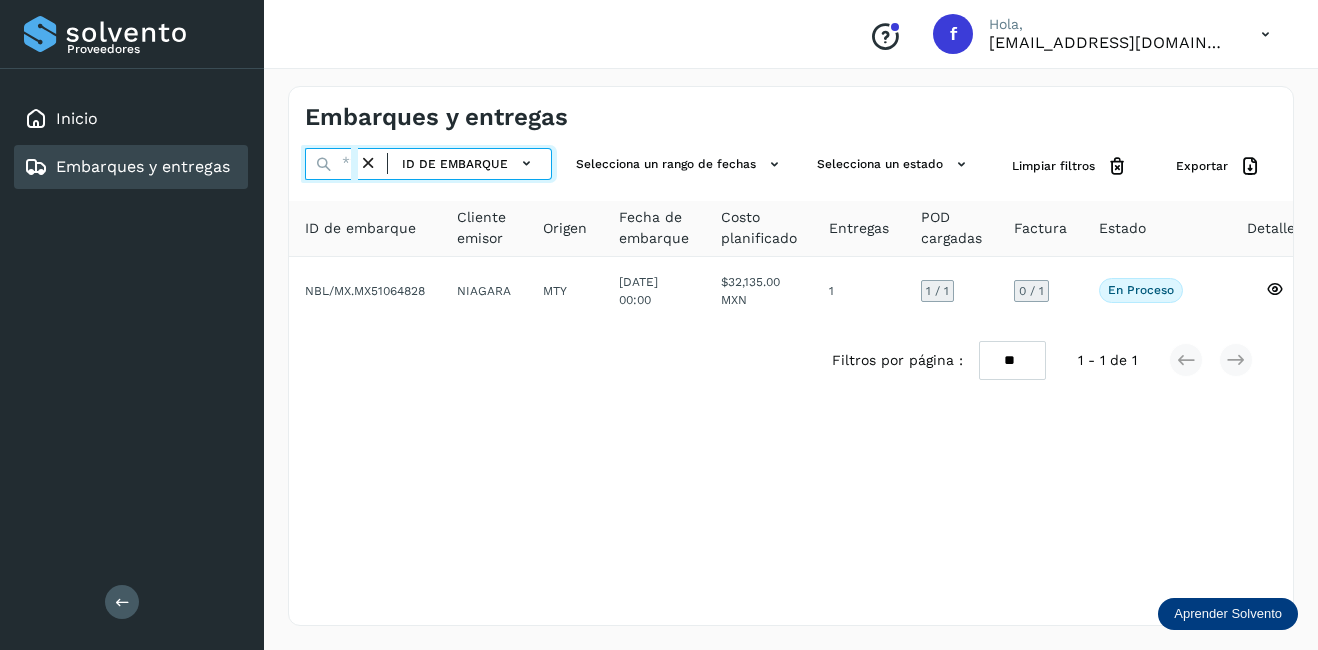 click at bounding box center (331, 164) 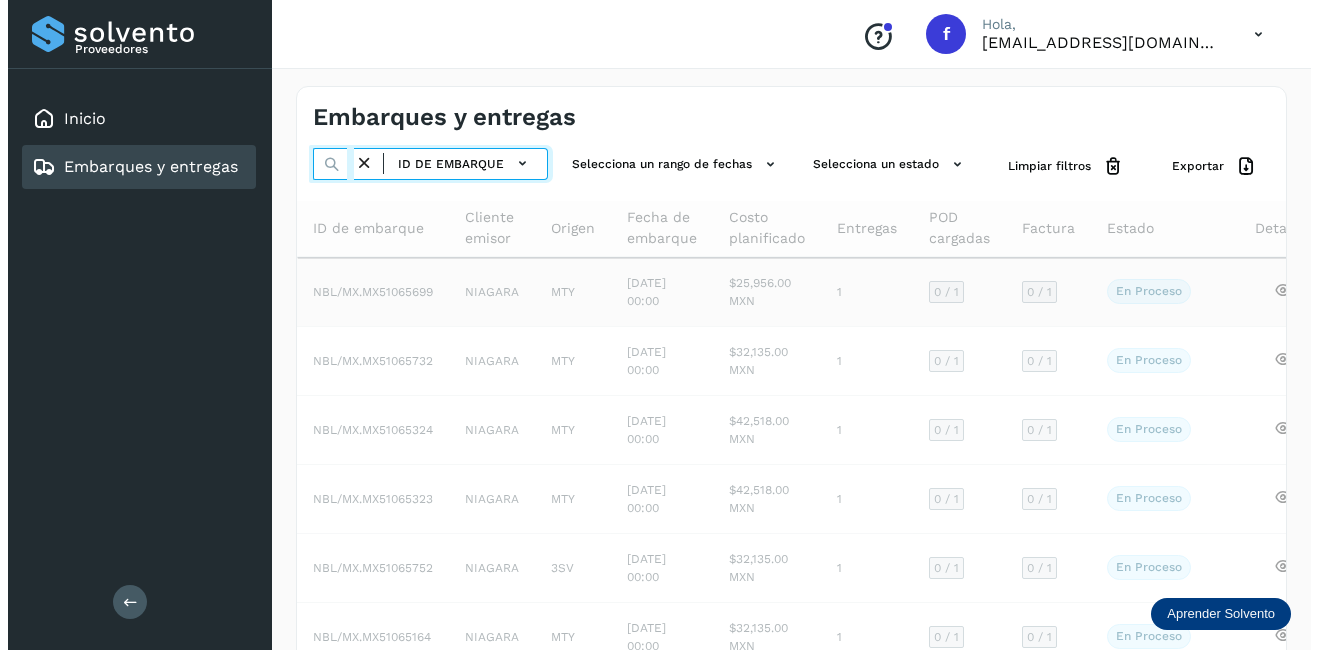 scroll, scrollTop: 0, scrollLeft: 47, axis: horizontal 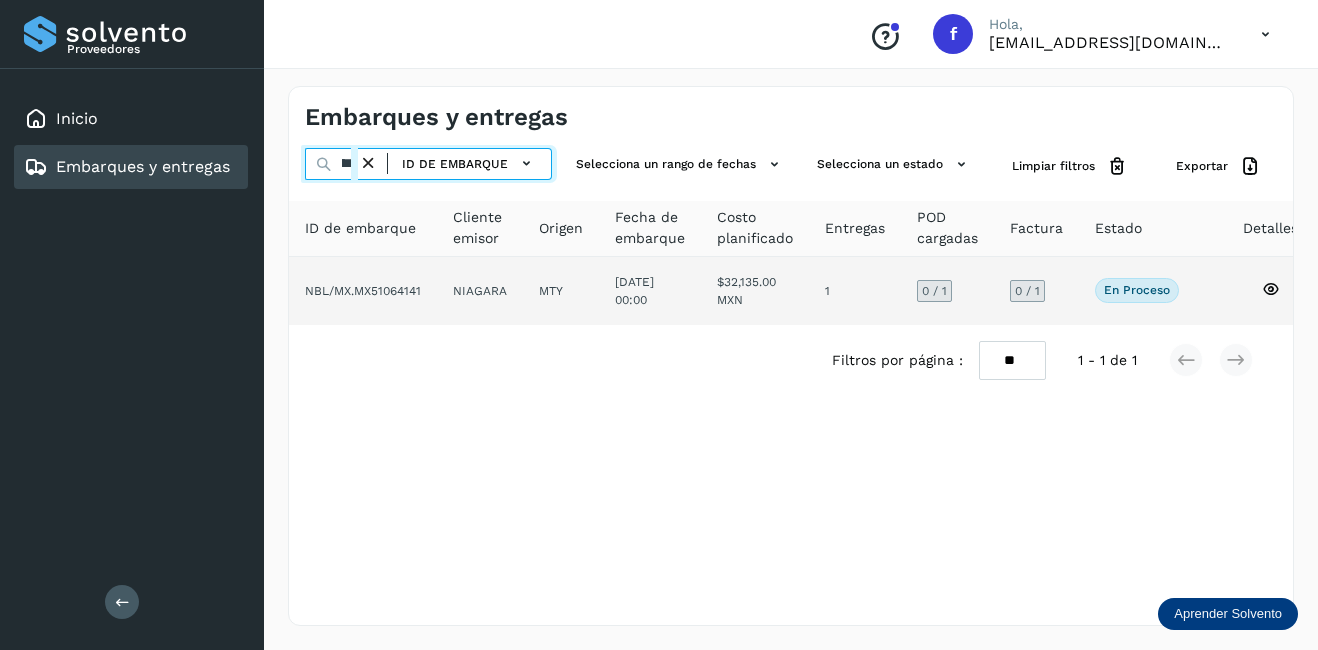 type on "********" 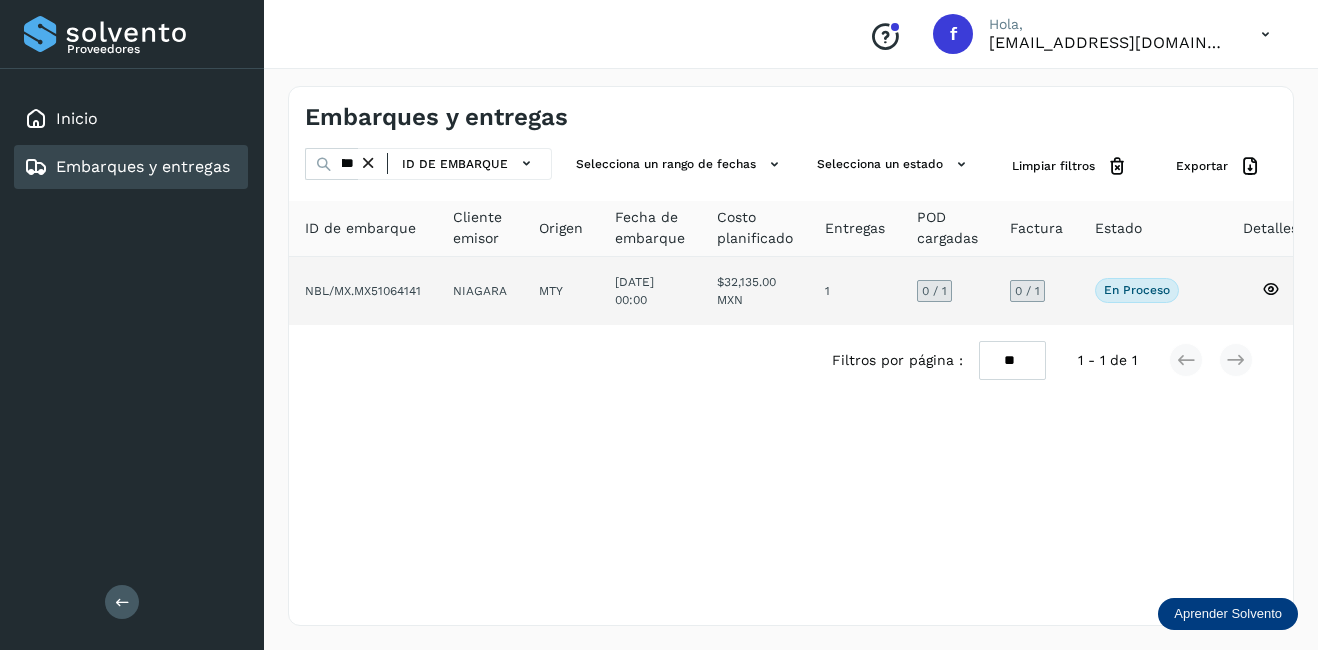 click on "1" 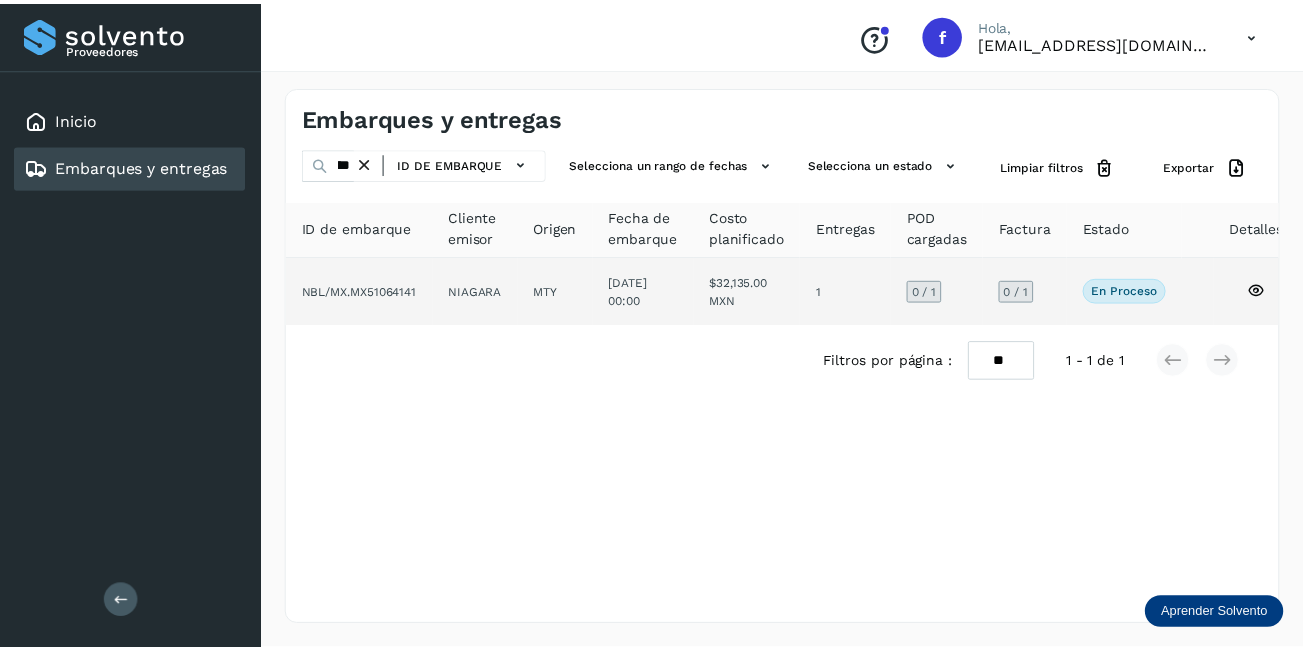 scroll, scrollTop: 0, scrollLeft: 0, axis: both 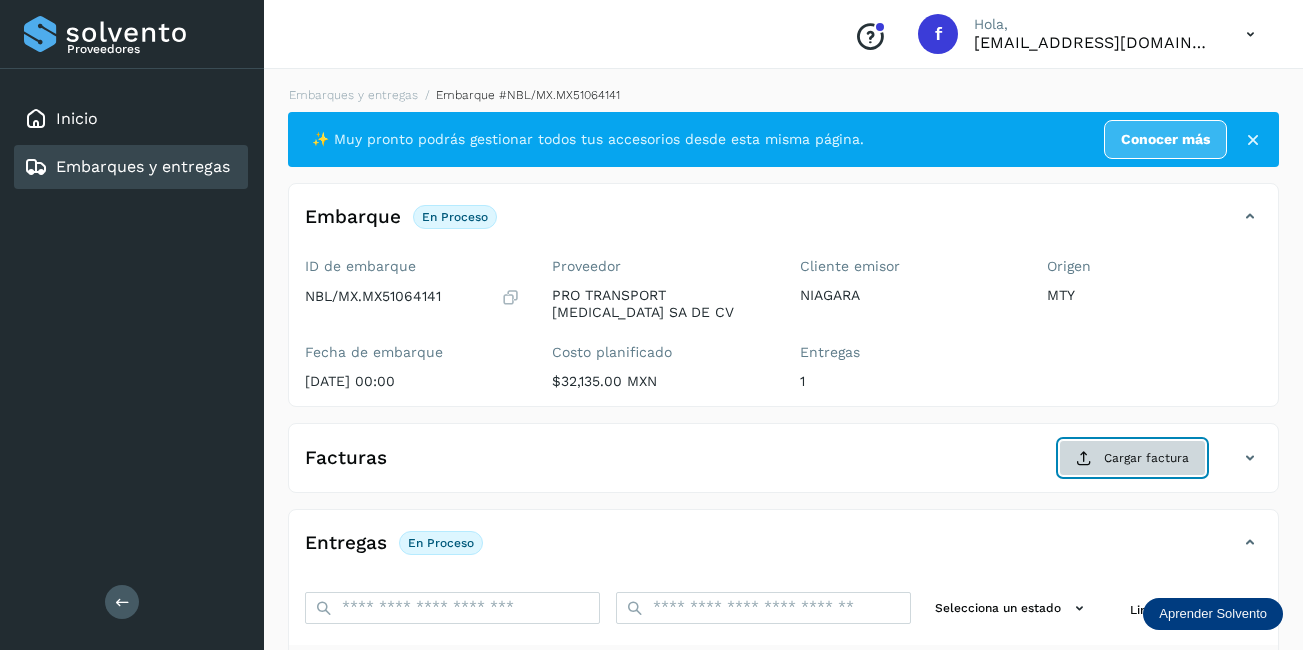 click on "Cargar factura" 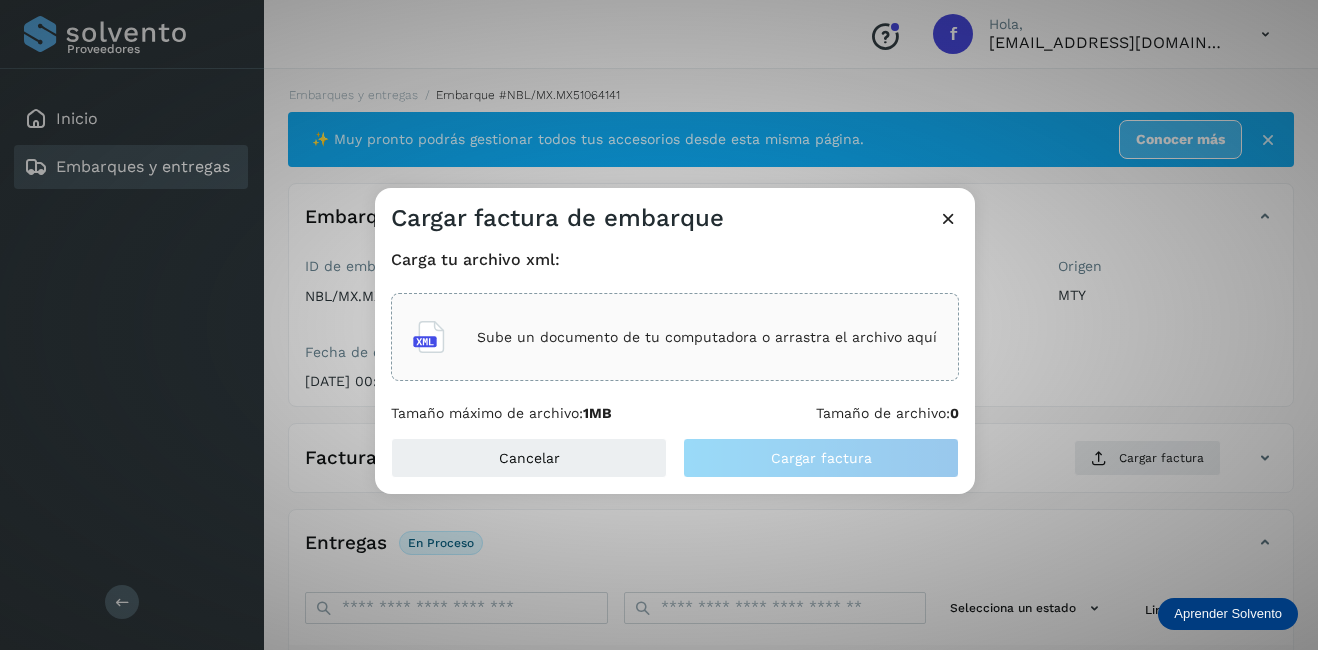 click on "Sube un documento de tu computadora o arrastra el archivo aquí" 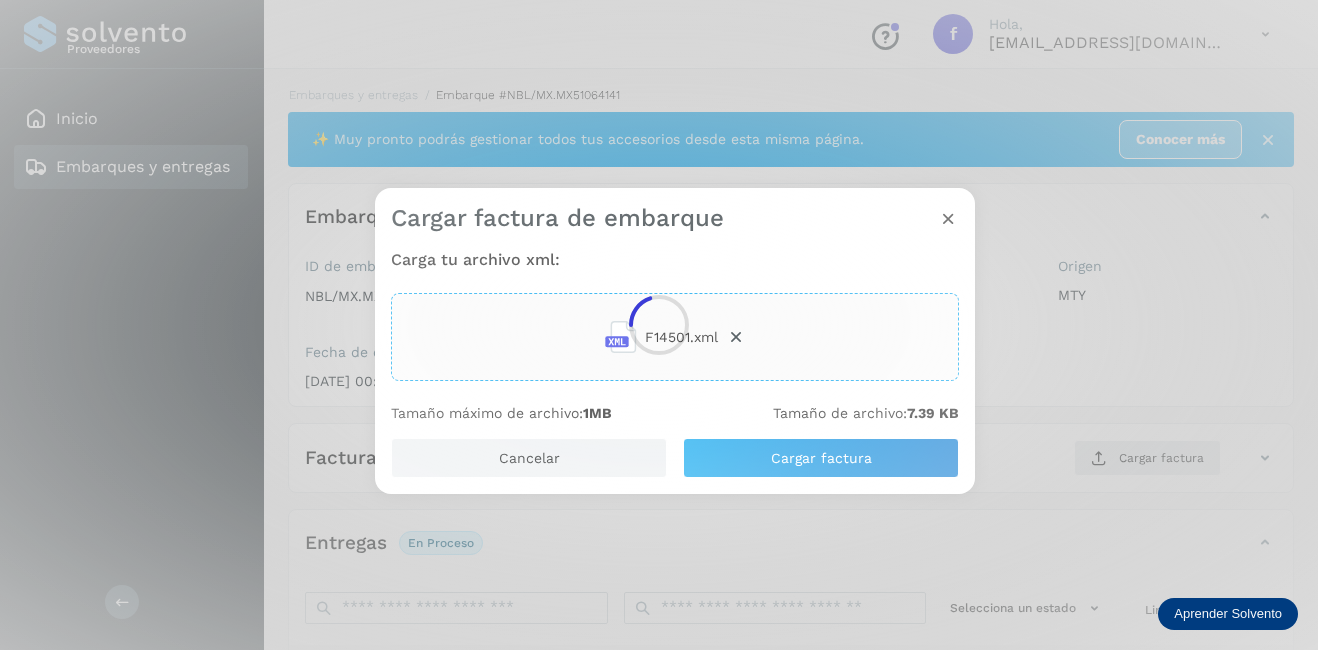 click 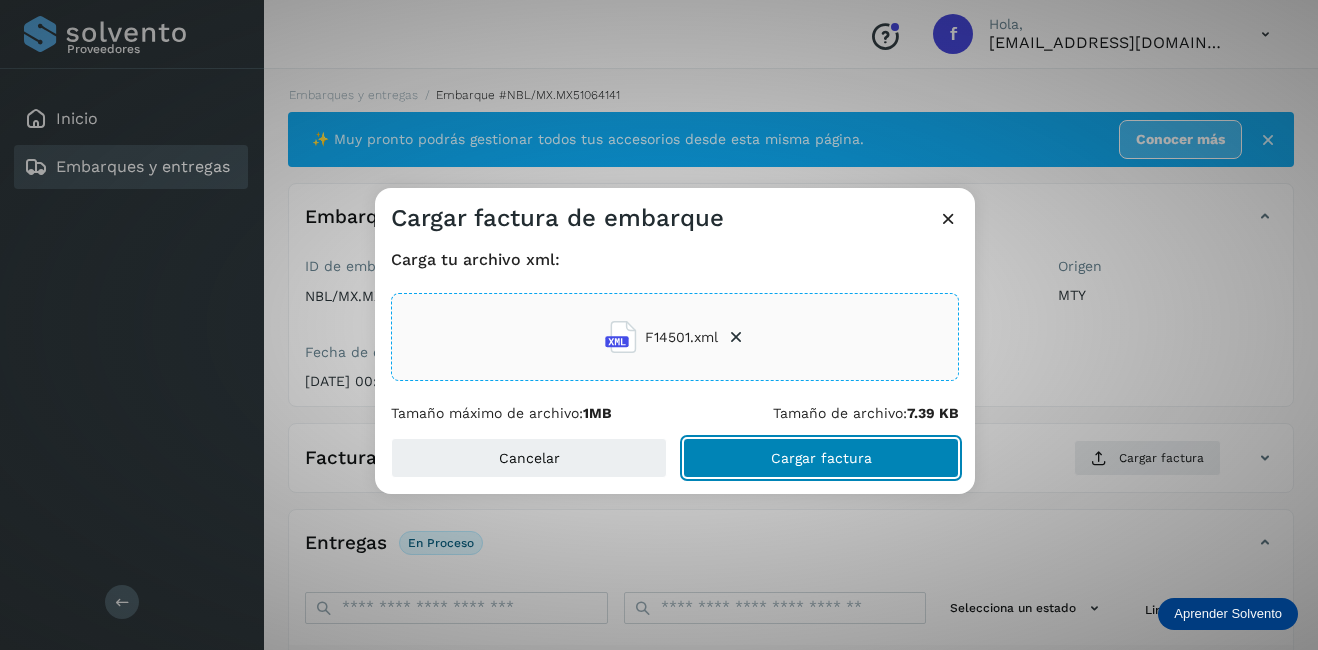 click on "Cargar factura" 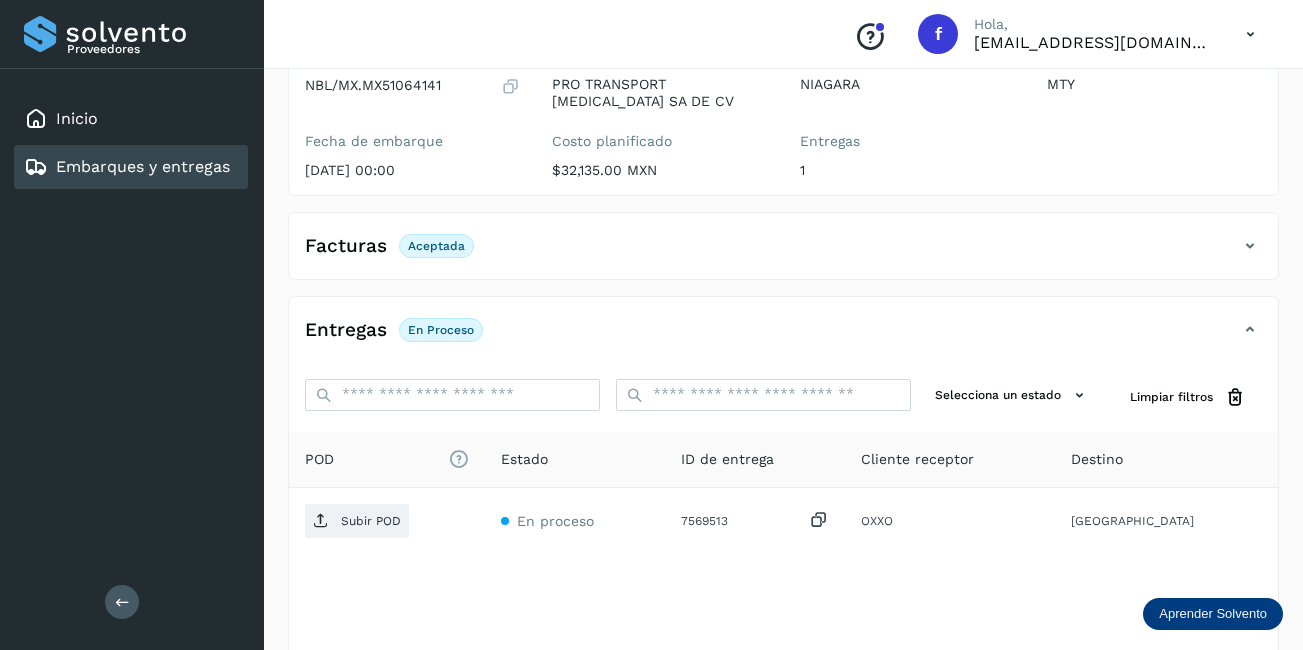 scroll, scrollTop: 311, scrollLeft: 0, axis: vertical 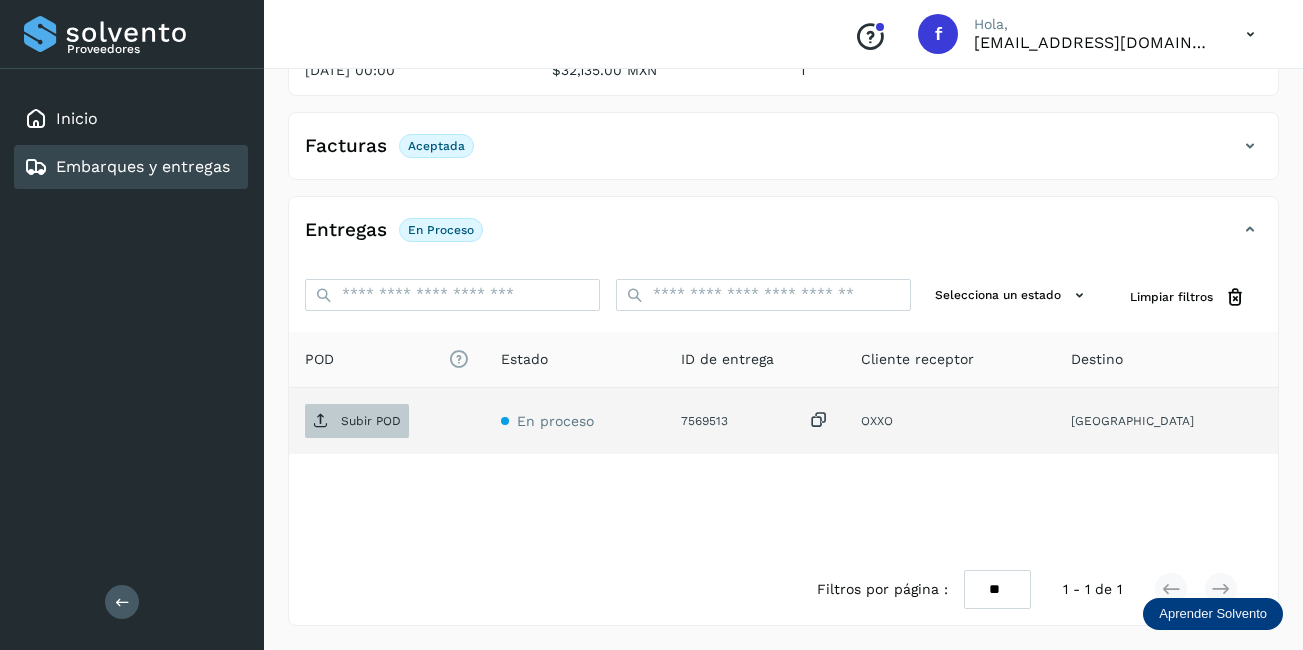 click on "Subir POD" at bounding box center (371, 421) 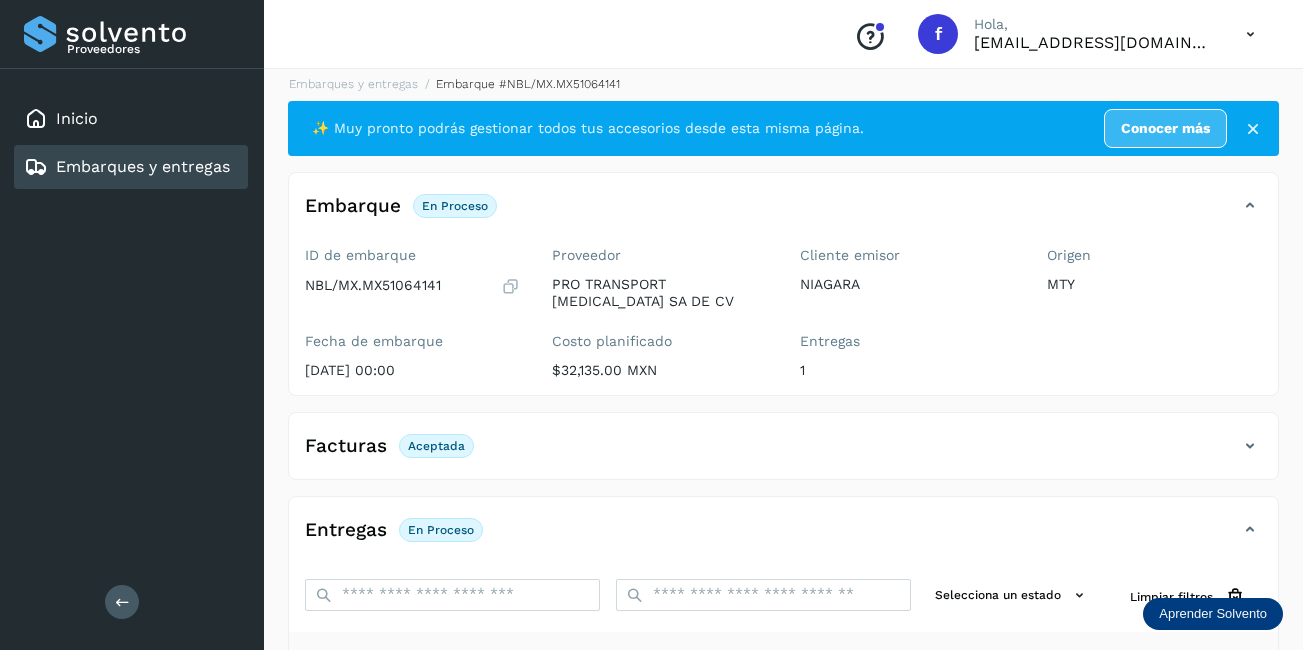 scroll, scrollTop: 0, scrollLeft: 0, axis: both 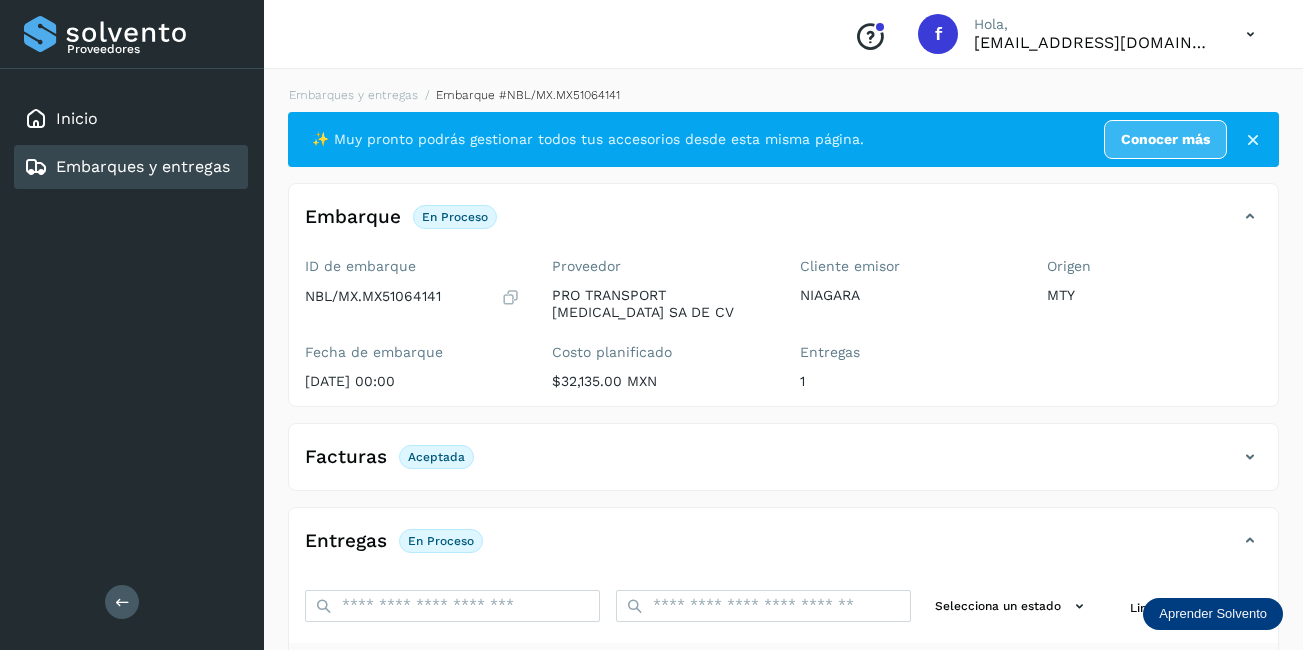 click on "Embarques y entregas" at bounding box center (143, 166) 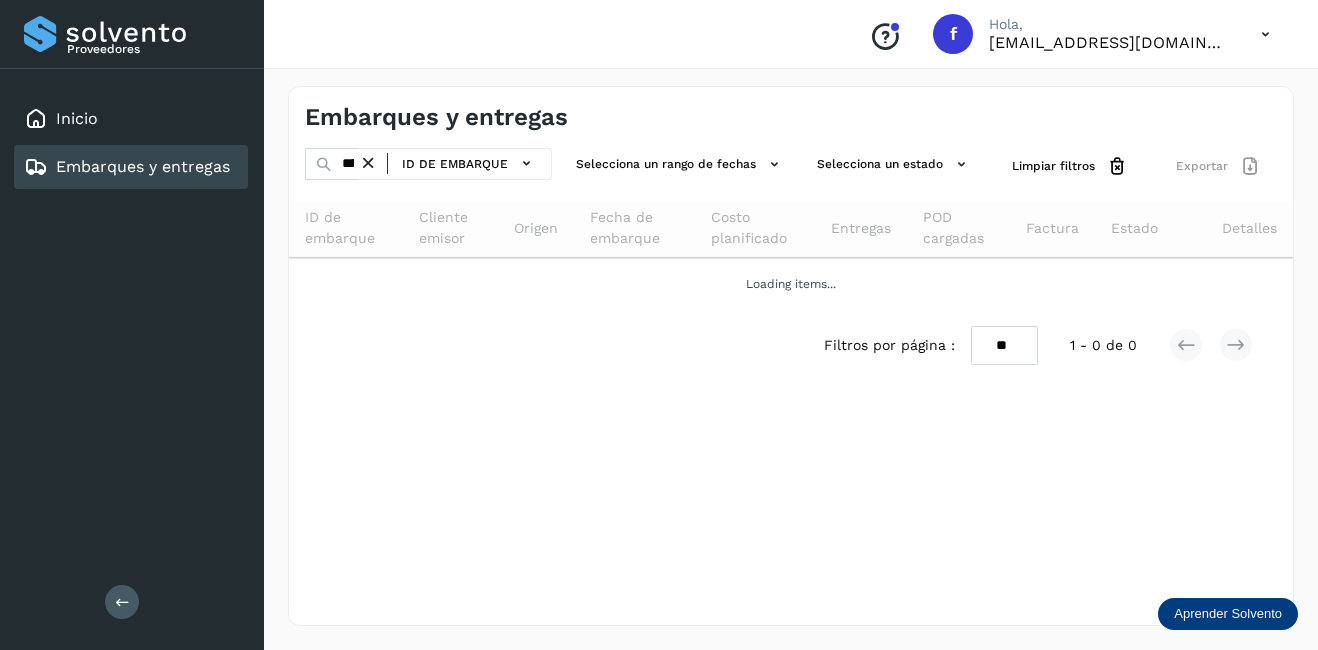 click at bounding box center [368, 163] 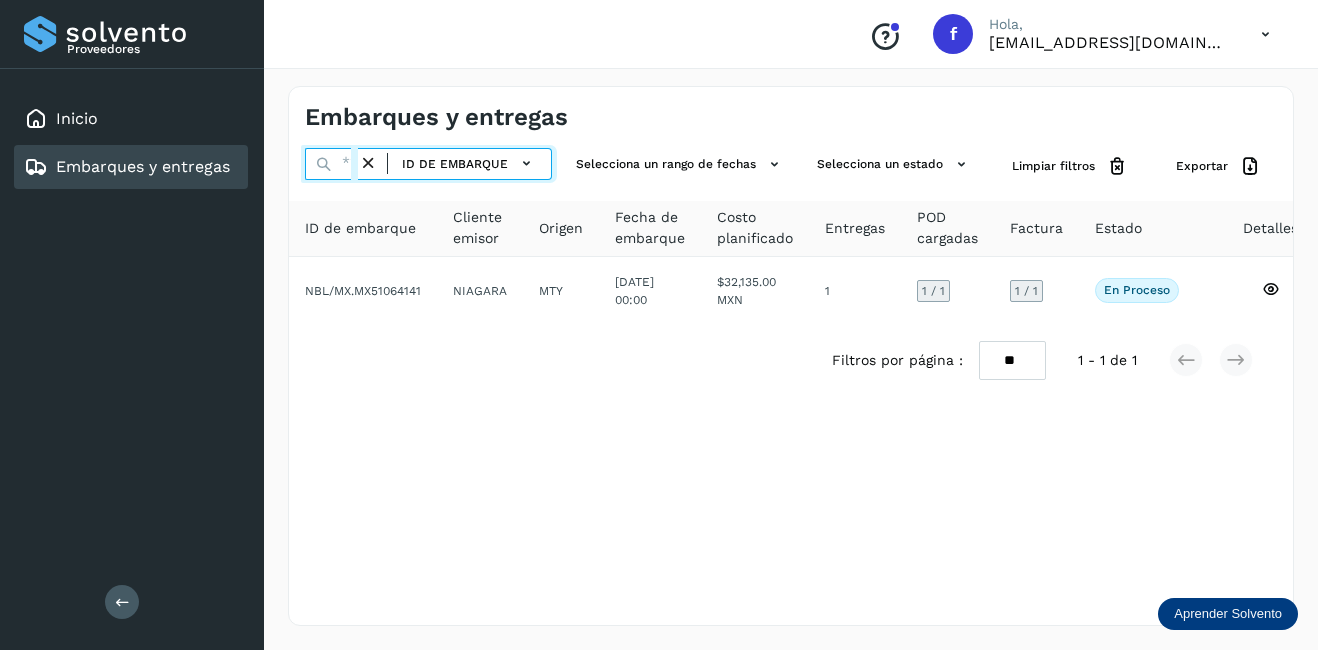 click at bounding box center (331, 164) 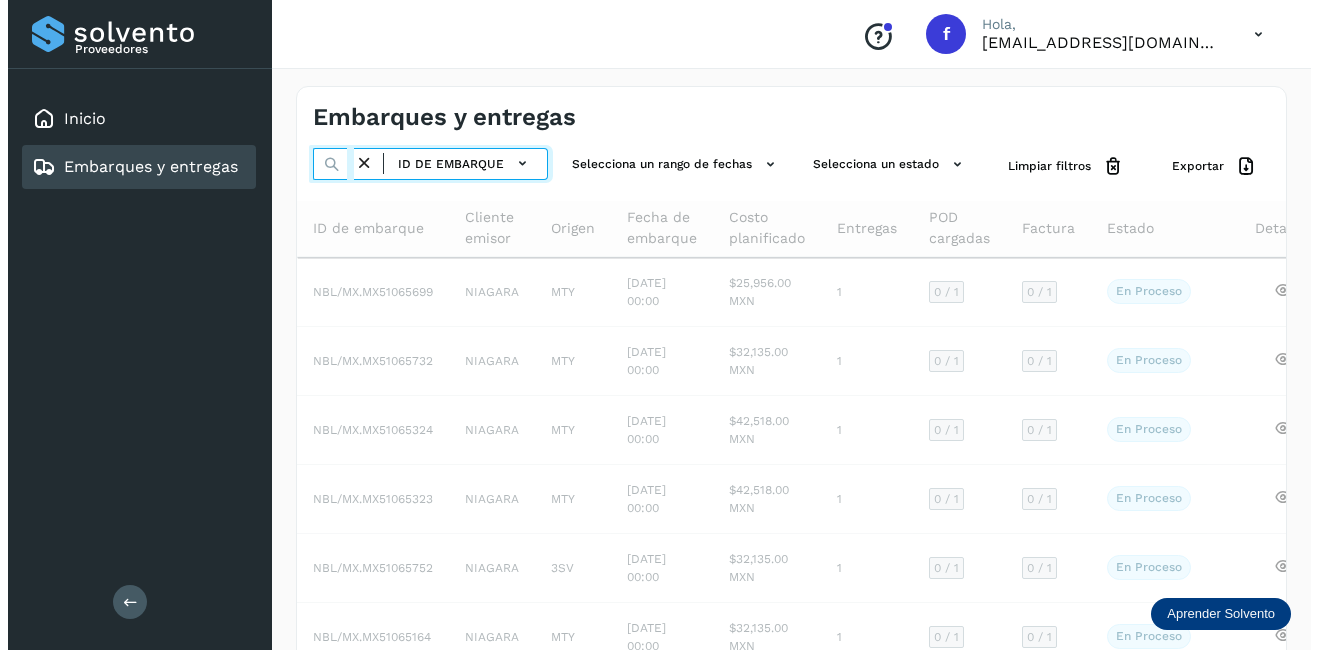 scroll, scrollTop: 0, scrollLeft: 50, axis: horizontal 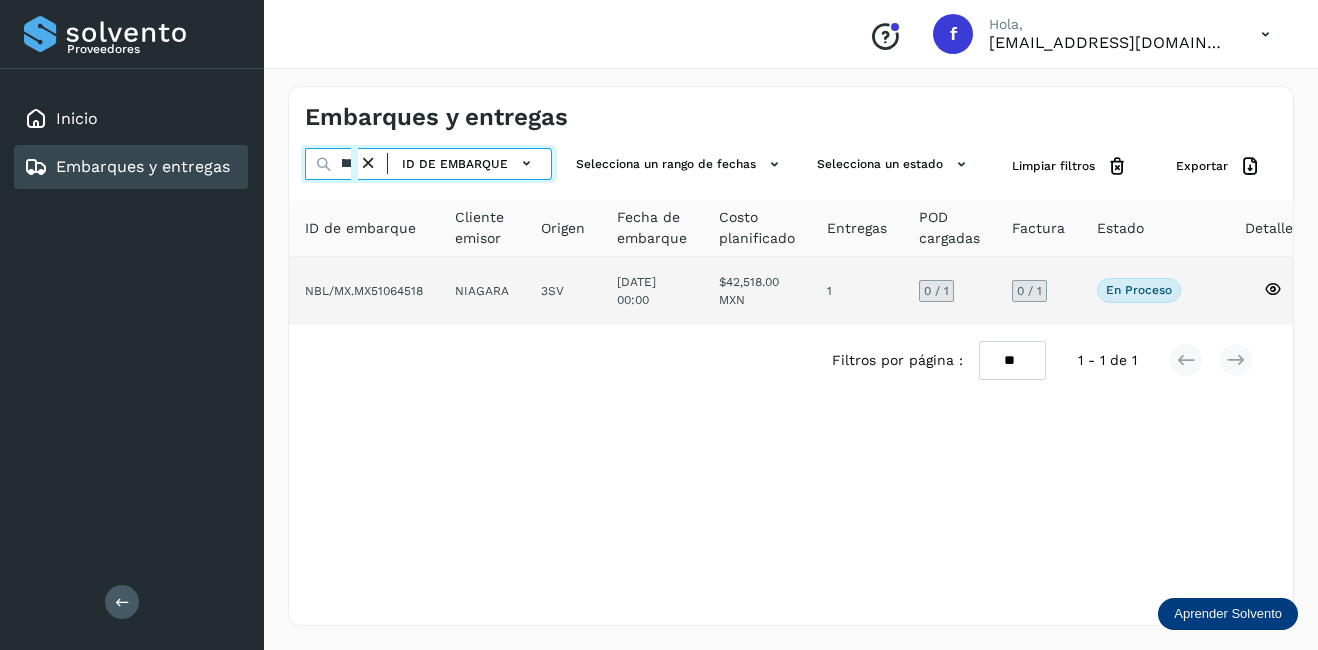 type on "********" 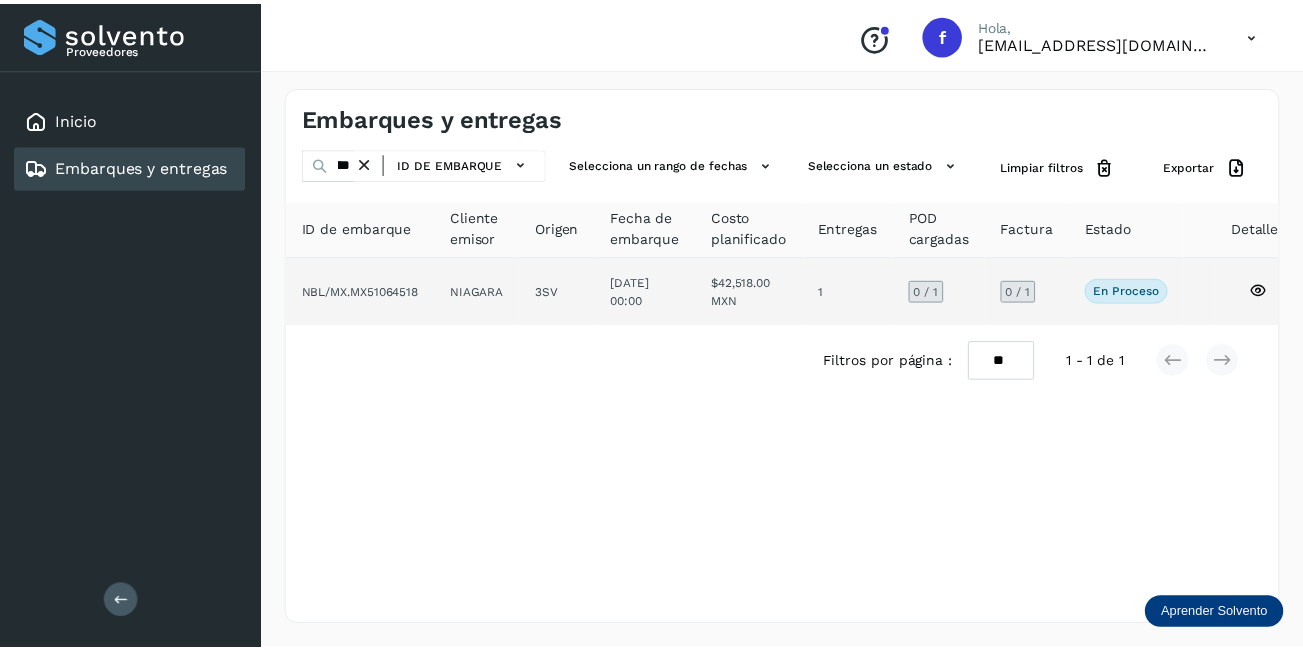 scroll, scrollTop: 0, scrollLeft: 0, axis: both 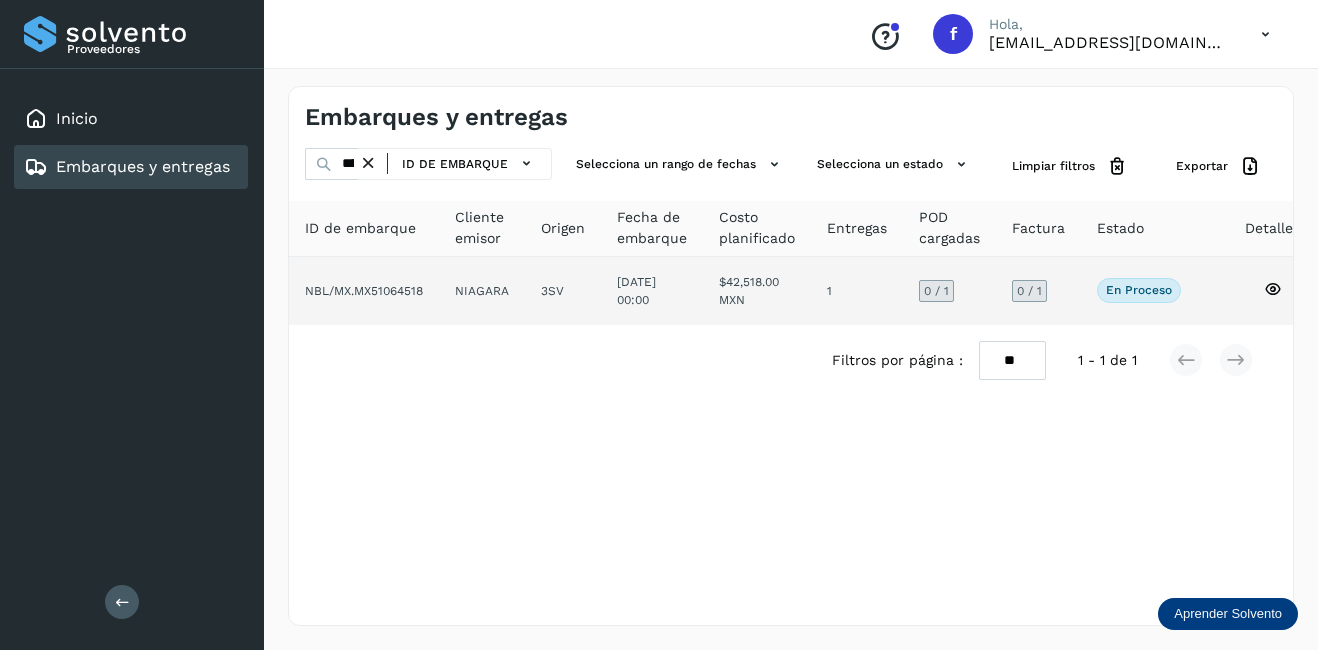 click on "3SV" 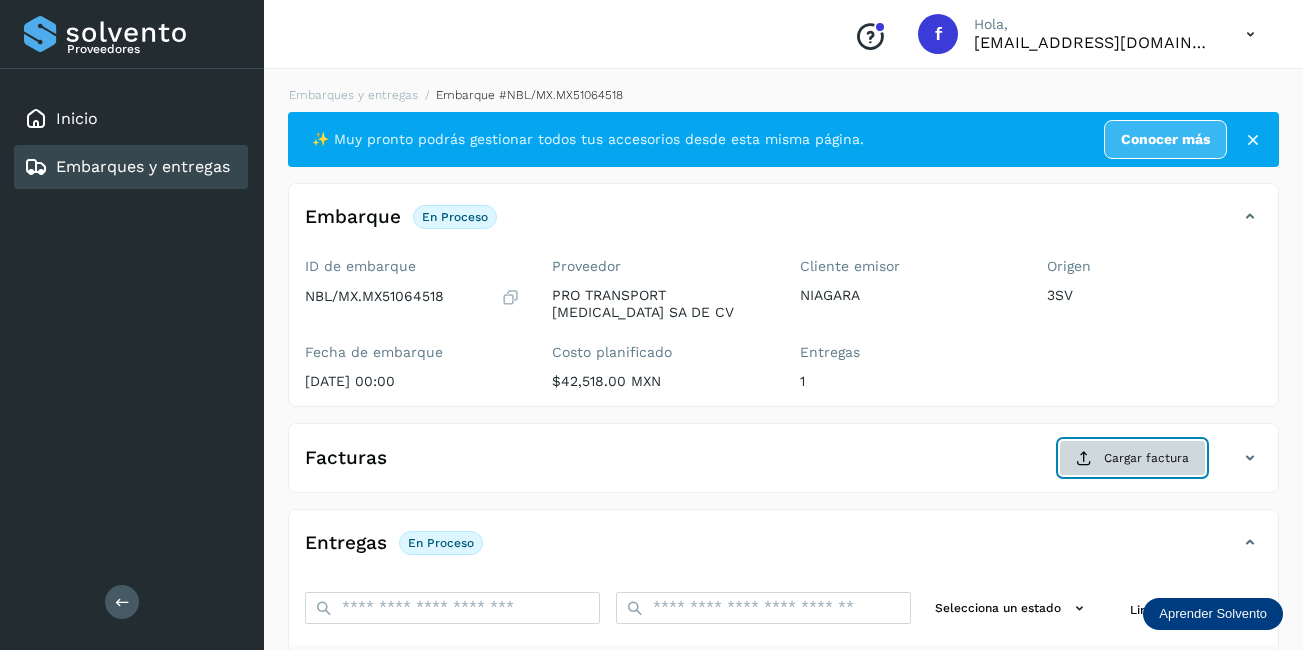 click on "Cargar factura" at bounding box center [1132, 458] 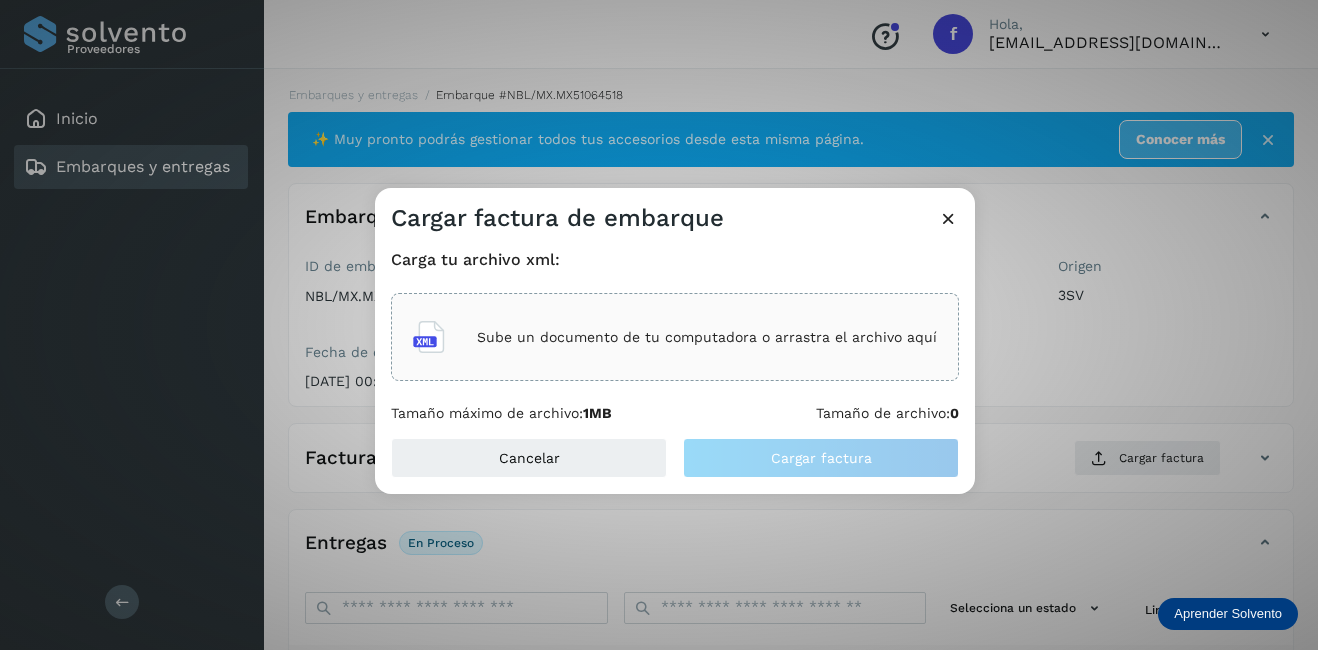click on "Sube un documento de tu computadora o arrastra el archivo aquí" at bounding box center (707, 337) 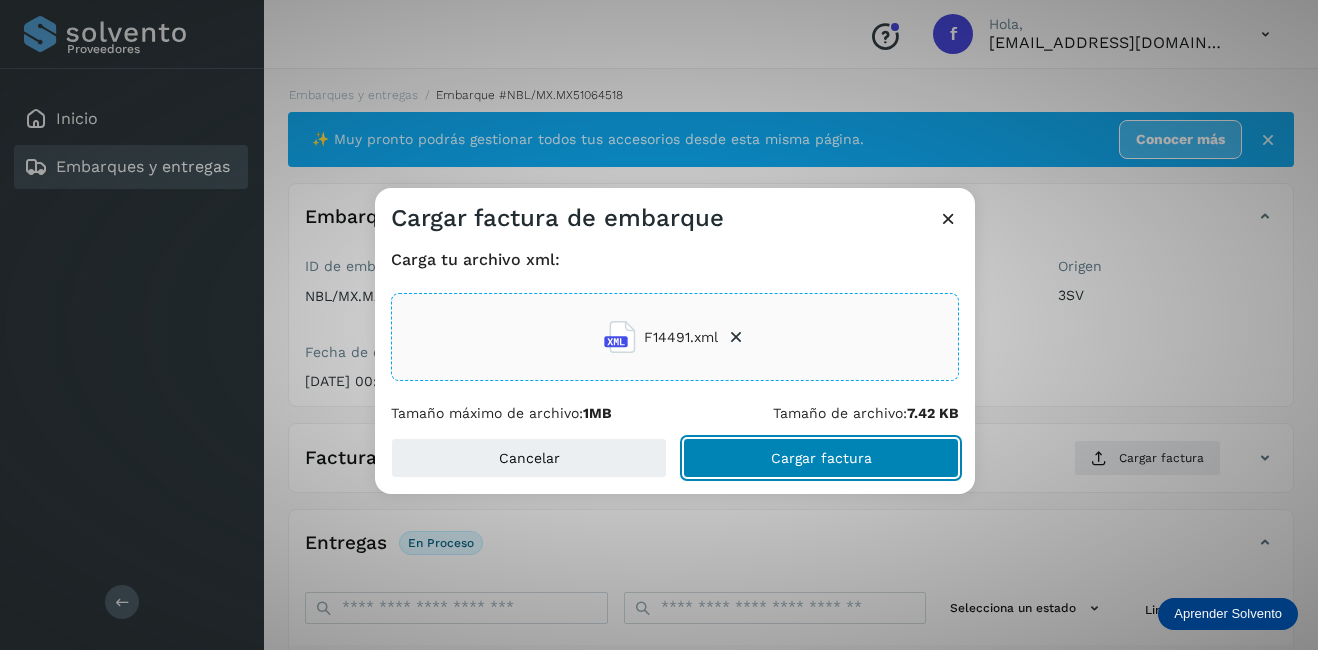 click on "Cargar factura" 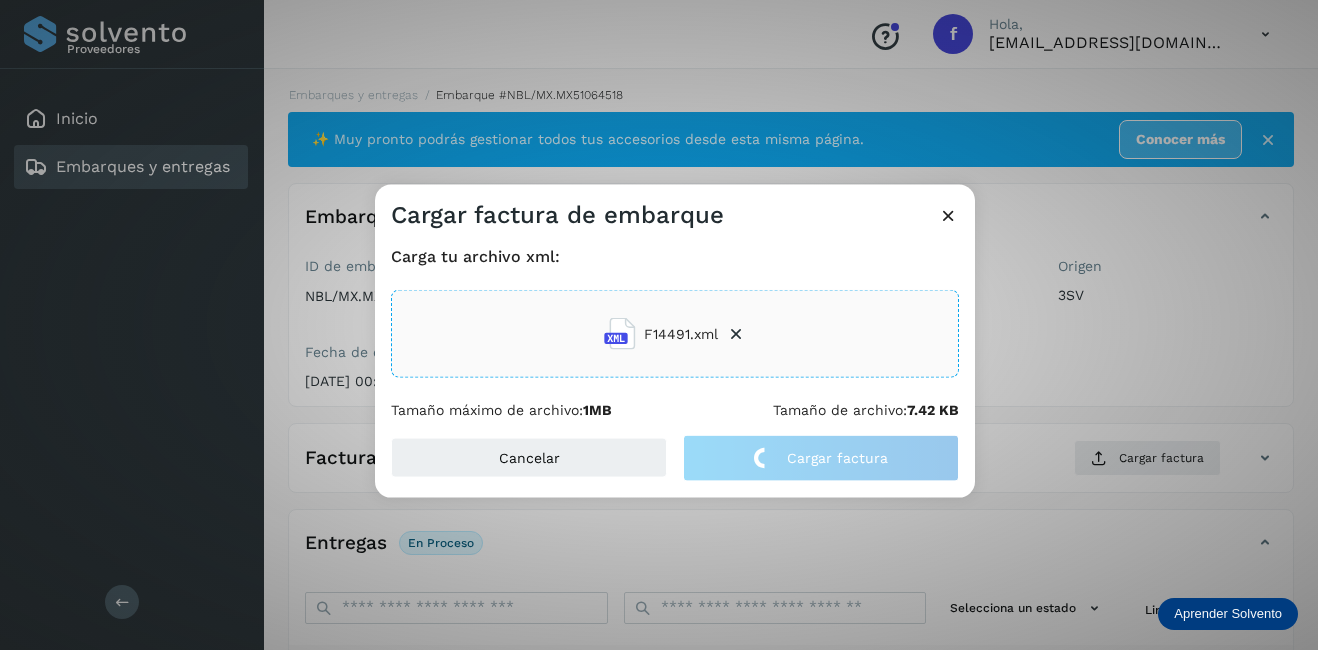 click on "Cargar factura de embarque Carga tu archivo xml: F14491.xml Tamaño máximo de archivo:  1MB Tamaño de archivo:  7.42 KB Cancelar Cargar factura" 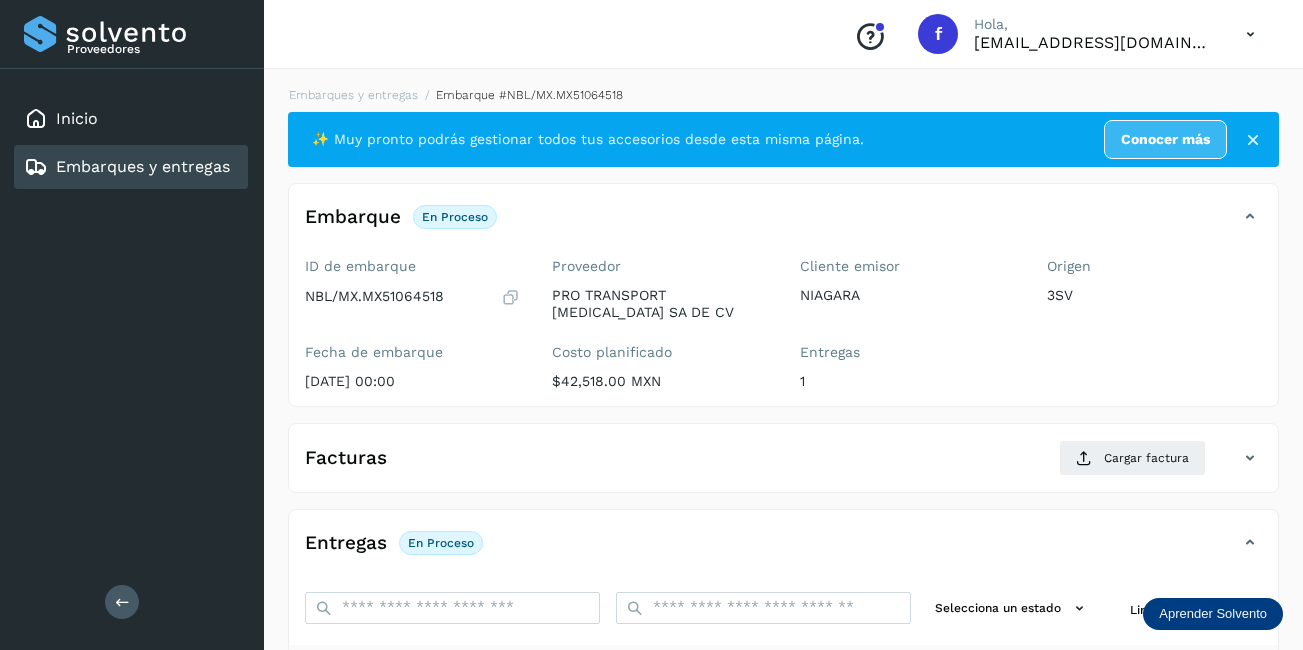 scroll, scrollTop: 313, scrollLeft: 0, axis: vertical 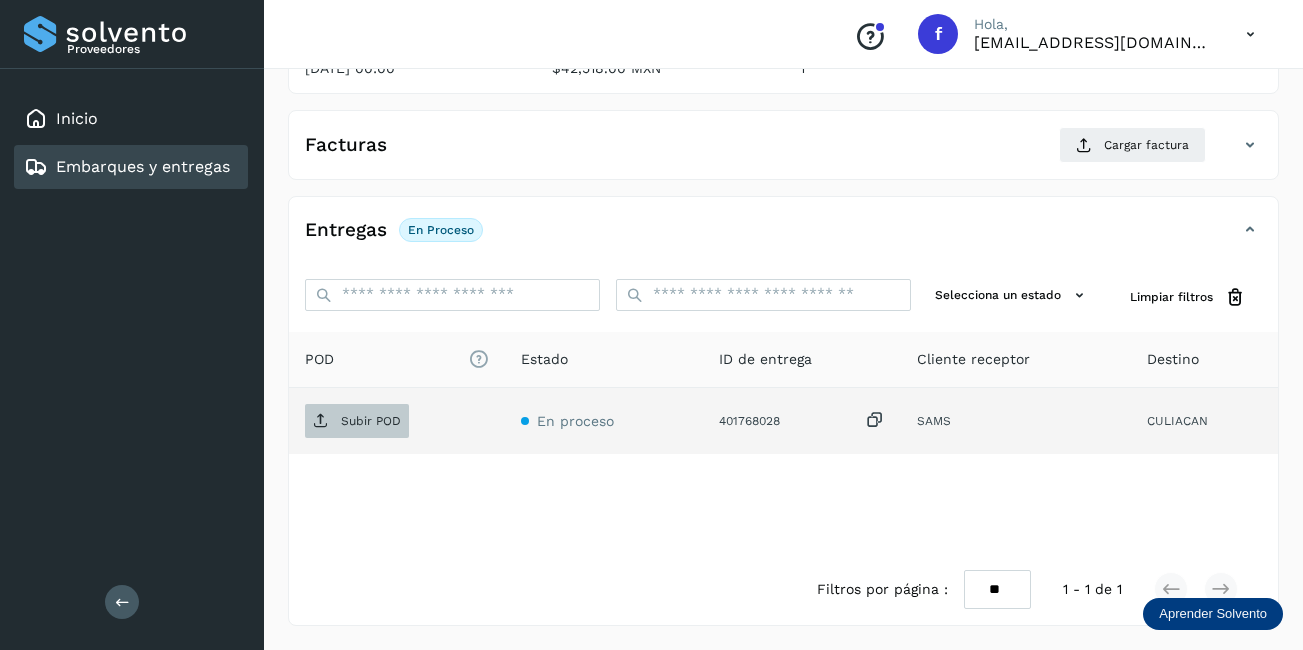 click on "Subir POD" at bounding box center (371, 421) 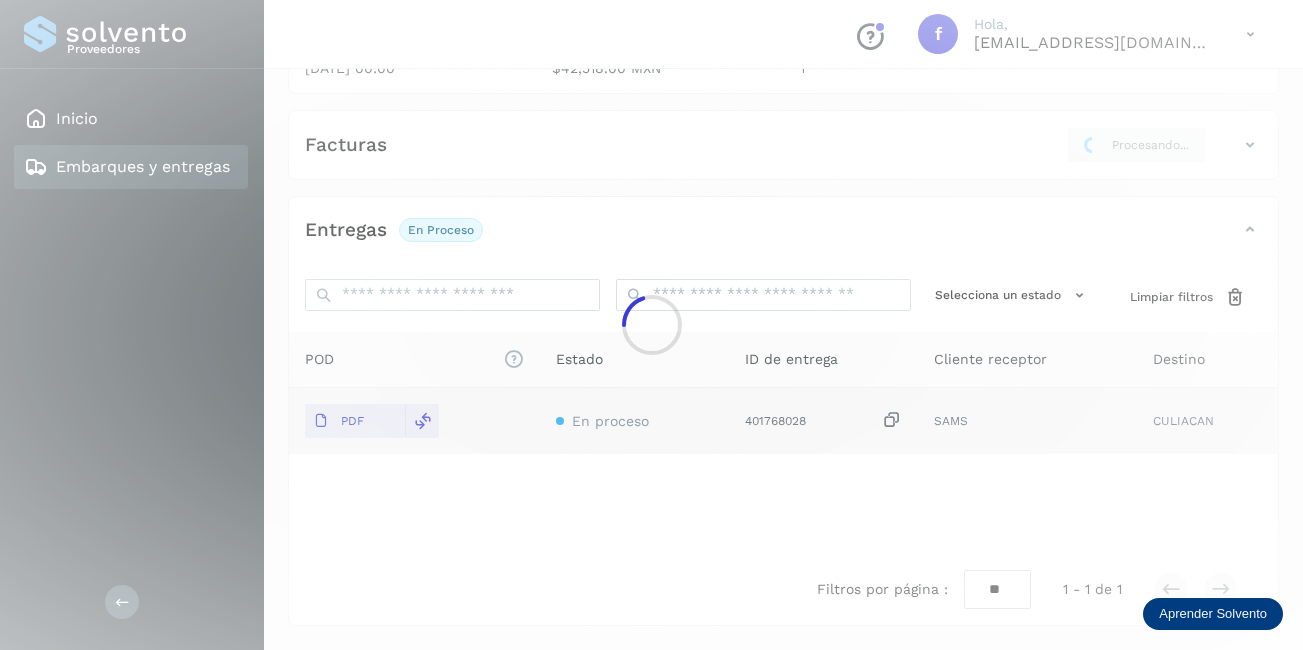 scroll, scrollTop: 311, scrollLeft: 0, axis: vertical 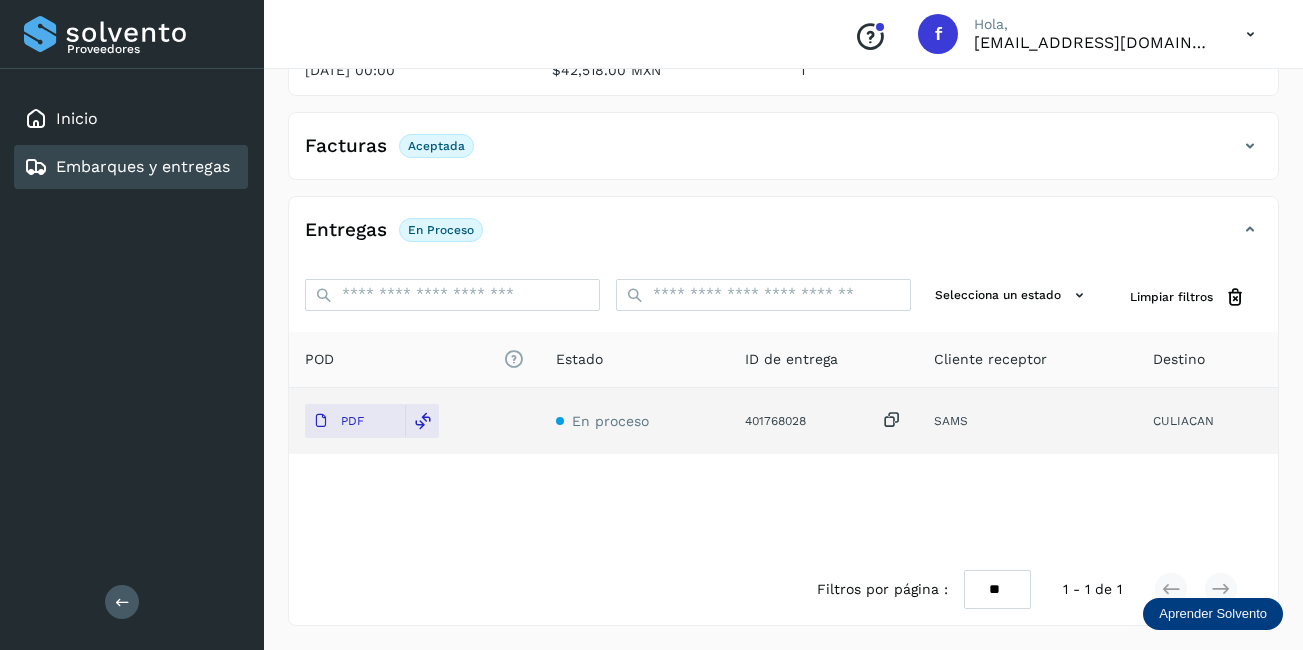 click on "Embarques y entregas" at bounding box center (143, 166) 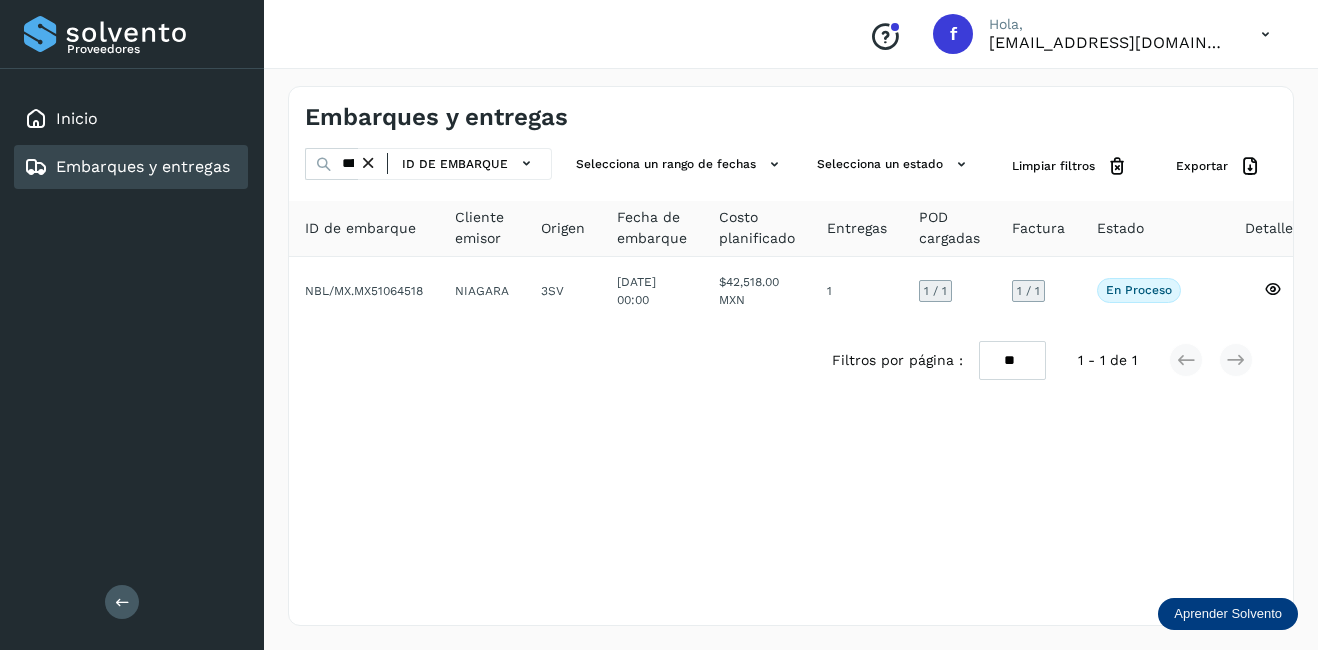 click at bounding box center (368, 163) 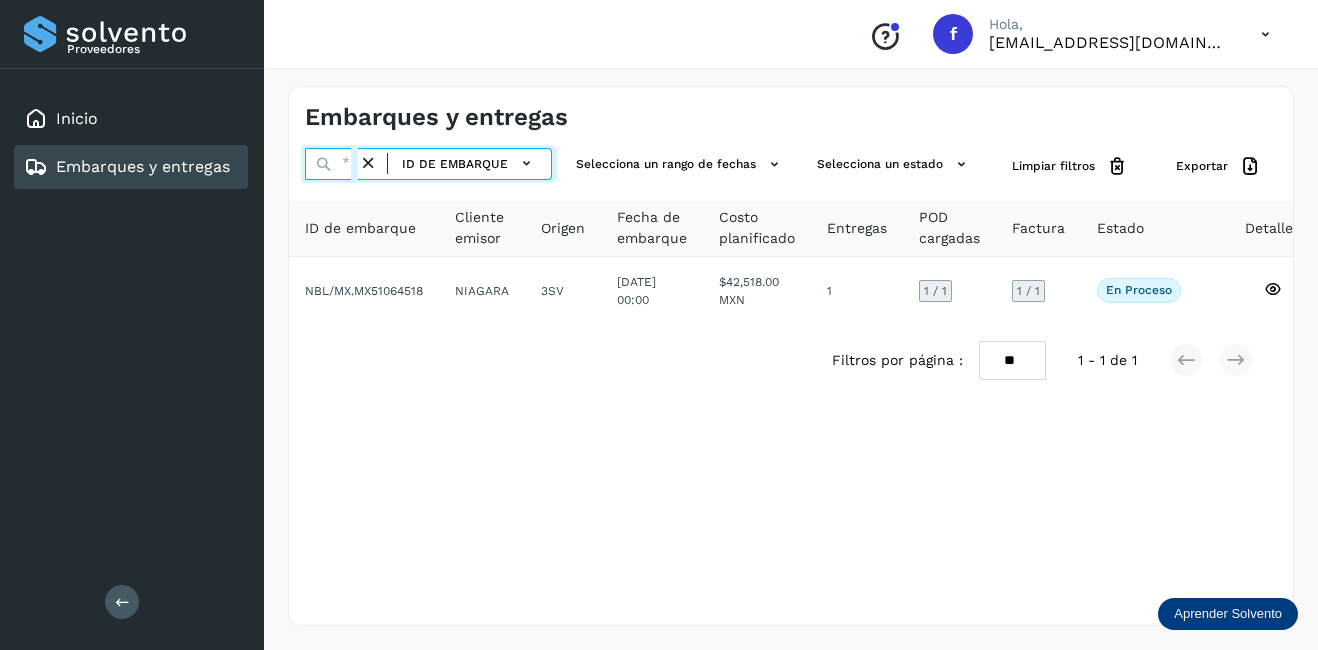 click at bounding box center (331, 164) 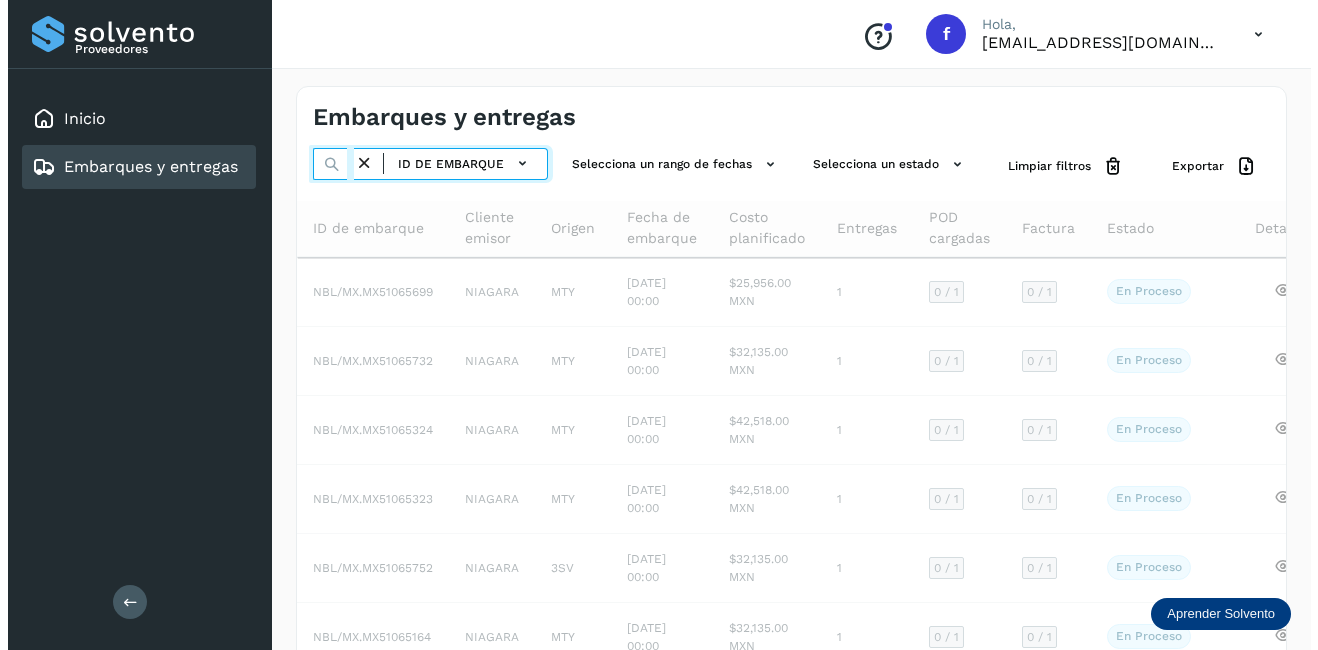 scroll, scrollTop: 0, scrollLeft: 50, axis: horizontal 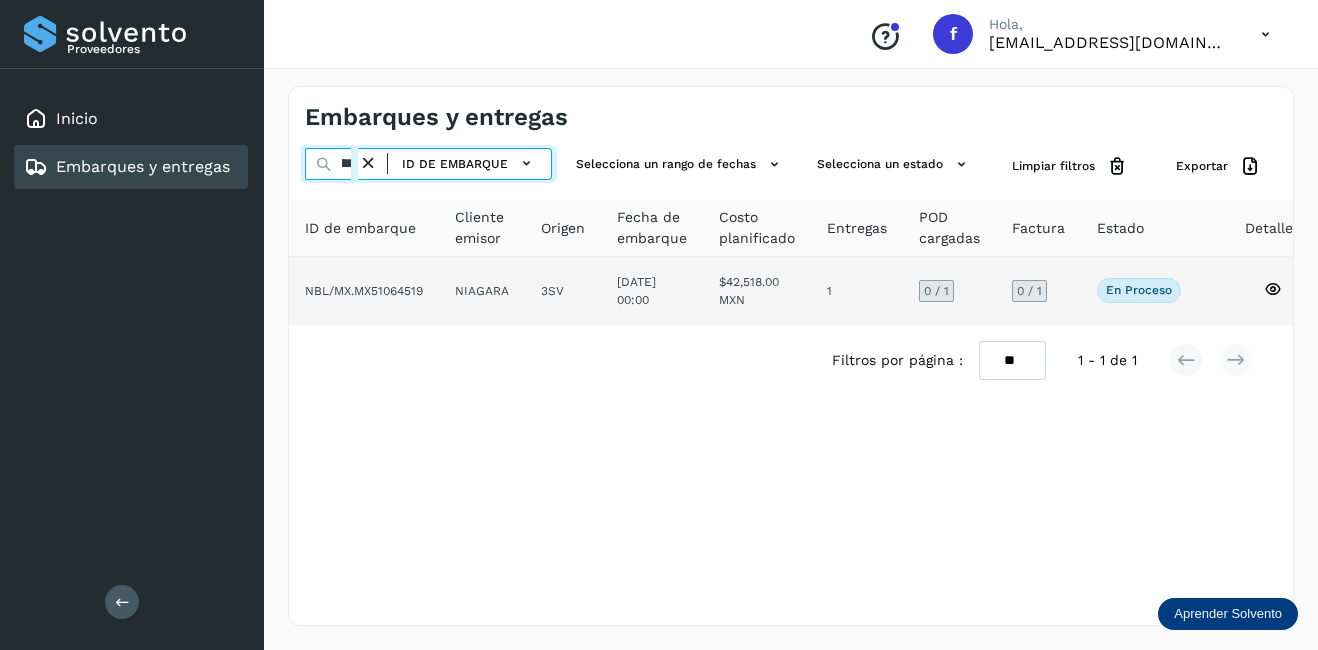 type on "********" 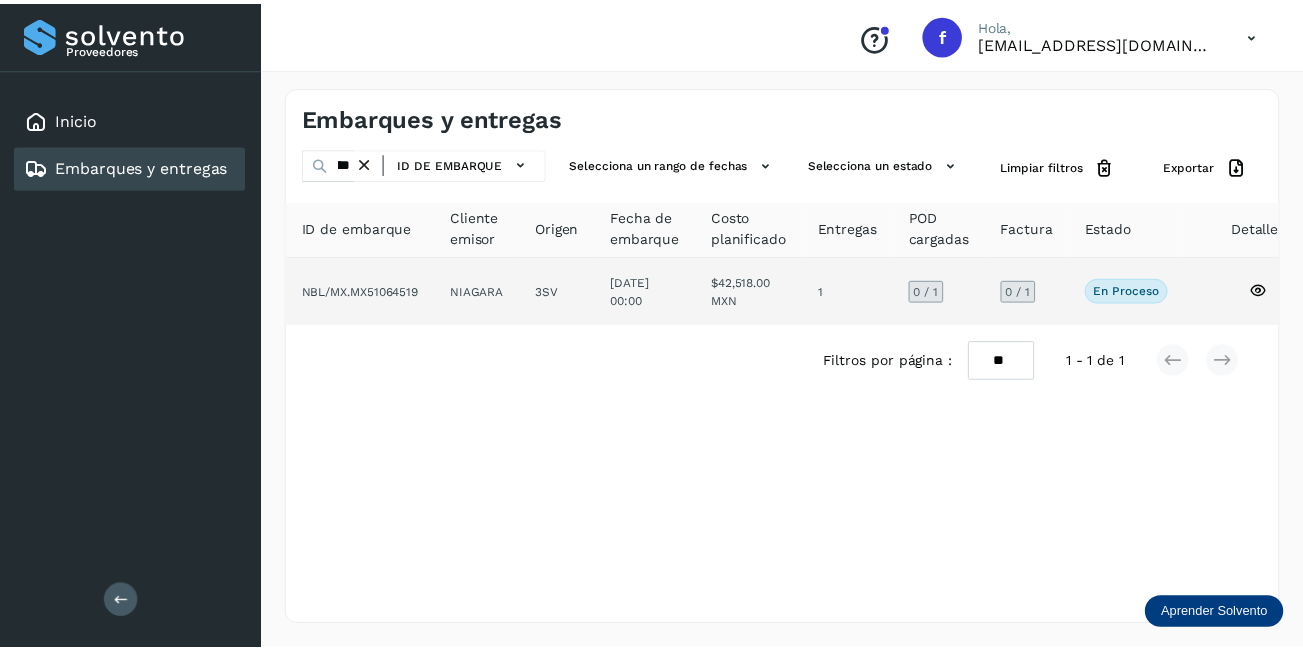 scroll, scrollTop: 0, scrollLeft: 0, axis: both 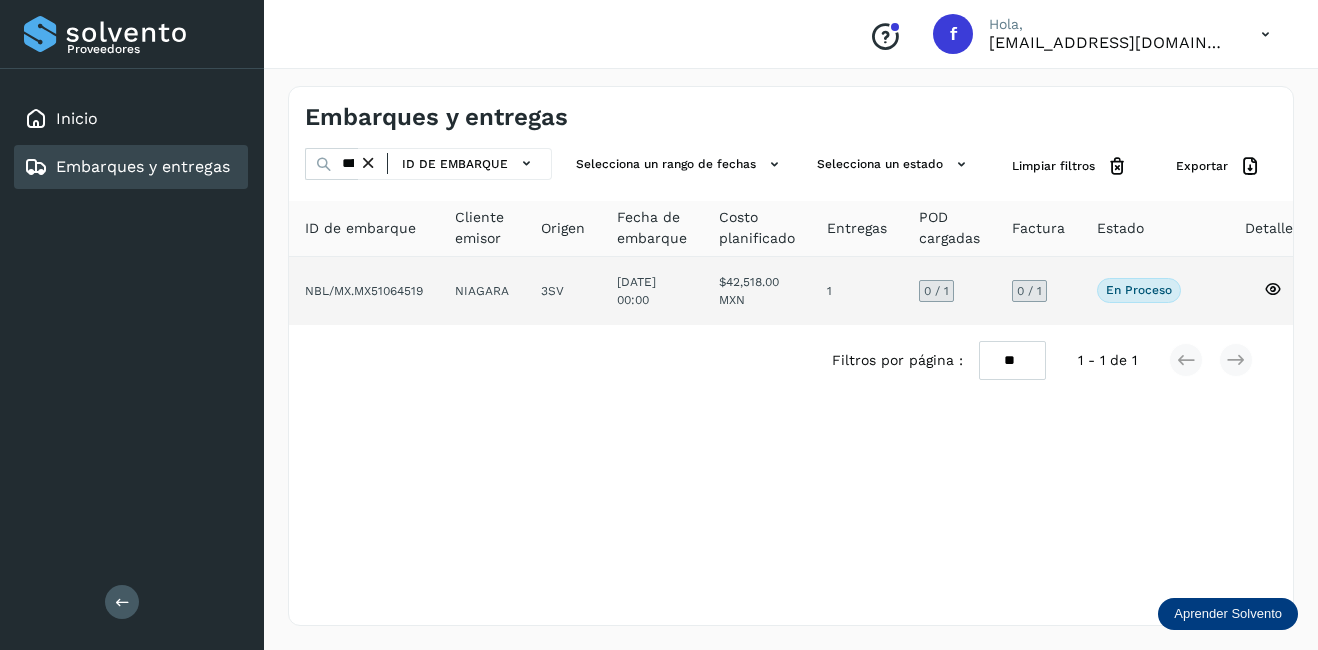 click on "[DATE] 00:00" 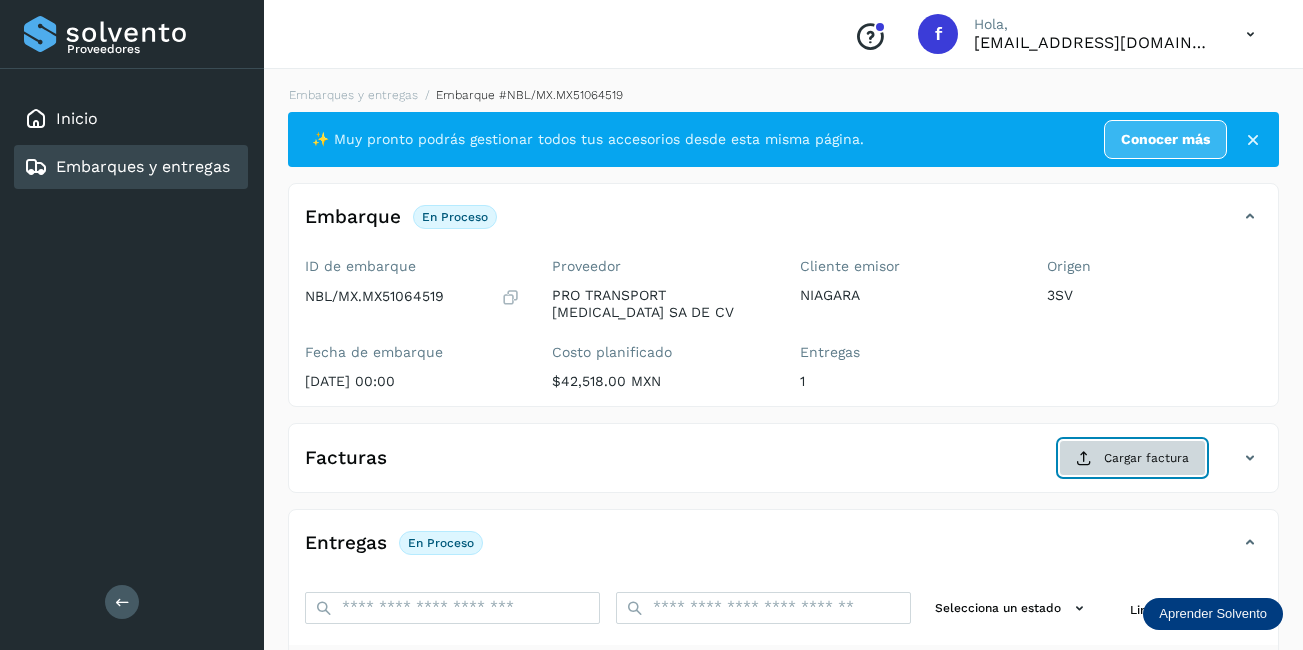 click on "Cargar factura" 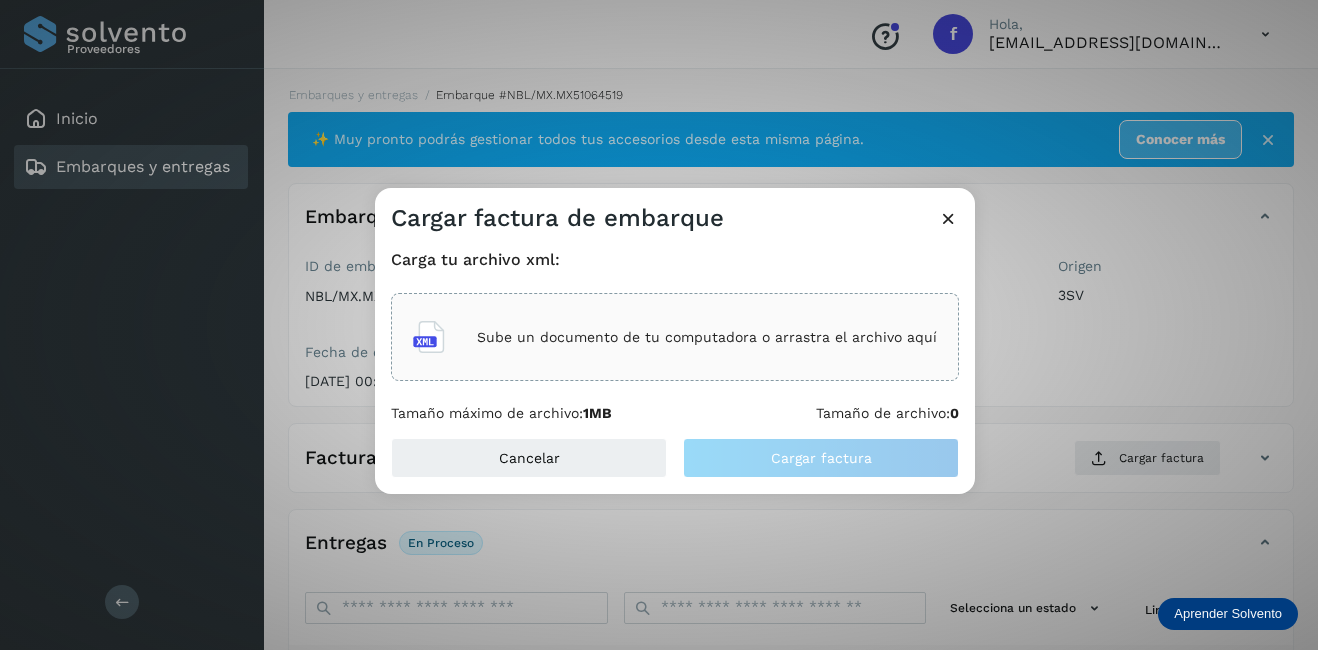 click on "Sube un documento de tu computadora o arrastra el archivo aquí" at bounding box center (707, 337) 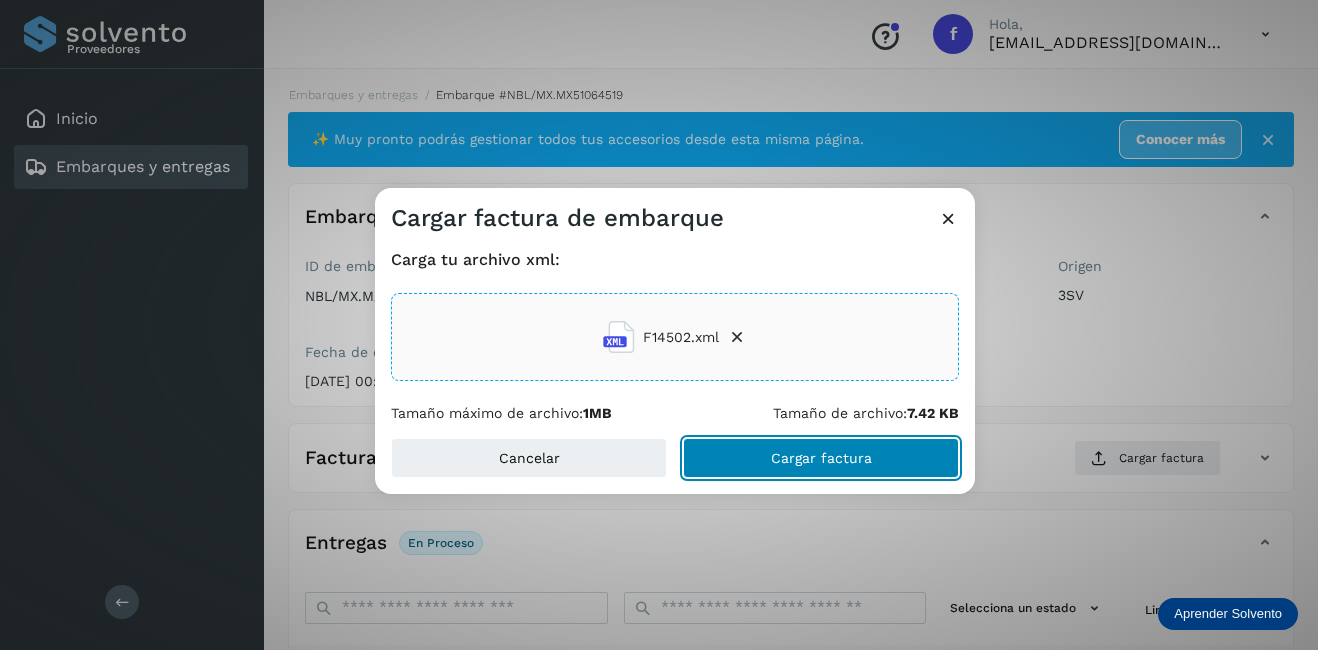 click on "Cargar factura" 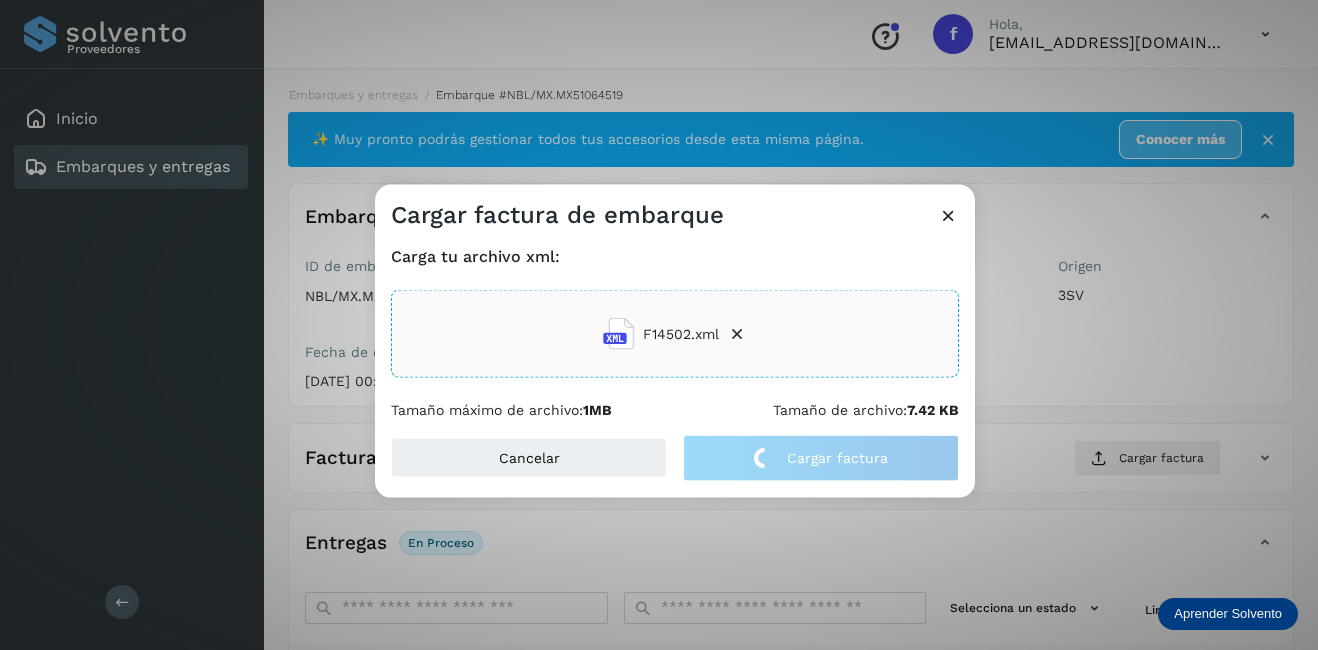 click on "Cargar factura de embarque Carga tu archivo xml: F14502.xml Tamaño máximo de archivo:  1MB Tamaño de archivo:  7.42 KB Cancelar Cargar factura" 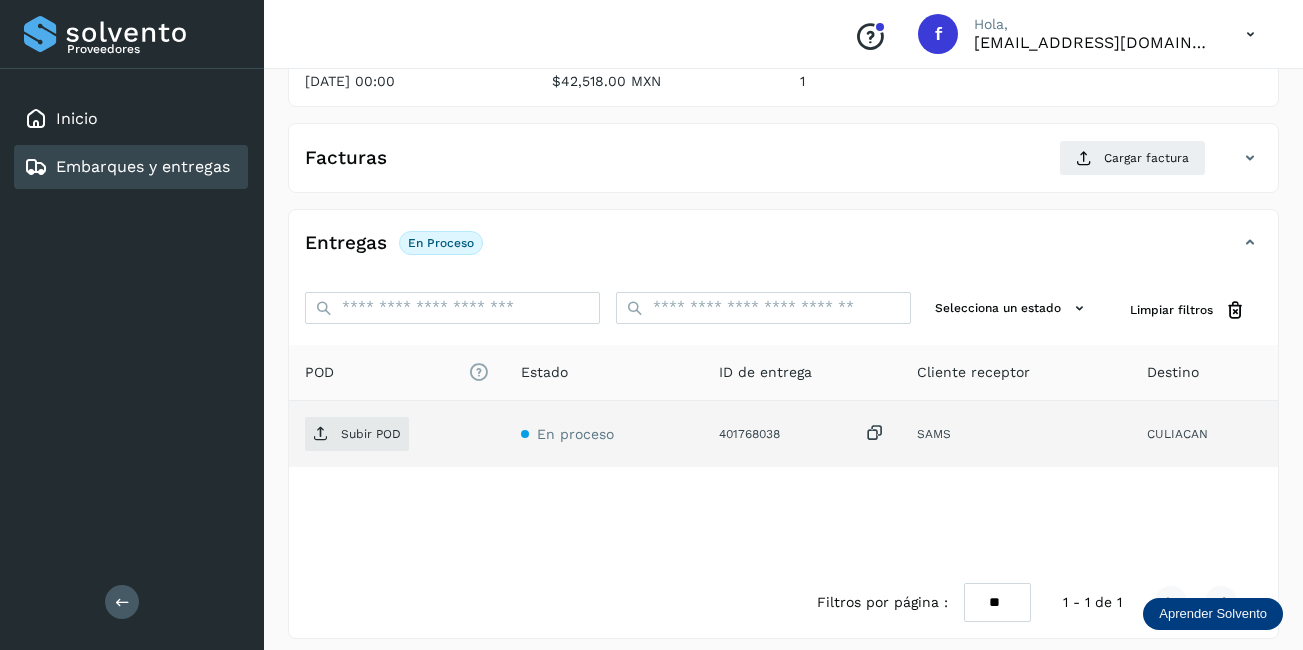 scroll, scrollTop: 313, scrollLeft: 0, axis: vertical 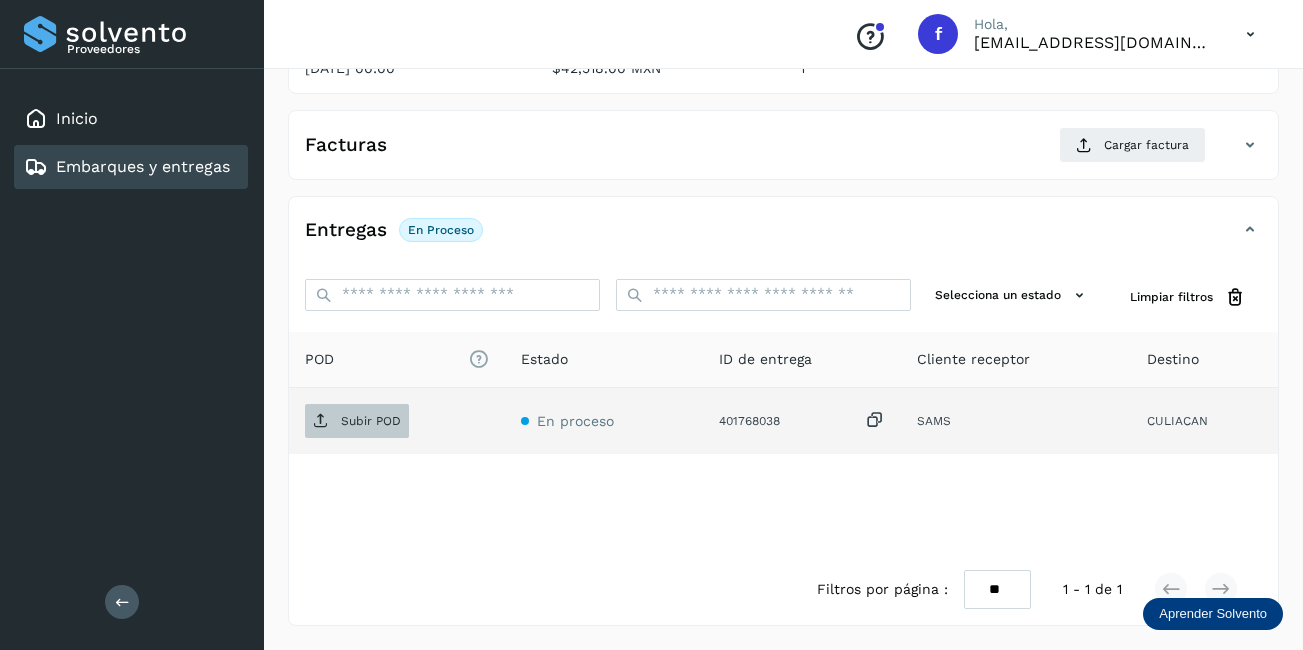 click on "Subir POD" at bounding box center (357, 421) 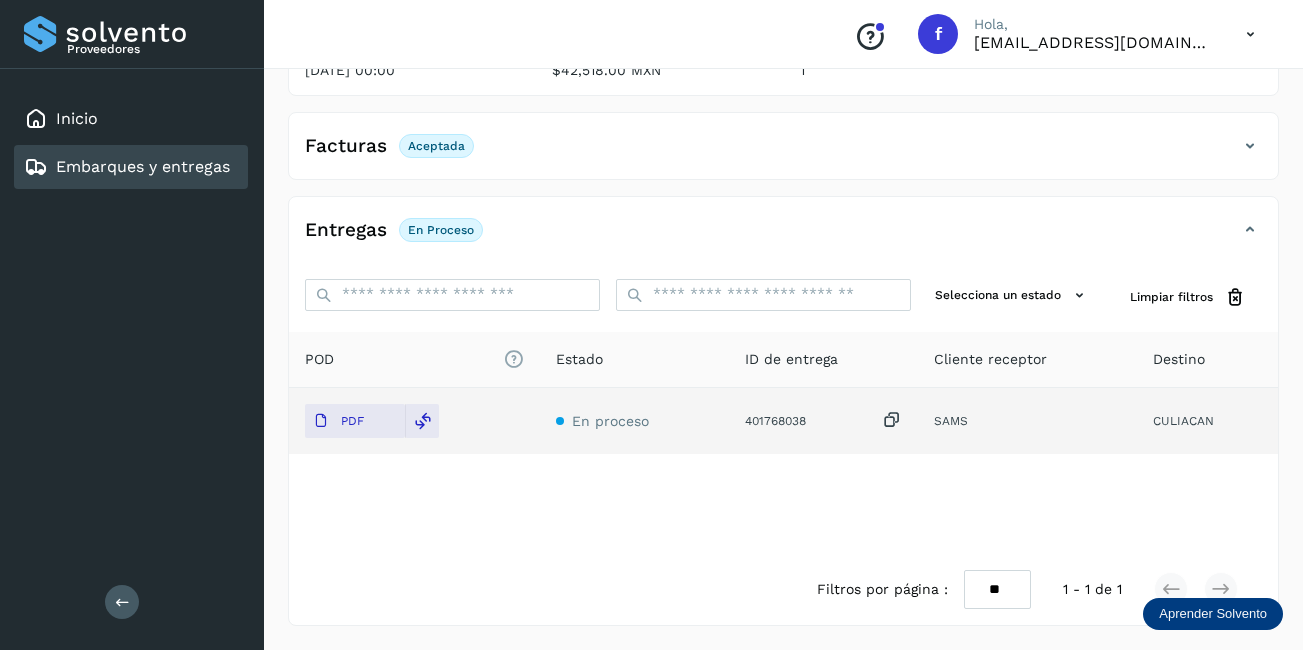 scroll, scrollTop: 0, scrollLeft: 0, axis: both 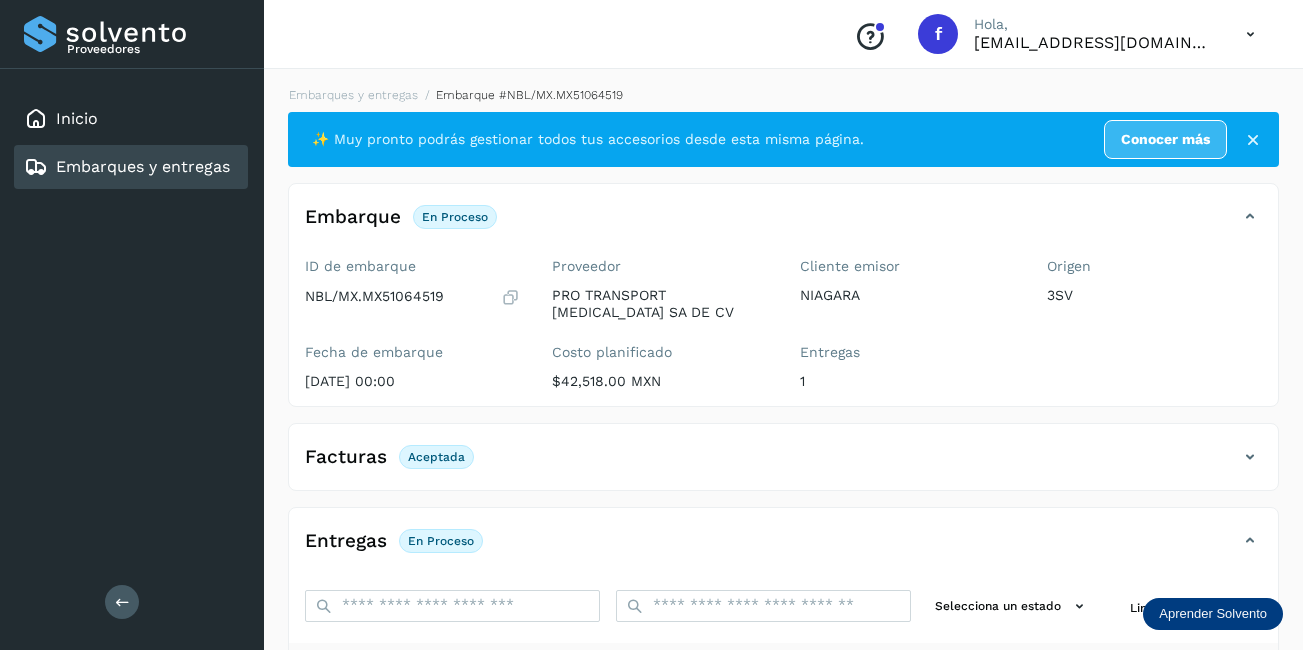 click on "Embarques y entregas" at bounding box center [127, 167] 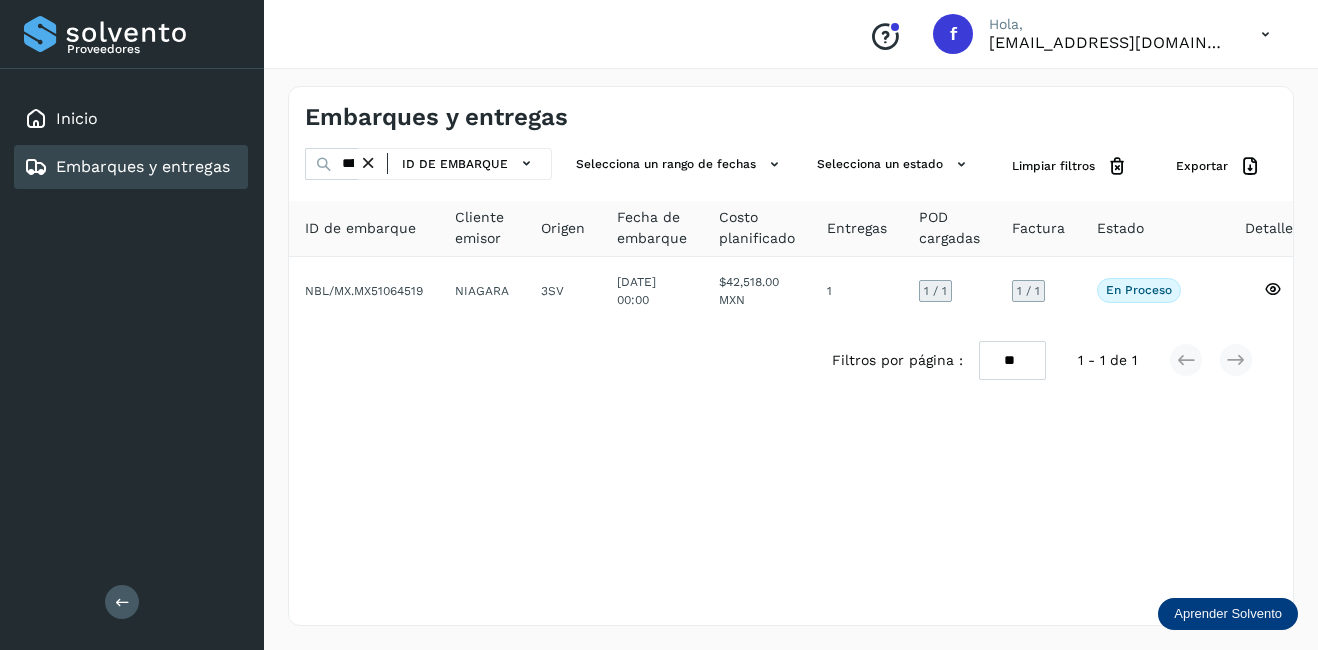 click at bounding box center [368, 163] 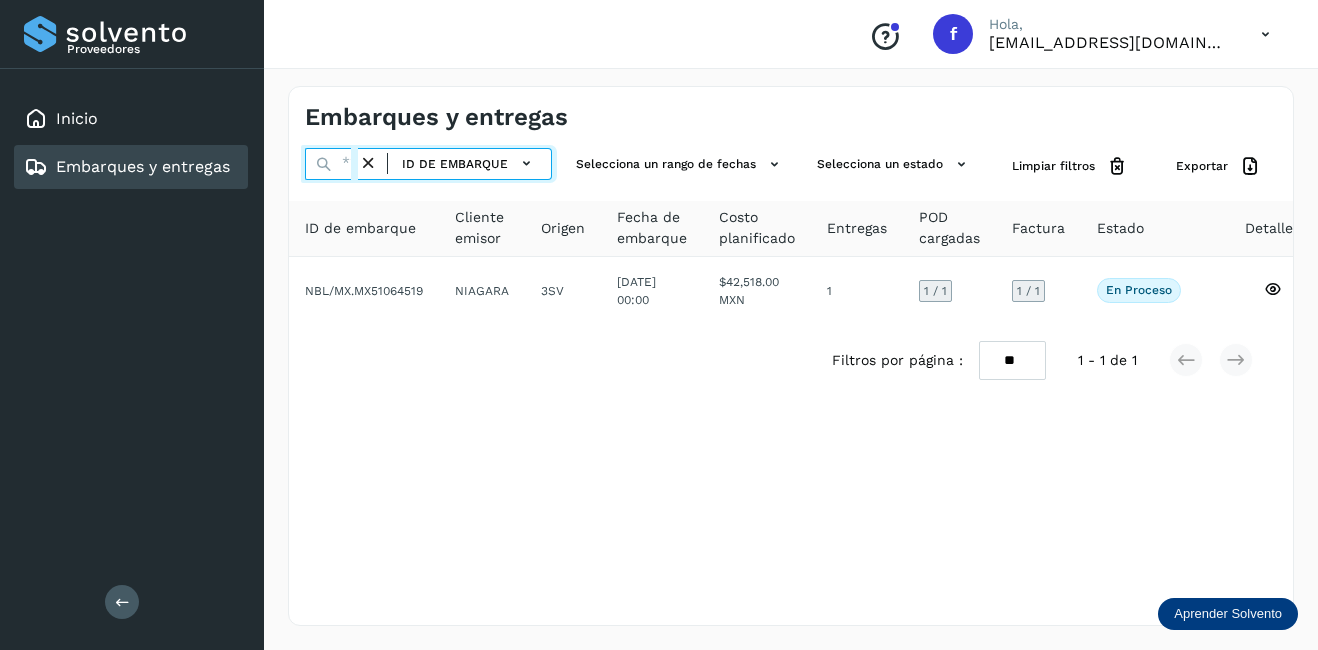 click at bounding box center (331, 164) 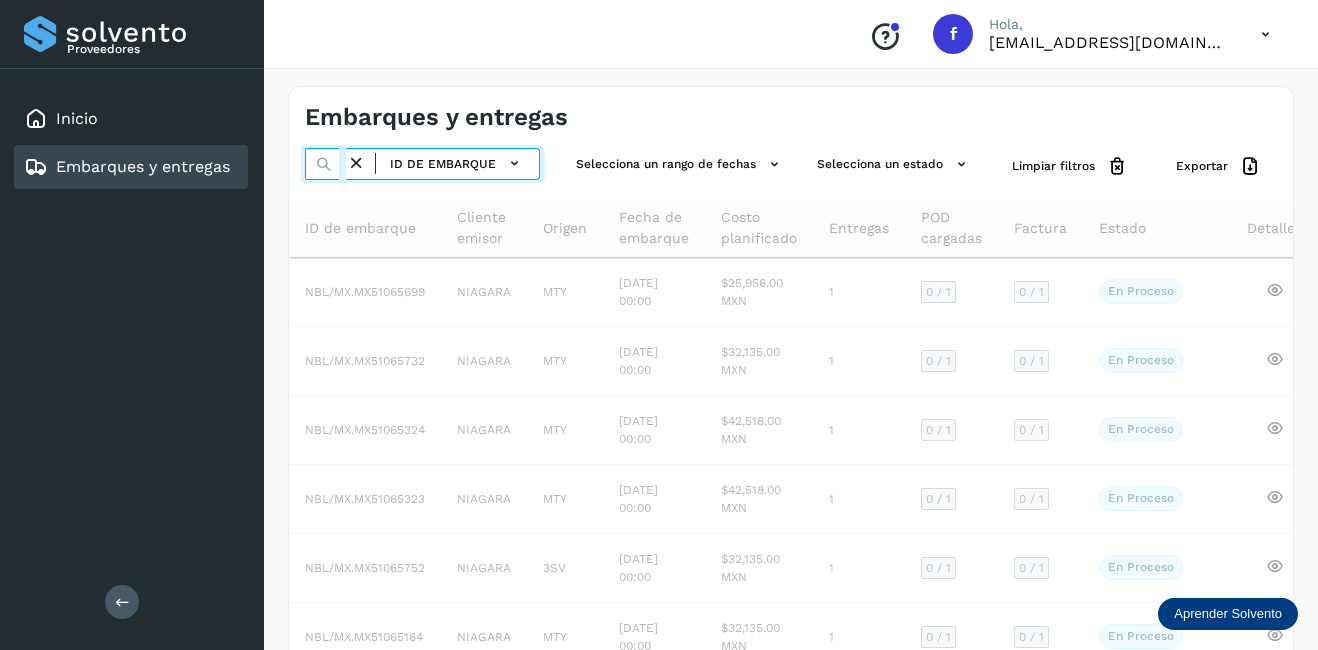 scroll, scrollTop: 0, scrollLeft: 52, axis: horizontal 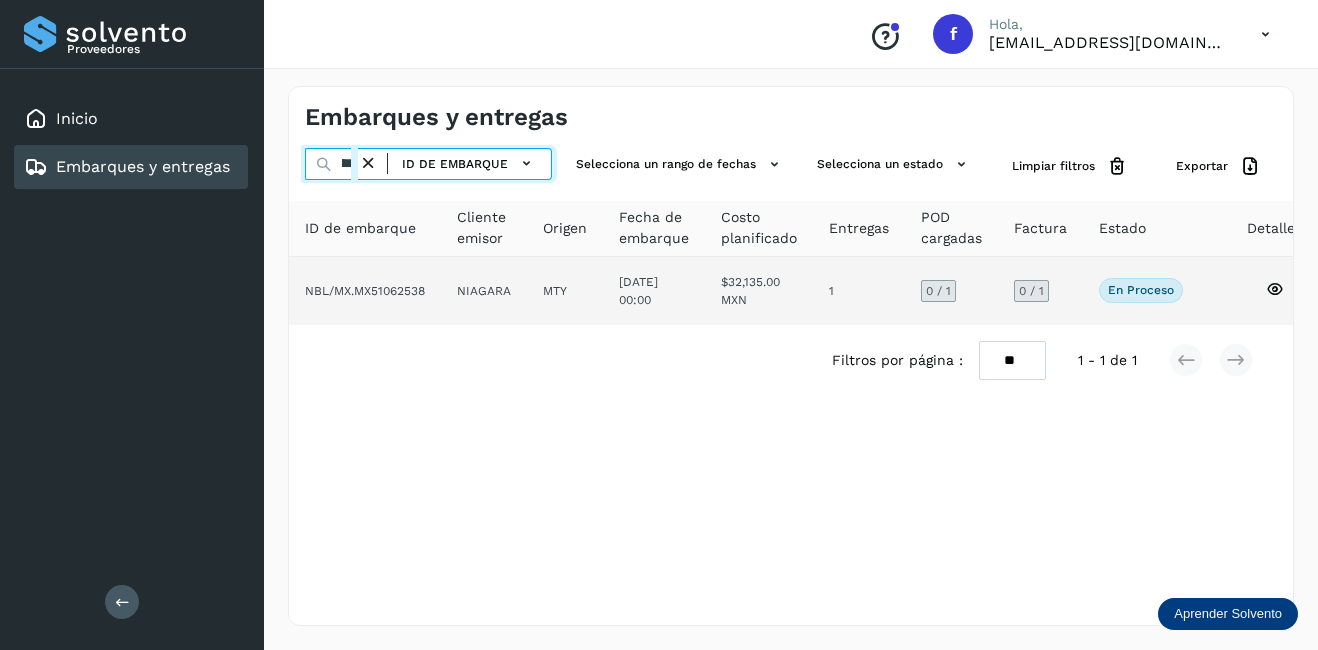 type on "********" 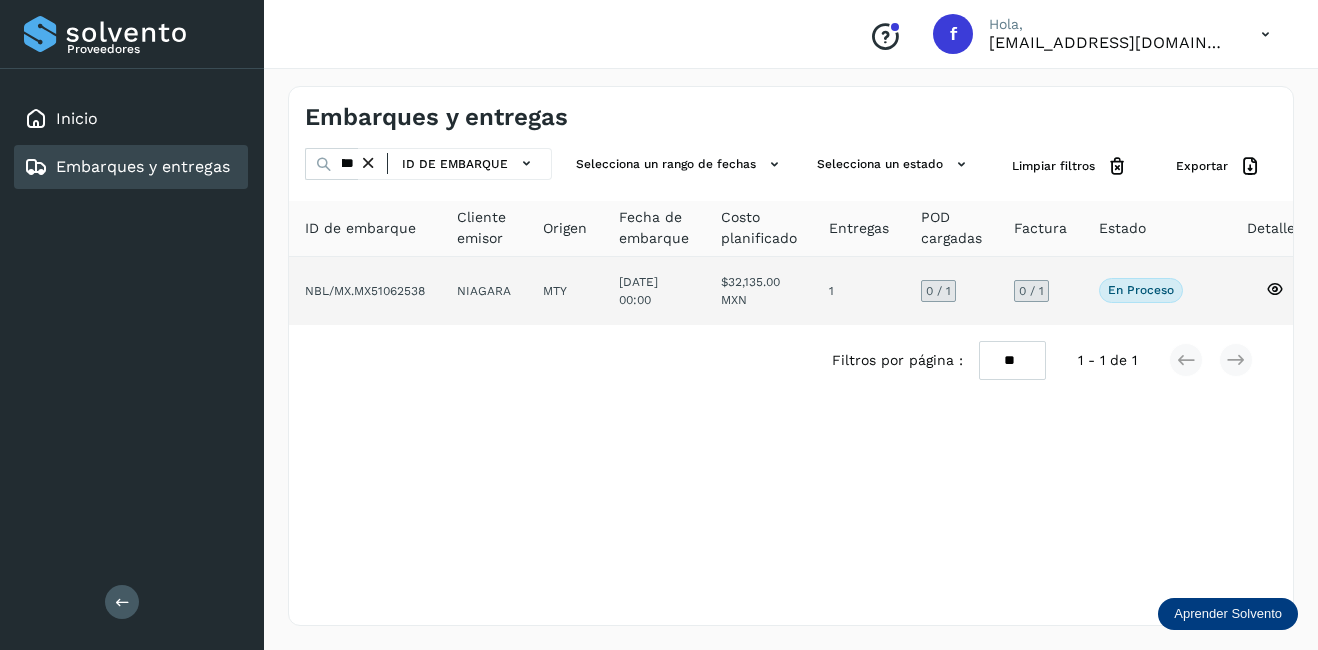 click on "NIAGARA" 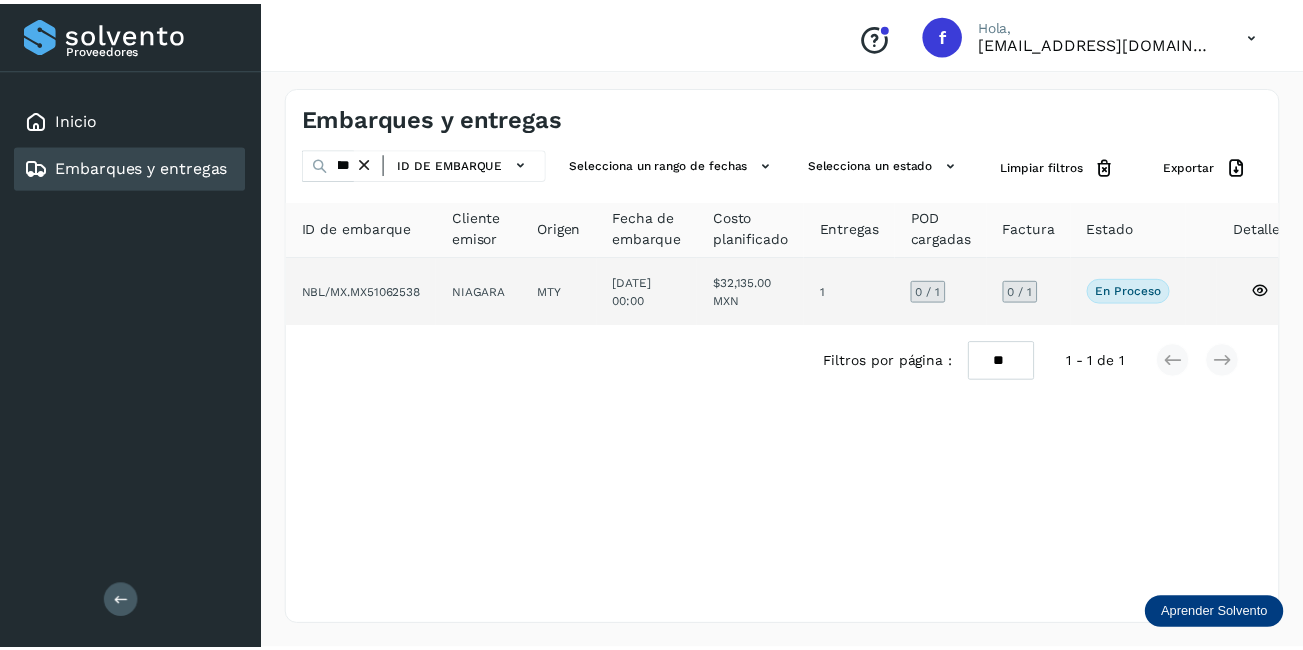 scroll, scrollTop: 0, scrollLeft: 0, axis: both 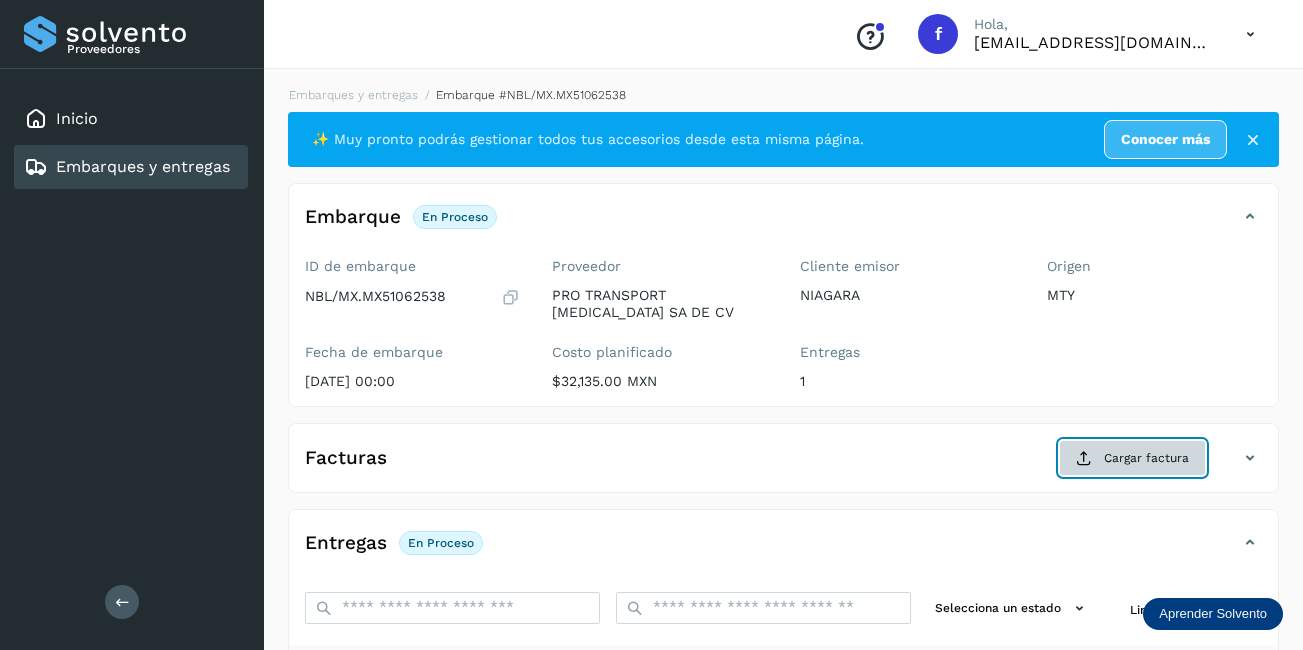 click on "Cargar factura" at bounding box center (1132, 458) 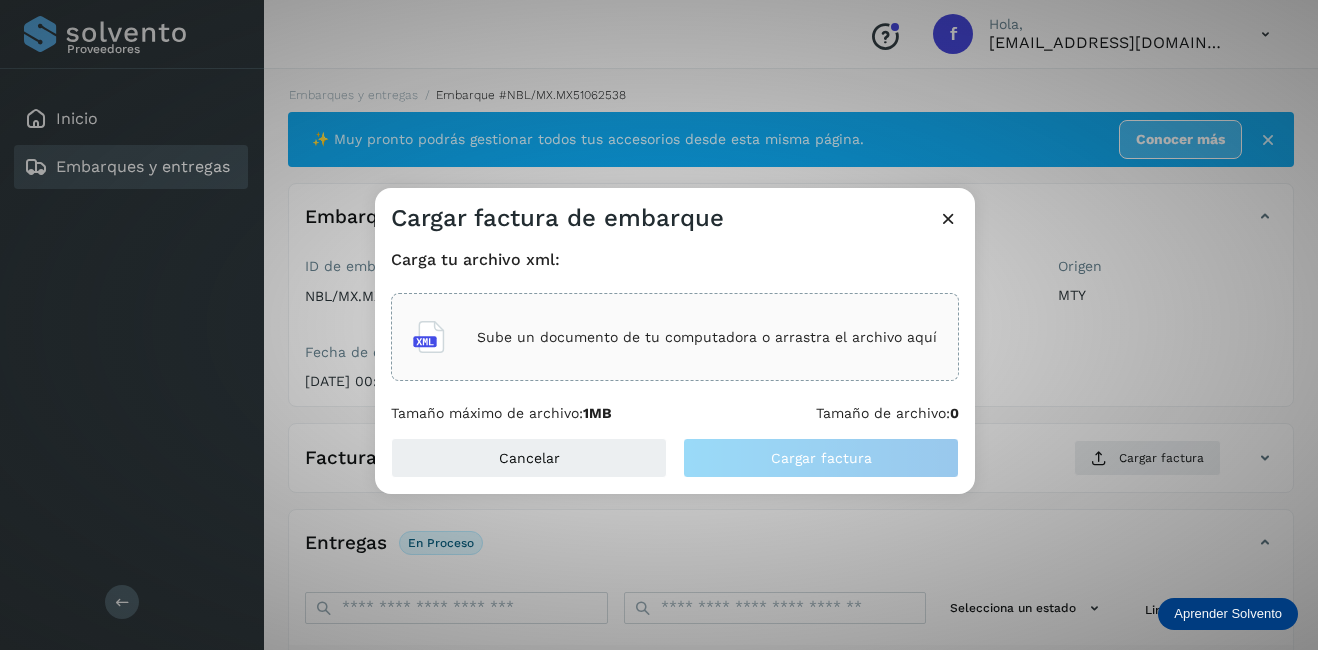 click on "Sube un documento de tu computadora o arrastra el archivo aquí" at bounding box center [707, 337] 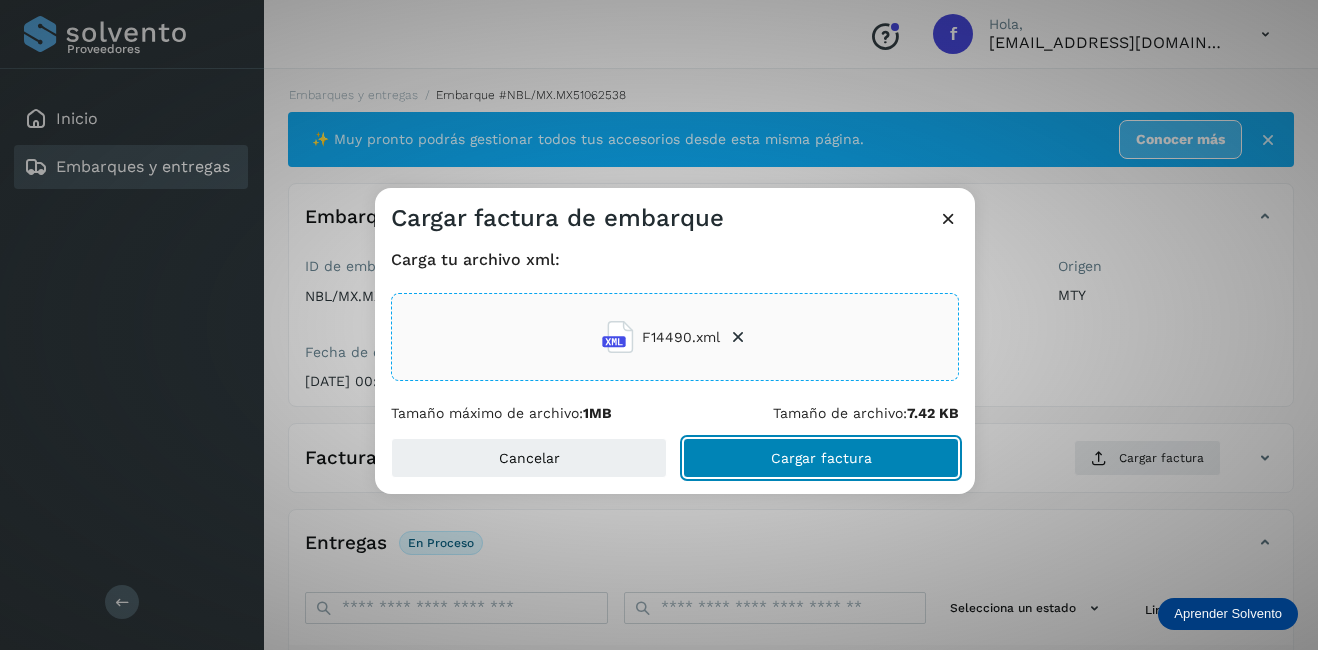 click on "Cargar factura" 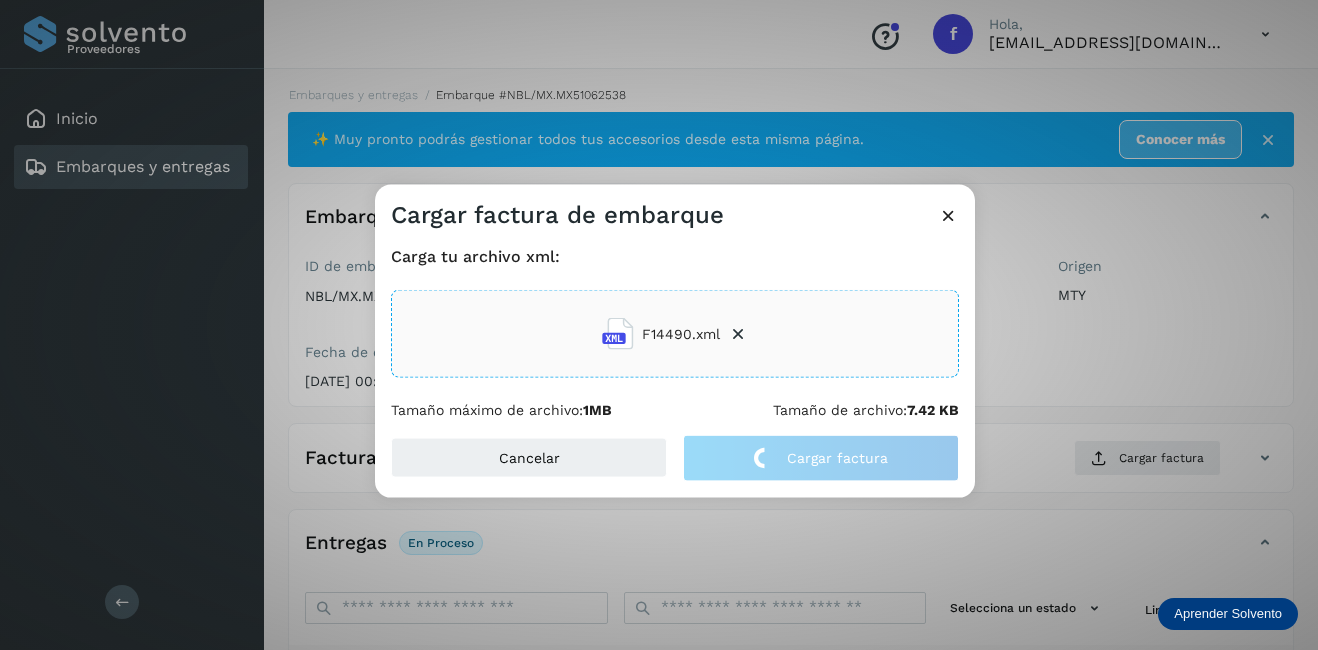 click on "Cargar factura de embarque Carga tu archivo xml: F14490.xml Tamaño máximo de archivo:  1MB Tamaño de archivo:  7.42 KB Cancelar Cargar factura" 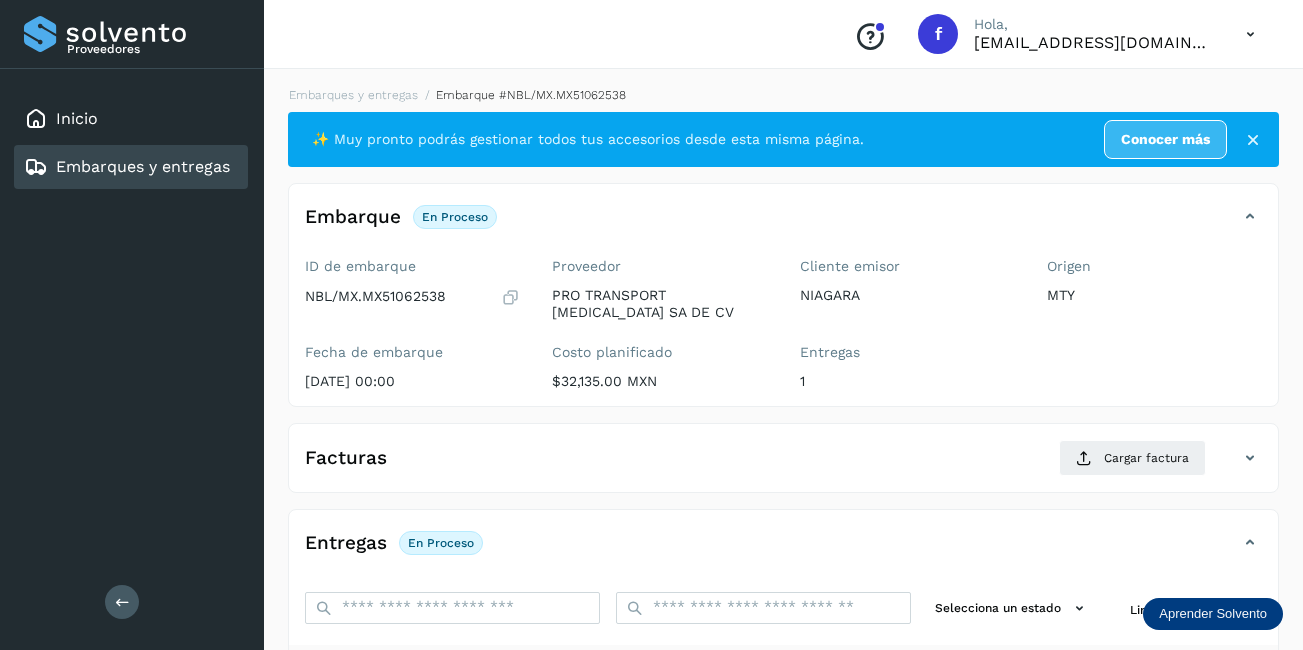 scroll, scrollTop: 313, scrollLeft: 0, axis: vertical 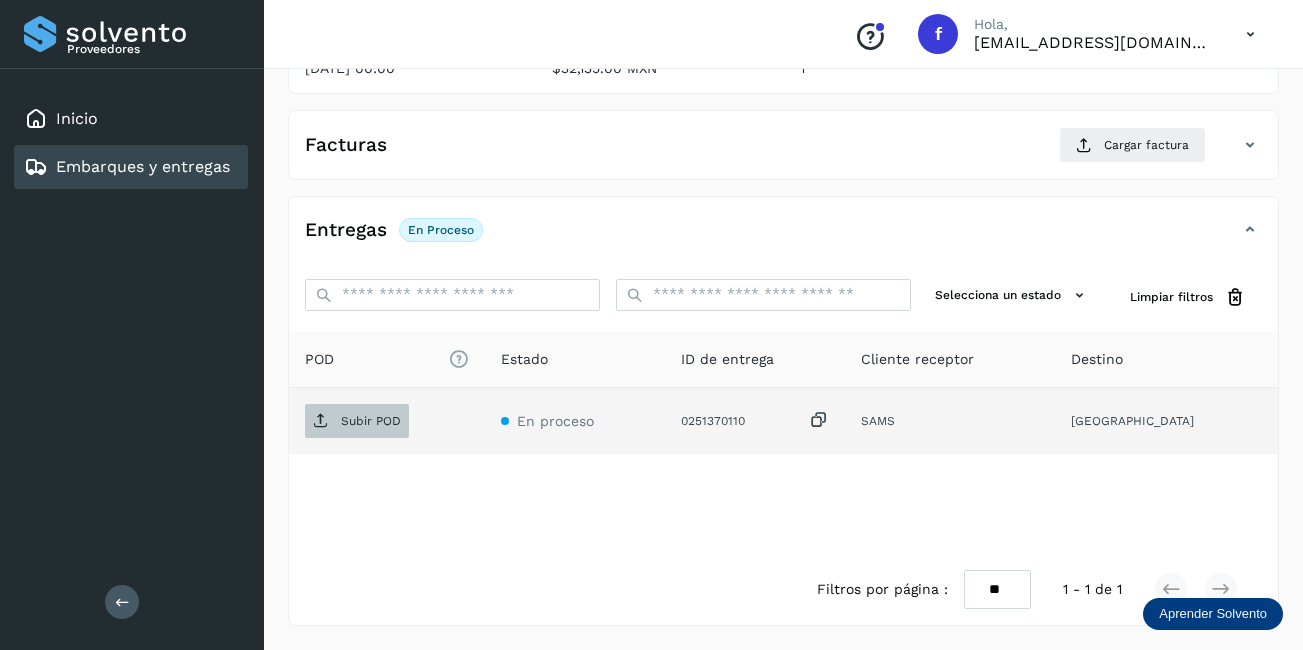click on "Subir POD" at bounding box center (371, 421) 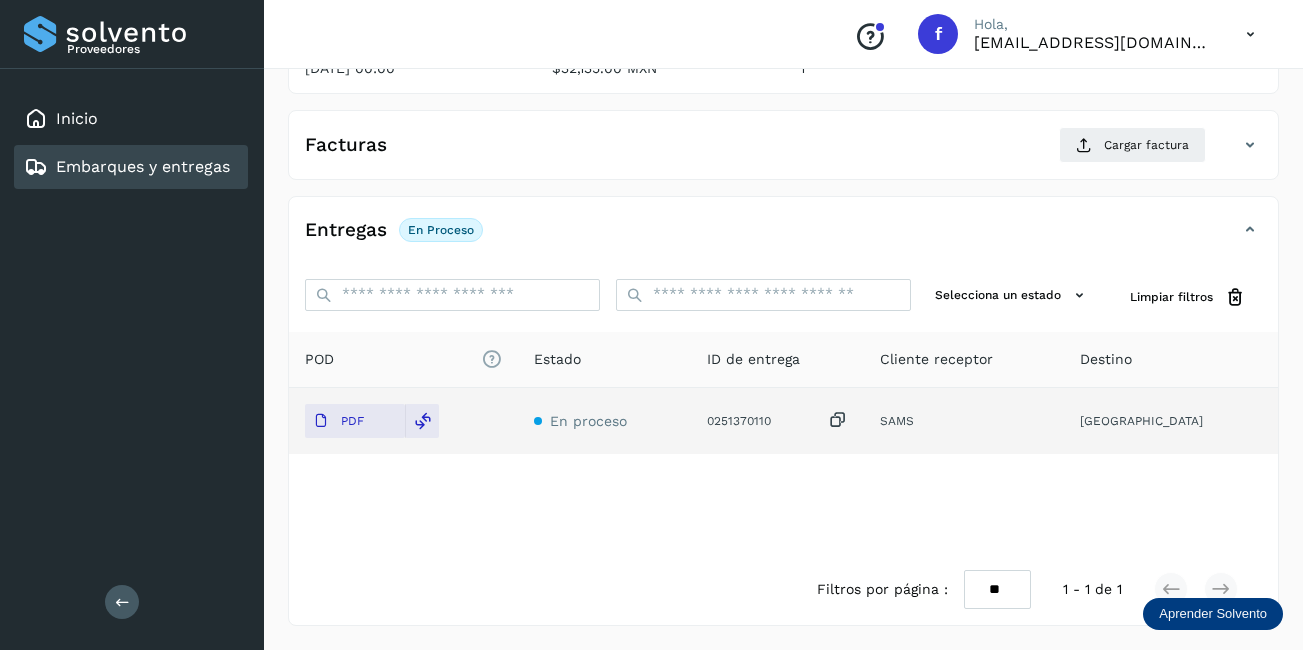click on "Embarques y entregas" at bounding box center [143, 166] 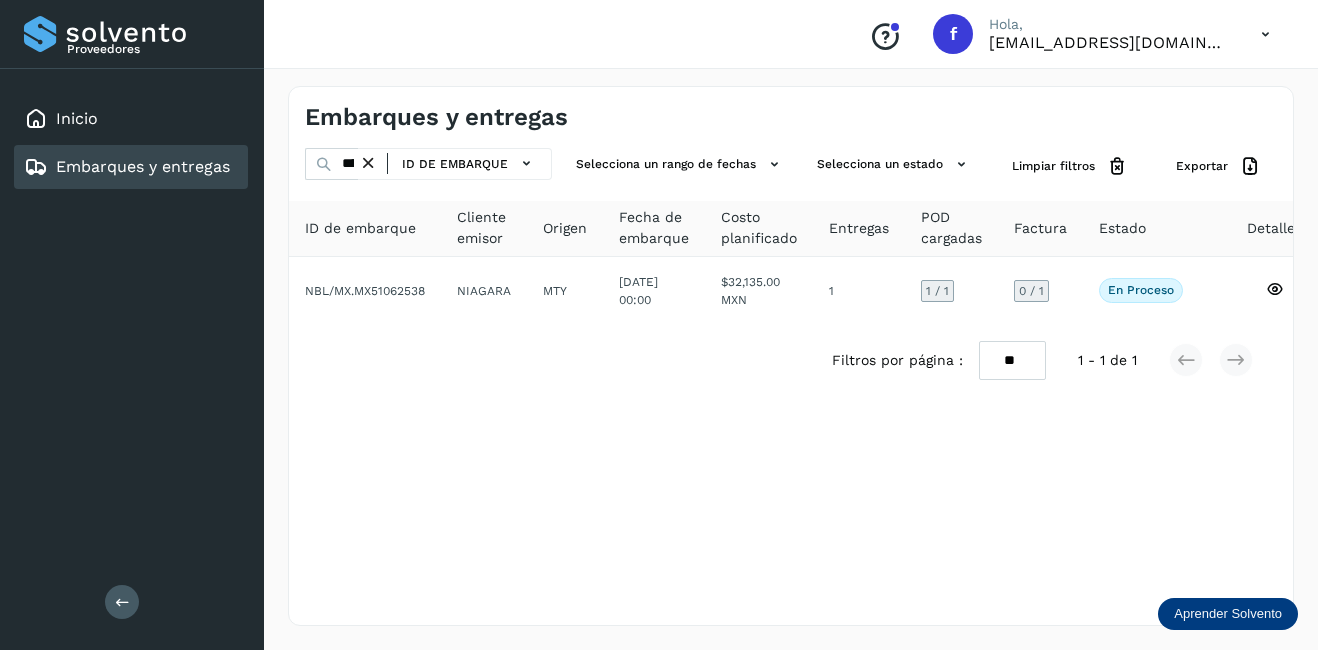 click at bounding box center (368, 163) 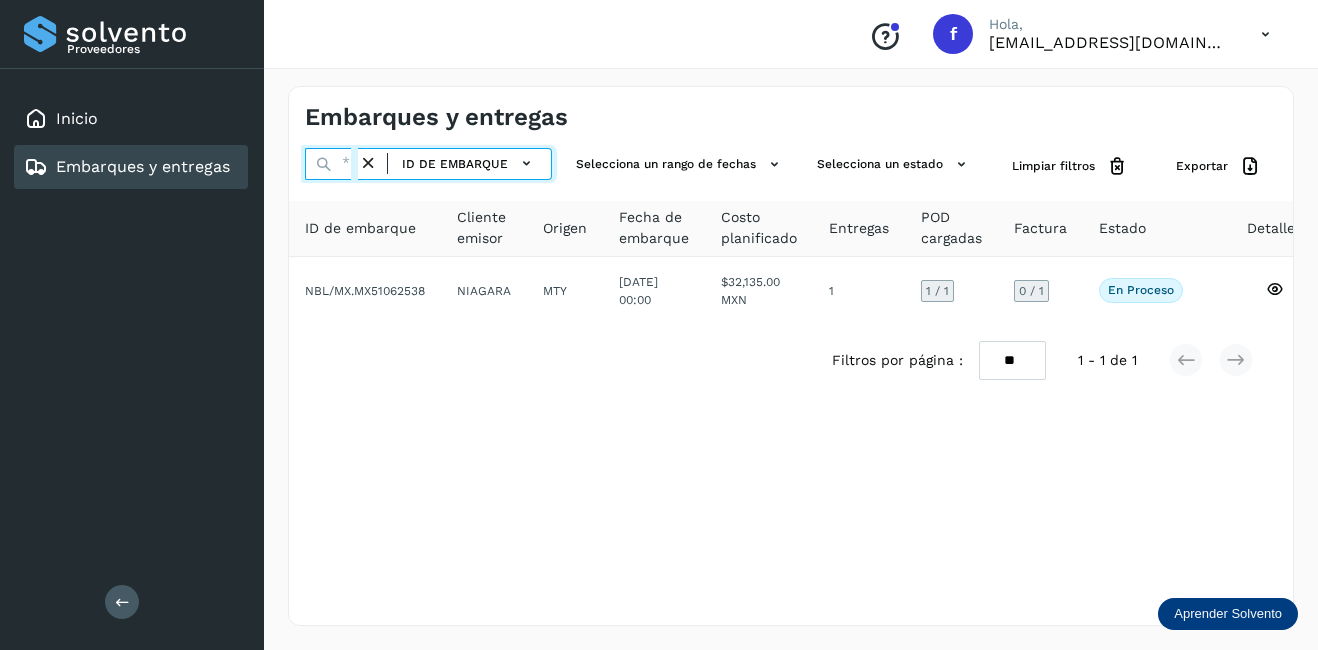 click at bounding box center (331, 164) 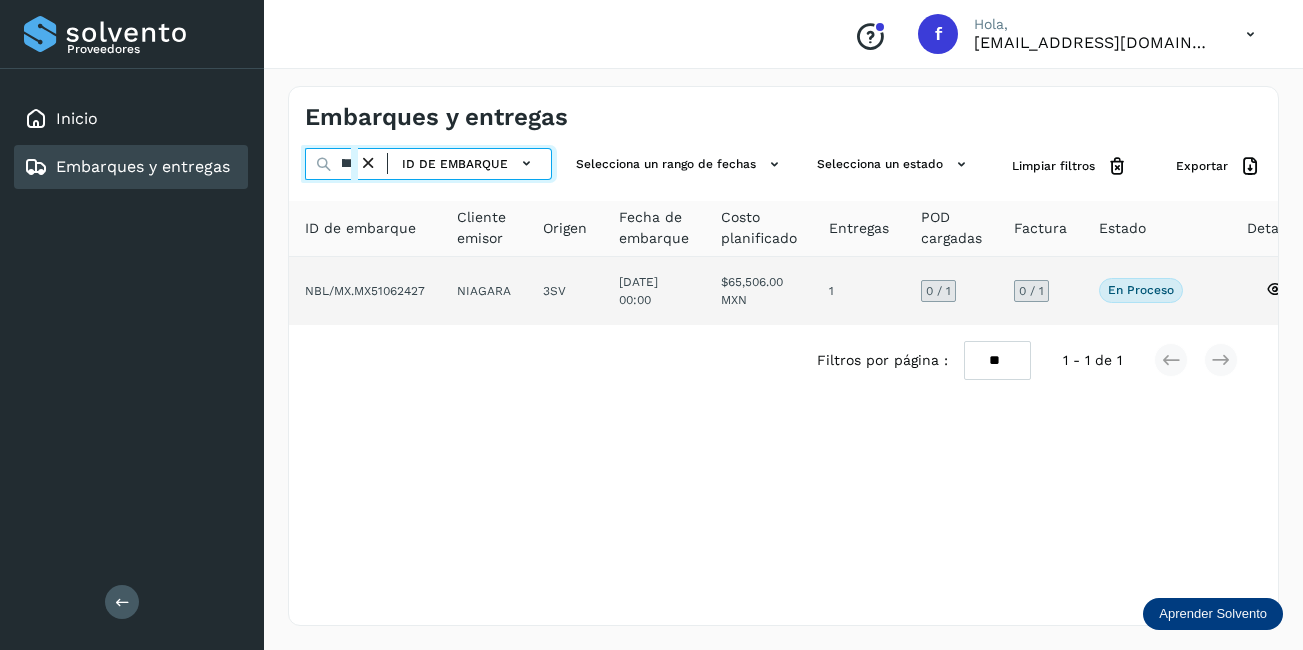 scroll, scrollTop: 0, scrollLeft: 52, axis: horizontal 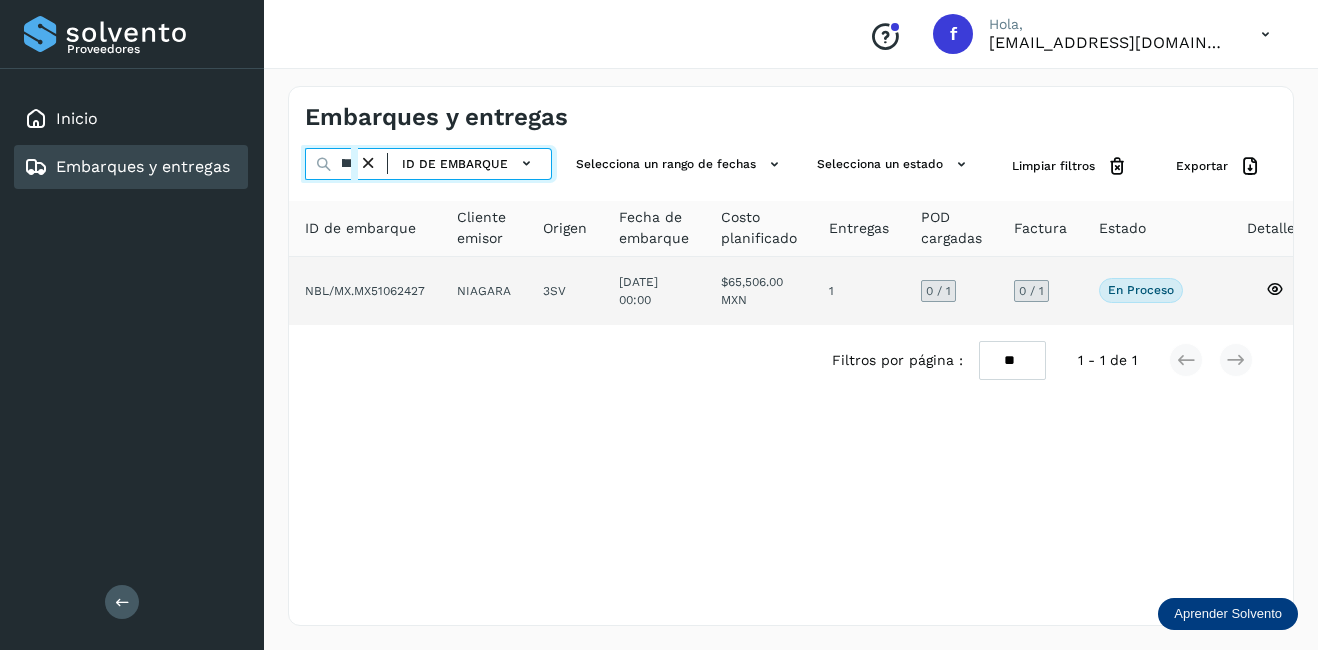 type on "********" 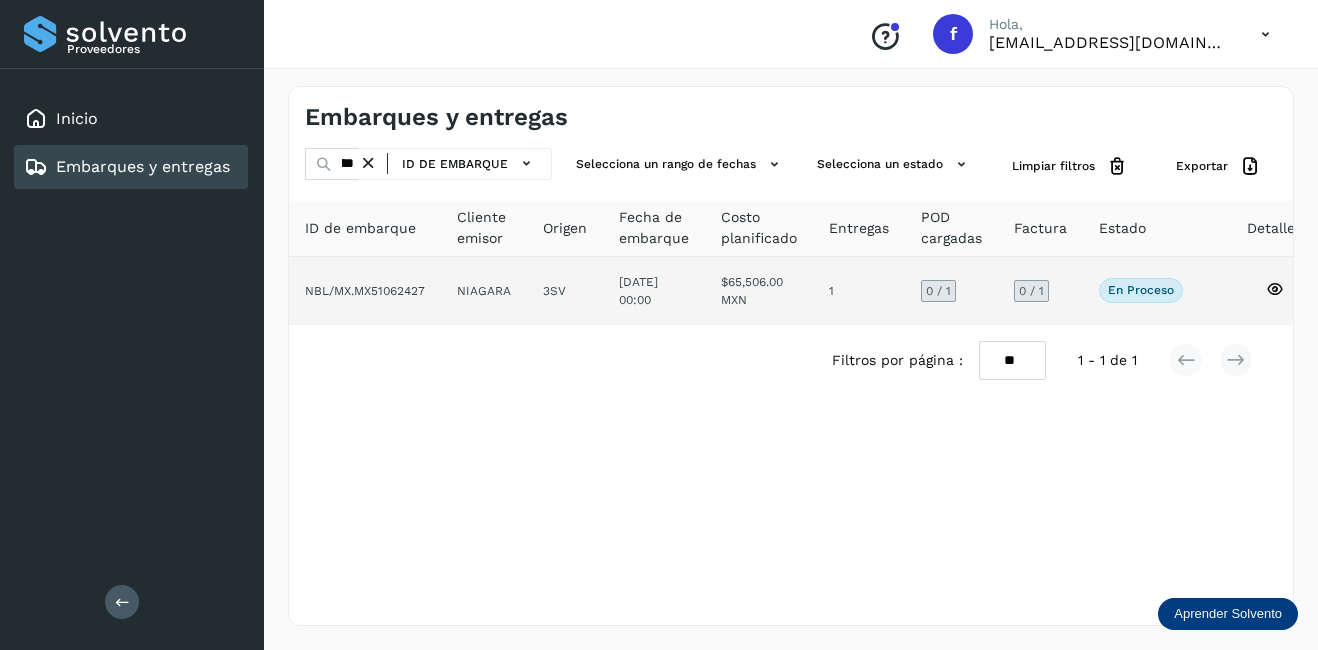 click on "3SV" 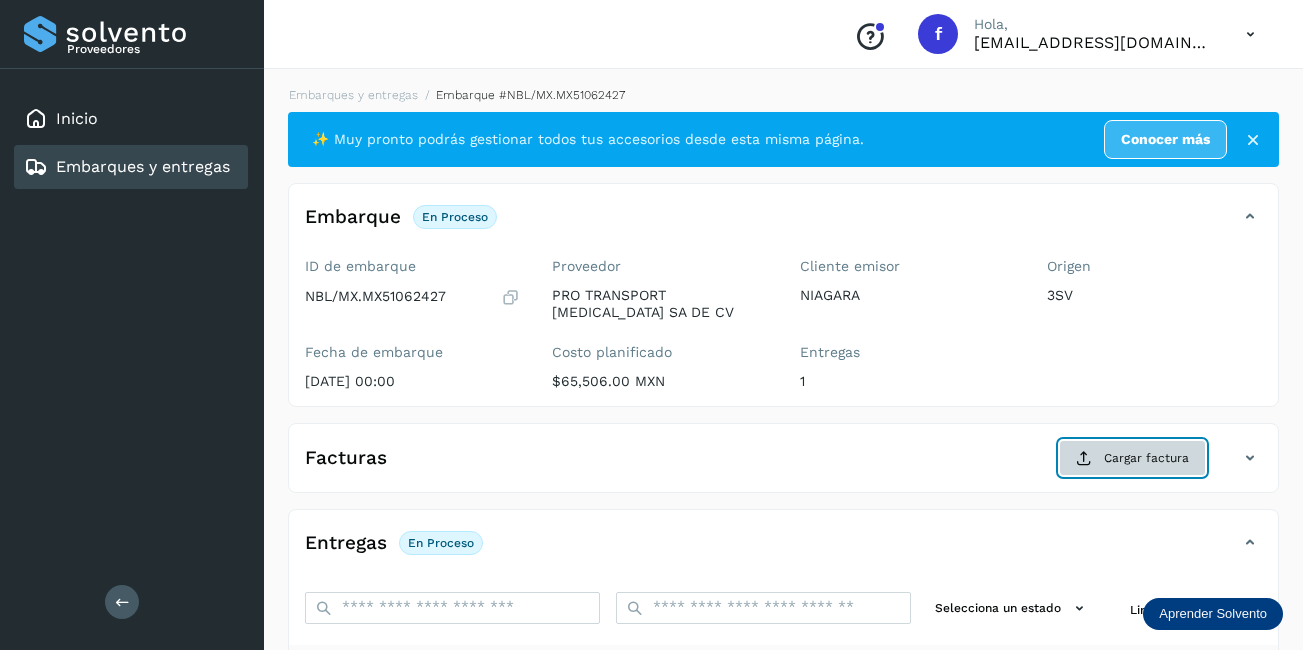 click on "Cargar factura" 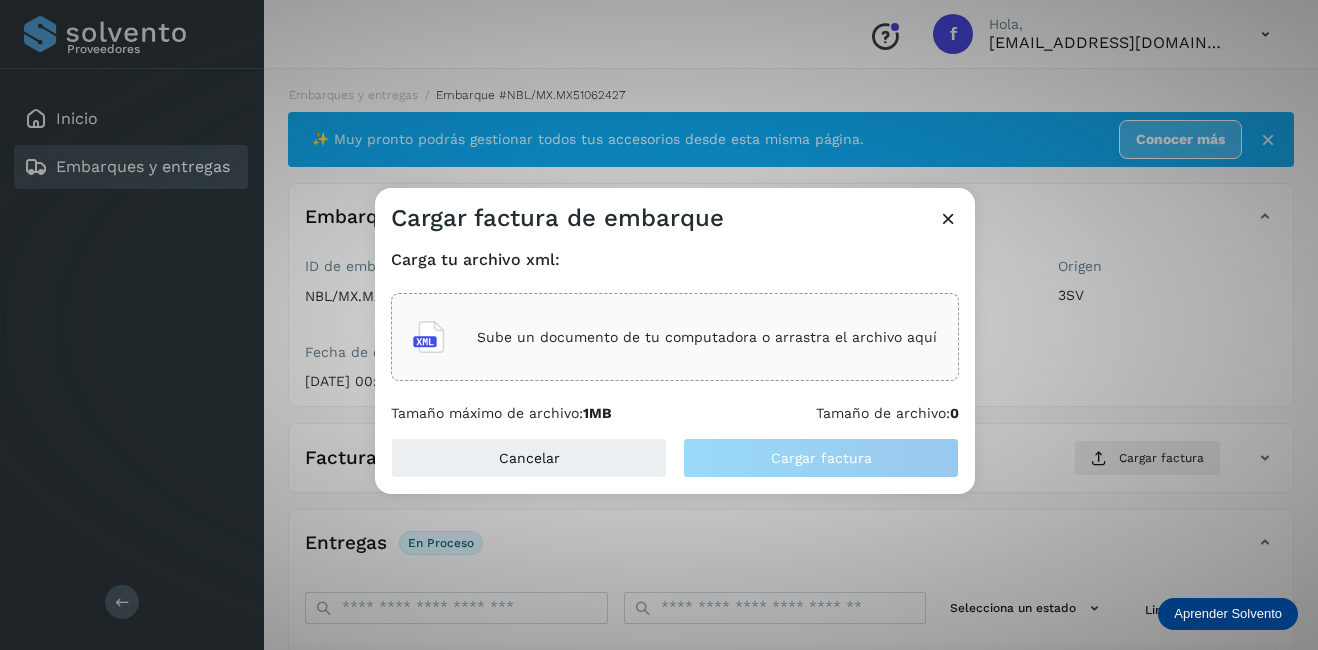 click on "Sube un documento de tu computadora o arrastra el archivo aquí" 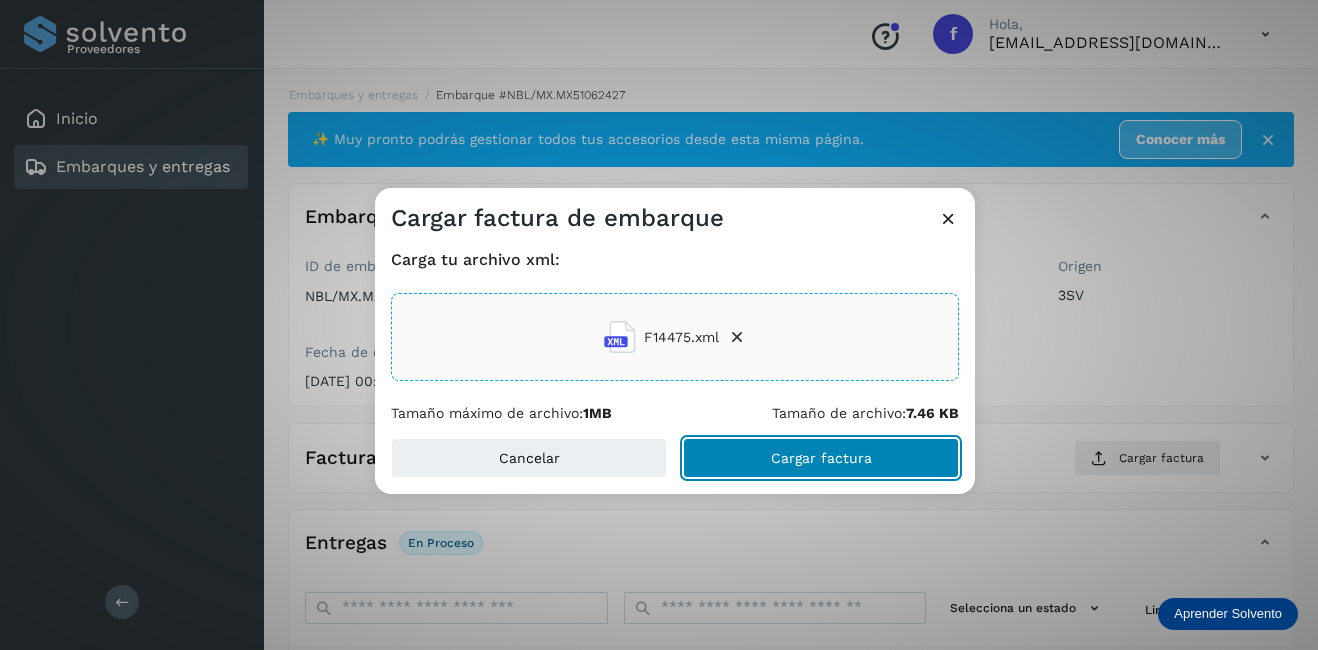 click on "Cargar factura" 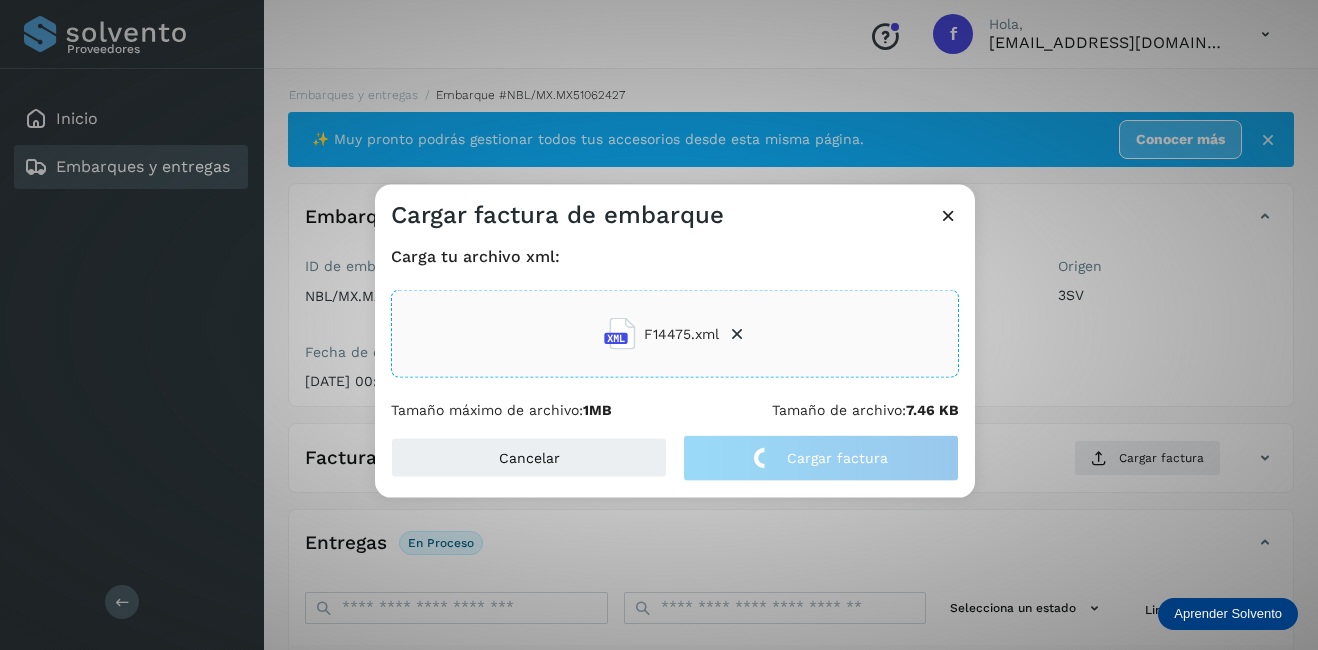 drag, startPoint x: 1008, startPoint y: 382, endPoint x: 993, endPoint y: 380, distance: 15.132746 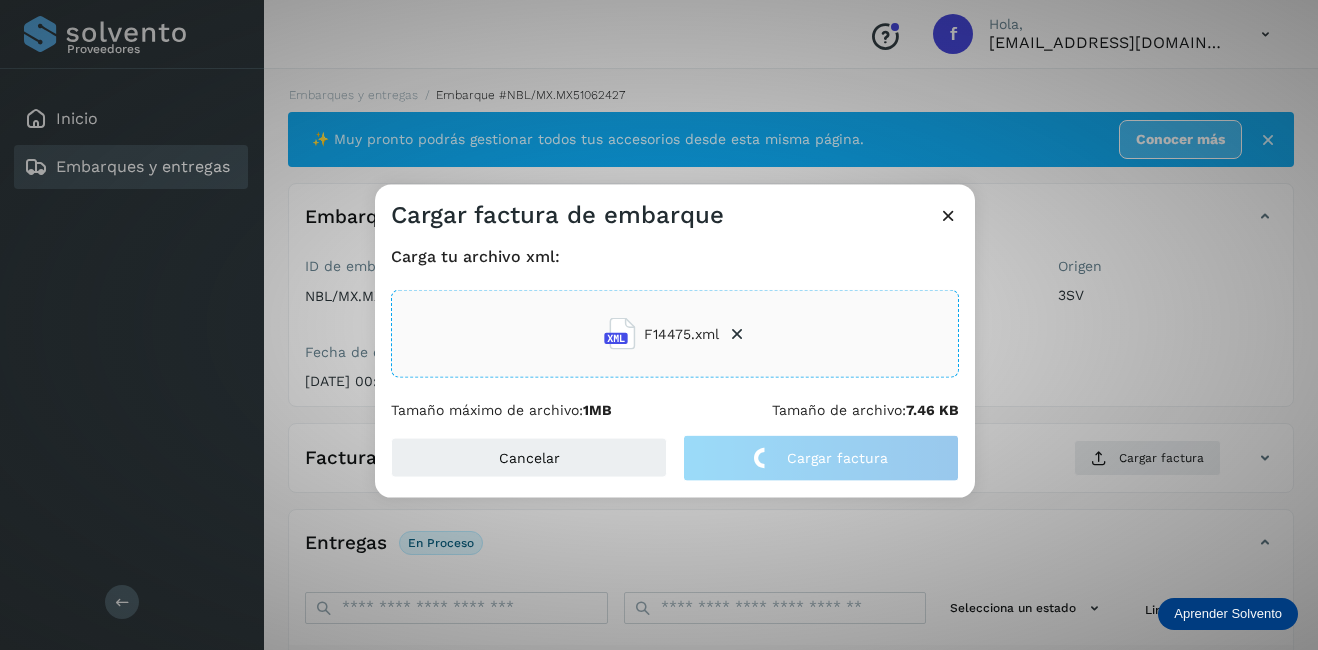 click on "Cargar factura de embarque Carga tu archivo xml: F14475.xml Tamaño máximo de archivo:  1MB Tamaño de archivo:  7.46 KB Cancelar Cargar factura" 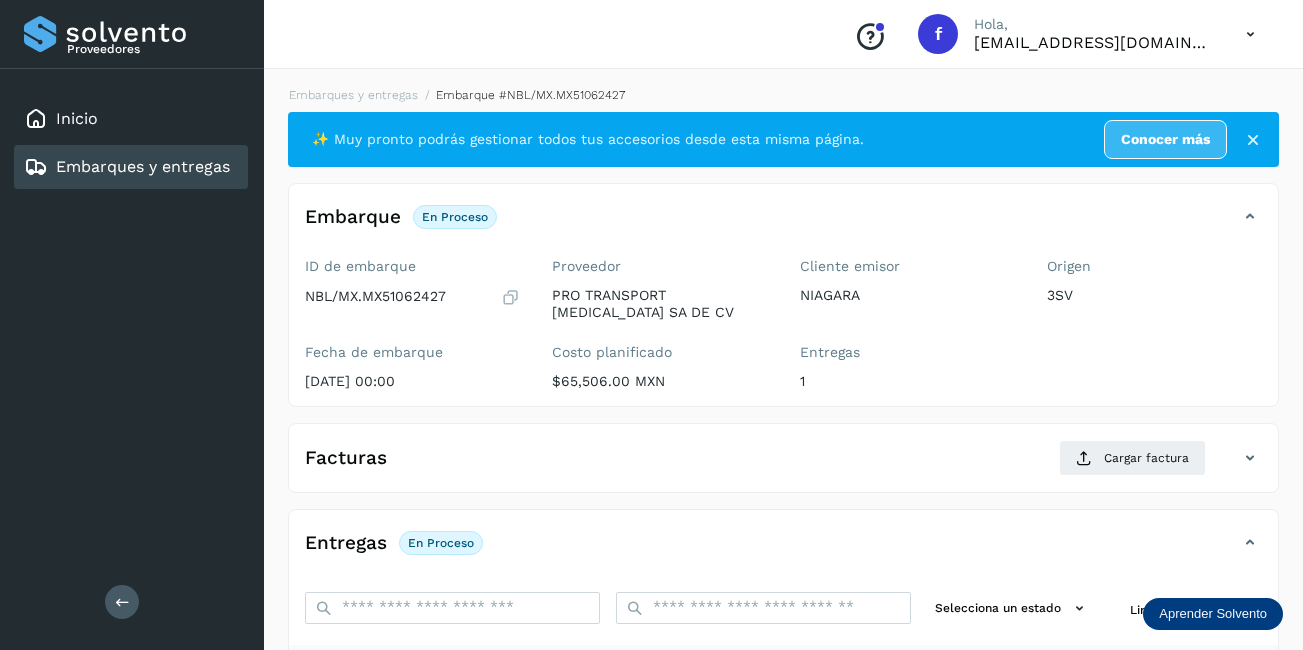 scroll, scrollTop: 300, scrollLeft: 0, axis: vertical 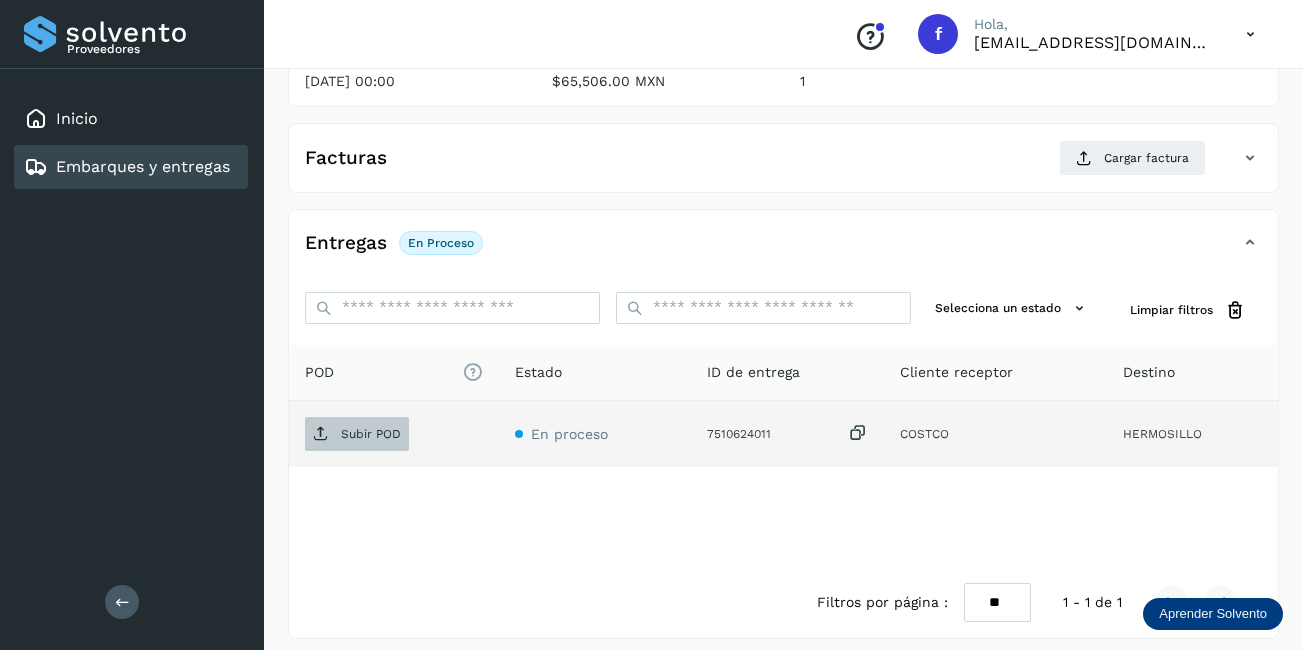 click on "Subir POD" at bounding box center [357, 434] 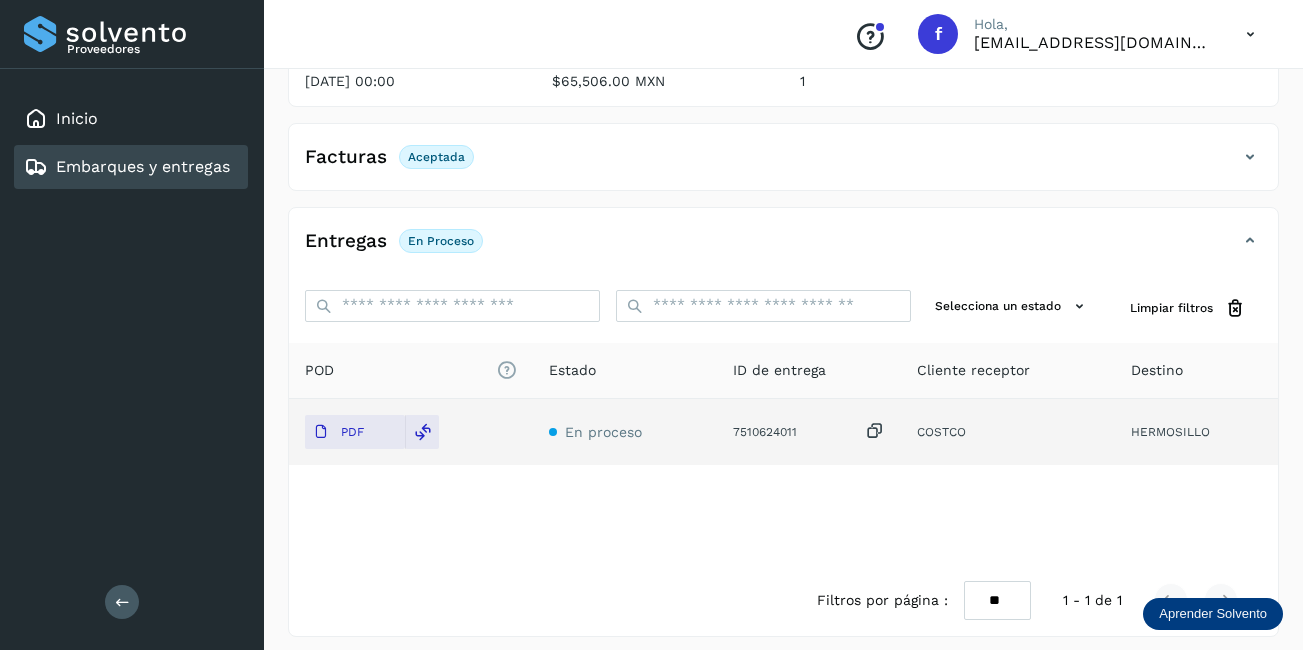 click on "Embarques y entregas" 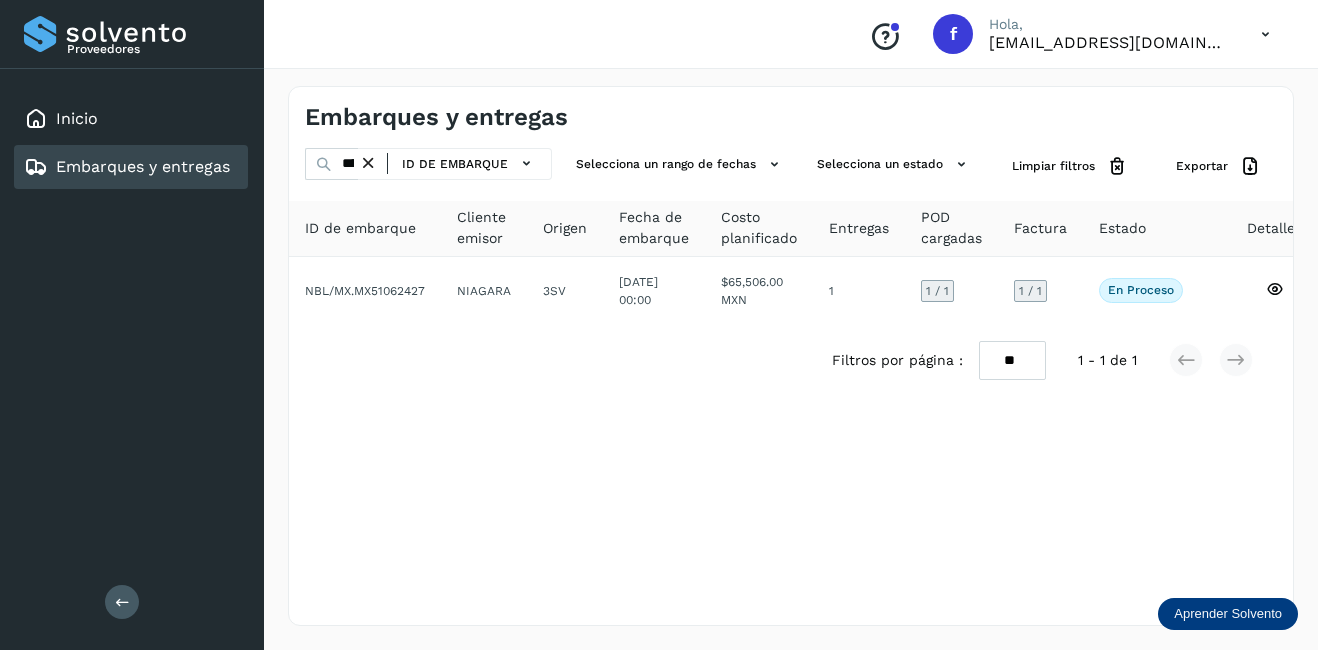 click at bounding box center [368, 163] 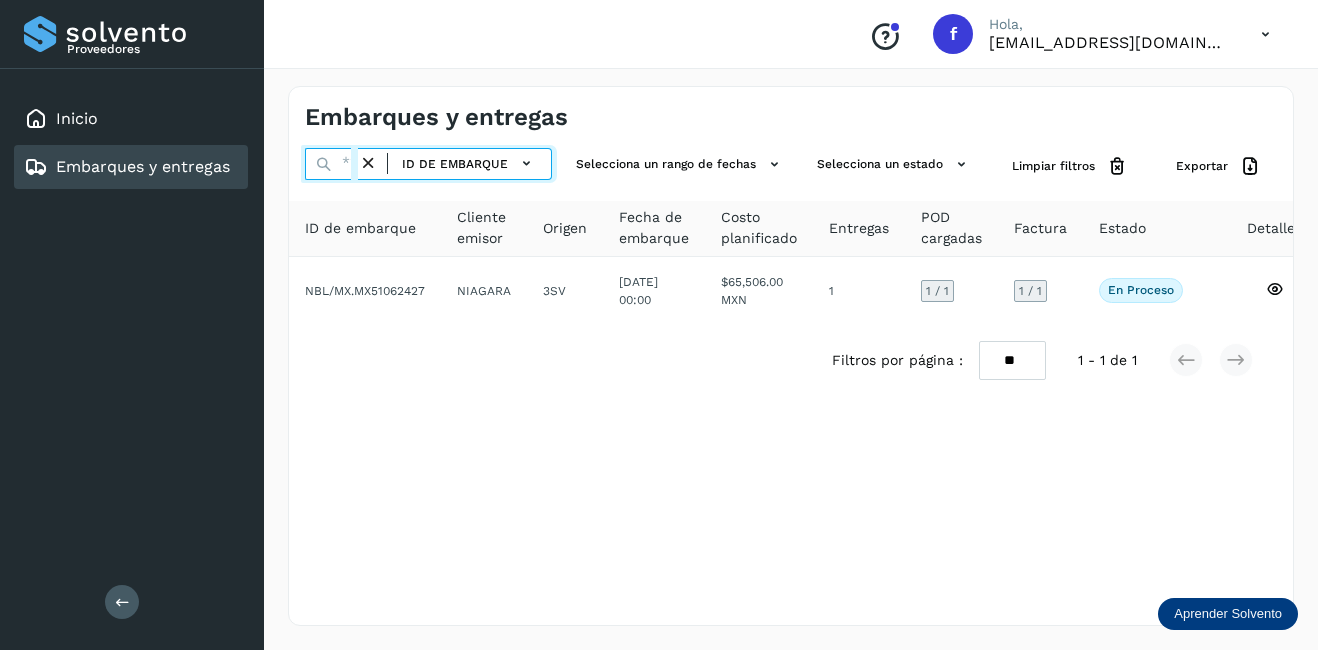 click at bounding box center [331, 164] 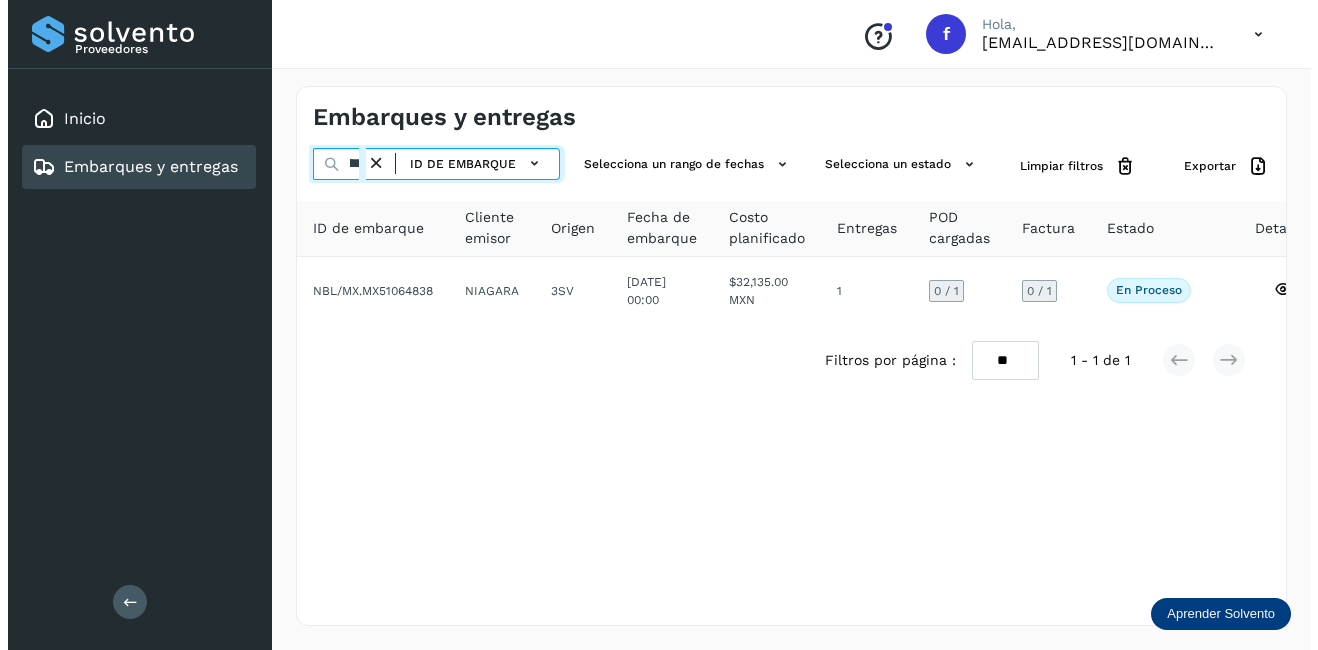 scroll, scrollTop: 0, scrollLeft: 54, axis: horizontal 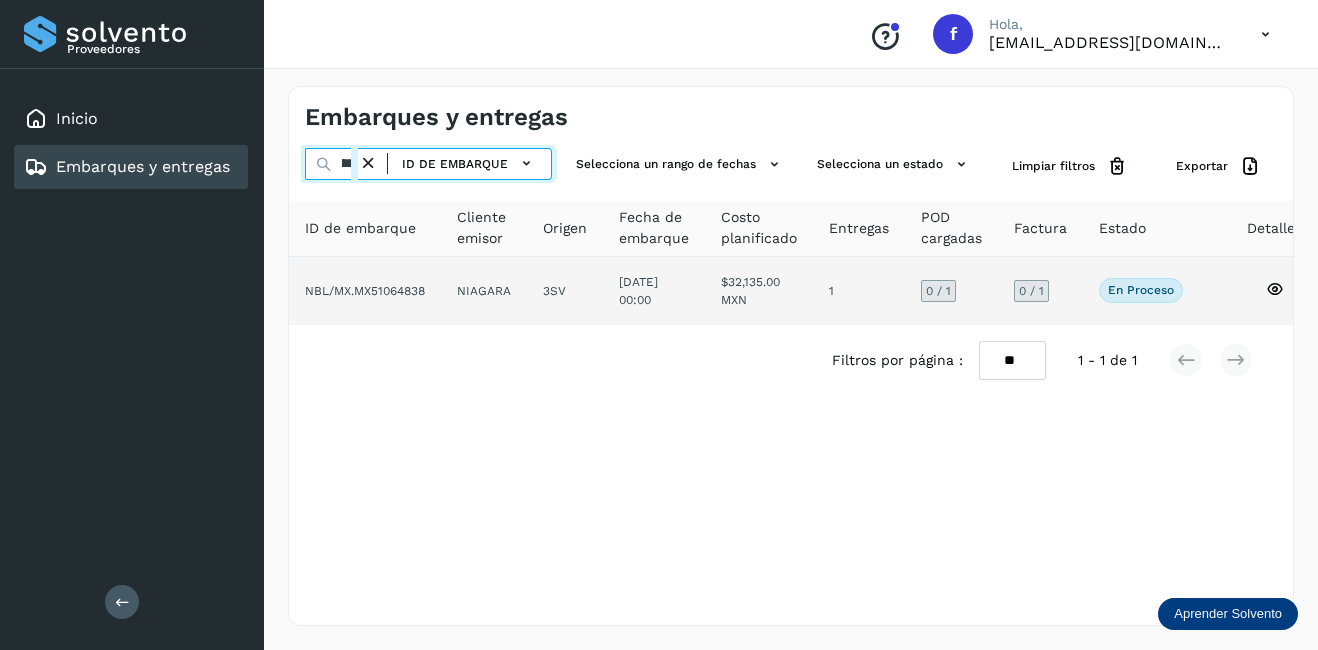 type on "********" 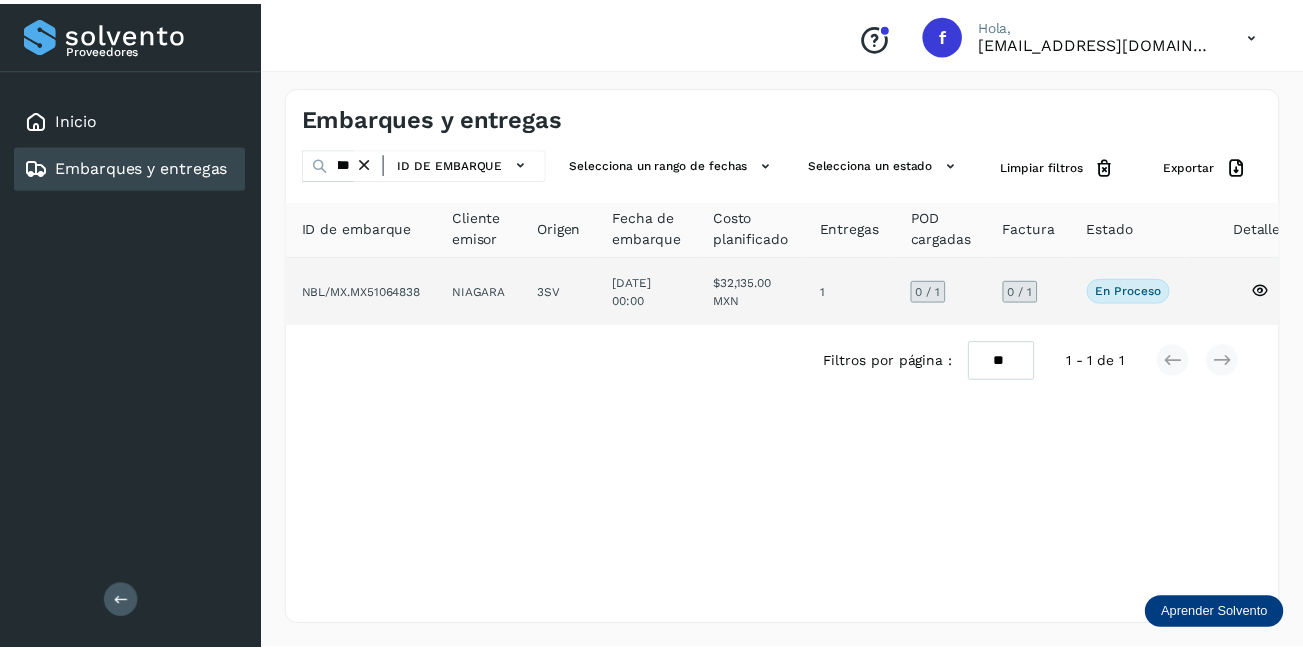 scroll, scrollTop: 0, scrollLeft: 0, axis: both 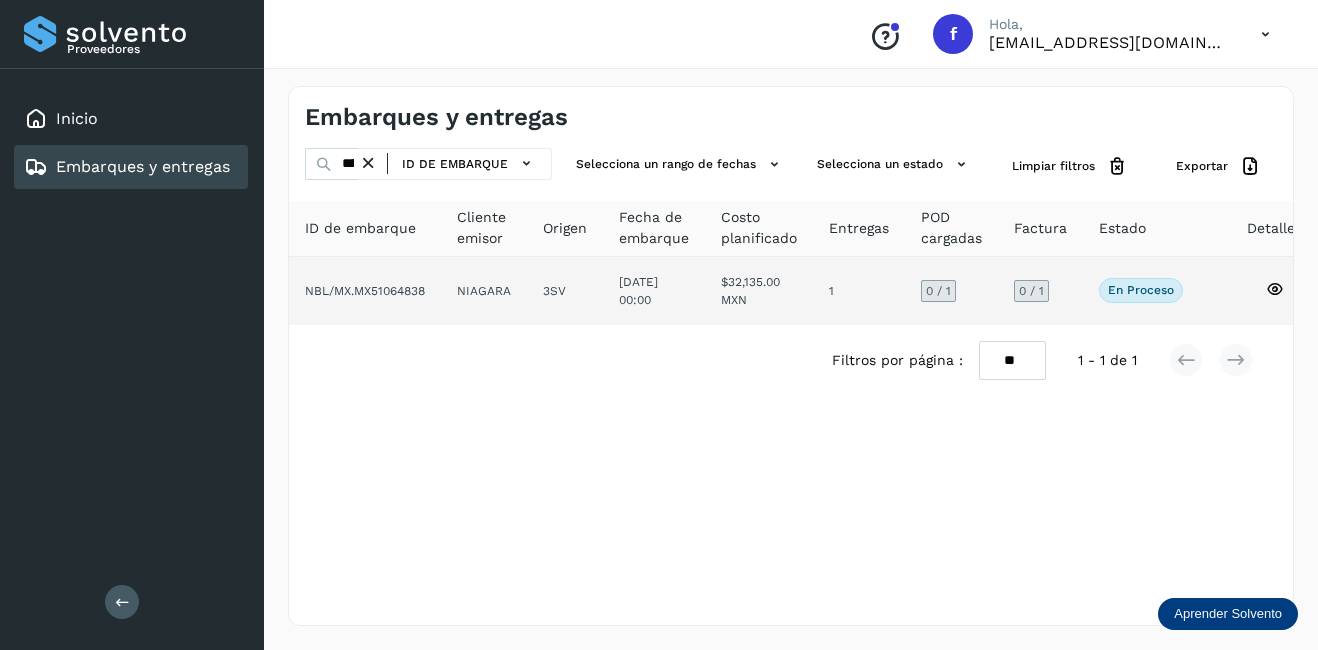 click on "NIAGARA" 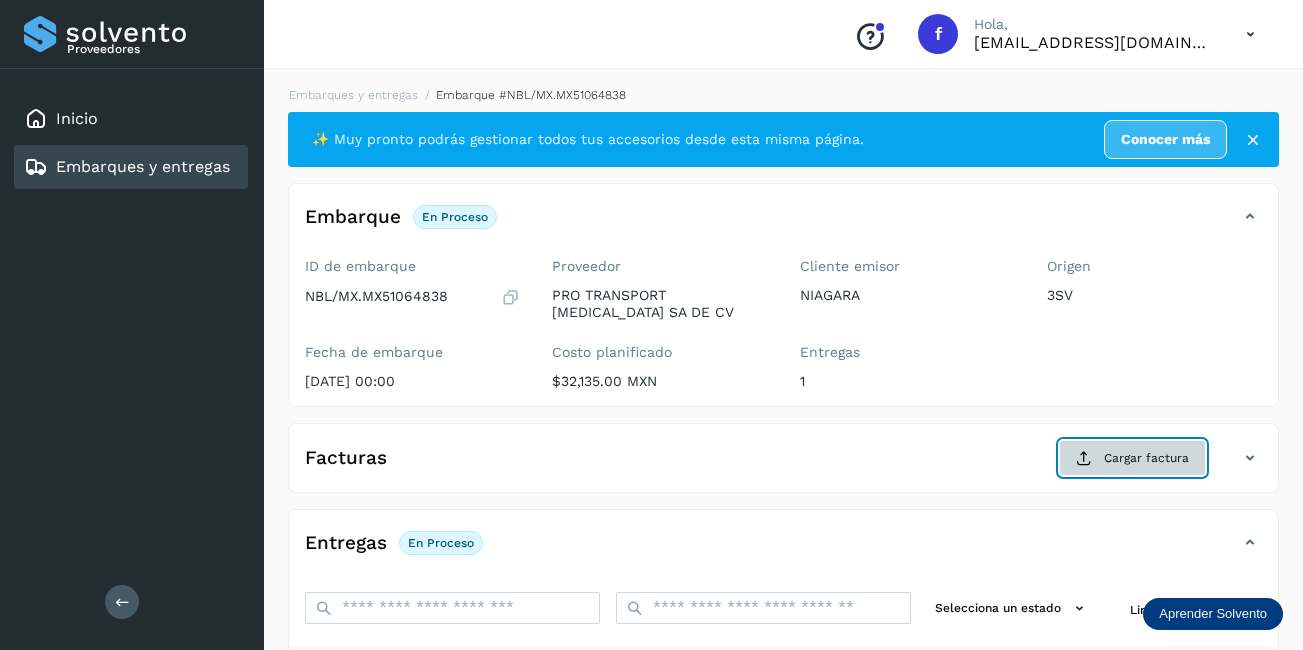 click on "Cargar factura" 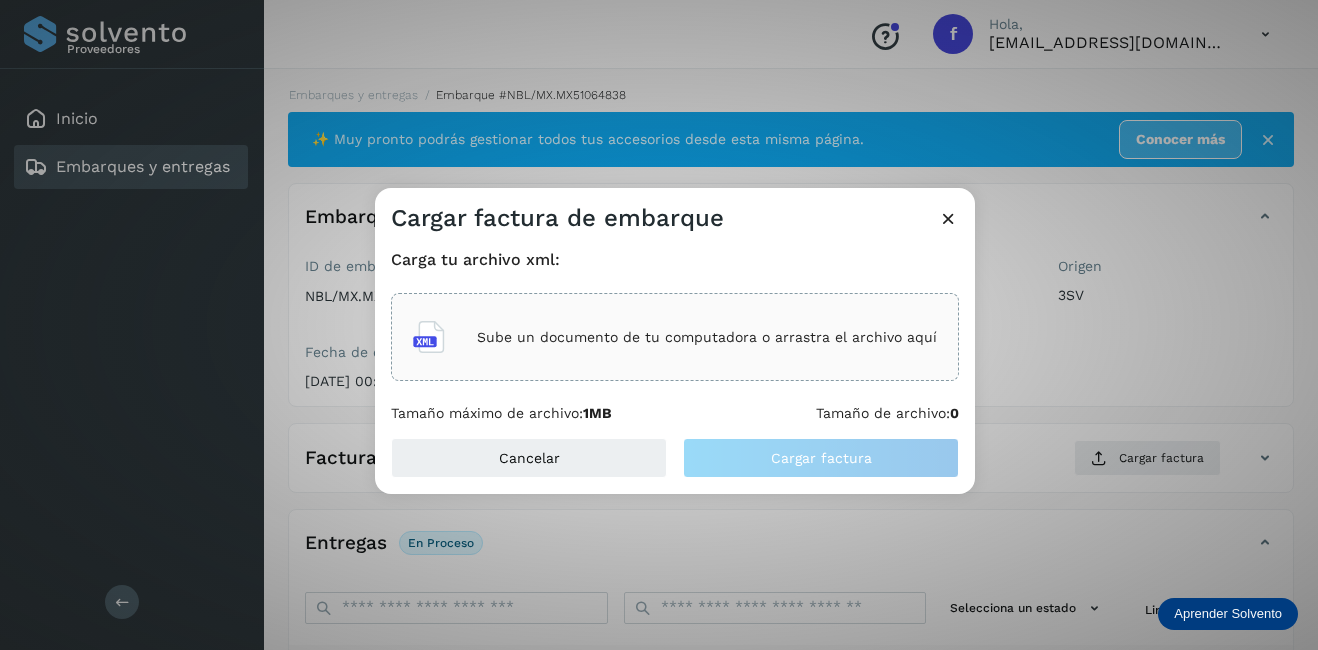 click on "Sube un documento de tu computadora o arrastra el archivo aquí" at bounding box center [675, 337] 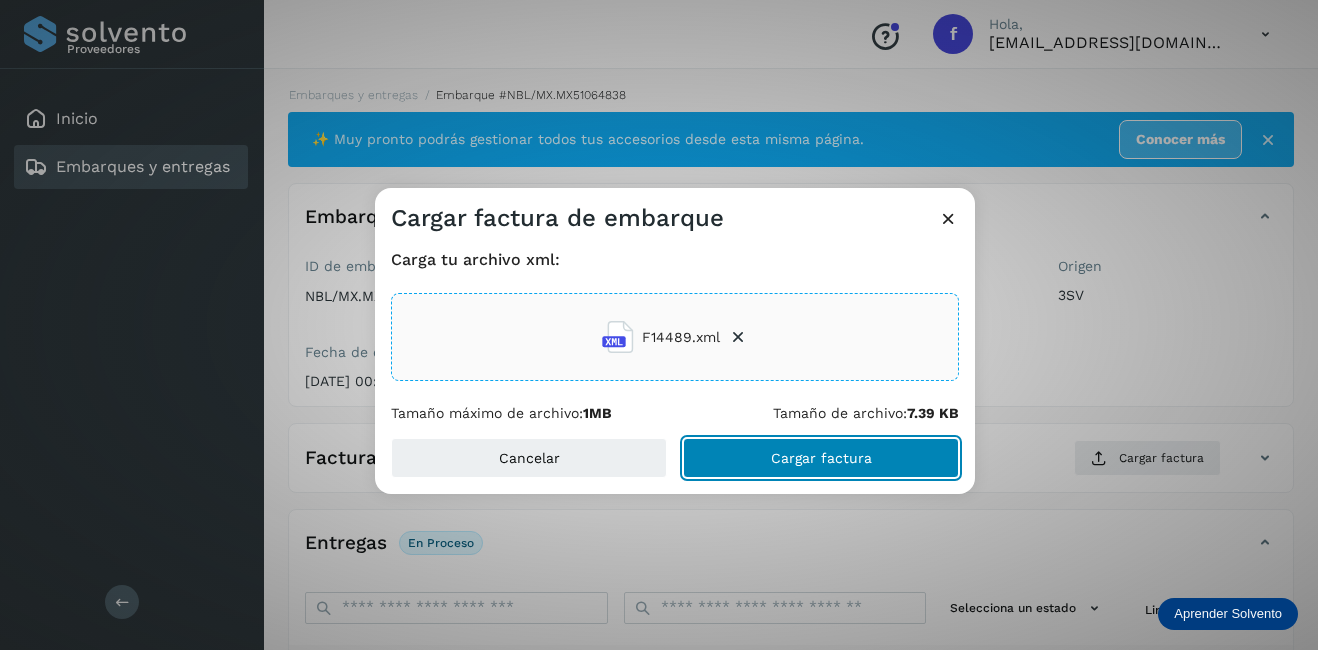 click on "Cargar factura" 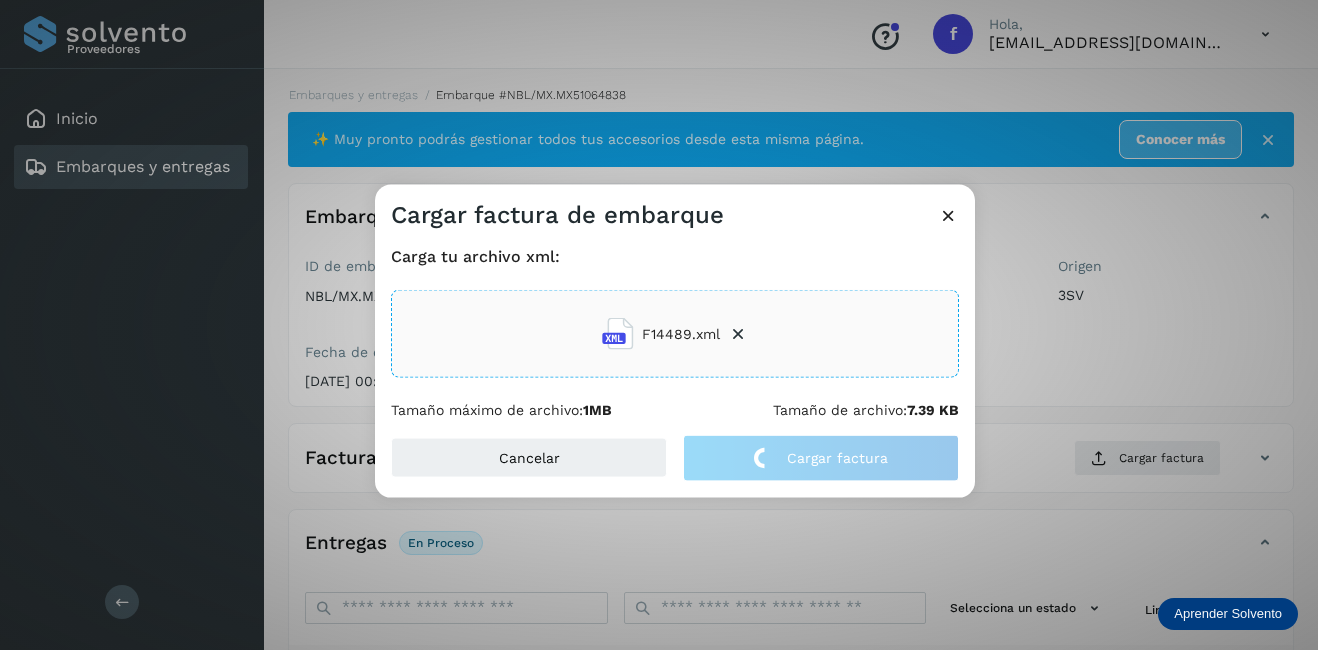 click on "Cargar factura de embarque Carga tu archivo xml: F14489.xml Tamaño máximo de archivo:  1MB Tamaño de archivo:  7.39 KB Cancelar Cargar factura" 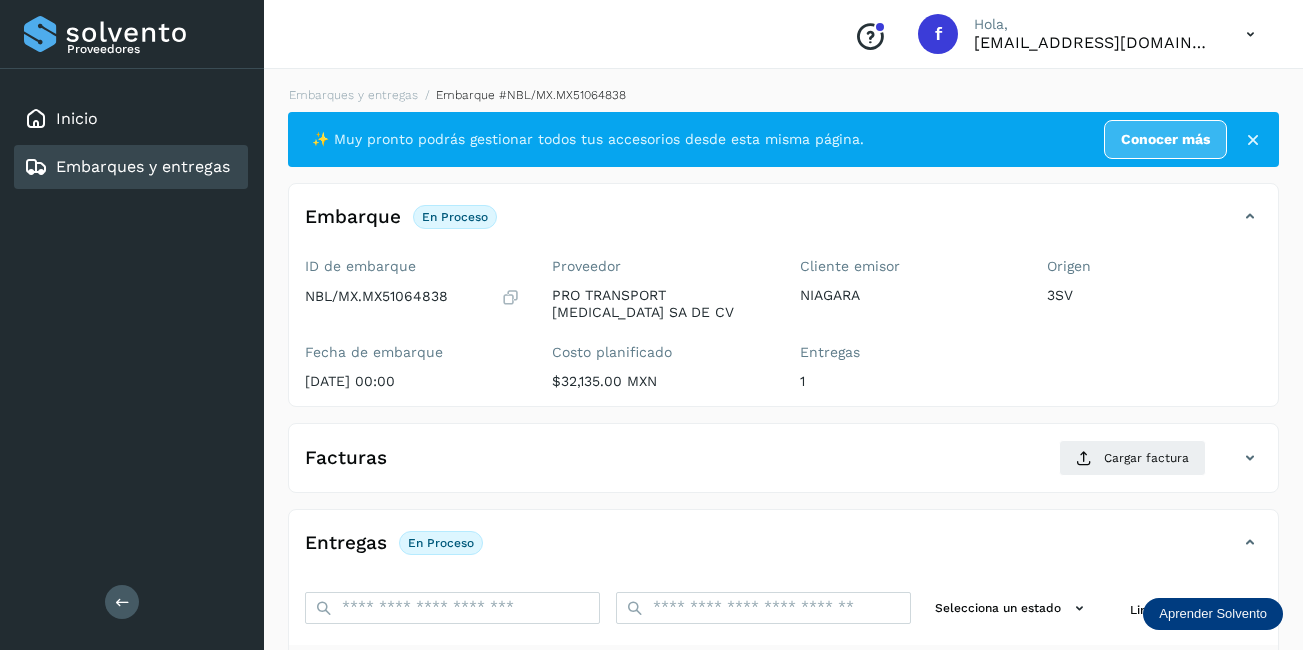scroll, scrollTop: 313, scrollLeft: 0, axis: vertical 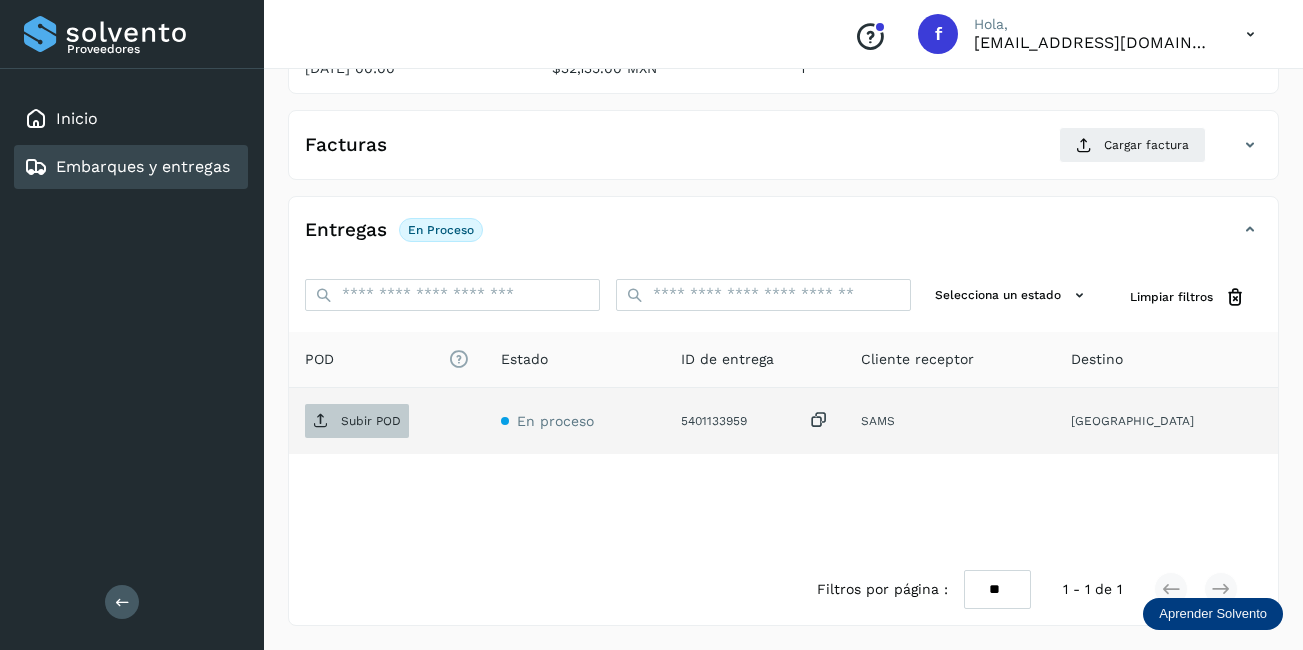 click on "Subir POD" at bounding box center [357, 421] 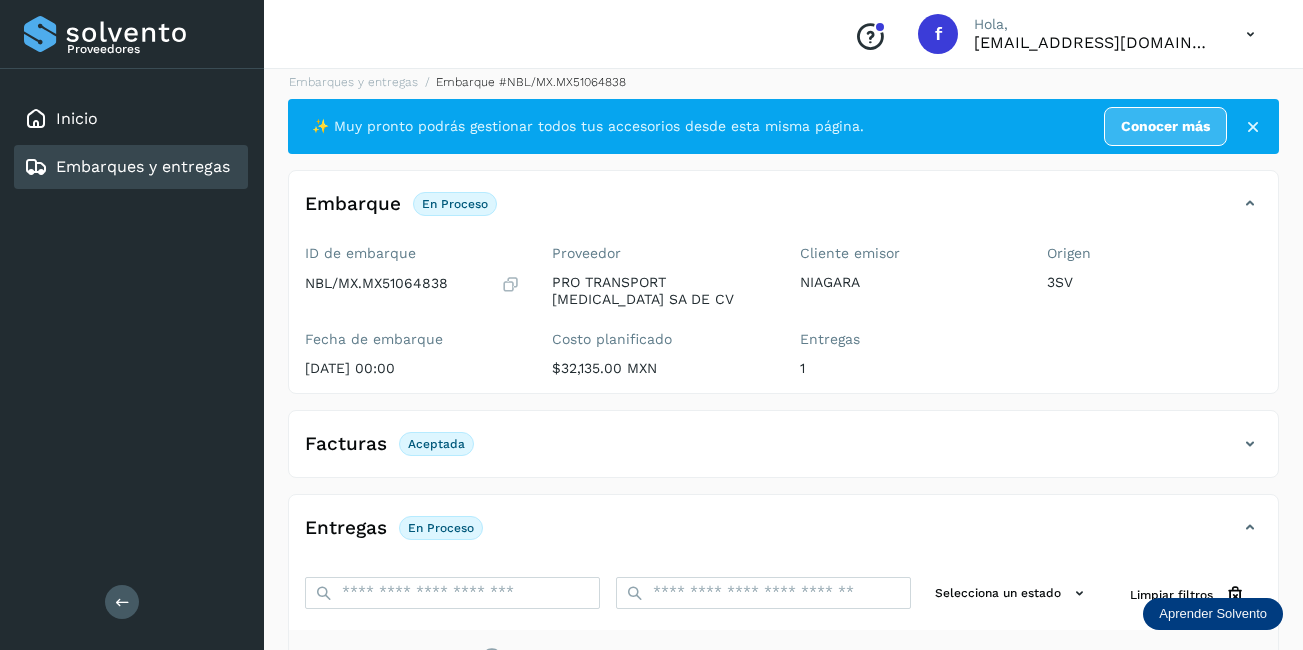 scroll, scrollTop: 311, scrollLeft: 0, axis: vertical 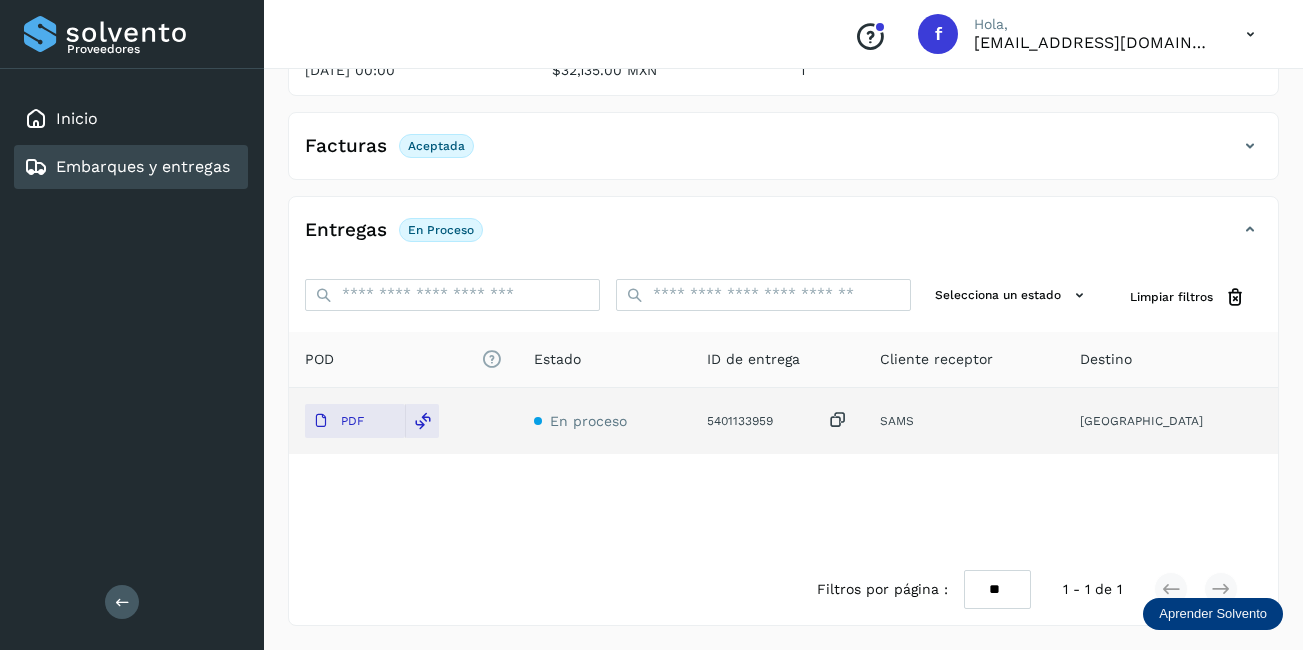 click on "Embarques y entregas" 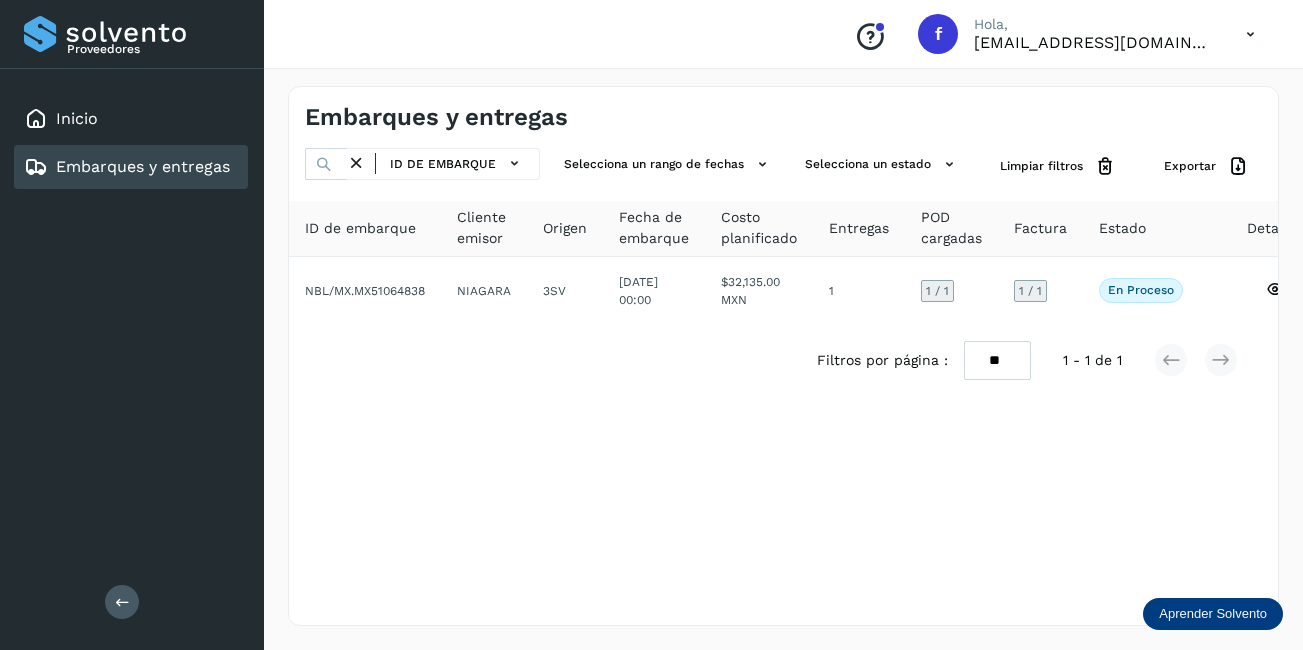 scroll, scrollTop: 0, scrollLeft: 0, axis: both 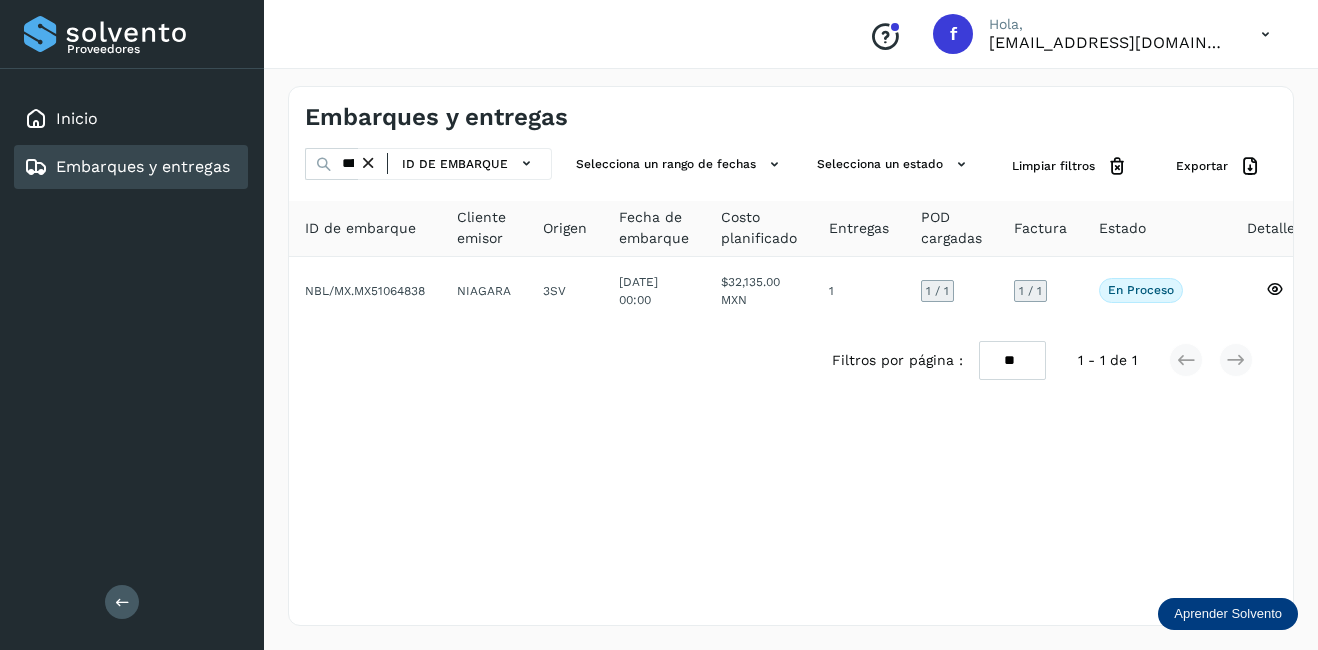 click at bounding box center [368, 163] 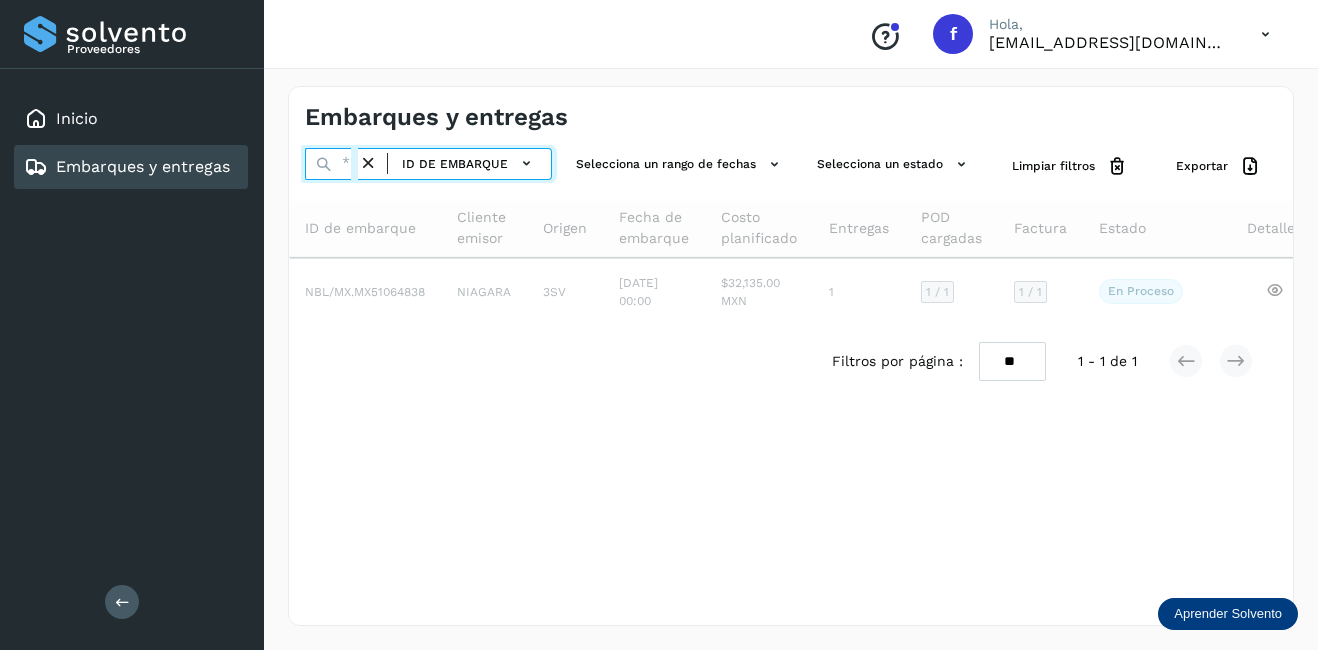 click at bounding box center [331, 164] 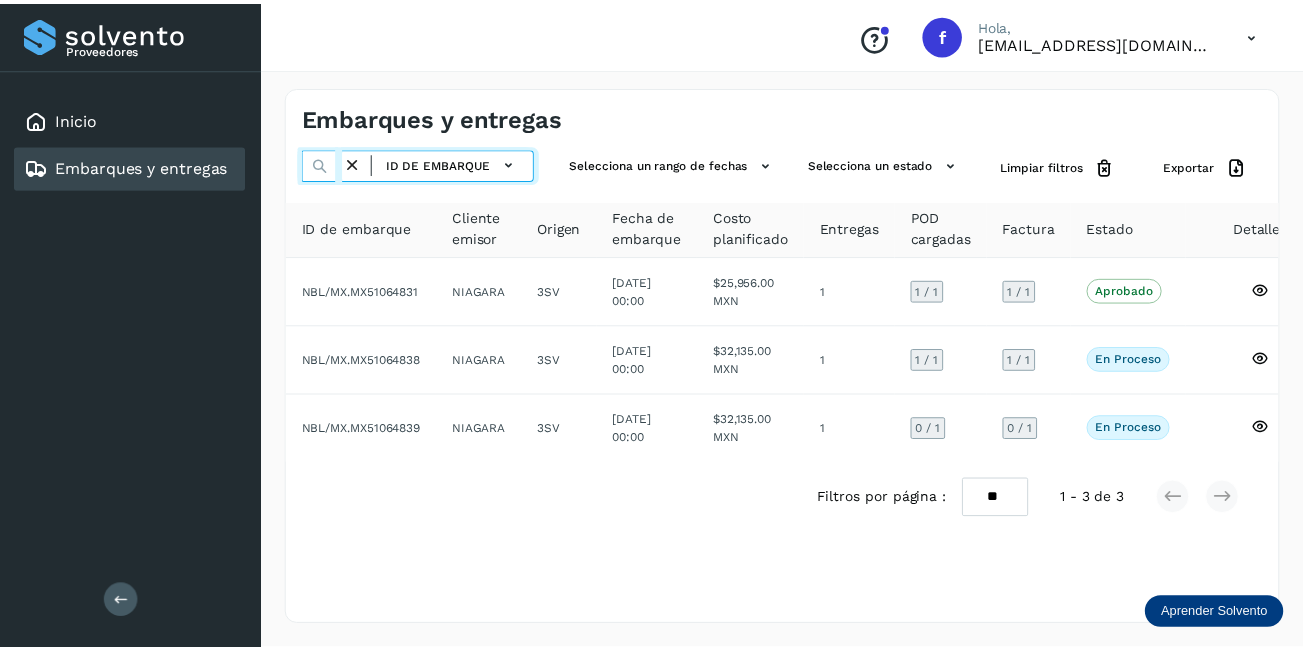 scroll, scrollTop: 0, scrollLeft: 46, axis: horizontal 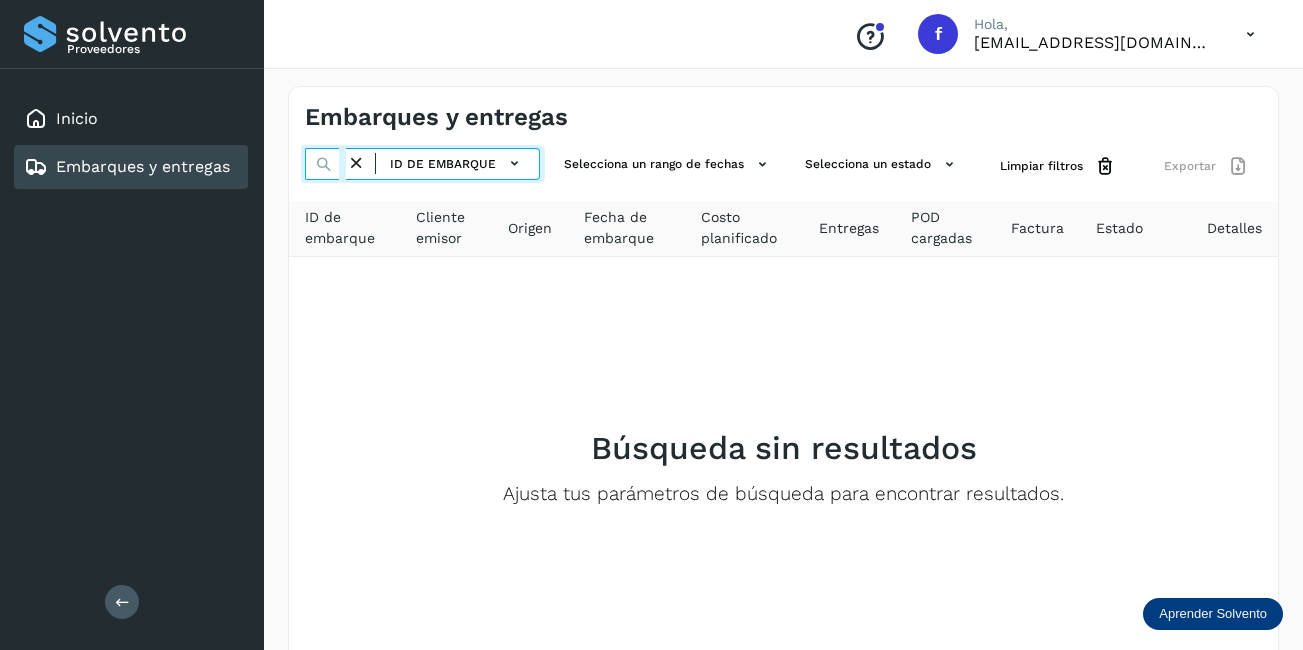 type on "*******" 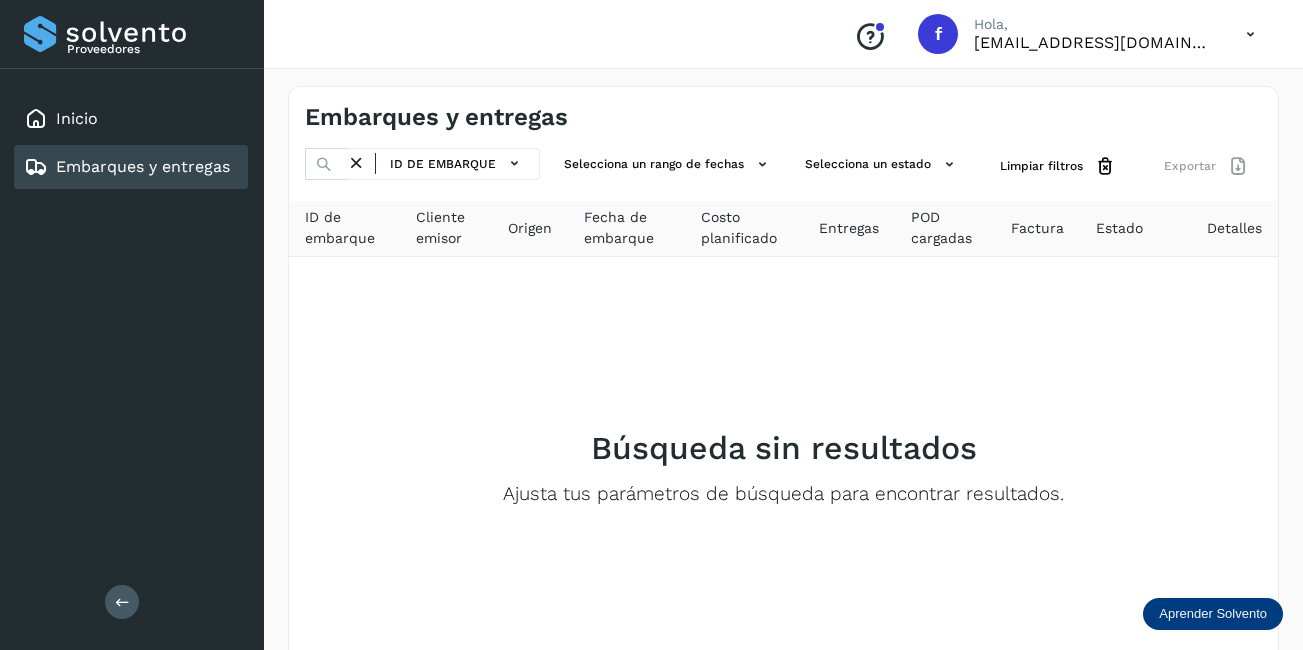 click at bounding box center [356, 163] 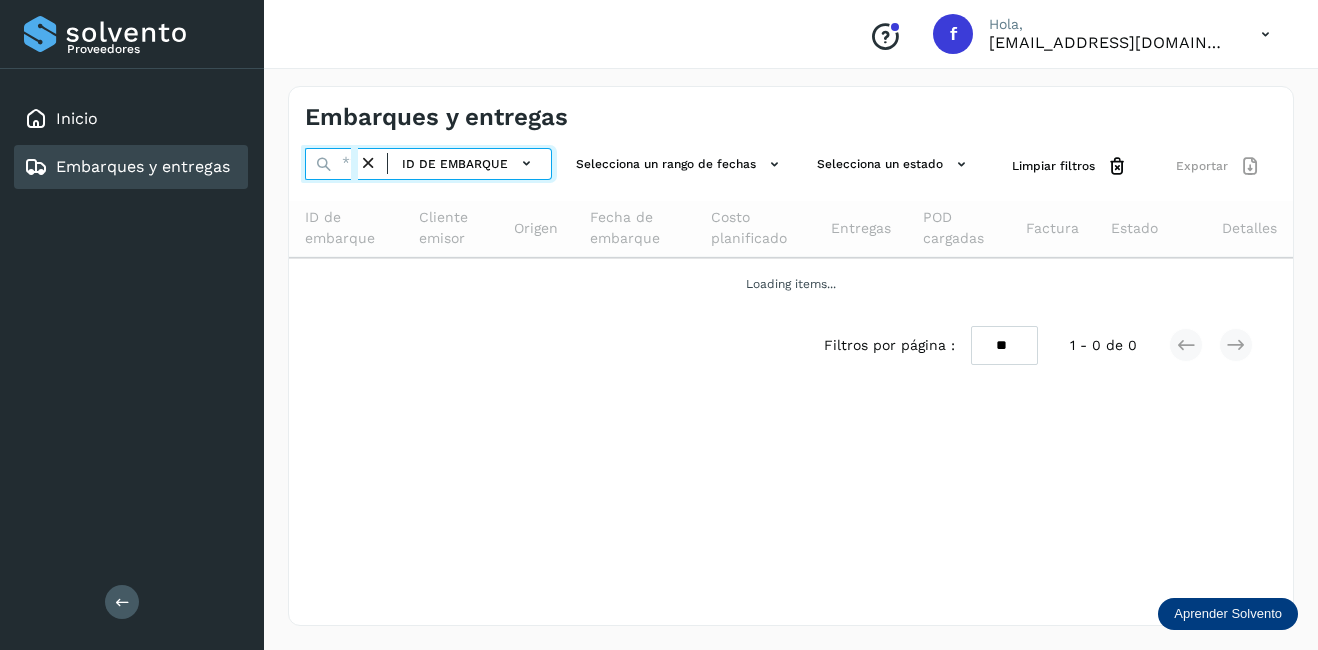 click at bounding box center (331, 164) 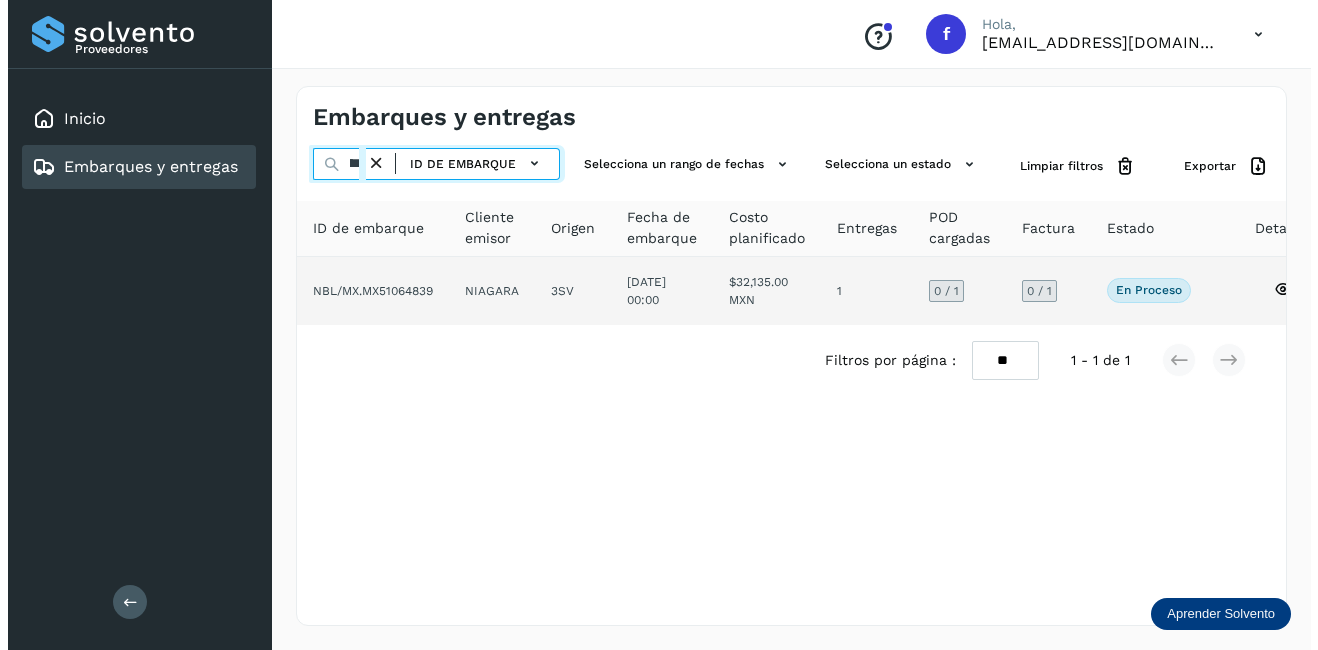 scroll, scrollTop: 0, scrollLeft: 54, axis: horizontal 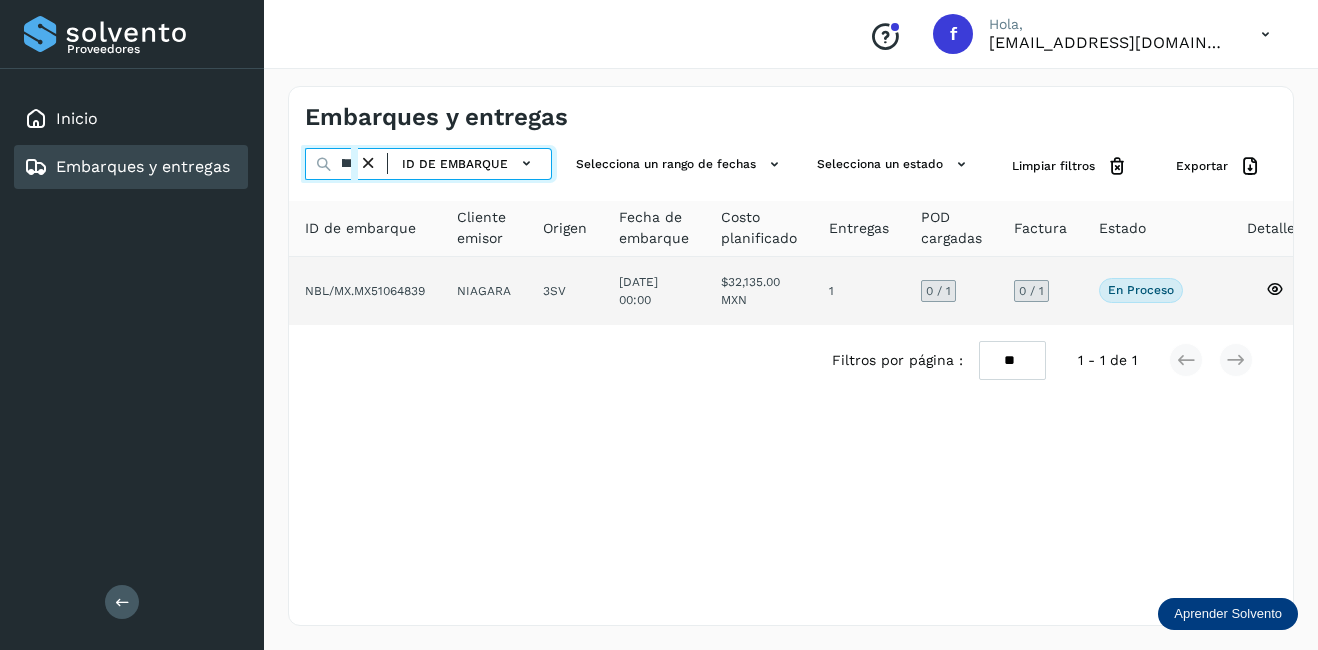 type on "********" 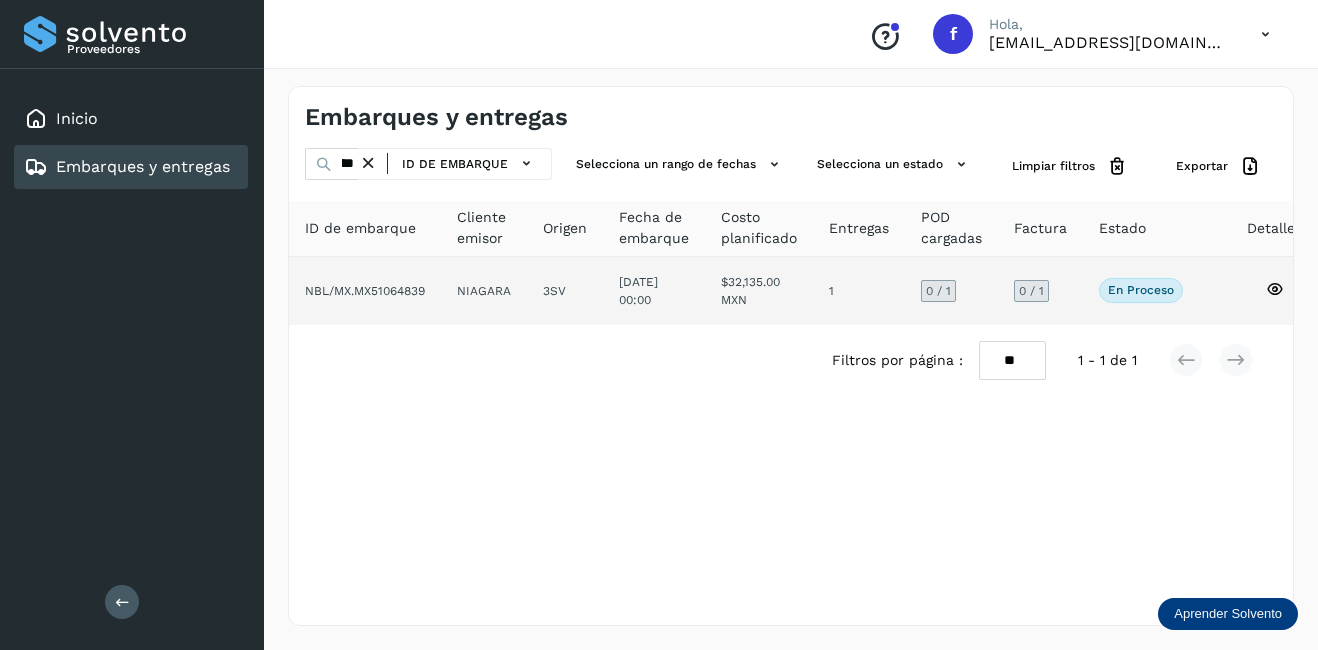 click on "NIAGARA" 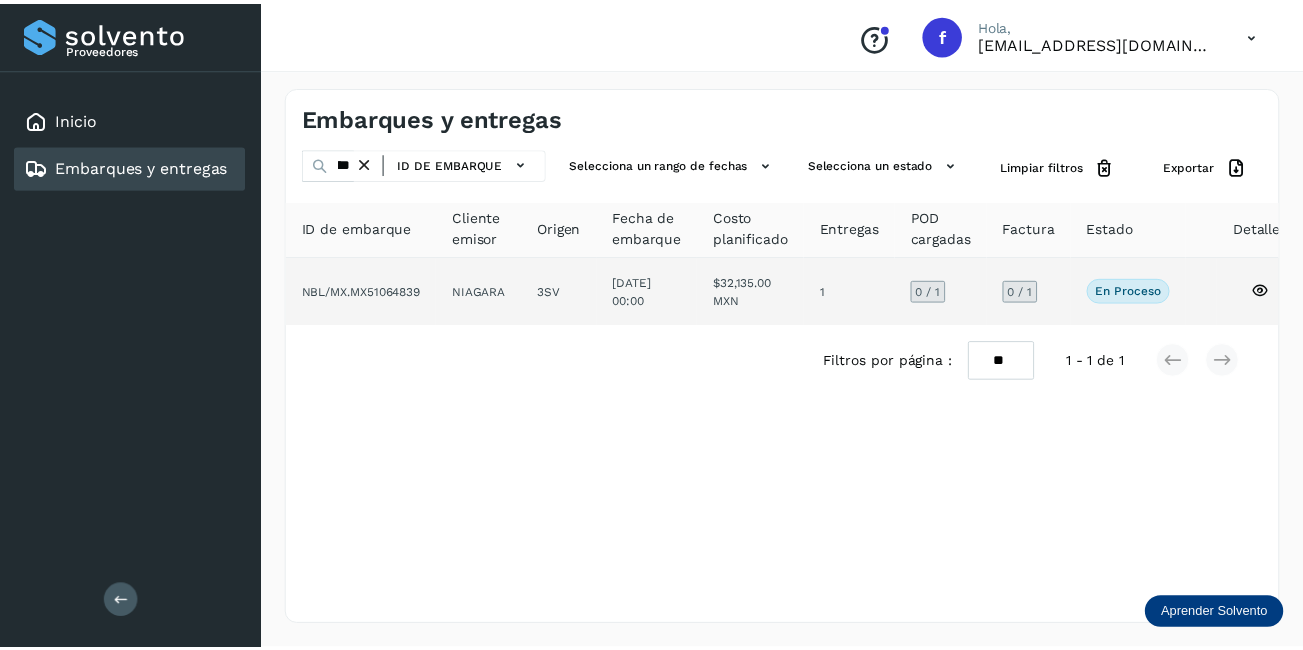 scroll, scrollTop: 0, scrollLeft: 0, axis: both 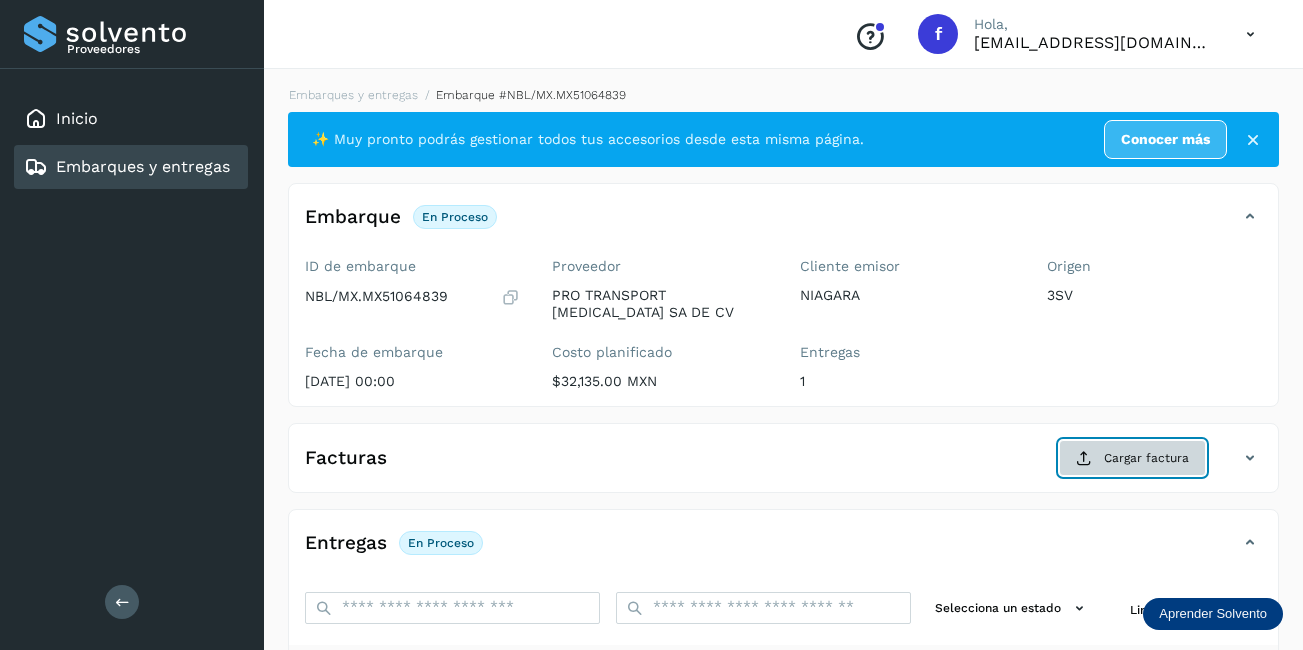 click on "Cargar factura" 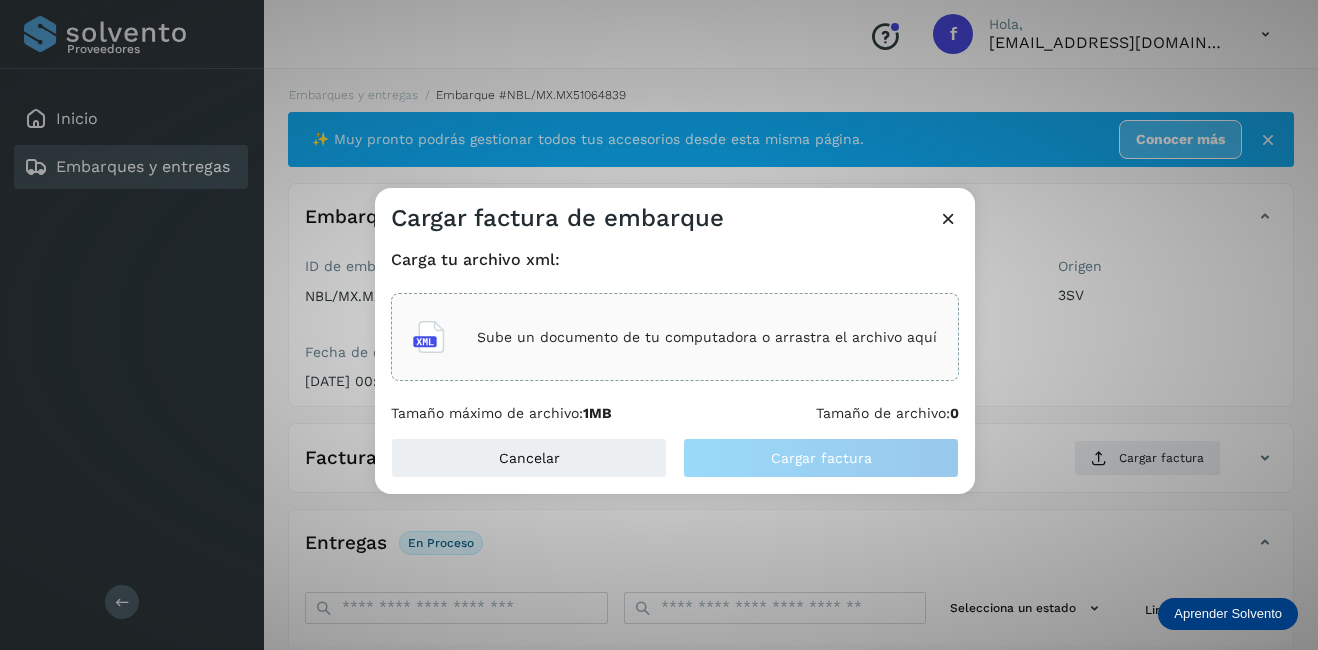 click on "Sube un documento de tu computadora o arrastra el archivo aquí" at bounding box center (707, 337) 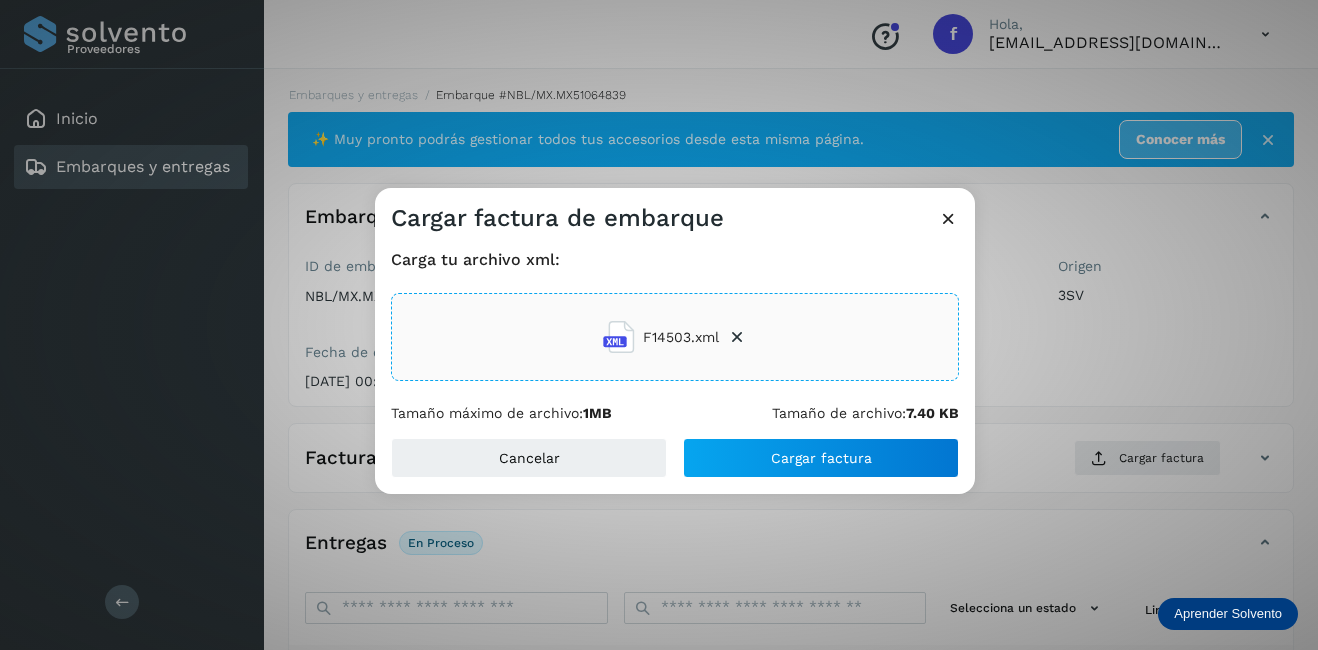 click on "Carga tu archivo xml: F14503.xml Tamaño máximo de archivo:  1MB Tamaño de archivo:  7.40 KB" at bounding box center (675, 336) 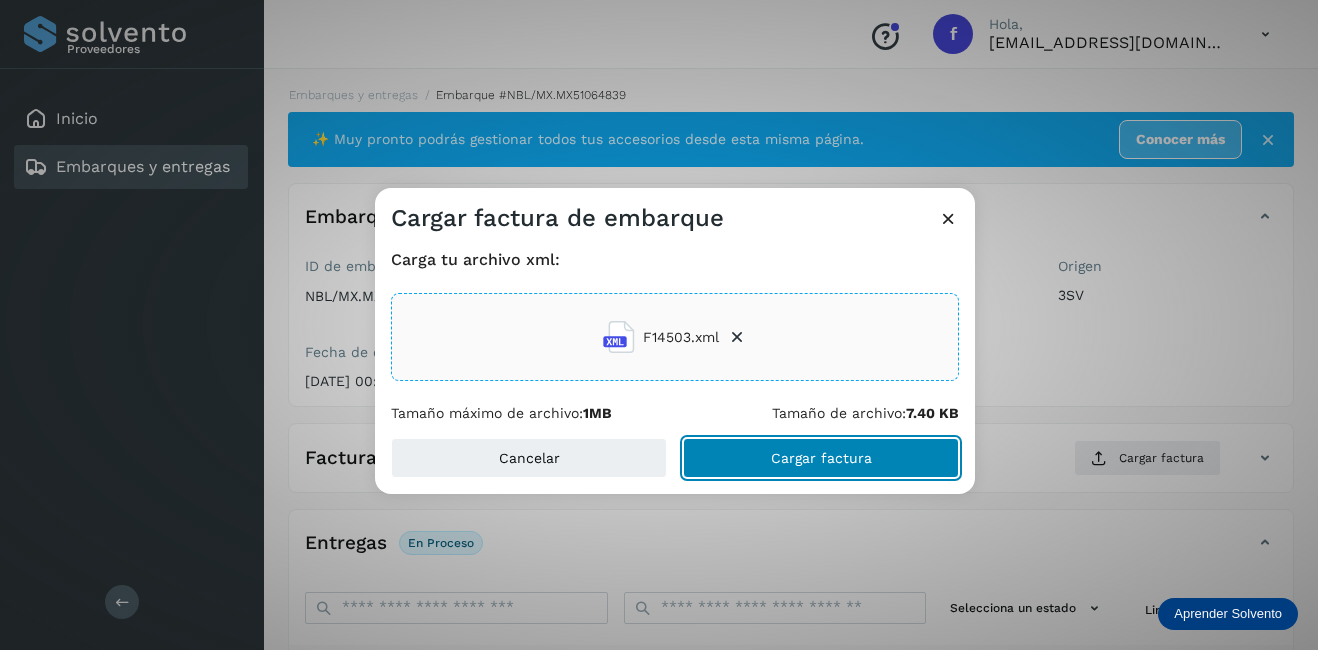 click on "Cargar factura" 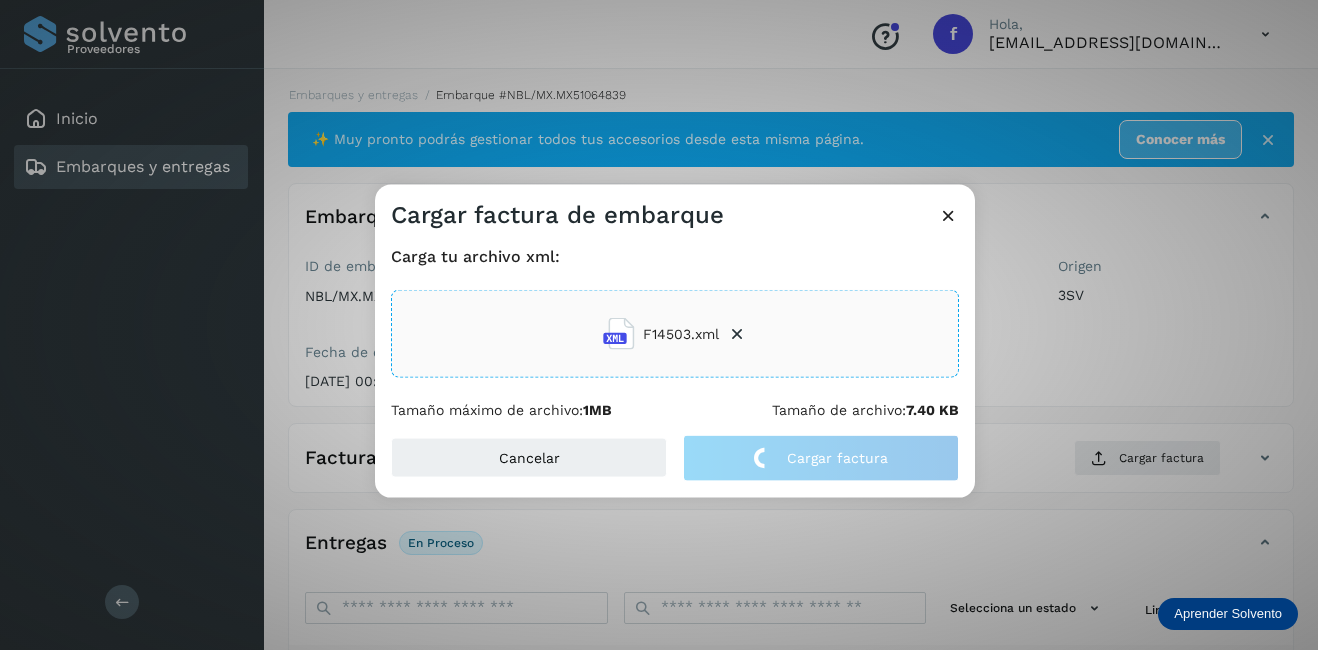 click on "Cargar factura de embarque Carga tu archivo xml: F14503.xml Tamaño máximo de archivo:  1MB Tamaño de archivo:  7.40 KB Cancelar Cargar factura" 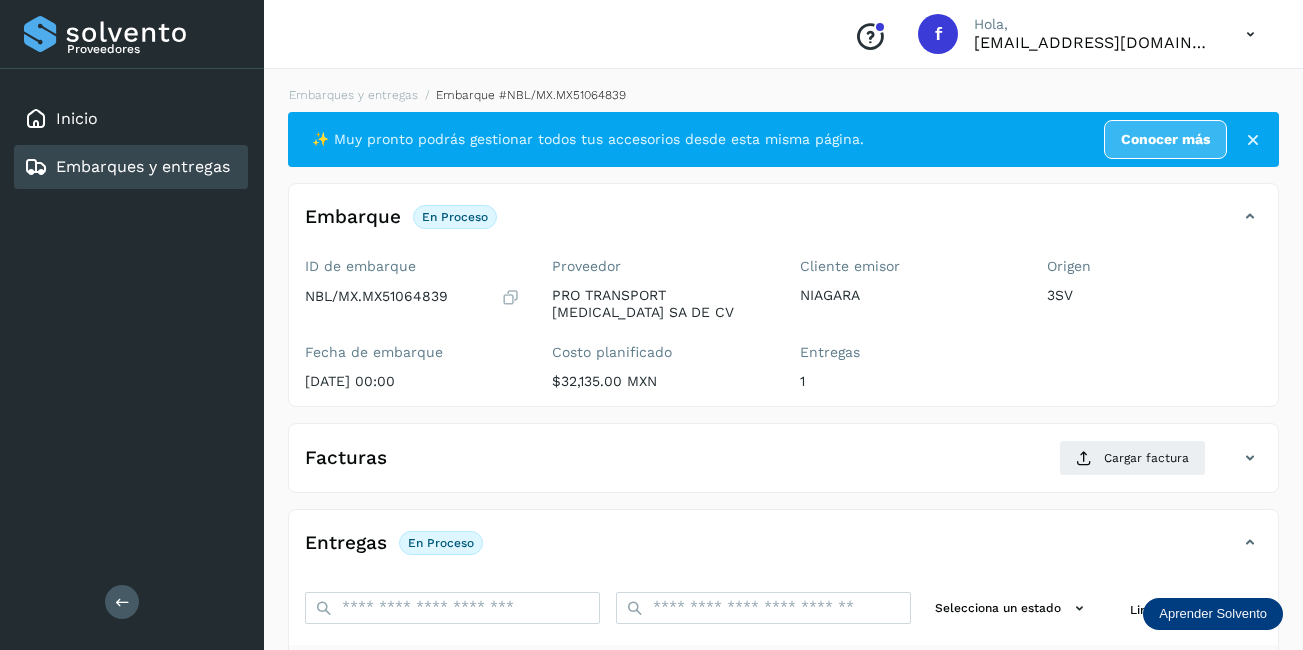 scroll, scrollTop: 300, scrollLeft: 0, axis: vertical 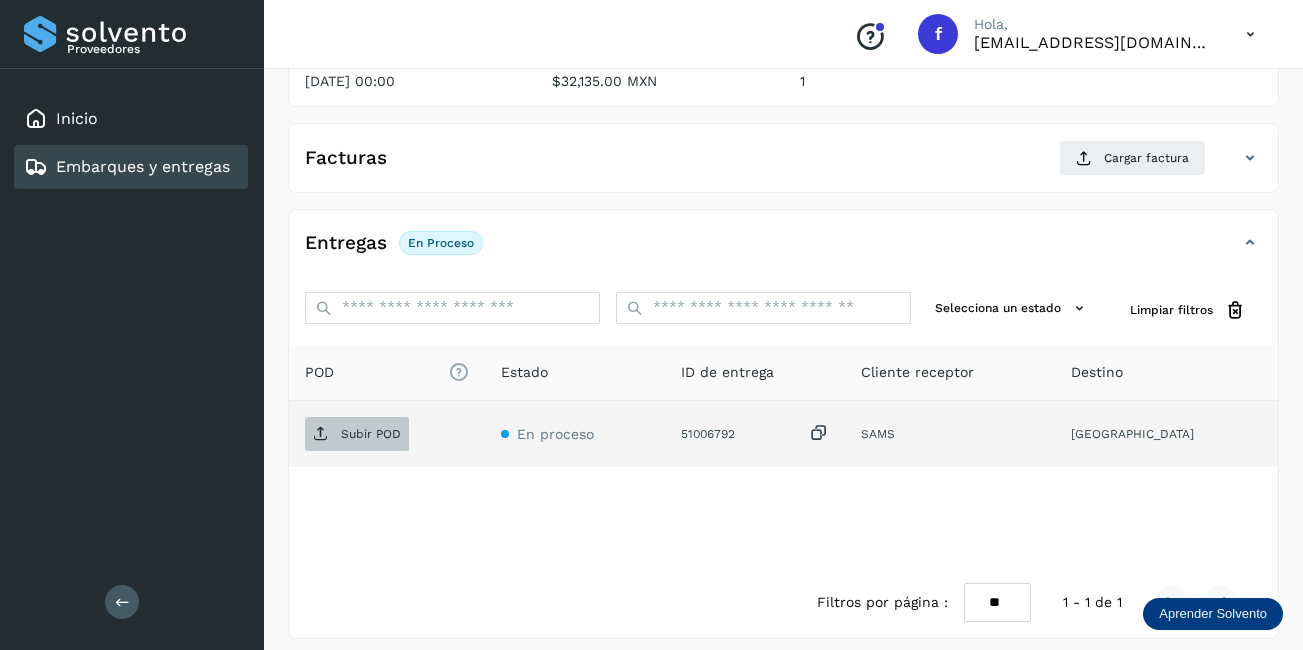 click on "Subir POD" at bounding box center (357, 434) 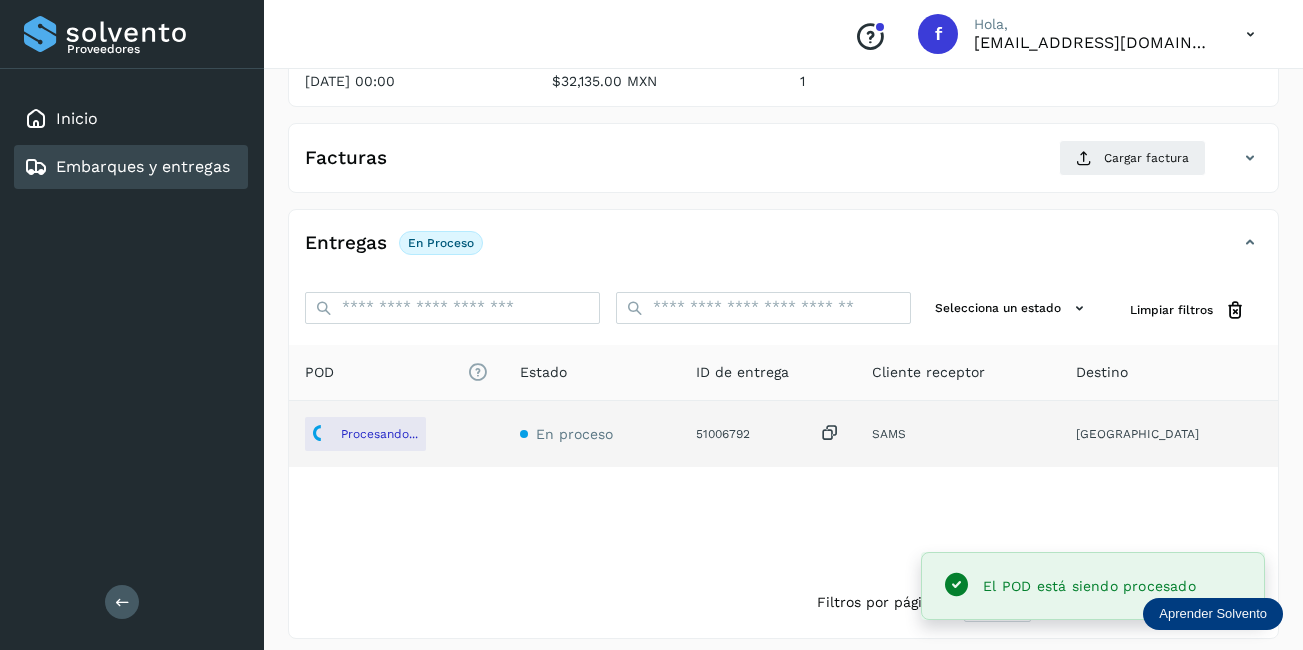 click on "Entregas En proceso" 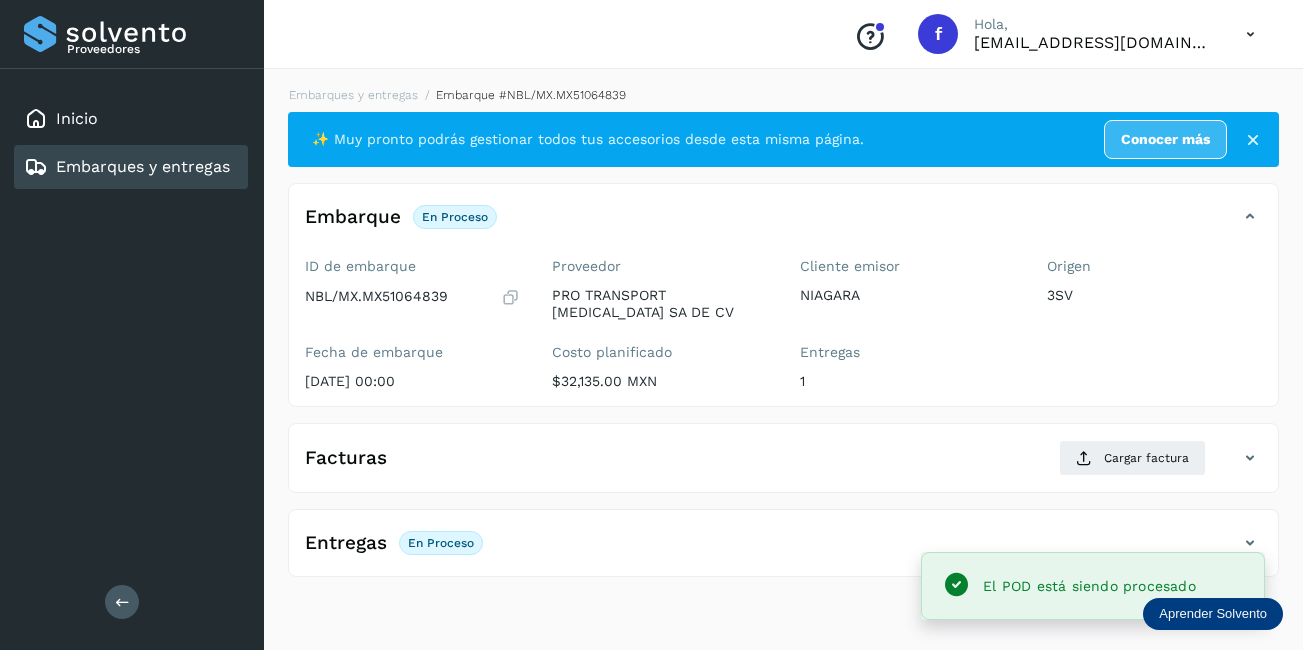 scroll, scrollTop: 0, scrollLeft: 0, axis: both 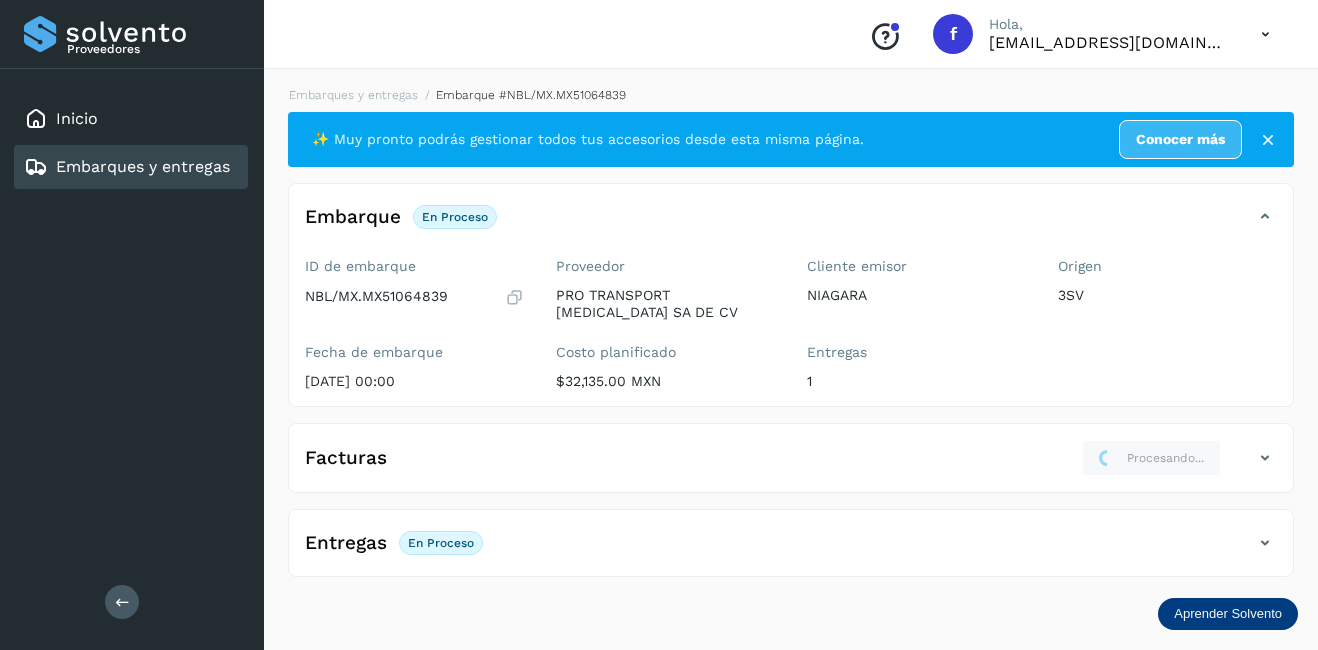 click on "Embarques y entregas" at bounding box center (143, 166) 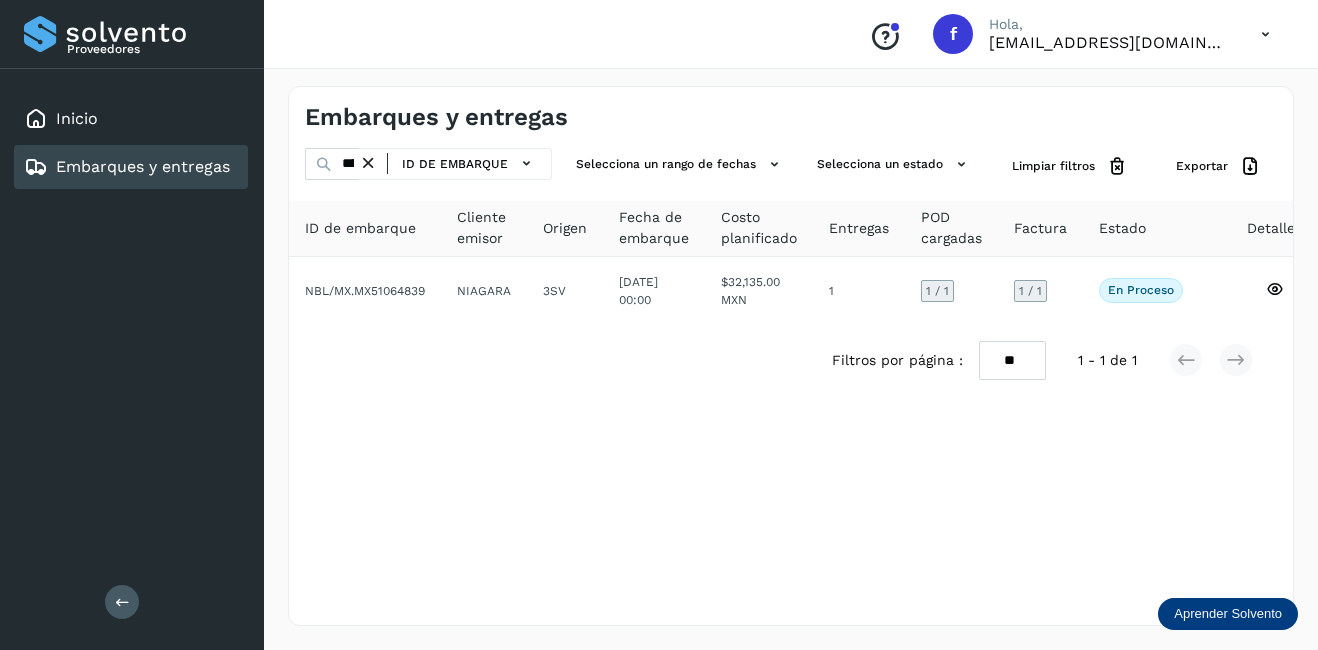 click at bounding box center [368, 163] 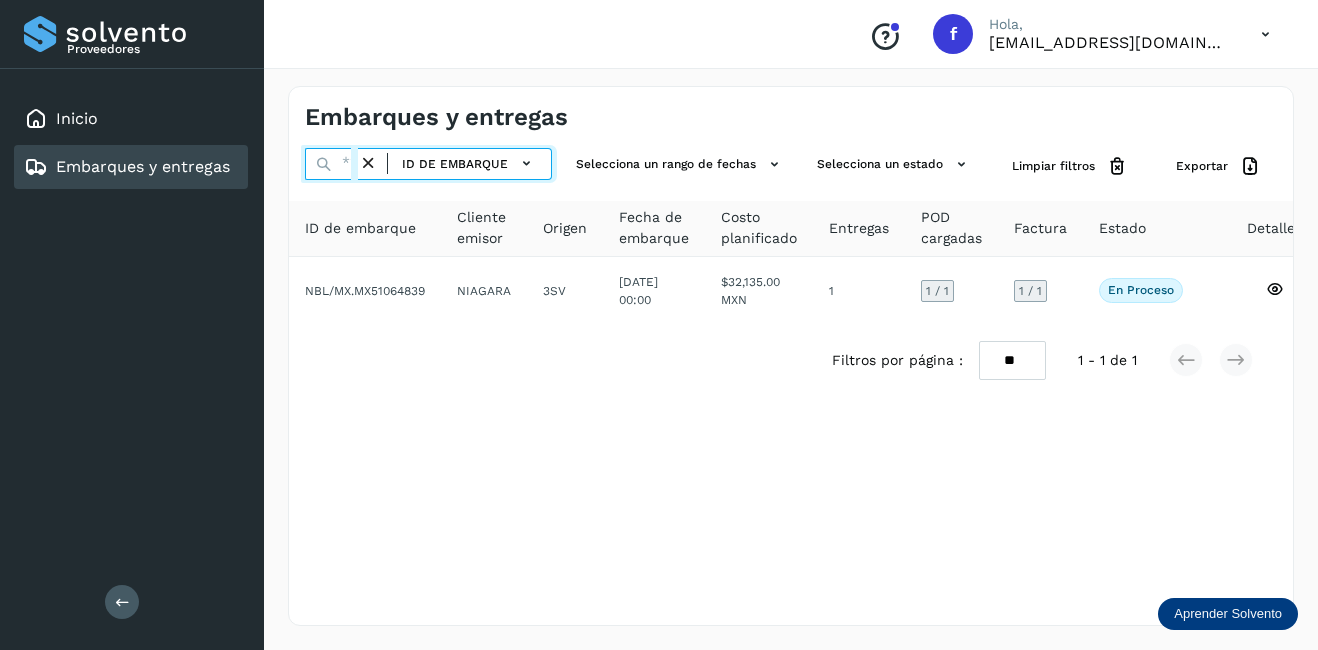 click at bounding box center (331, 164) 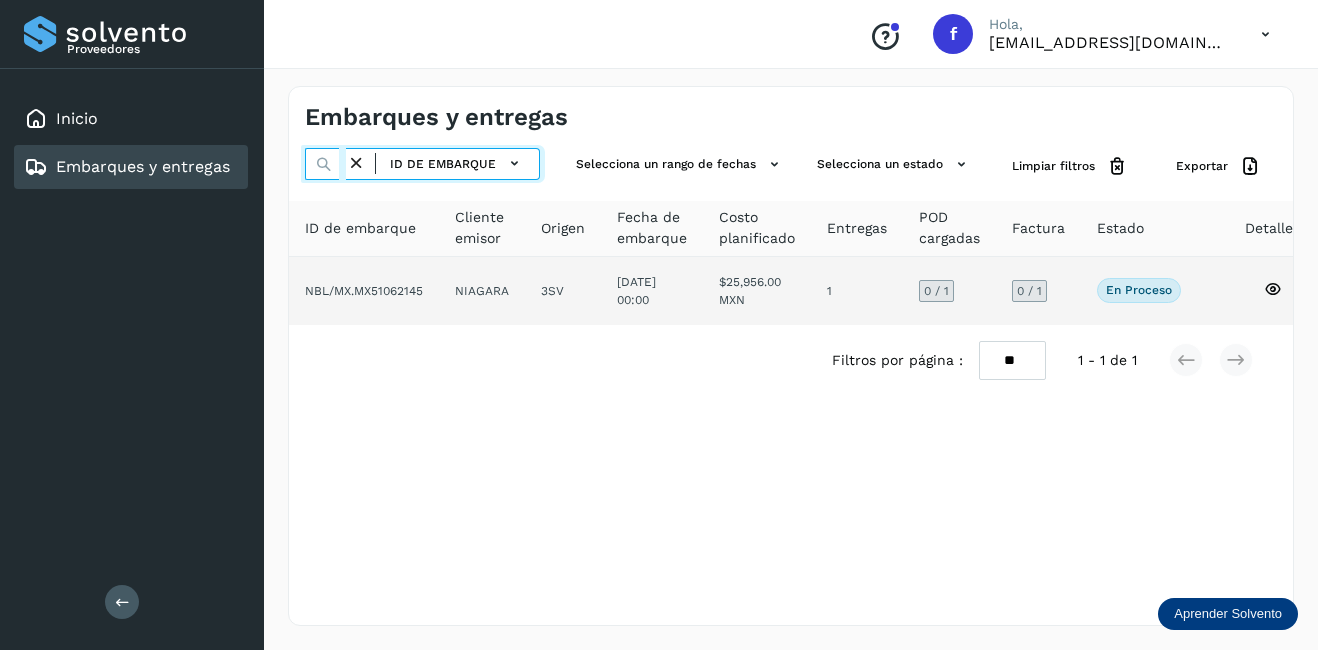 scroll, scrollTop: 0, scrollLeft: 49, axis: horizontal 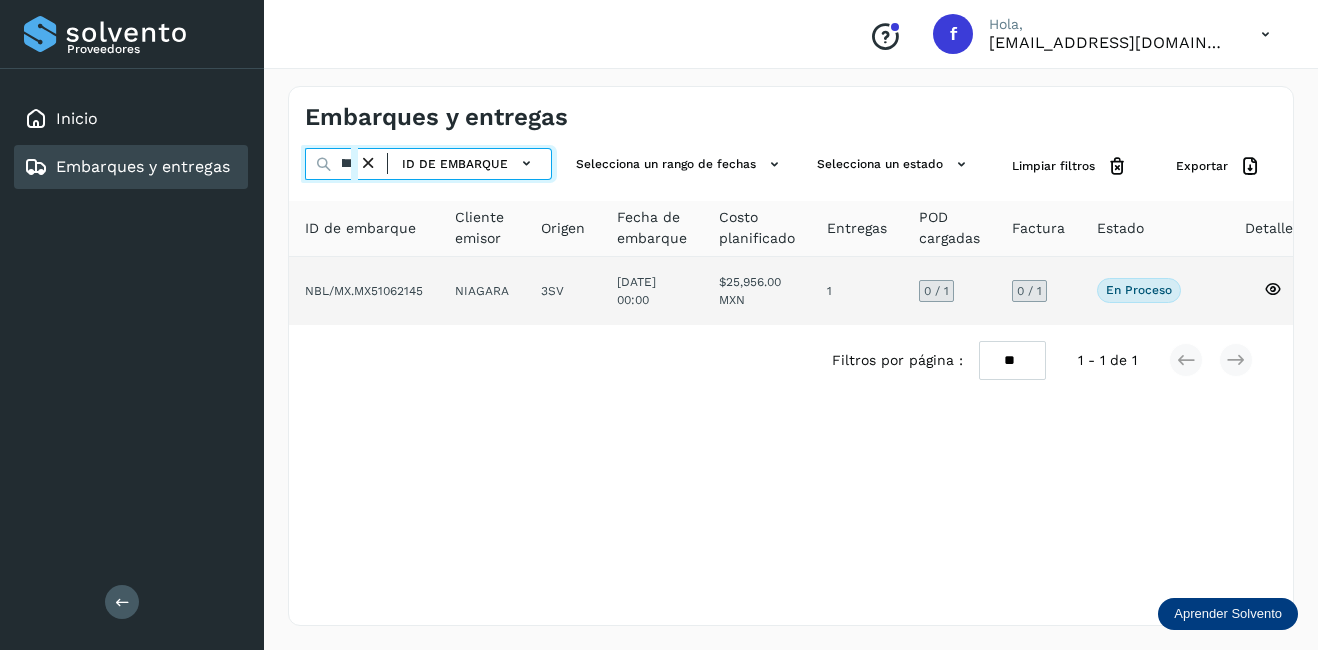 type on "********" 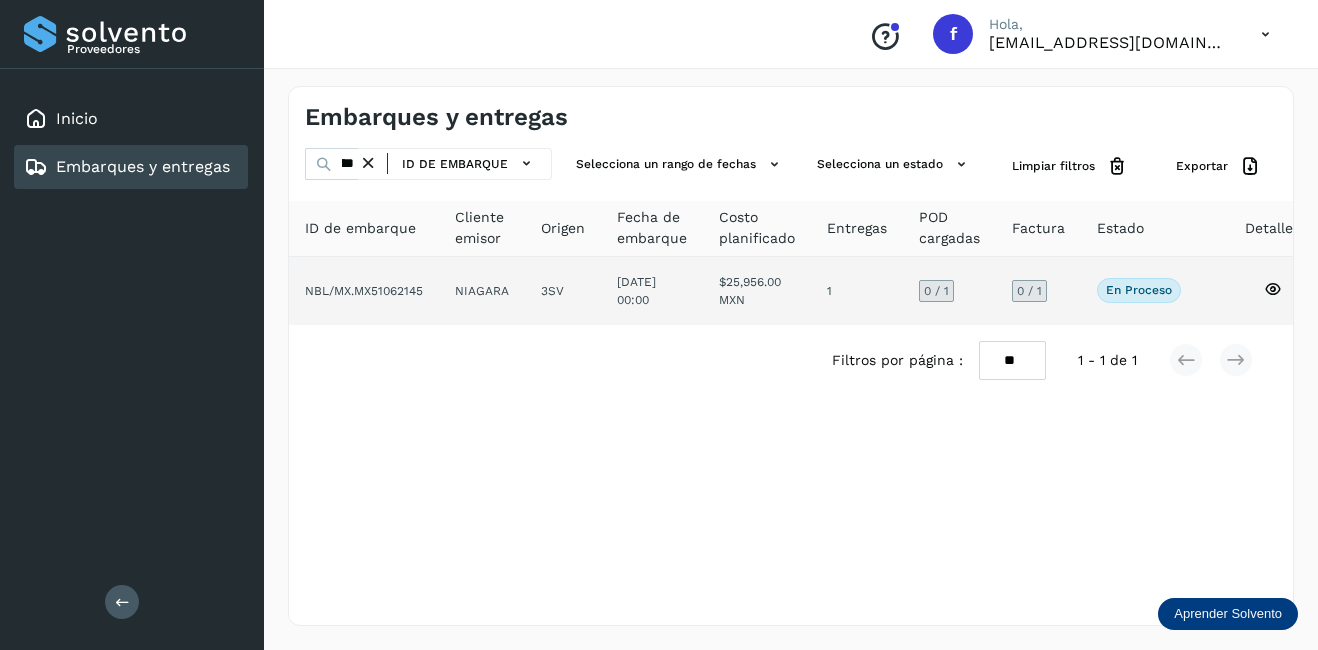 click on "NIAGARA" 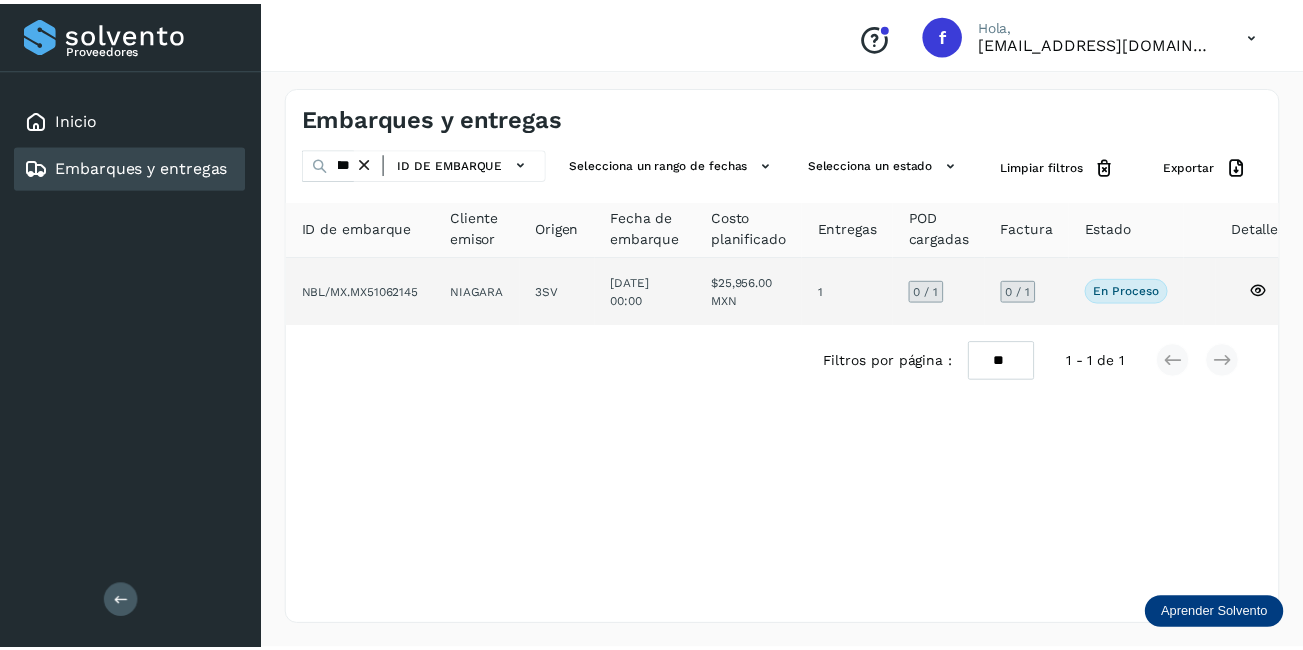 scroll, scrollTop: 0, scrollLeft: 0, axis: both 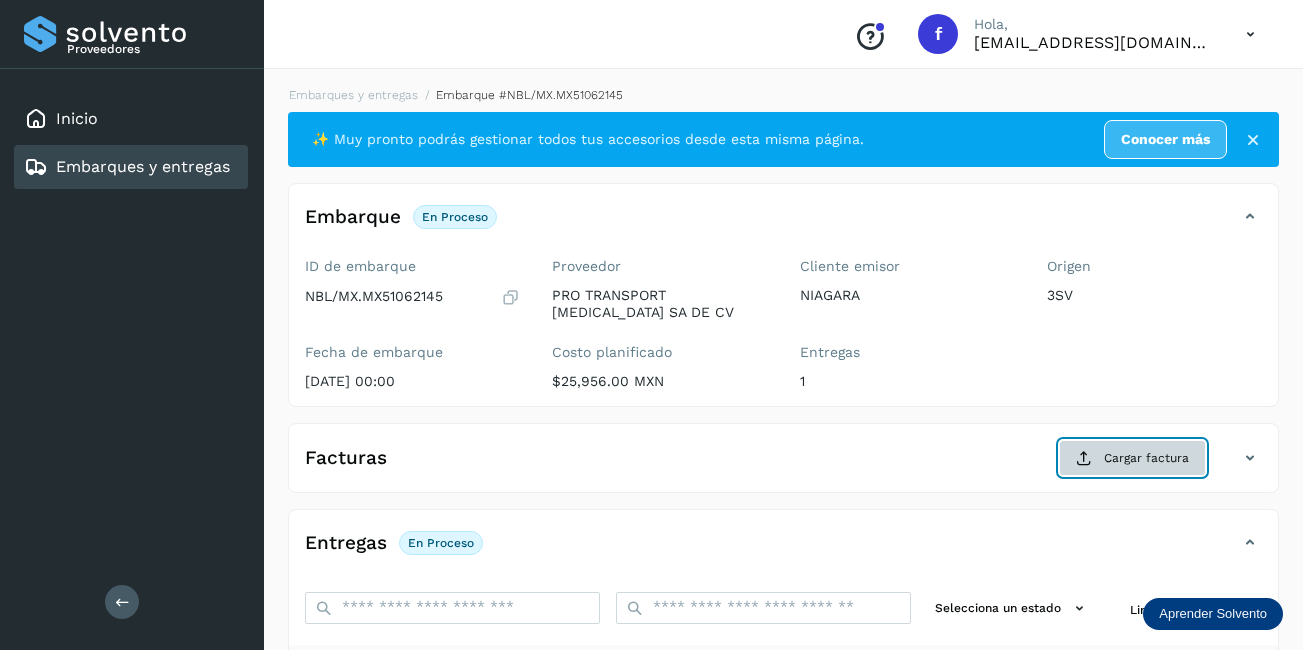 click on "Cargar factura" 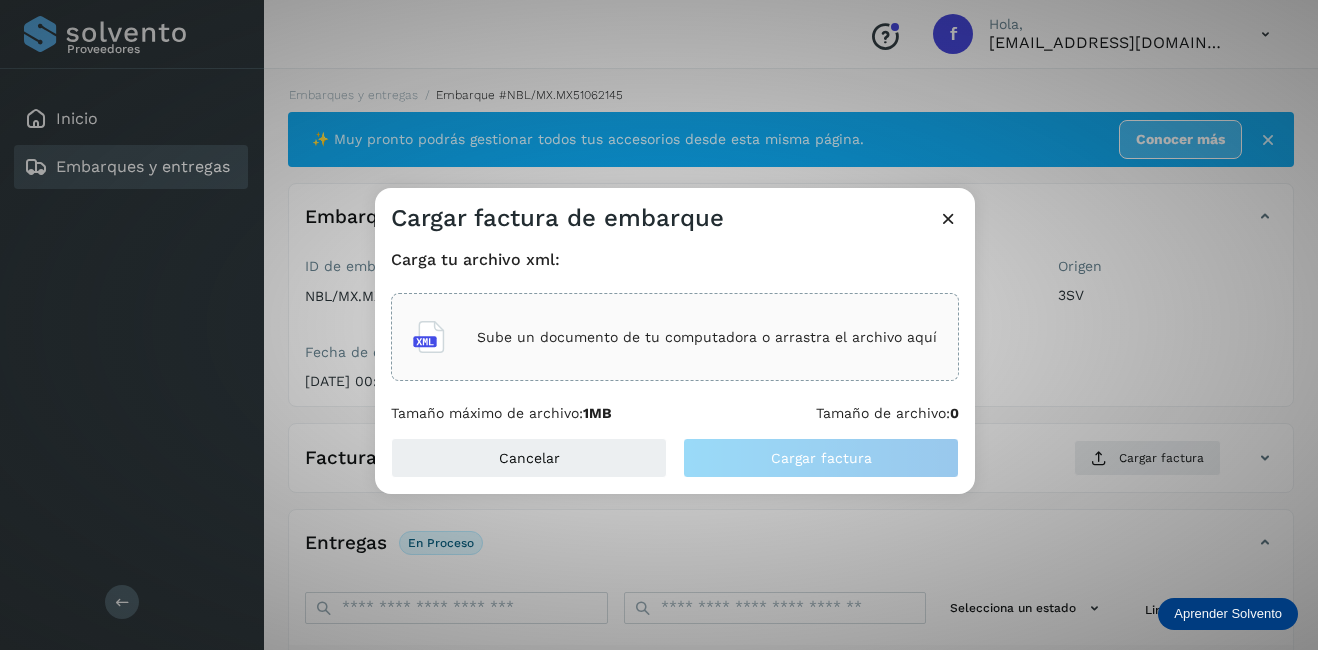 click on "Sube un documento de tu computadora o arrastra el archivo aquí" at bounding box center [707, 337] 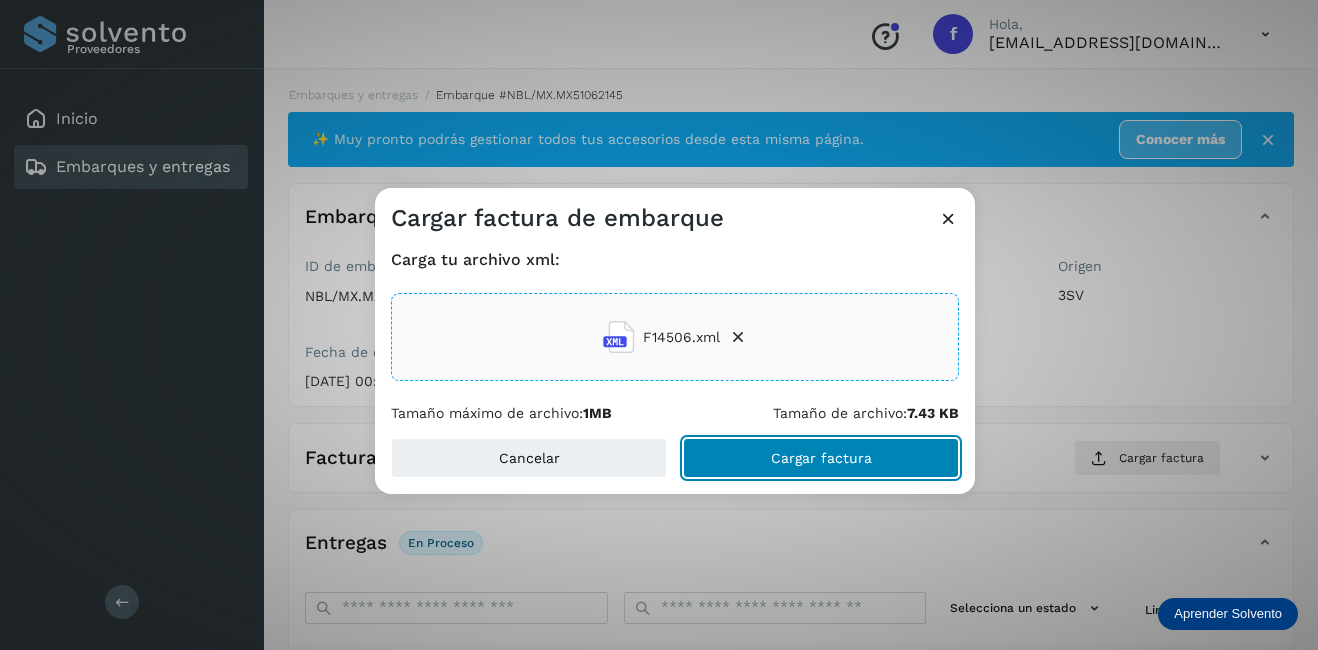 click on "Cargar factura" 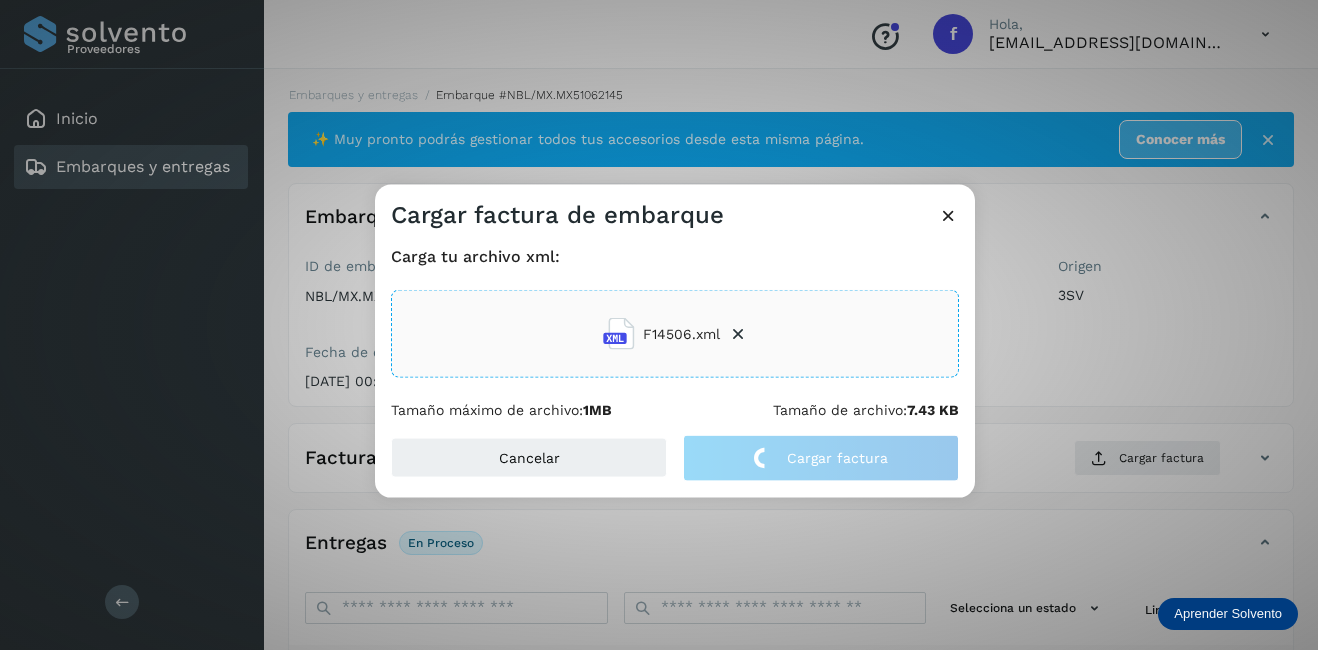 click on "Cargar factura de embarque Carga tu archivo xml: F14506.xml Tamaño máximo de archivo:  1MB Tamaño de archivo:  7.43 KB Cancelar Cargar factura" 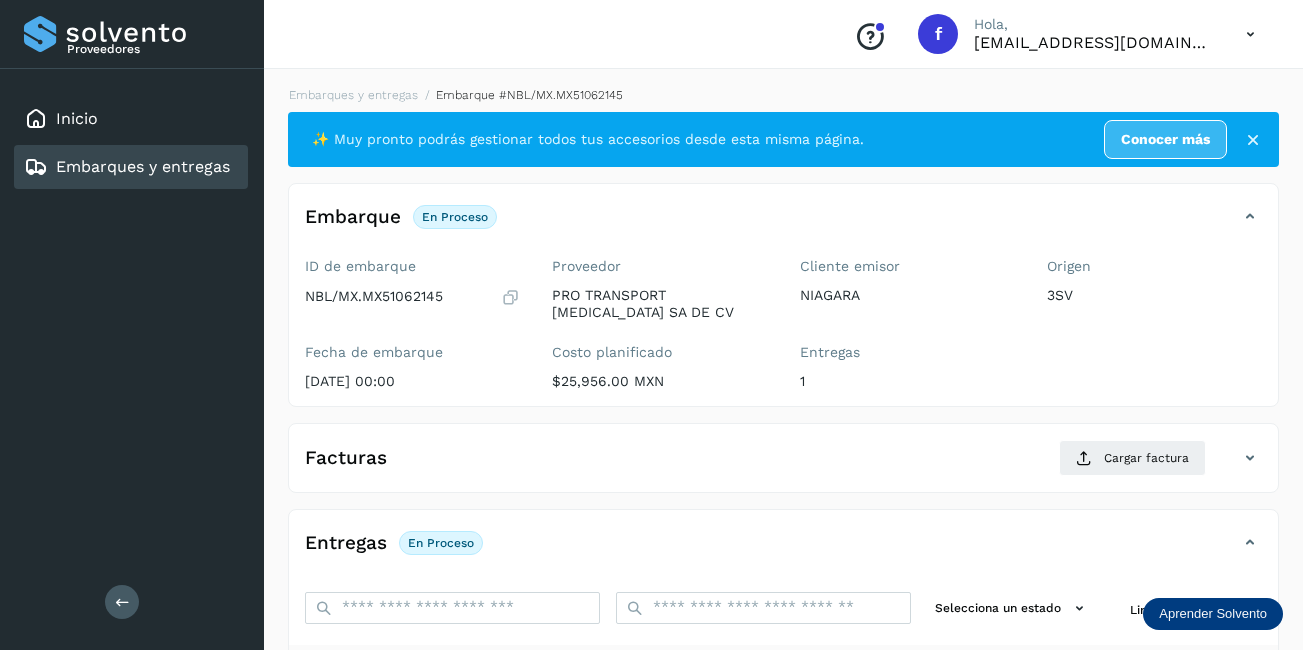 scroll, scrollTop: 313, scrollLeft: 0, axis: vertical 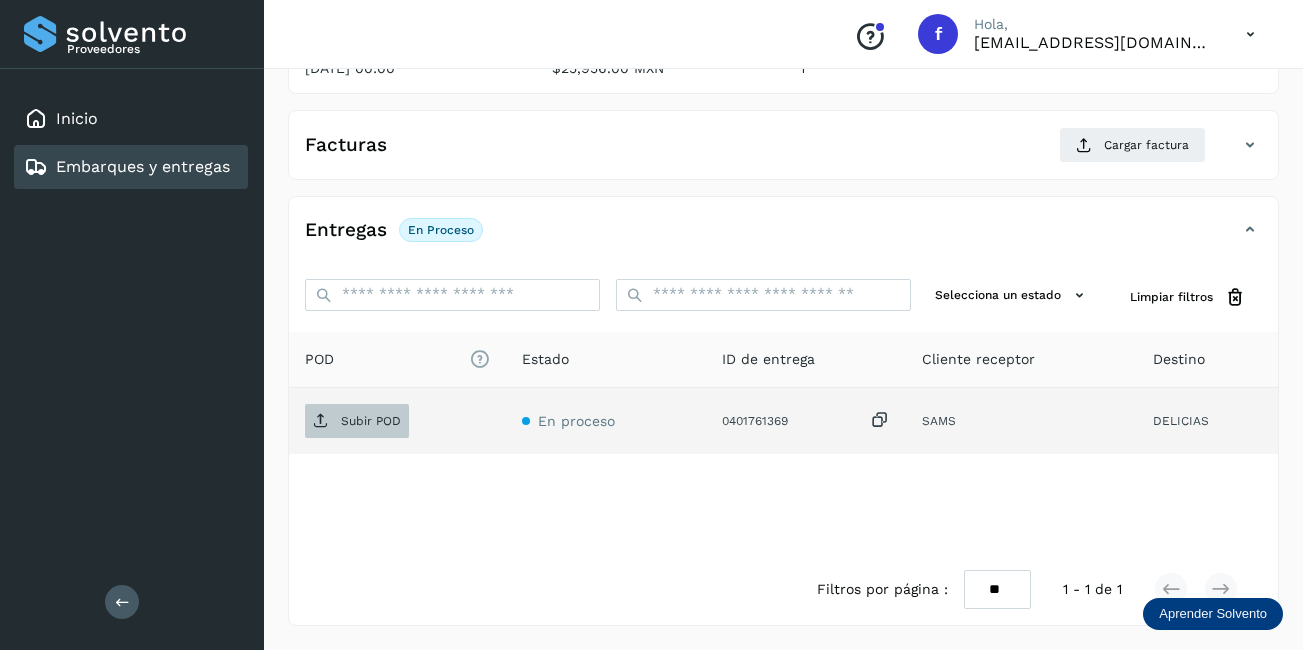 click on "Subir POD" at bounding box center [371, 421] 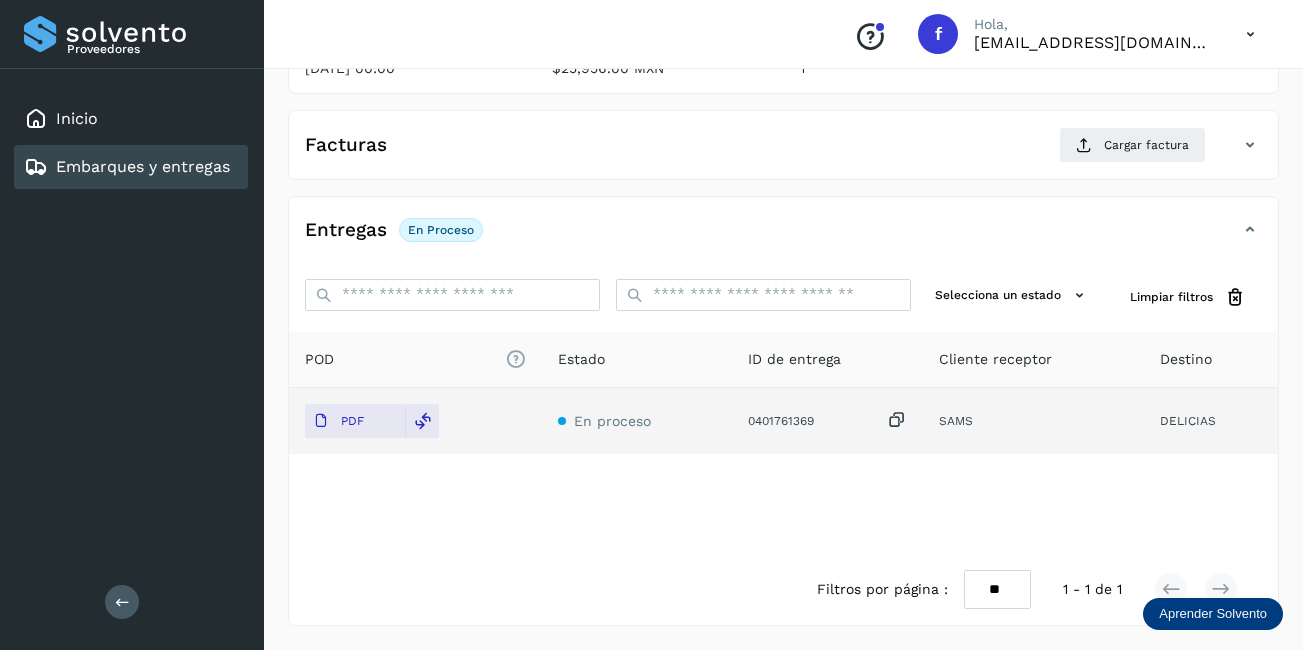 click on "Embarques y entregas" at bounding box center (143, 166) 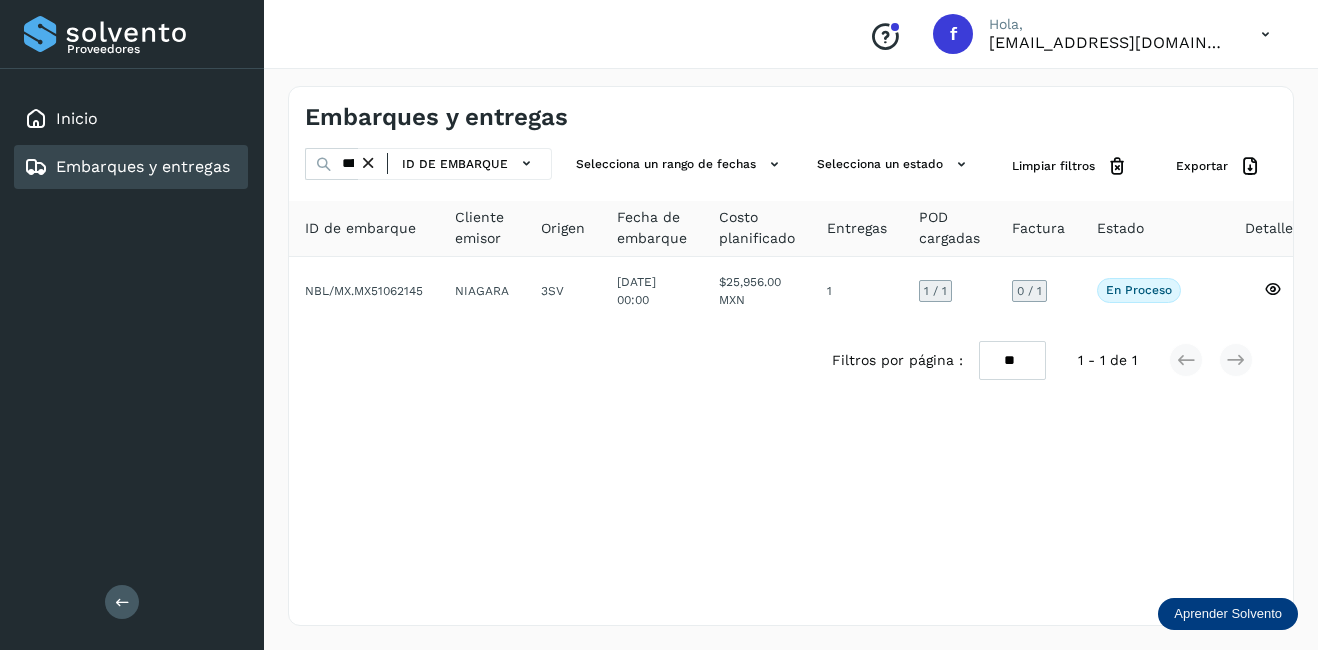 click at bounding box center (368, 163) 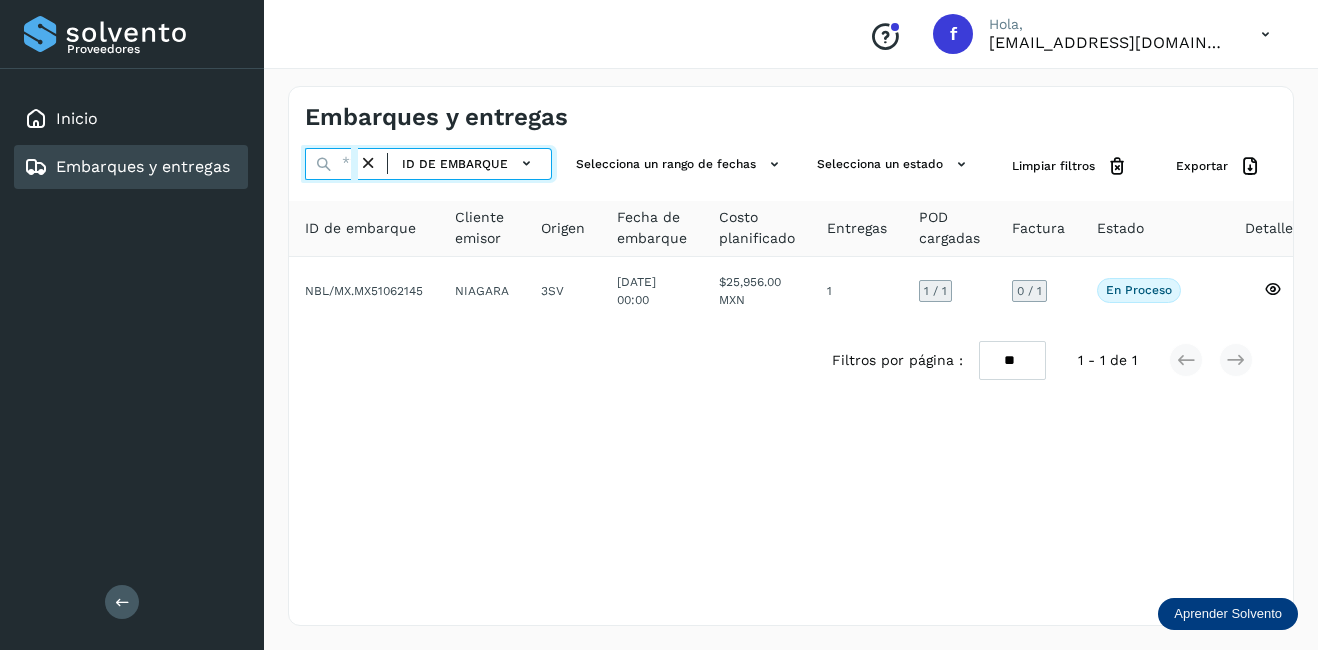 click at bounding box center (331, 164) 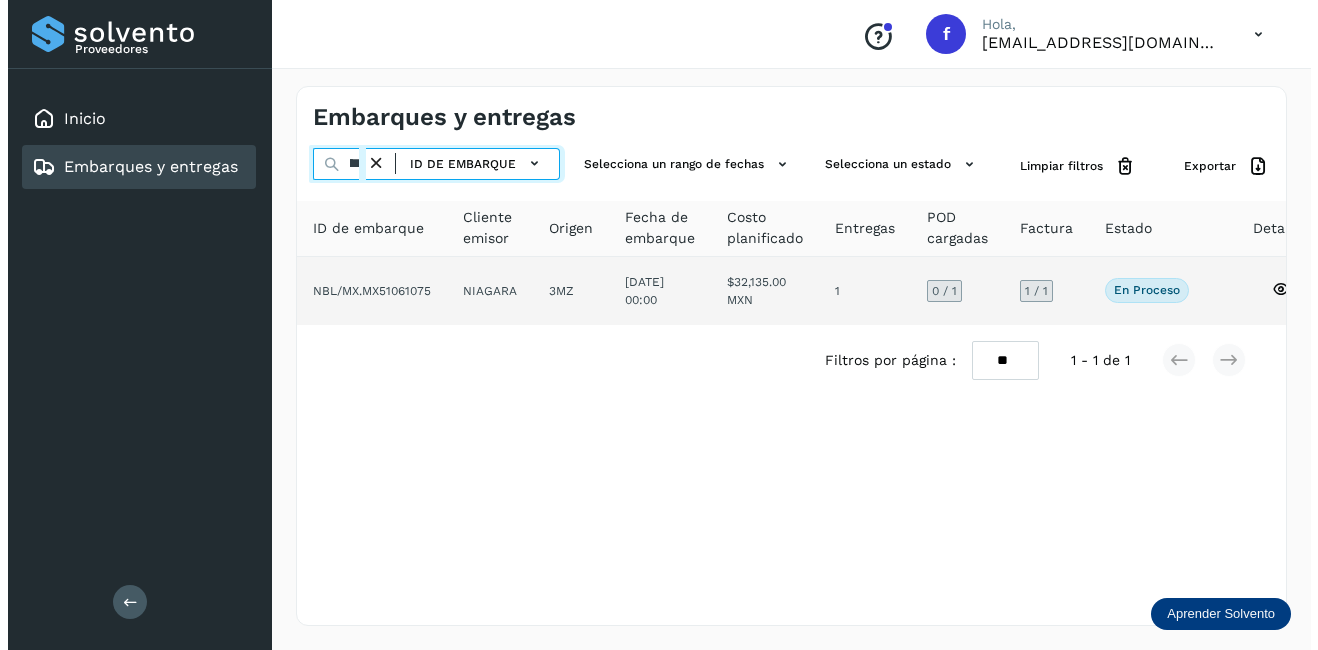 scroll, scrollTop: 0, scrollLeft: 49, axis: horizontal 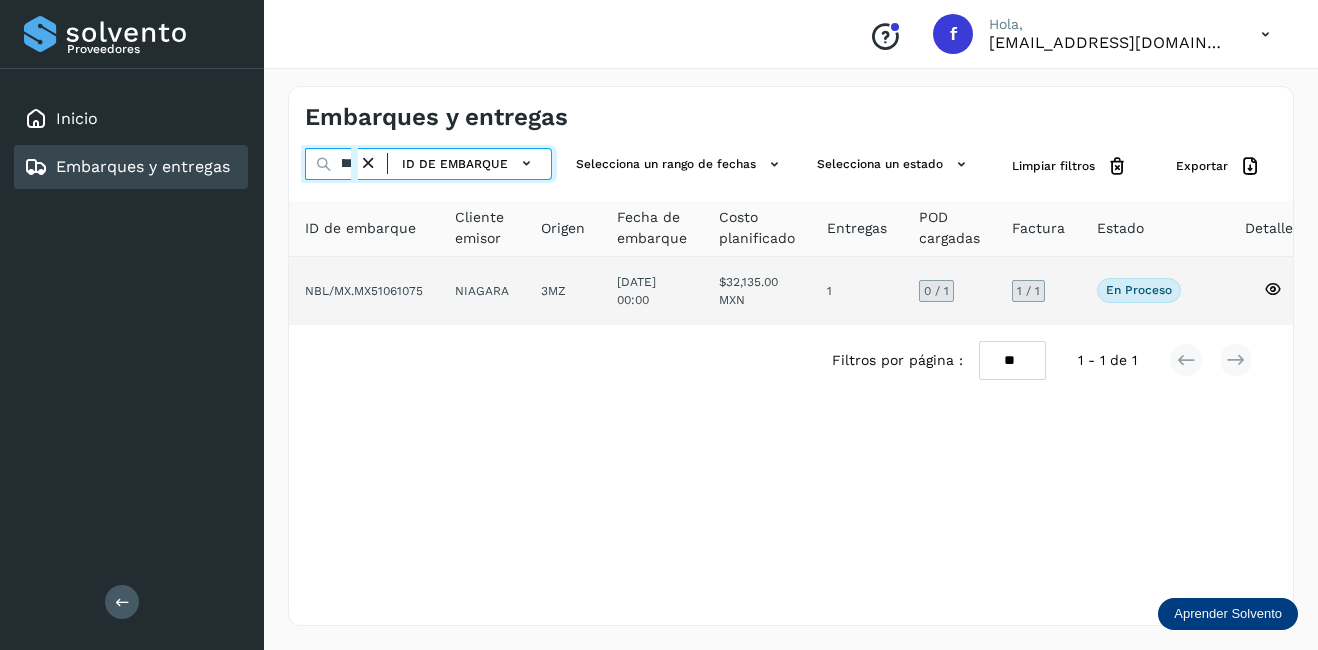 type on "********" 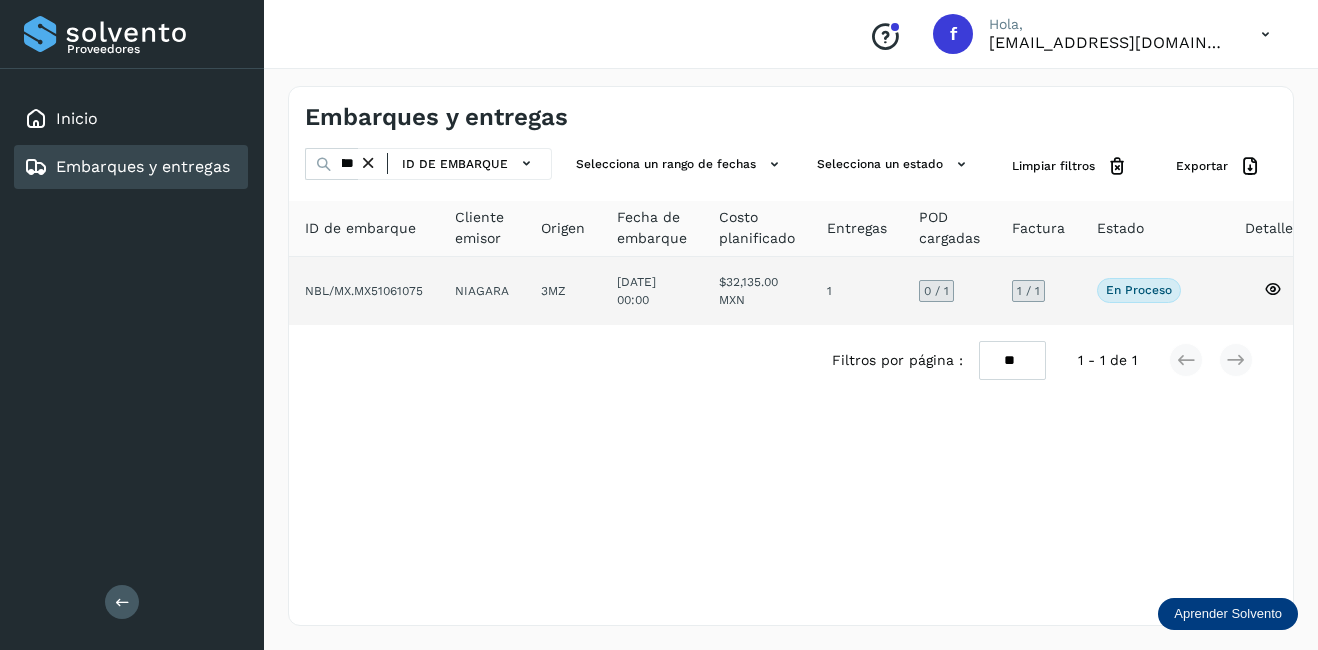 click on "NBL/MX.MX51061075" 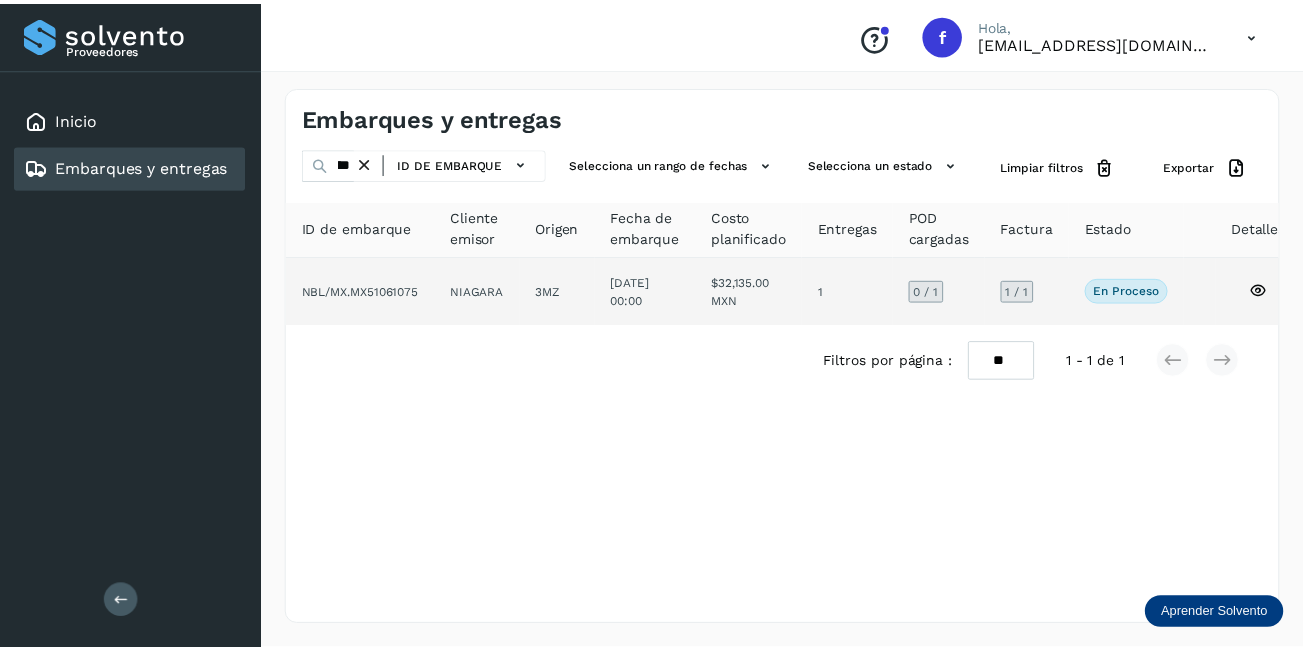 scroll, scrollTop: 0, scrollLeft: 0, axis: both 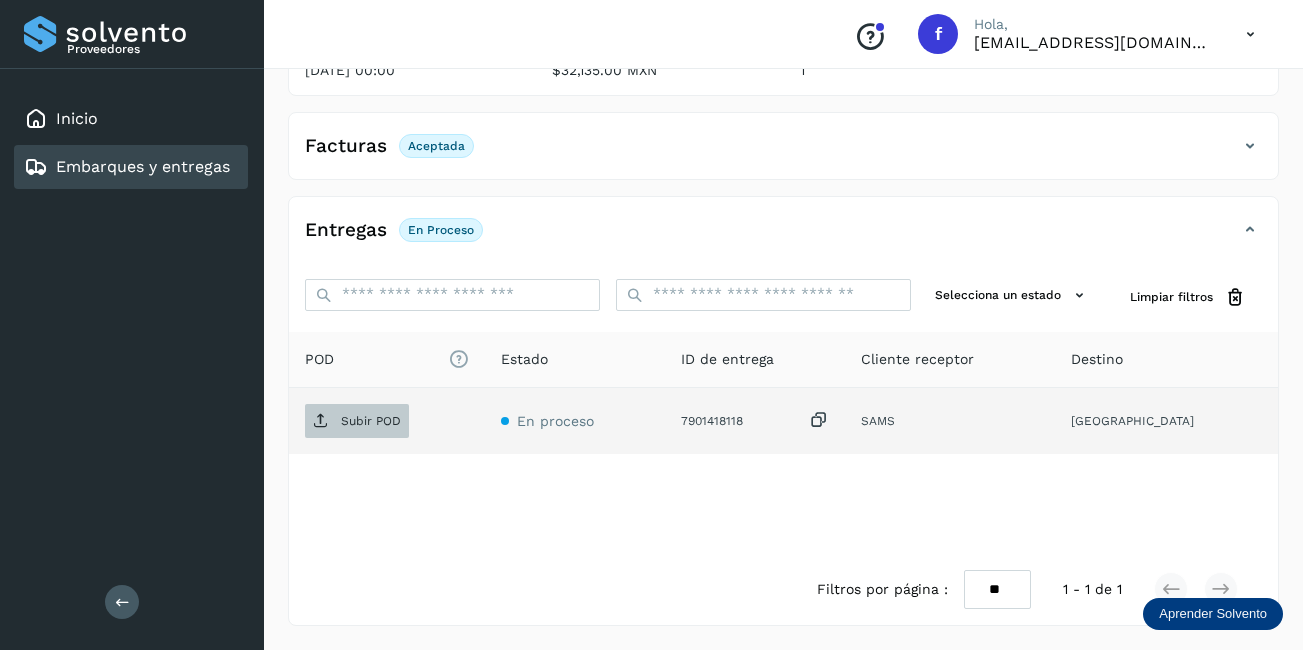 click on "Subir POD" at bounding box center (357, 421) 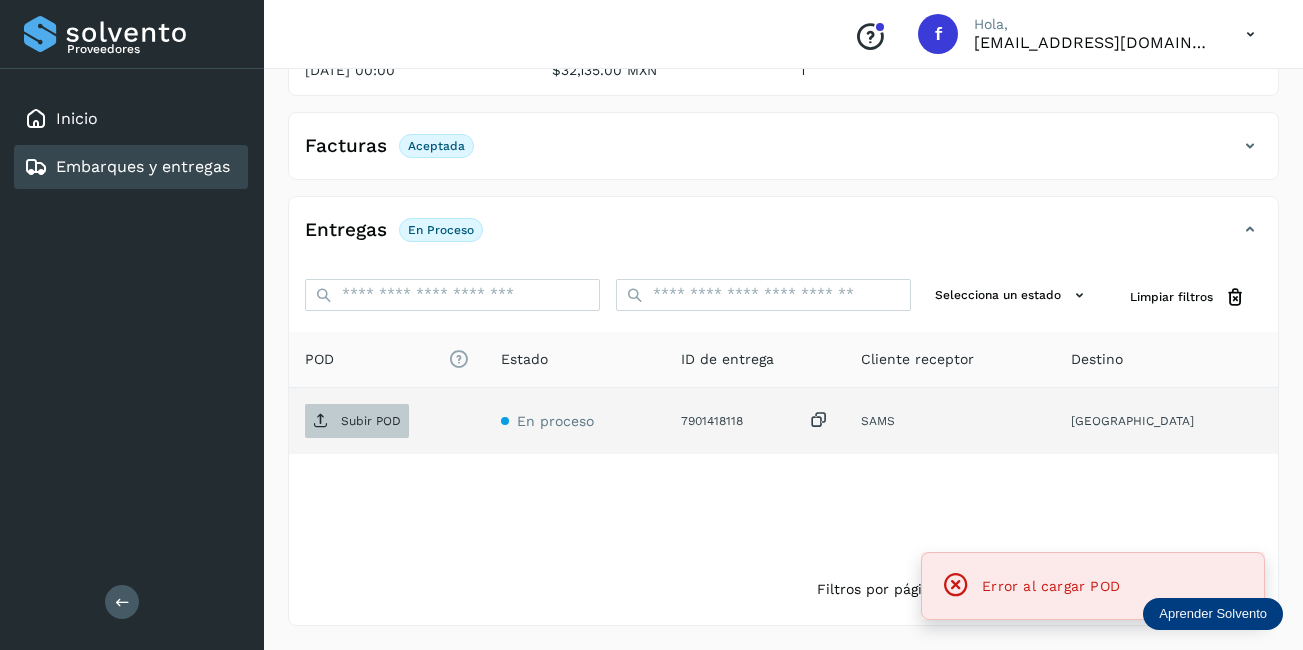 click at bounding box center (321, 421) 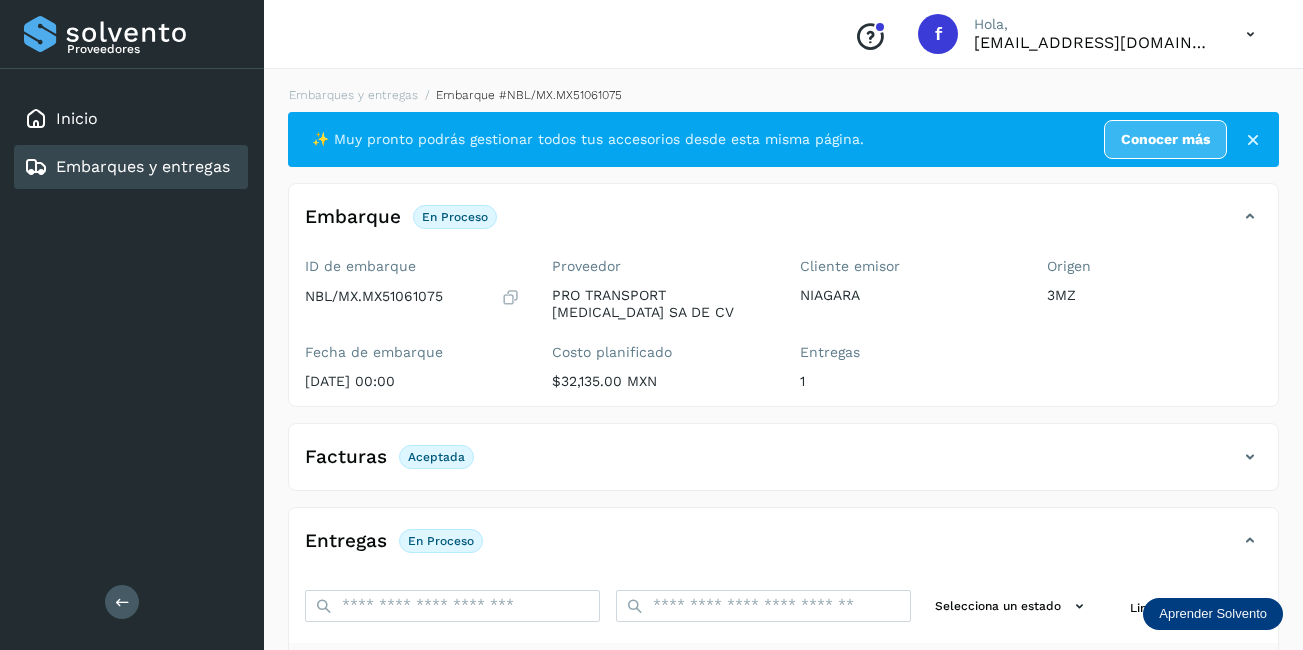 scroll, scrollTop: 311, scrollLeft: 0, axis: vertical 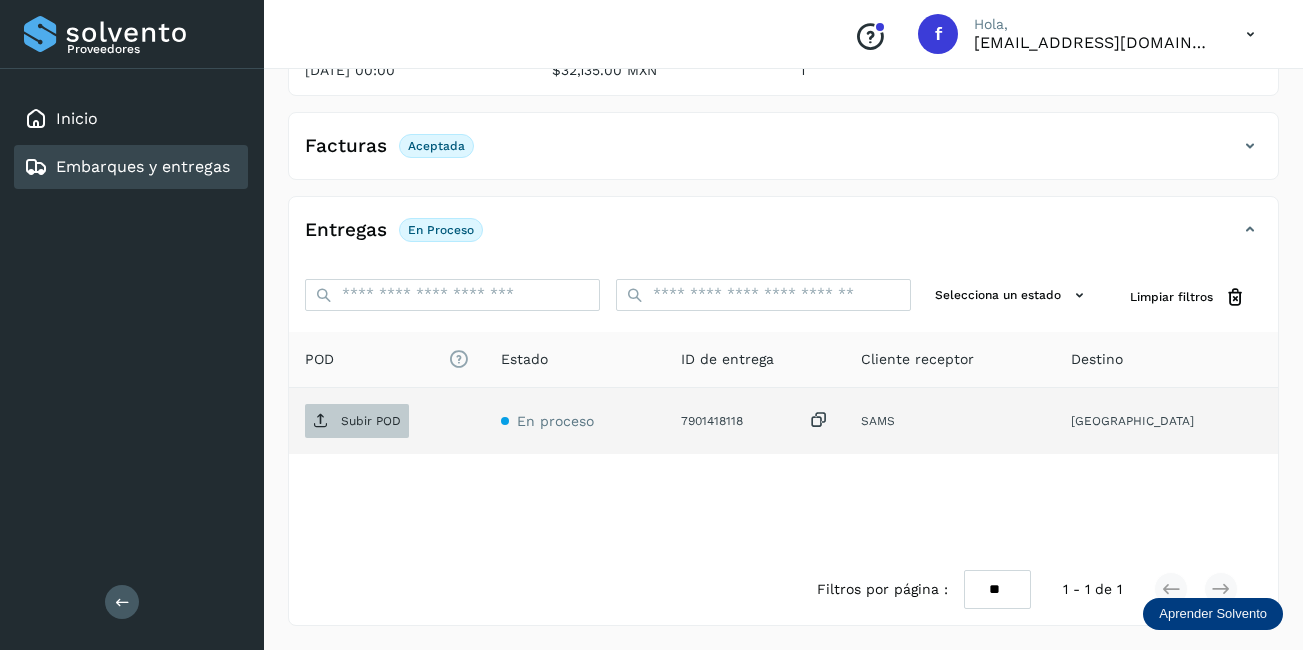 click on "Subir POD" at bounding box center [371, 421] 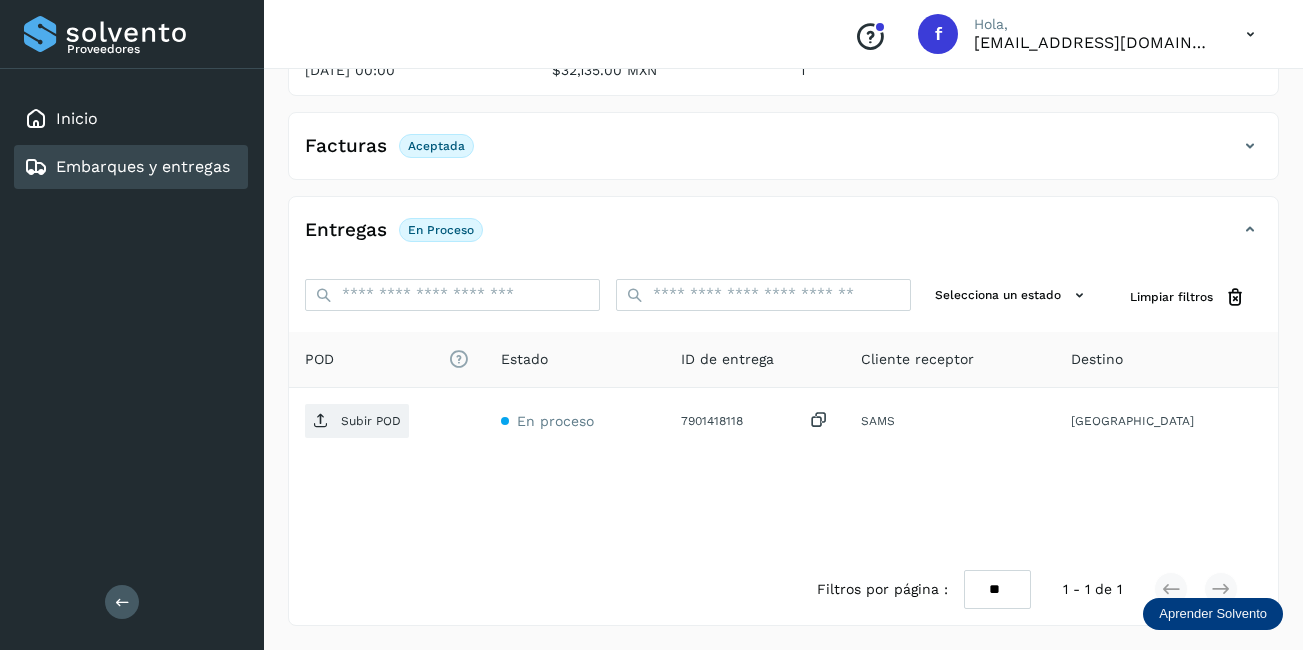 click on "Embarques y entregas" at bounding box center (143, 166) 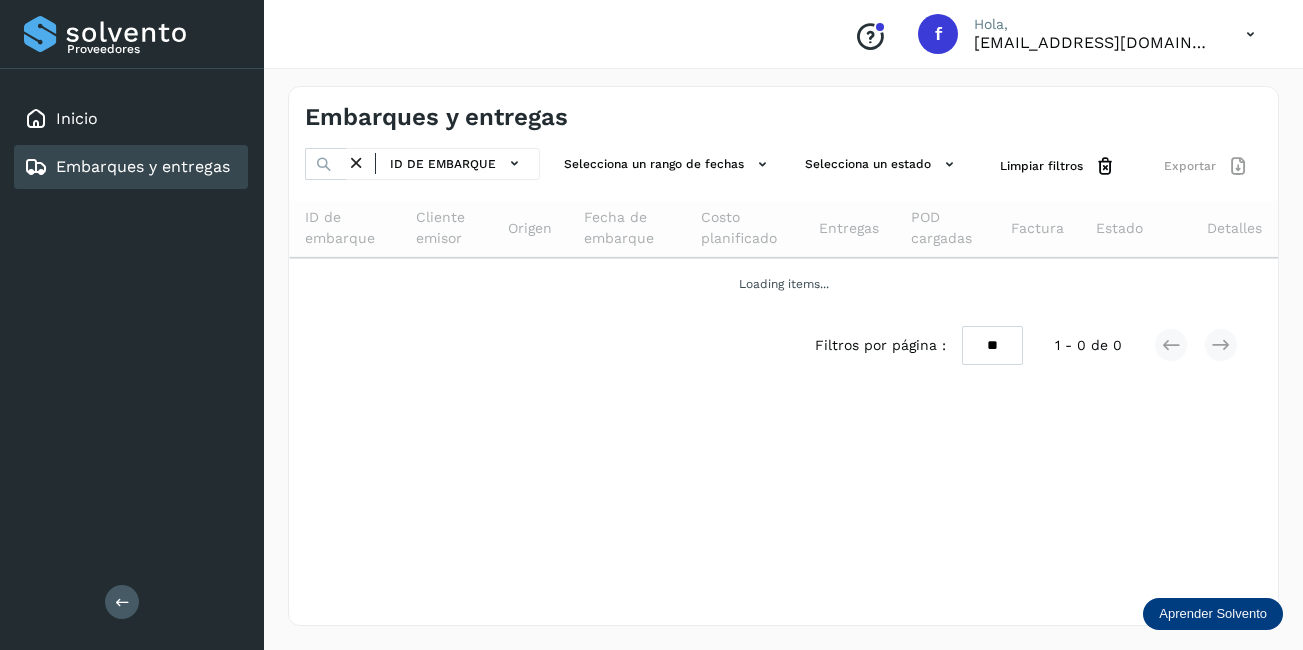 scroll, scrollTop: 0, scrollLeft: 0, axis: both 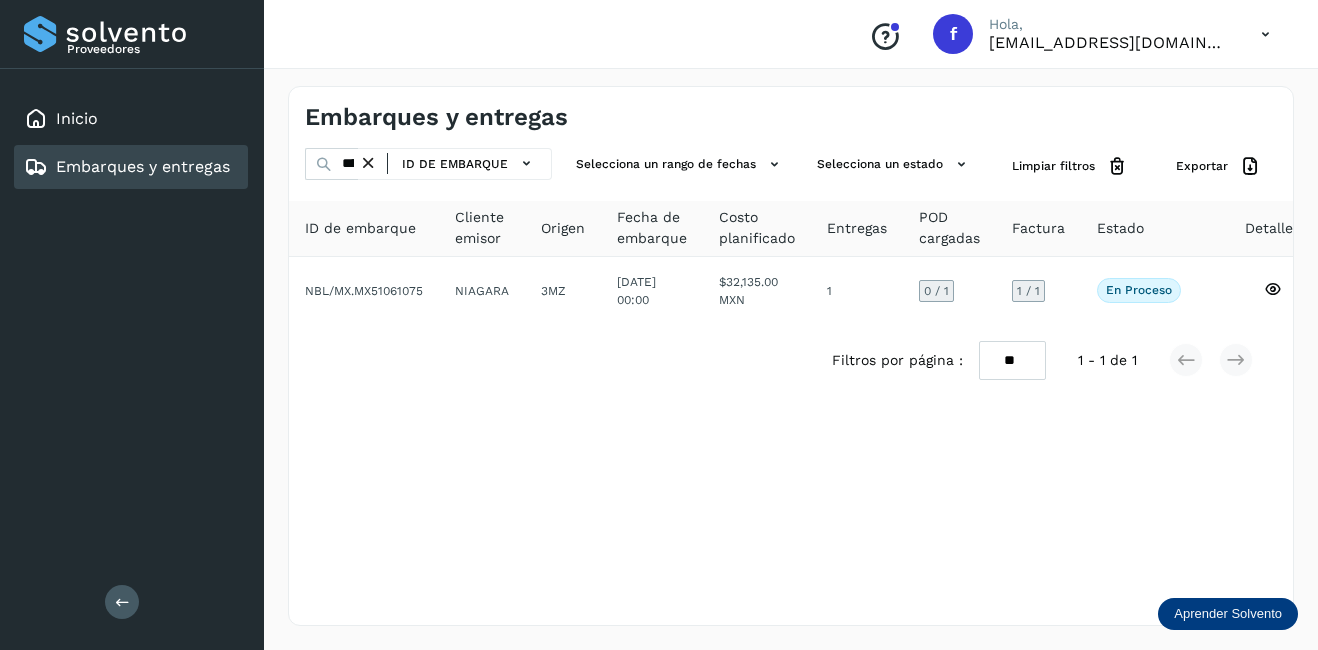 click at bounding box center [368, 163] 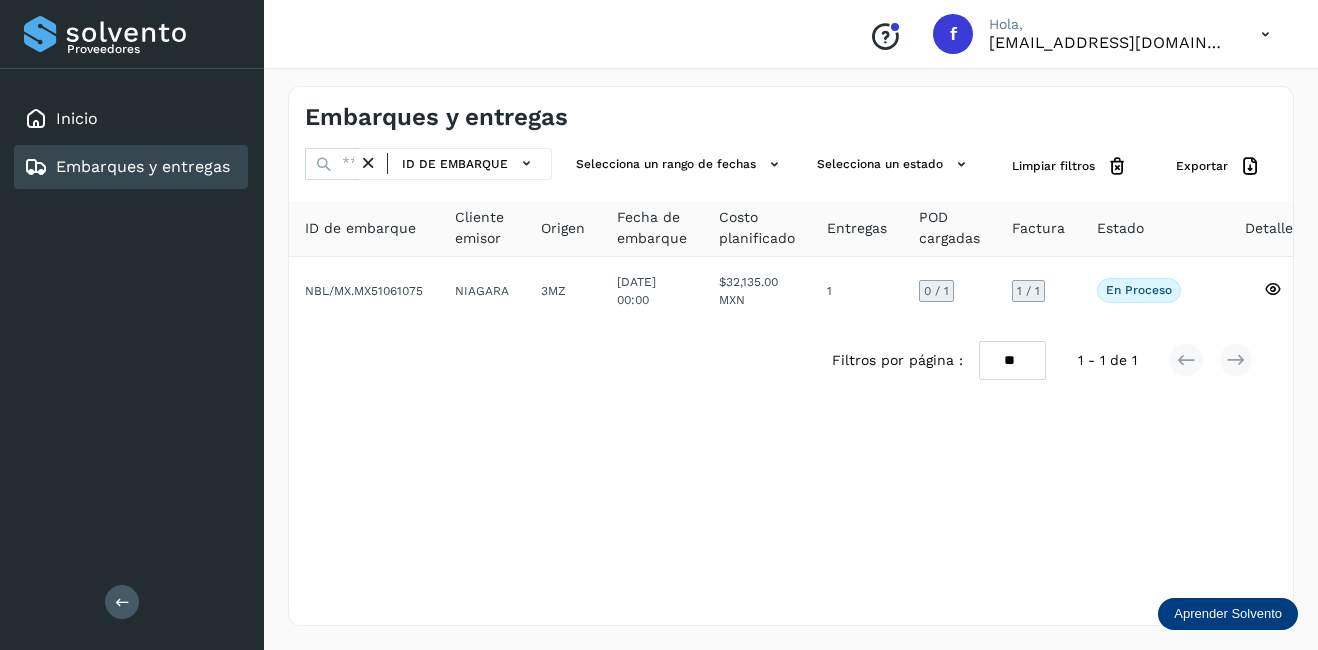 click at bounding box center (368, 163) 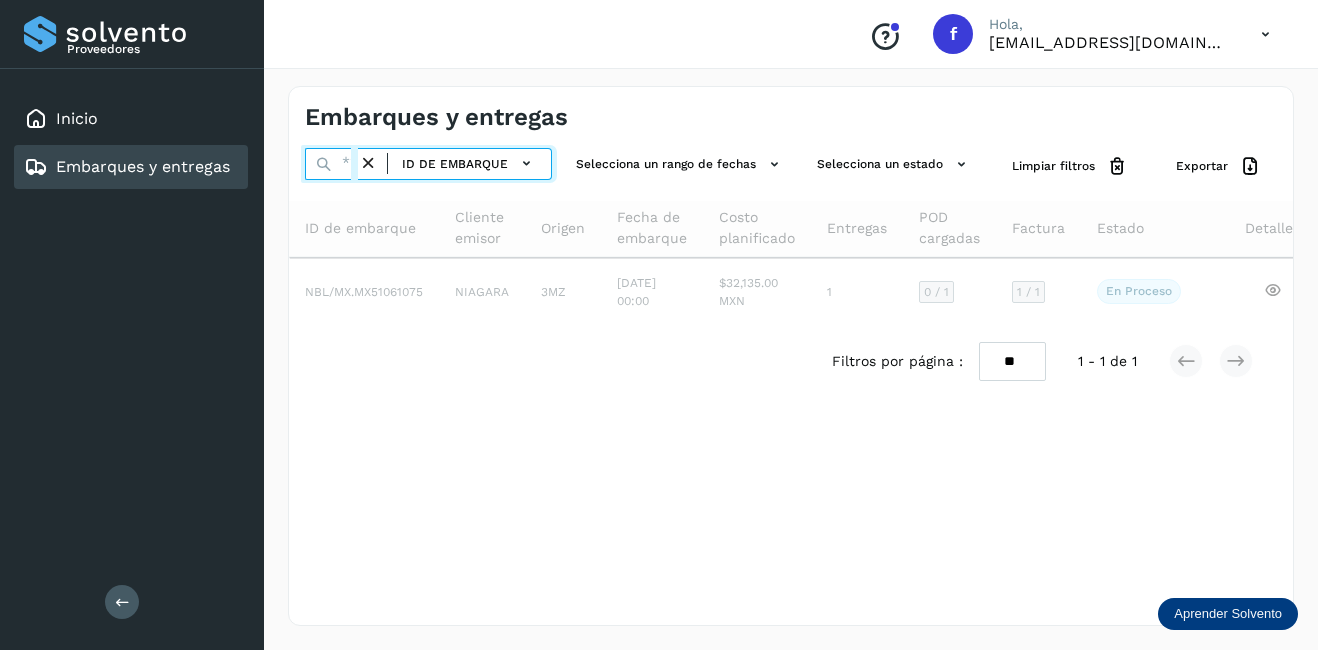 click on "ID de embarque" at bounding box center (428, 164) 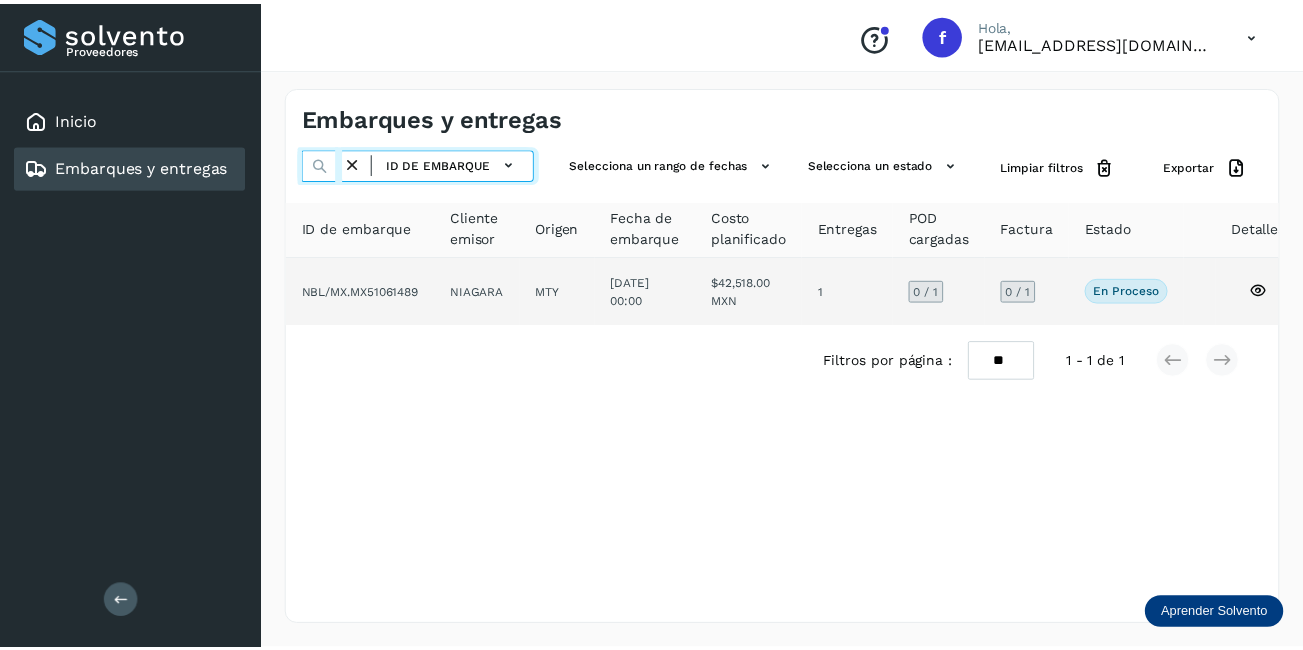 scroll, scrollTop: 0, scrollLeft: 51, axis: horizontal 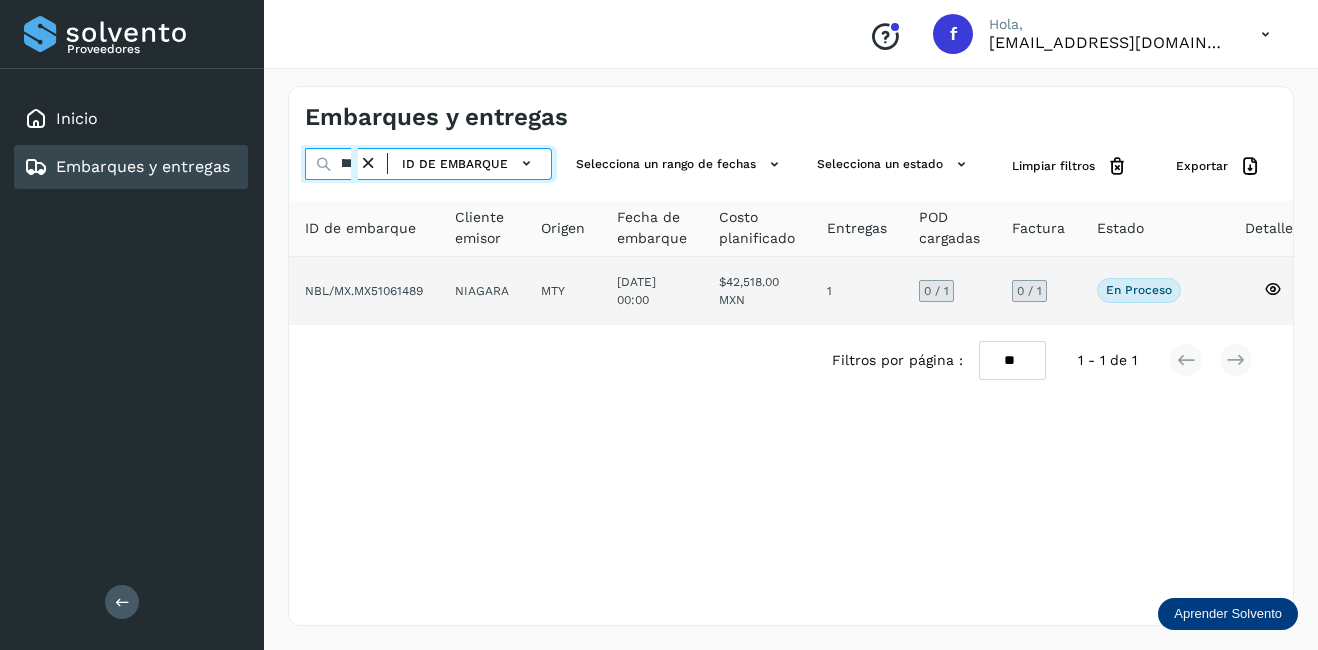 type on "********" 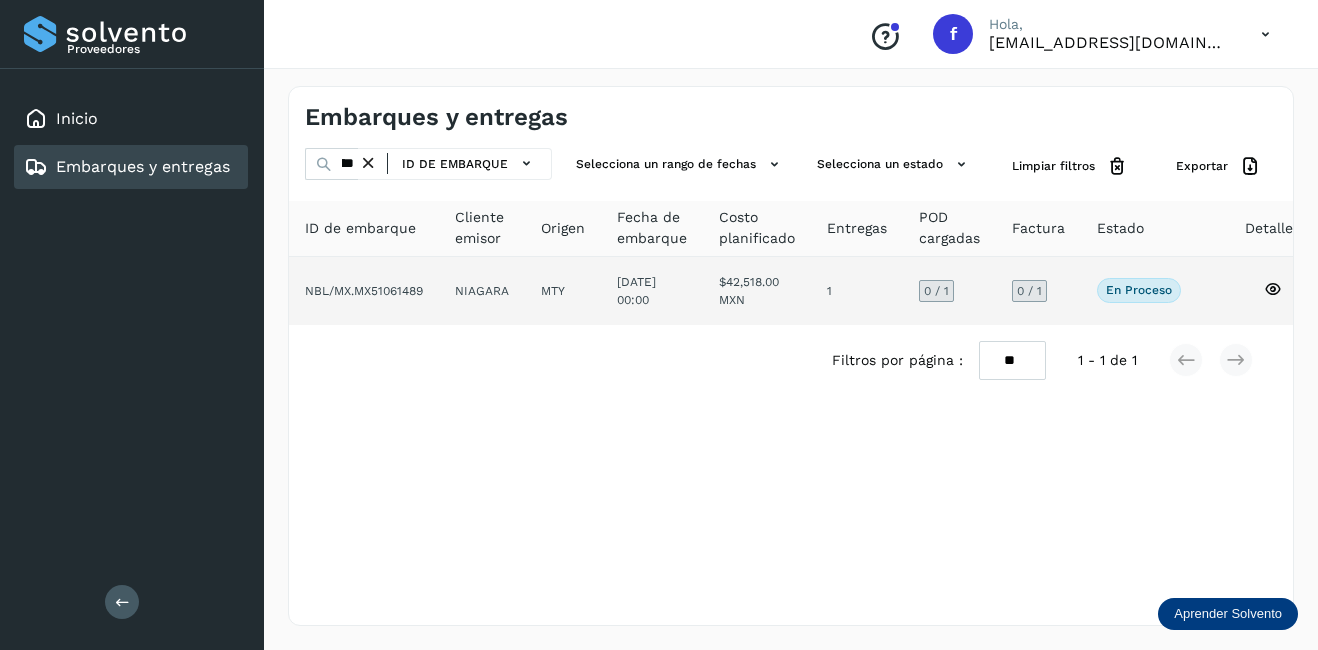 click 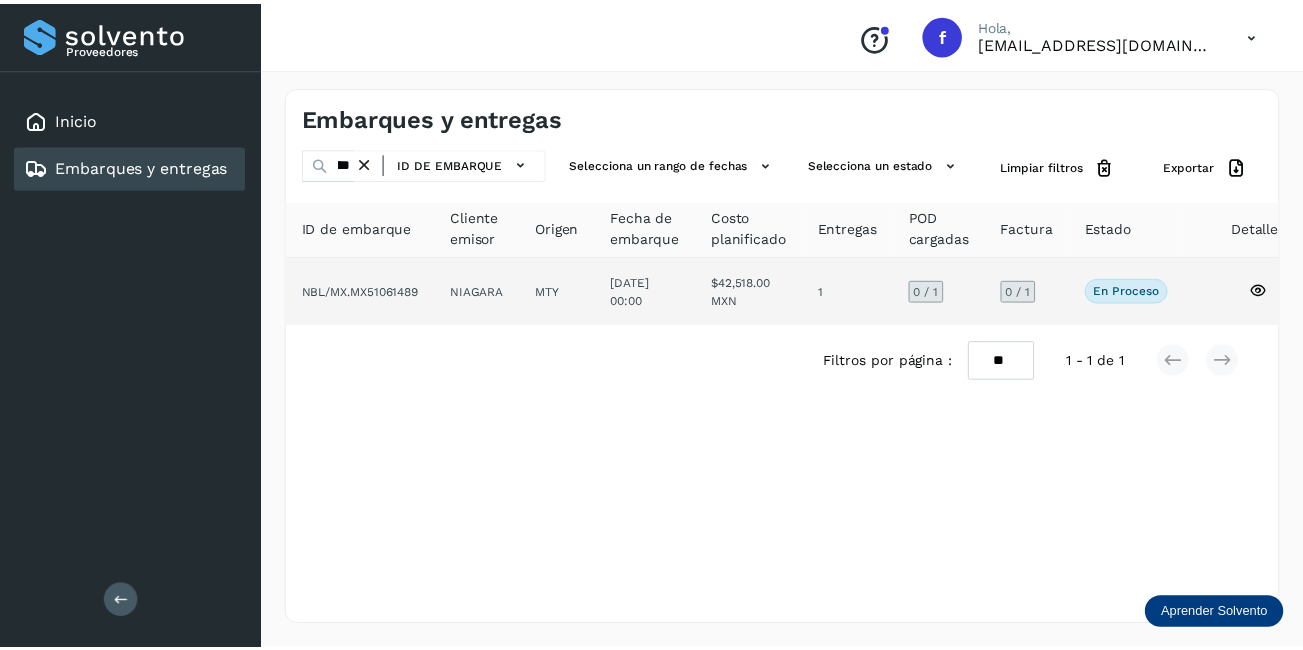 scroll, scrollTop: 0, scrollLeft: 0, axis: both 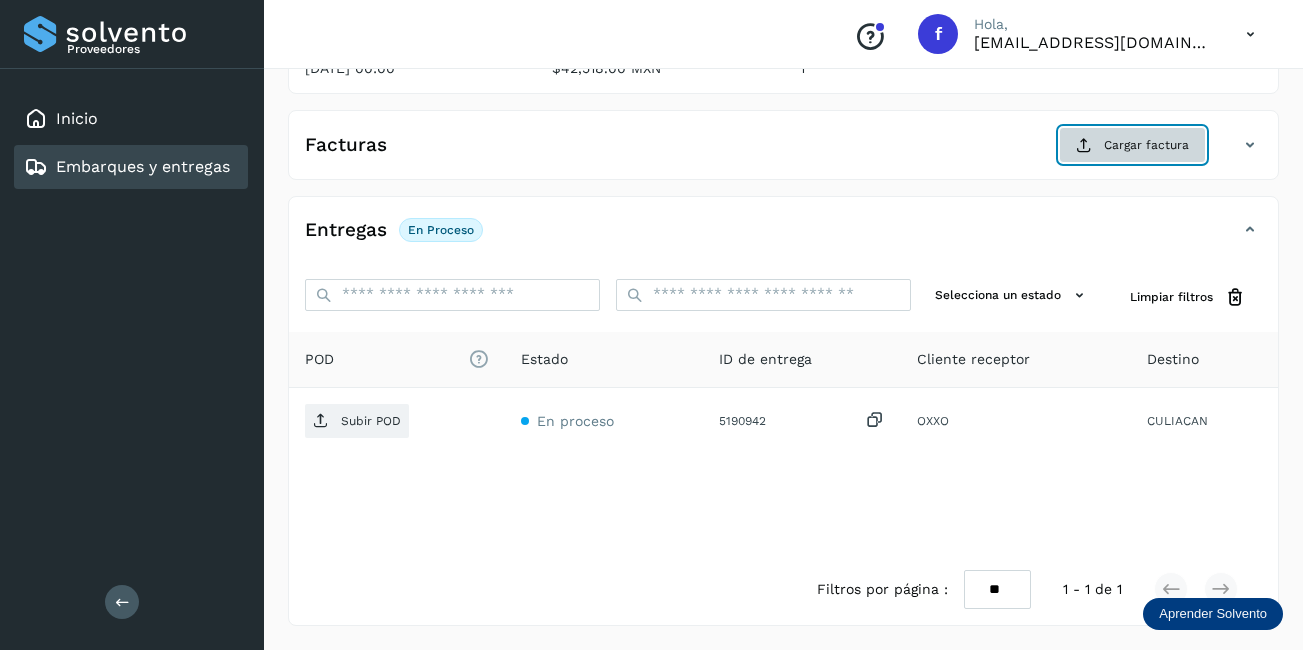 click on "Cargar factura" 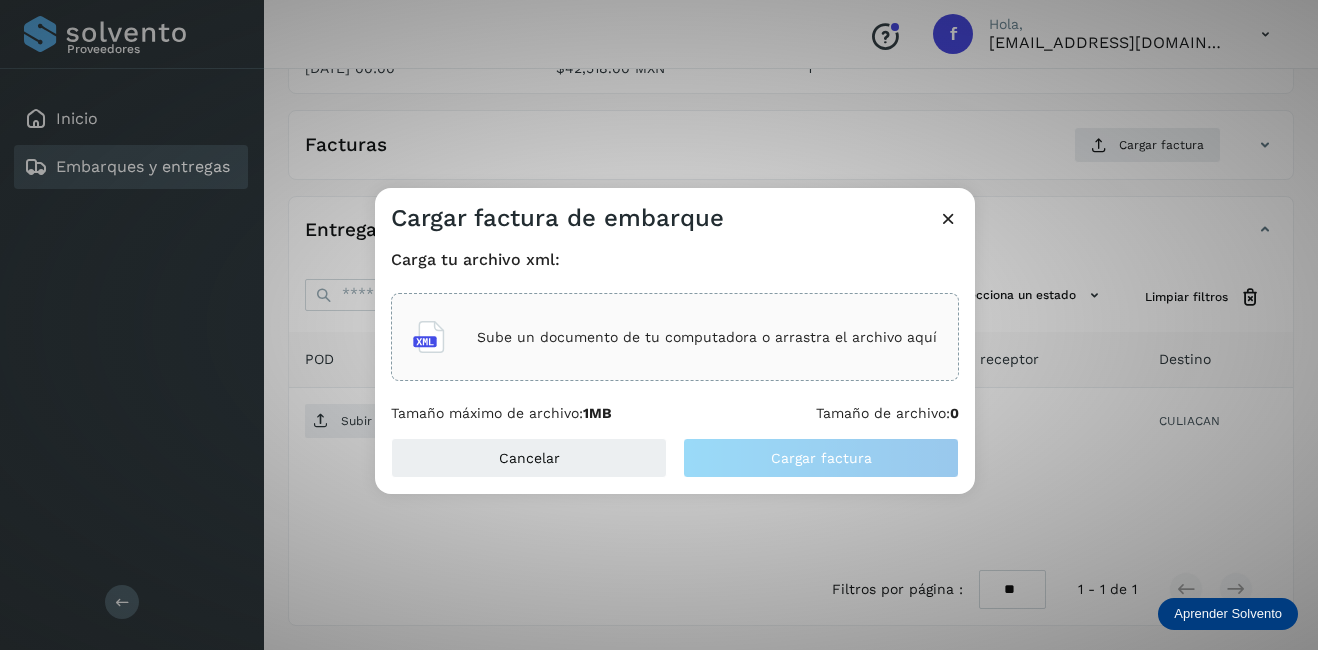 click on "Sube un documento de tu computadora o arrastra el archivo aquí" 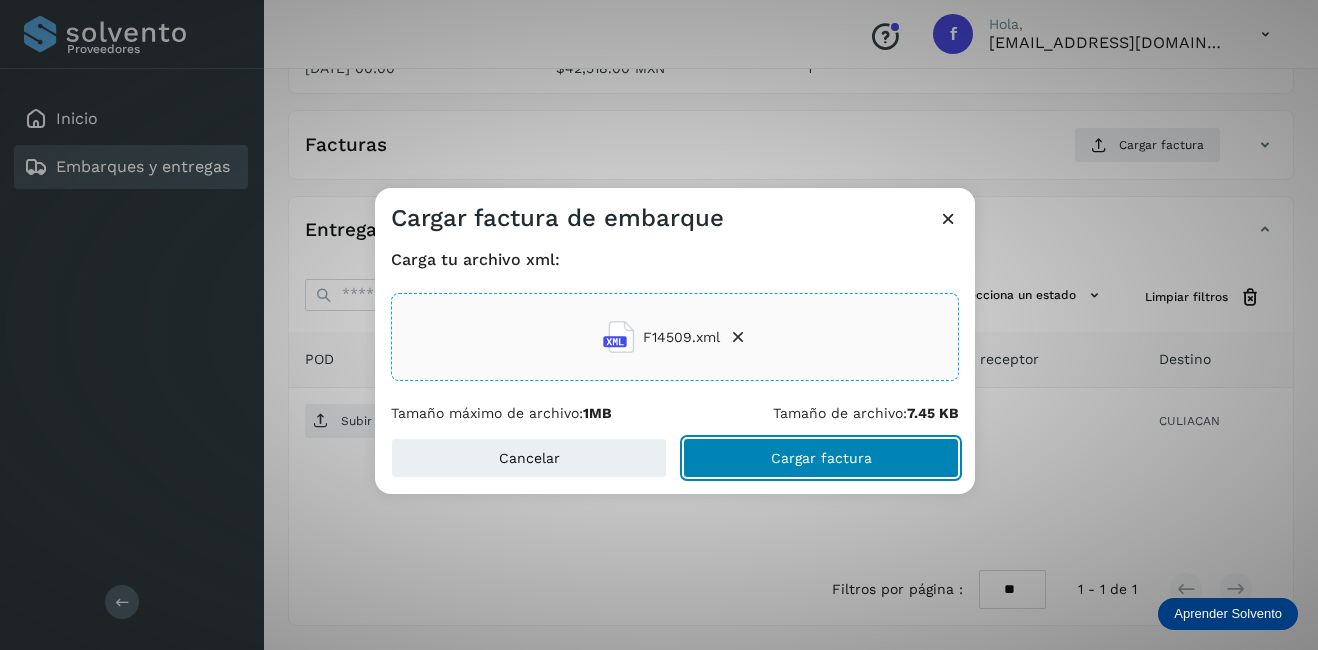 drag, startPoint x: 870, startPoint y: 471, endPoint x: 860, endPoint y: 467, distance: 10.770329 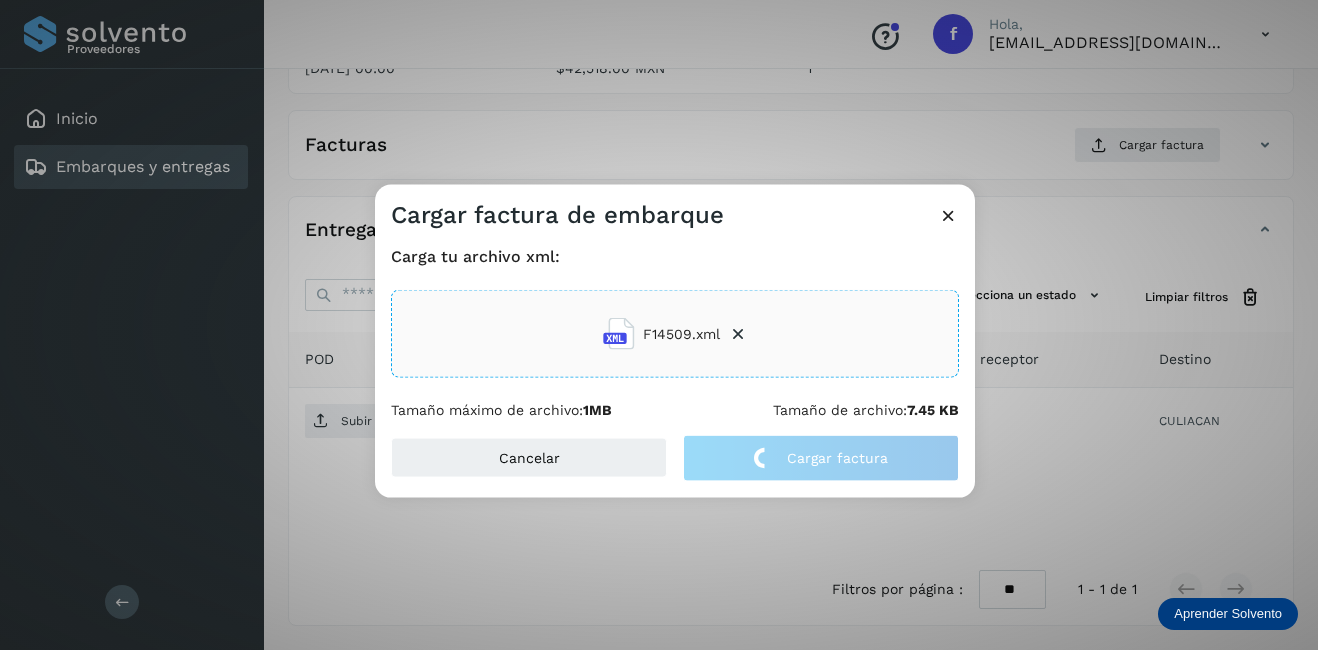 click on "Cargar factura de embarque Carga tu archivo xml: F14509.xml Tamaño máximo de archivo:  1MB Tamaño de archivo:  7.45 KB Cancelar Cargar factura" 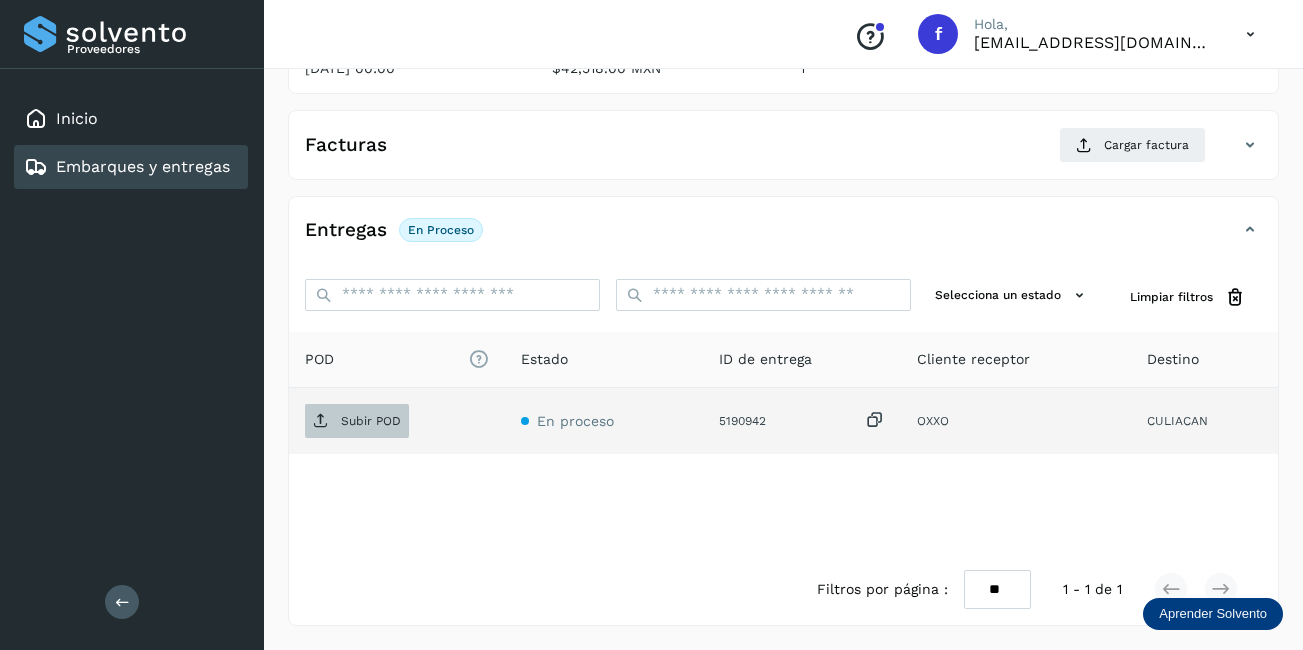 click on "Subir POD" at bounding box center (357, 421) 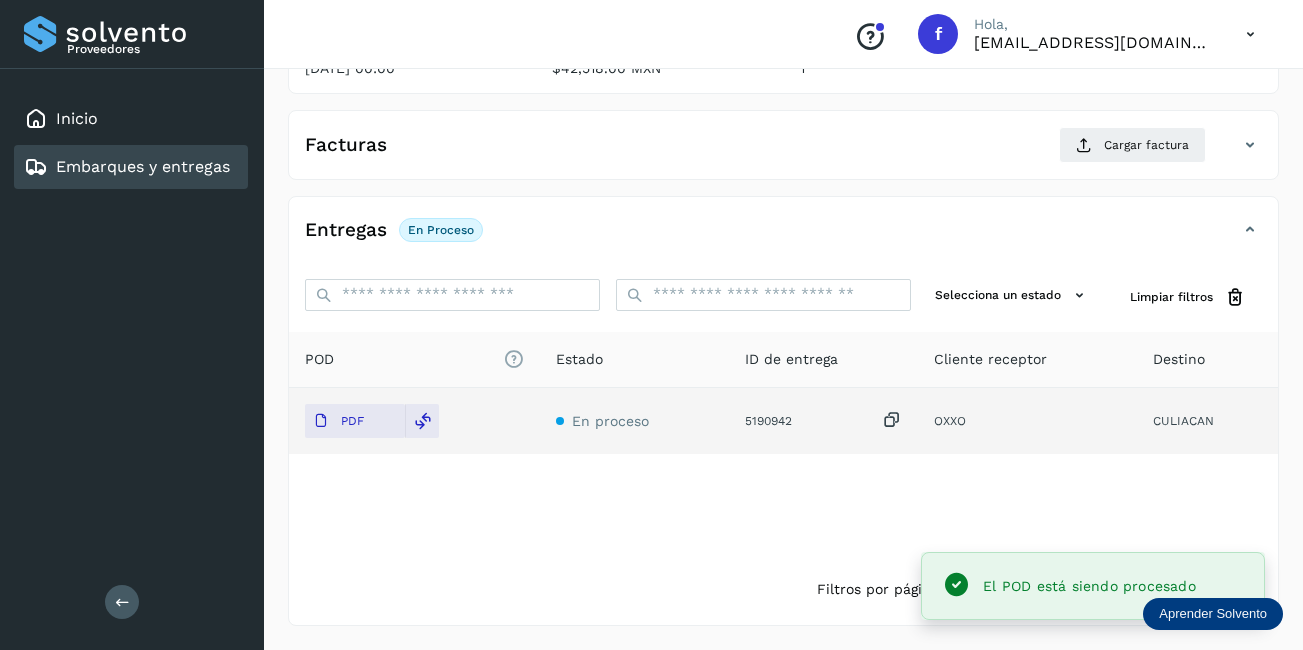 click on "Embarques y entregas" 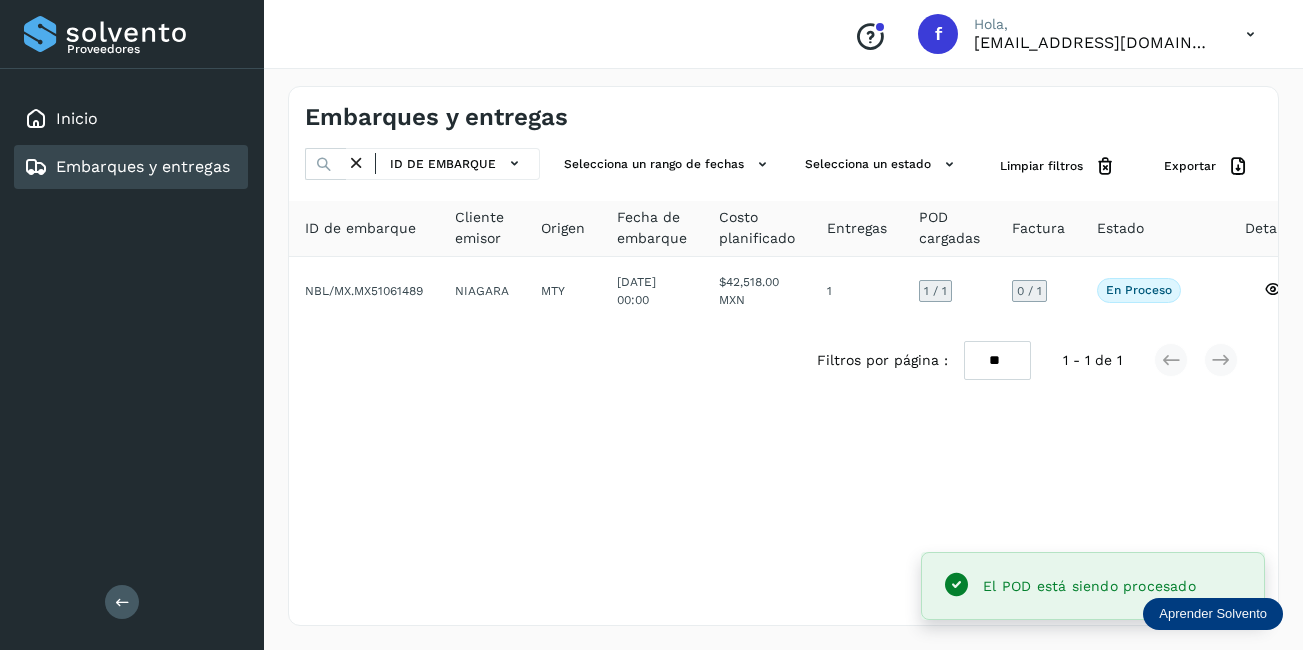 scroll, scrollTop: 0, scrollLeft: 0, axis: both 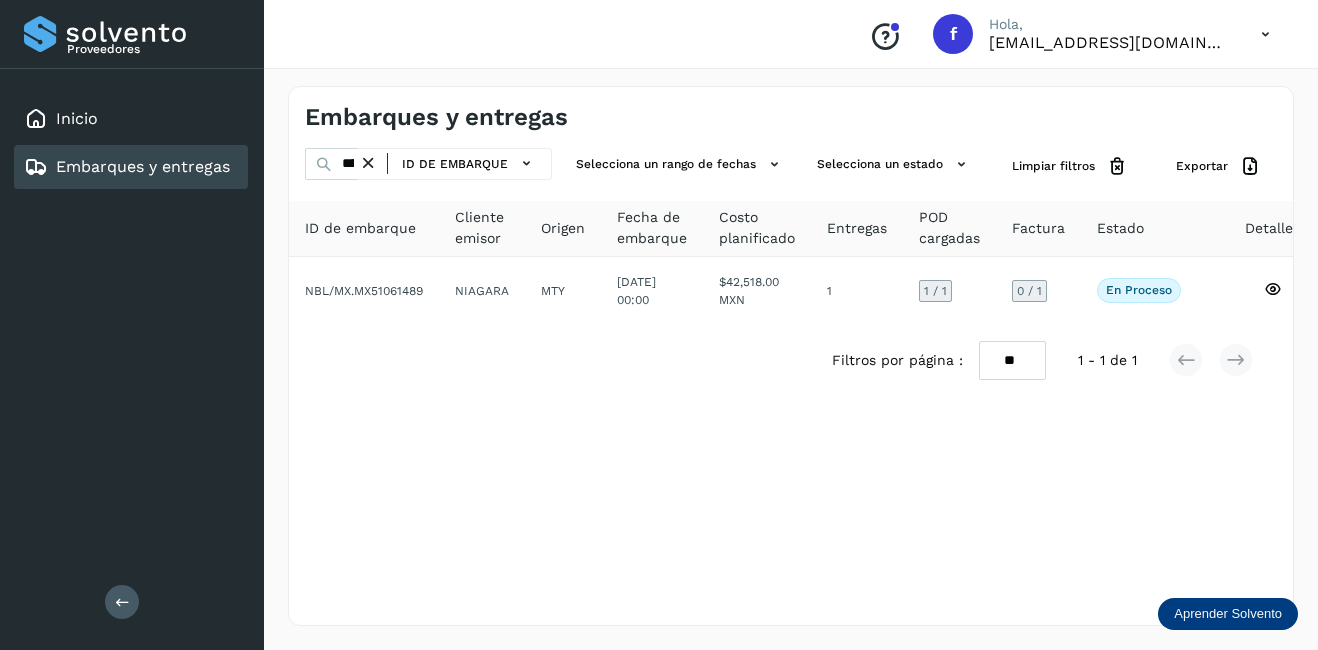 click at bounding box center (368, 163) 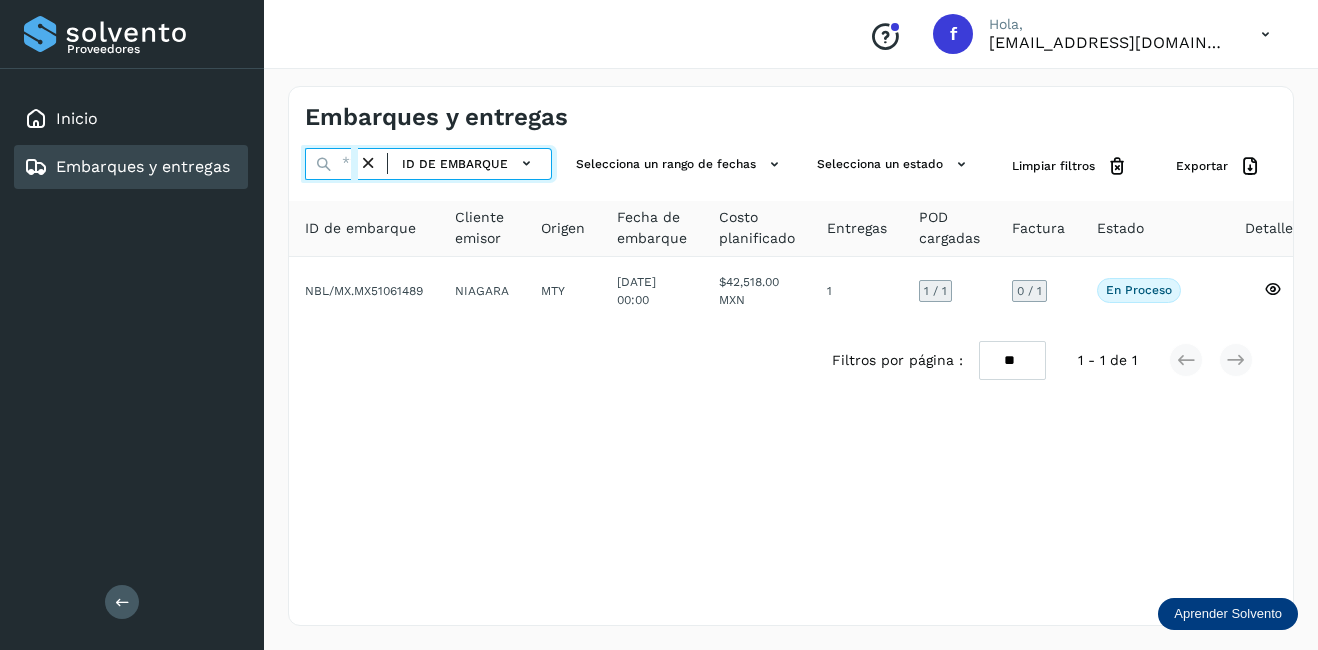 click at bounding box center (331, 164) 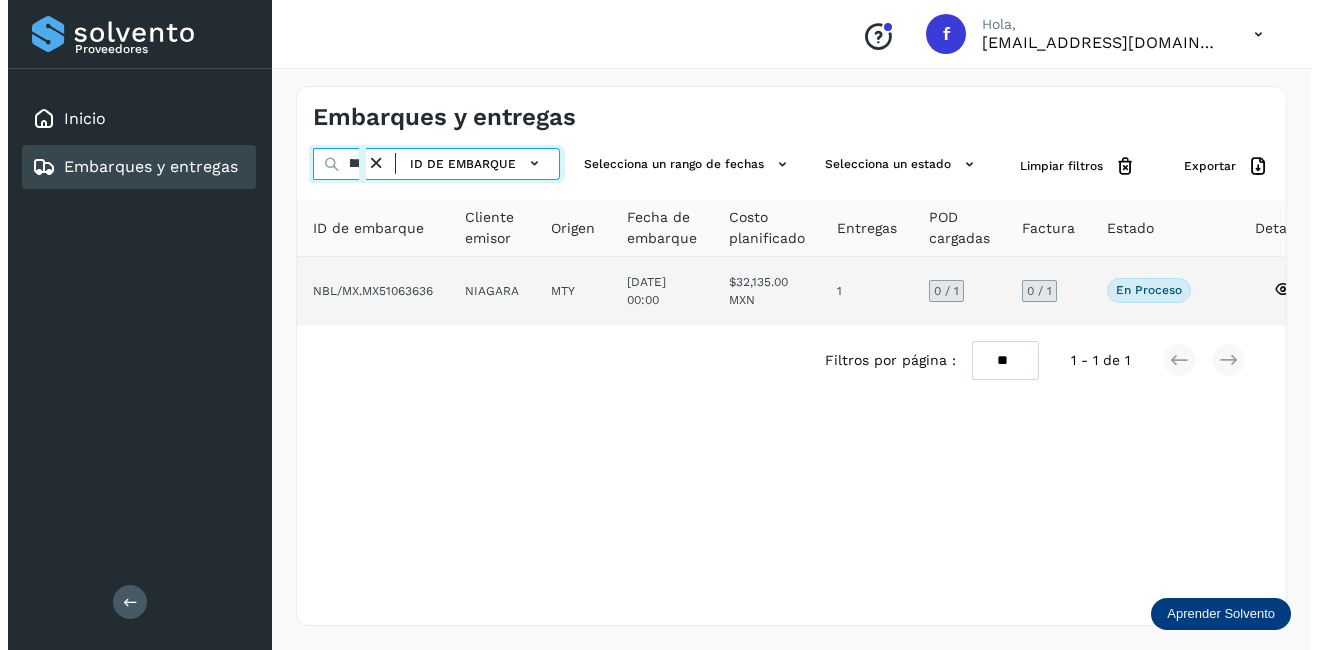 scroll, scrollTop: 0, scrollLeft: 53, axis: horizontal 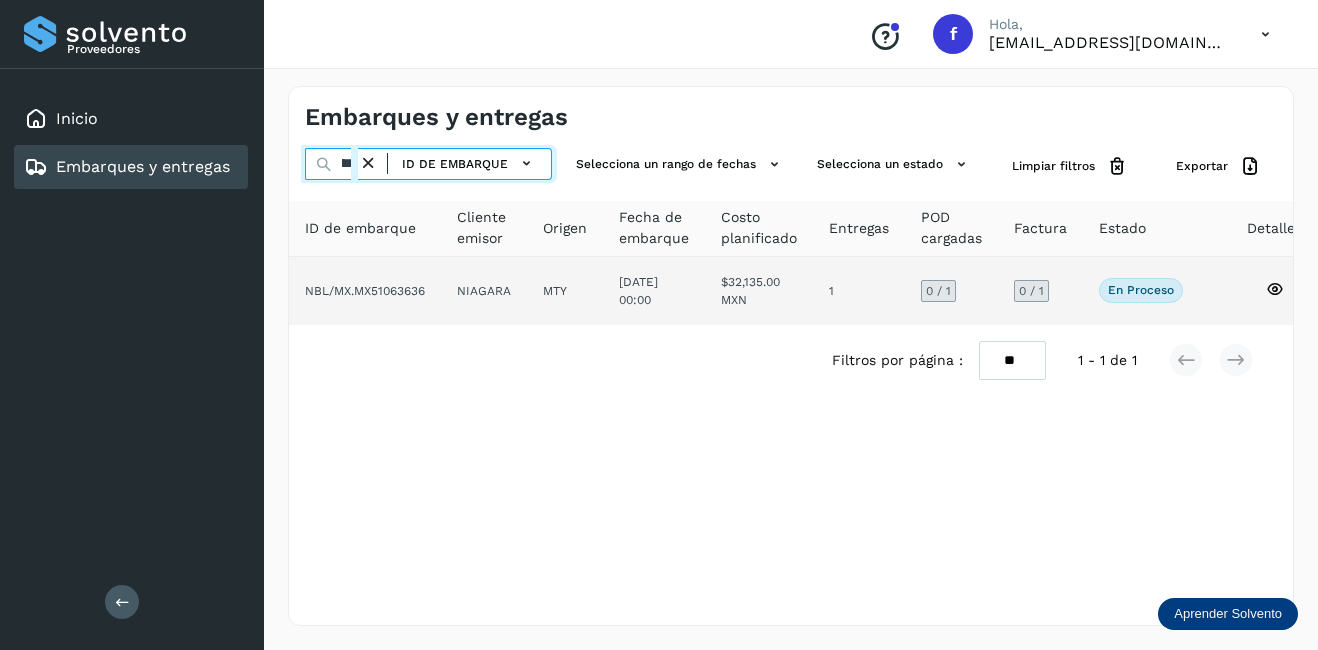 type on "********" 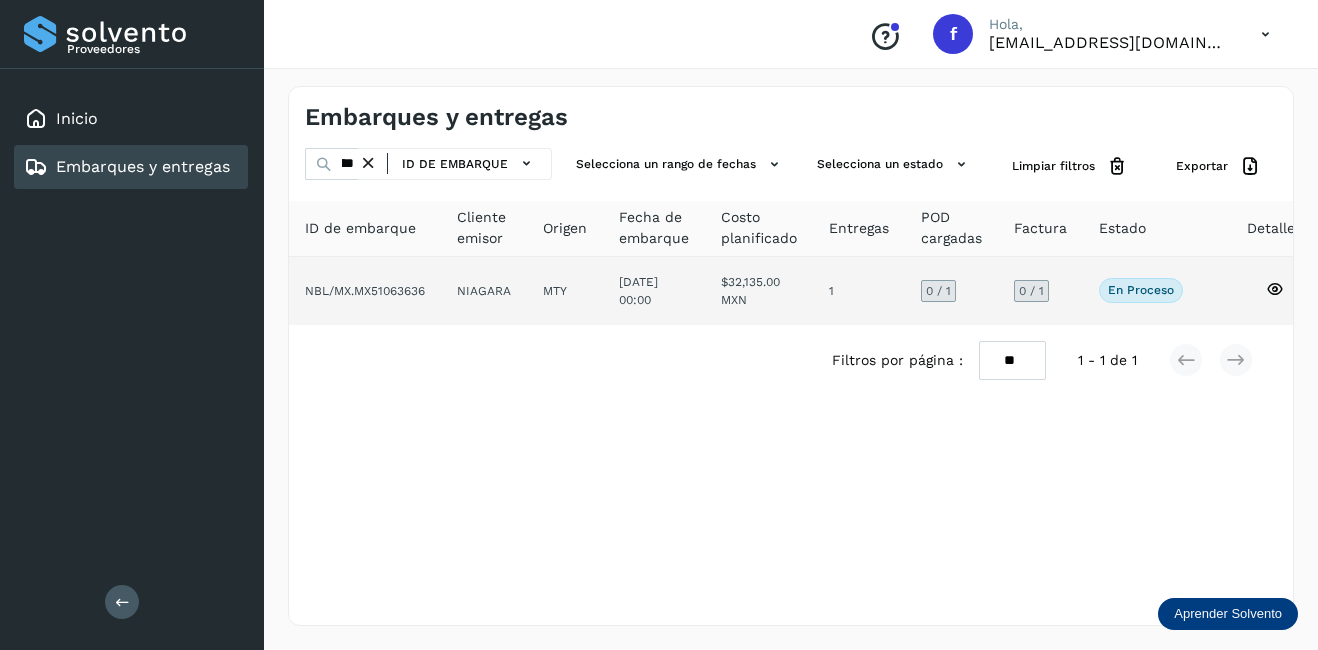 click 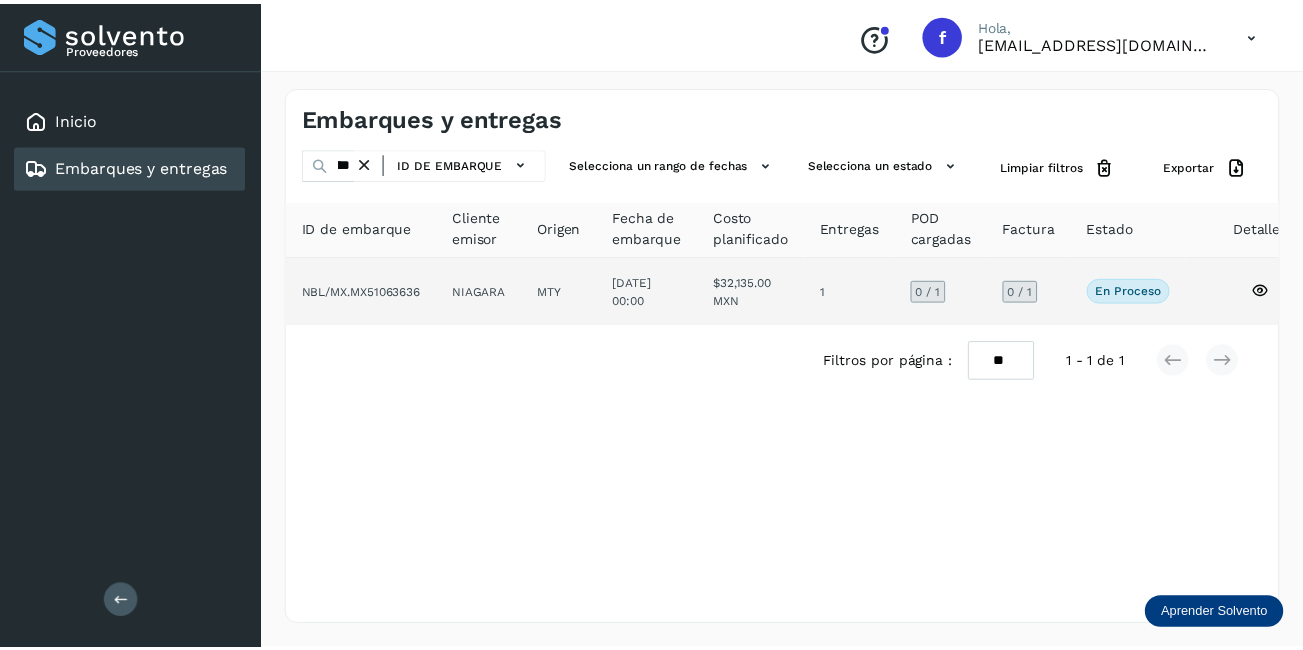 scroll, scrollTop: 0, scrollLeft: 0, axis: both 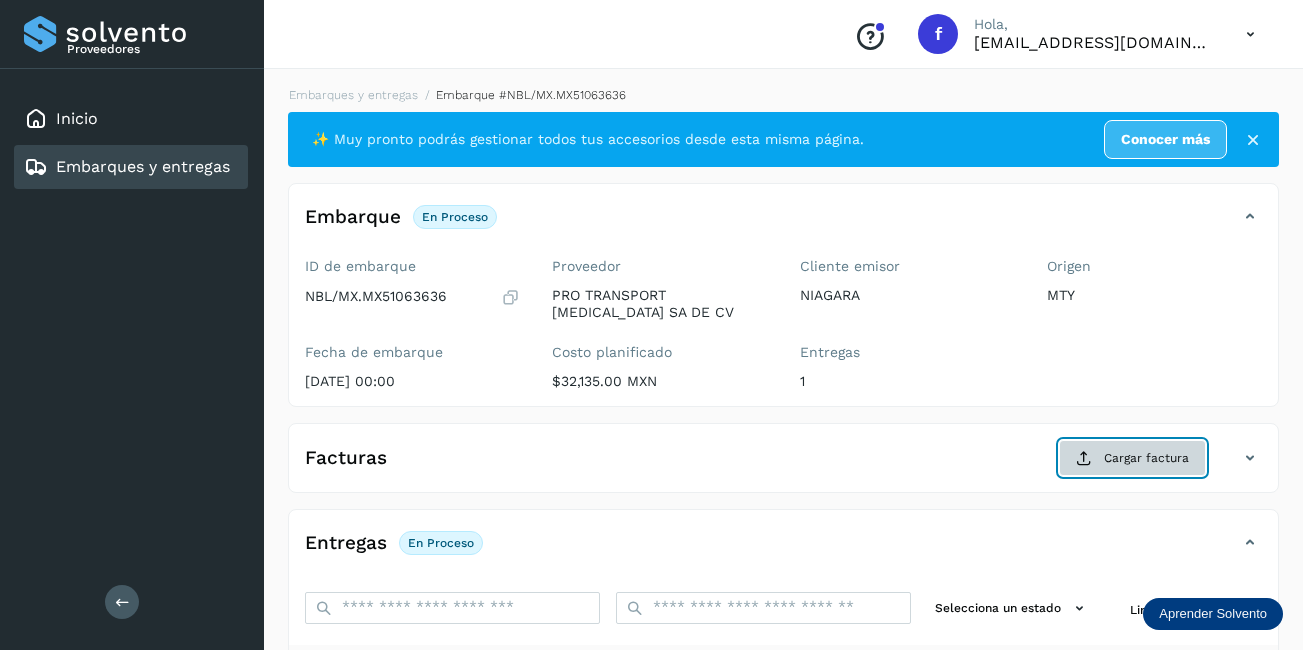 click on "Cargar factura" 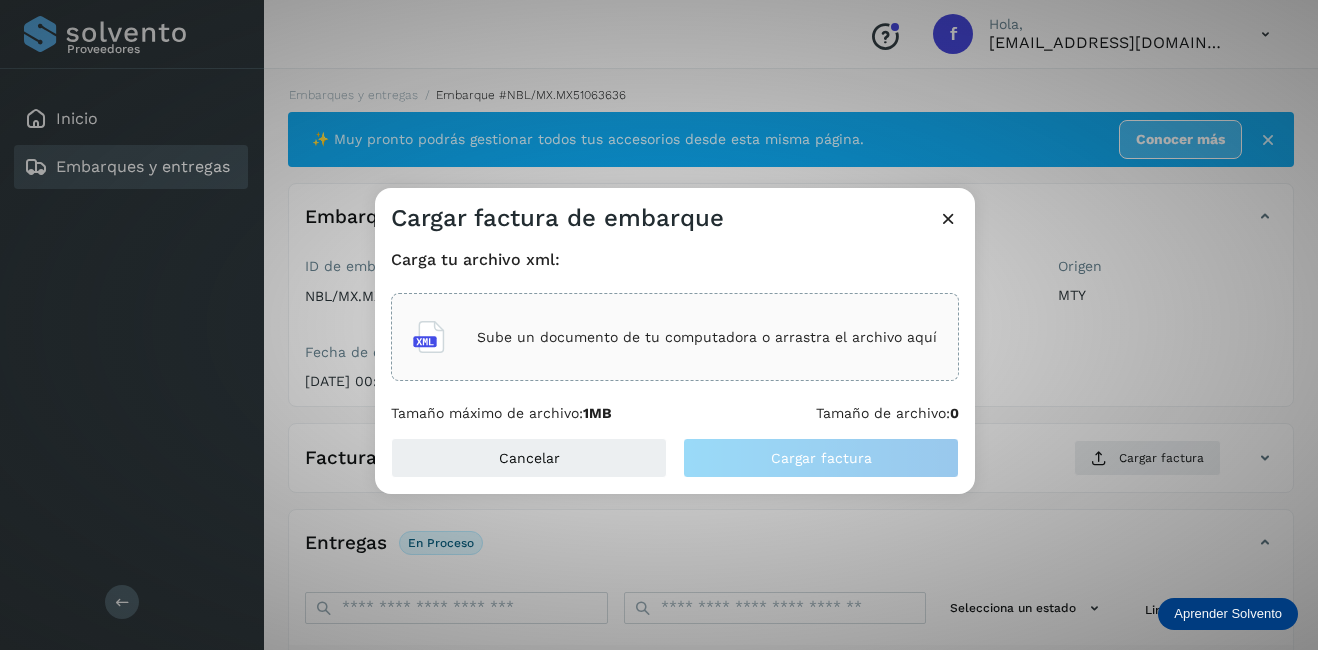 click on "Sube un documento de tu computadora o arrastra el archivo aquí" 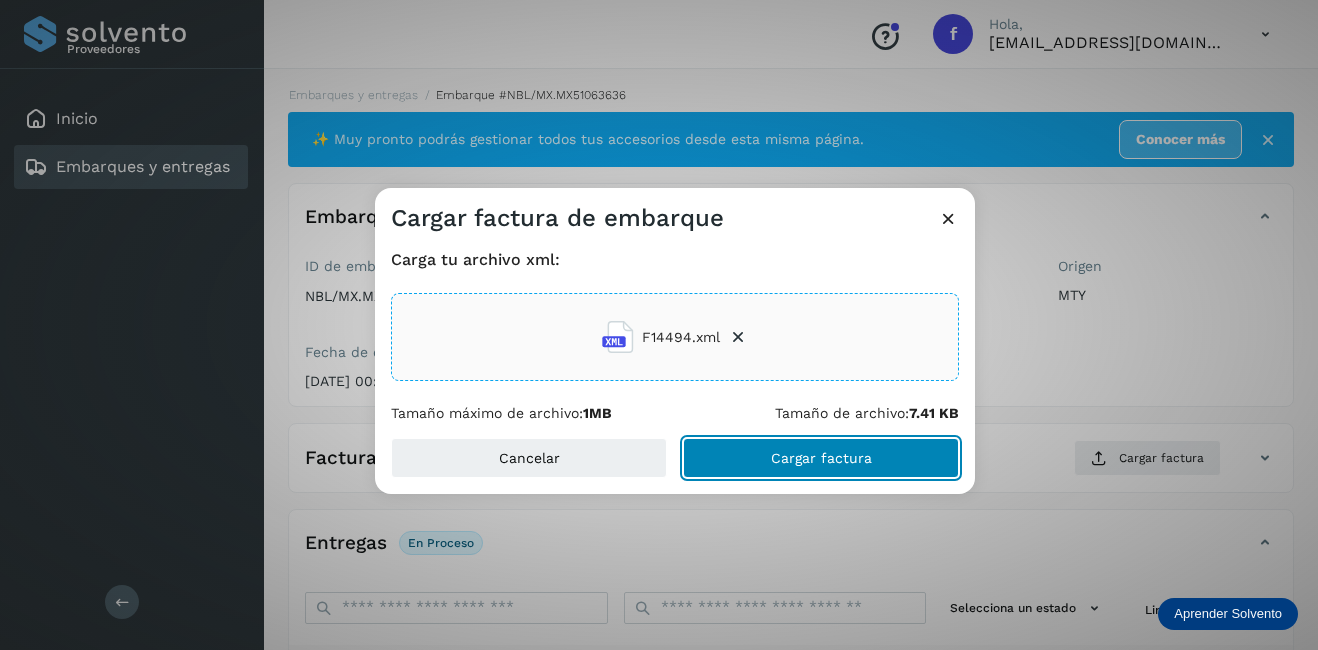 click on "Cargar factura" 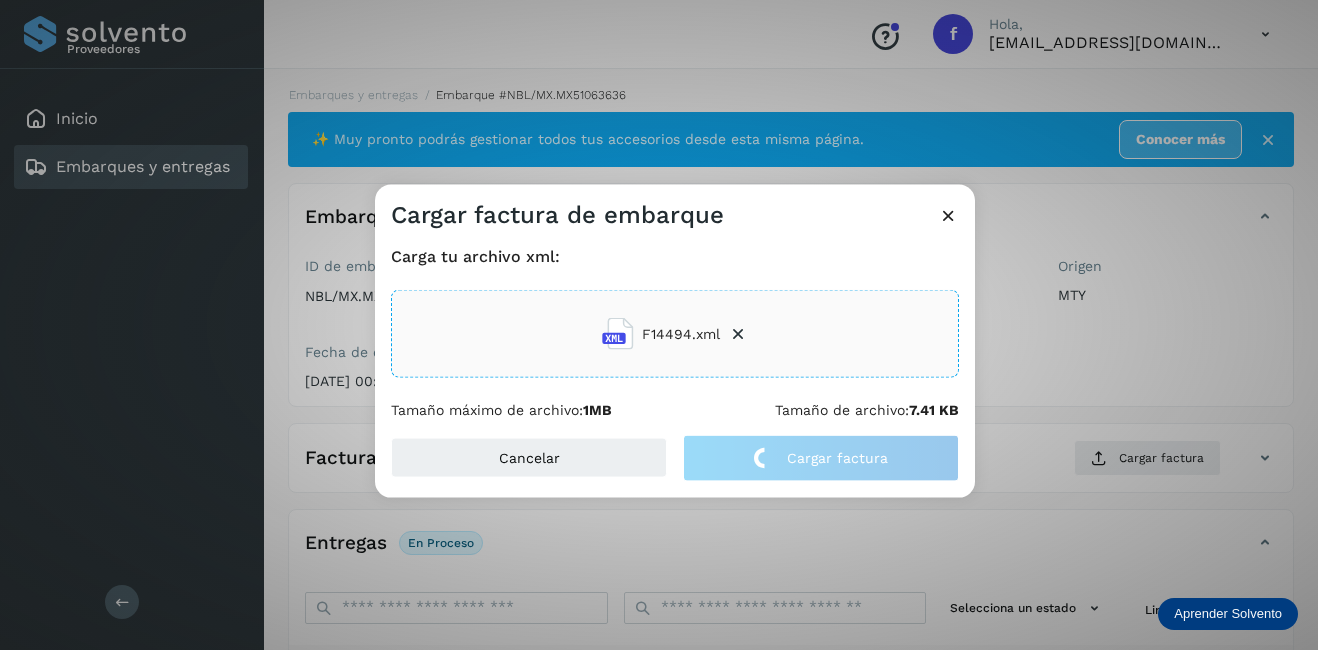 click on "Cargar factura de embarque Carga tu archivo xml: F14494.xml Tamaño máximo de archivo:  1MB Tamaño de archivo:  7.41 KB Cancelar Cargar factura" 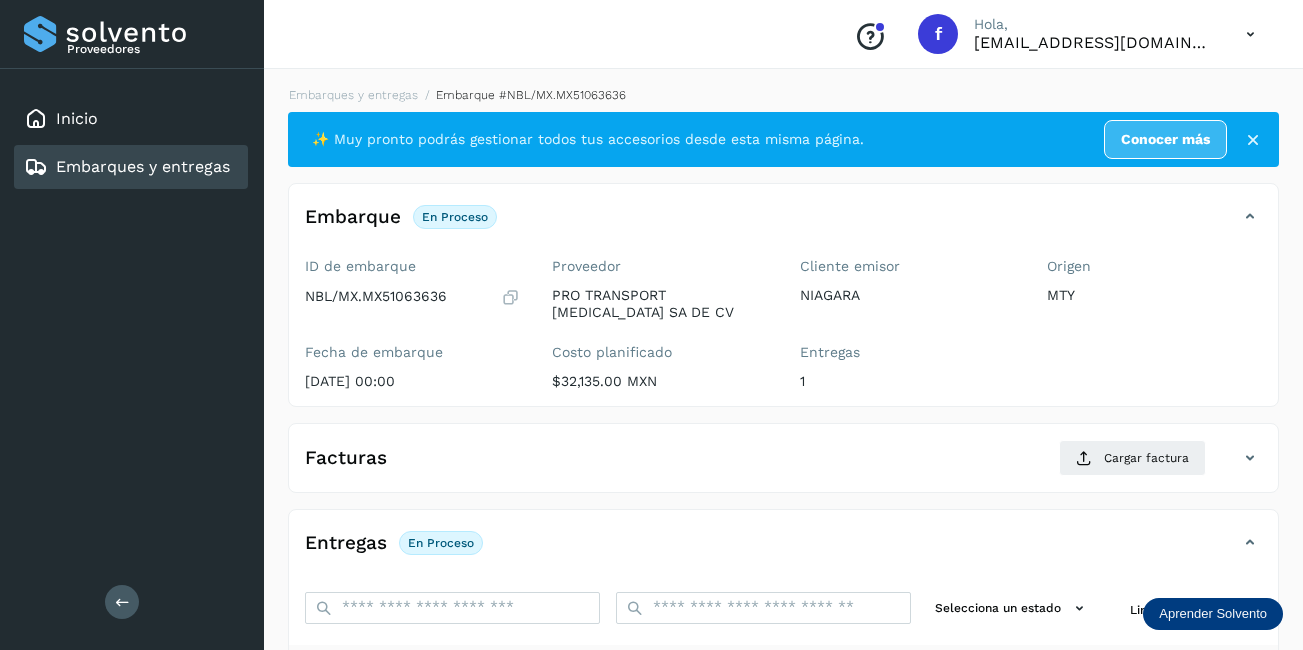scroll, scrollTop: 313, scrollLeft: 0, axis: vertical 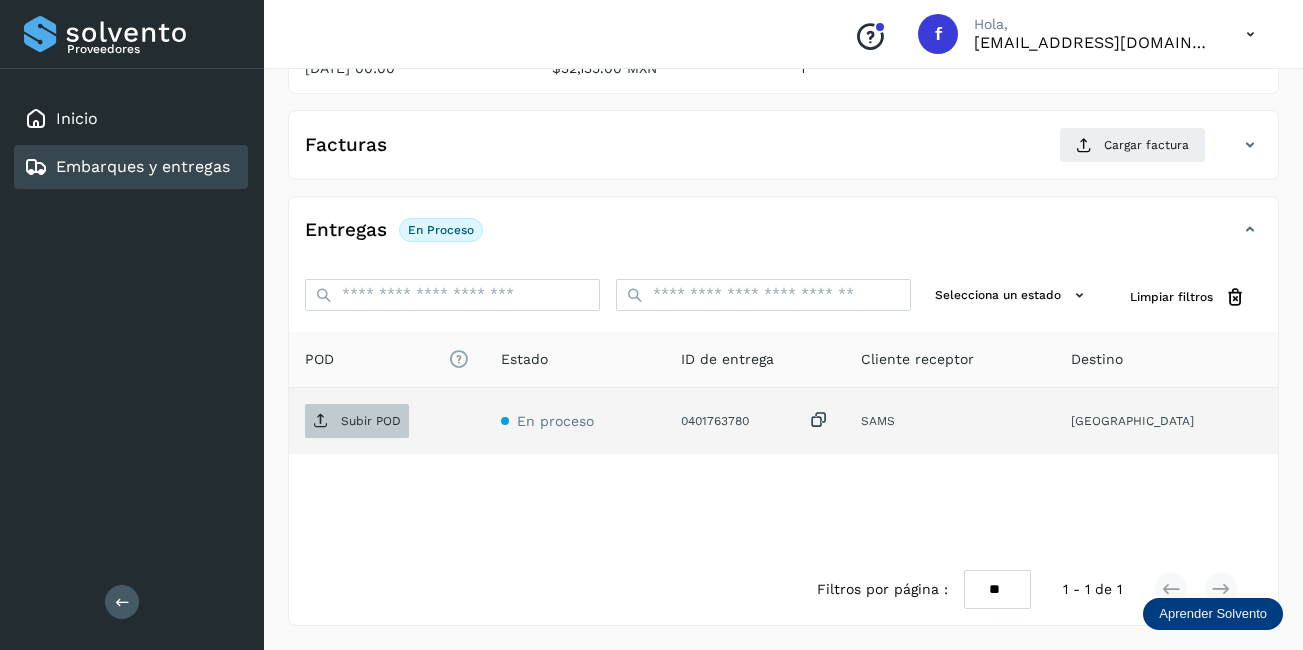 click on "Subir POD" at bounding box center (371, 421) 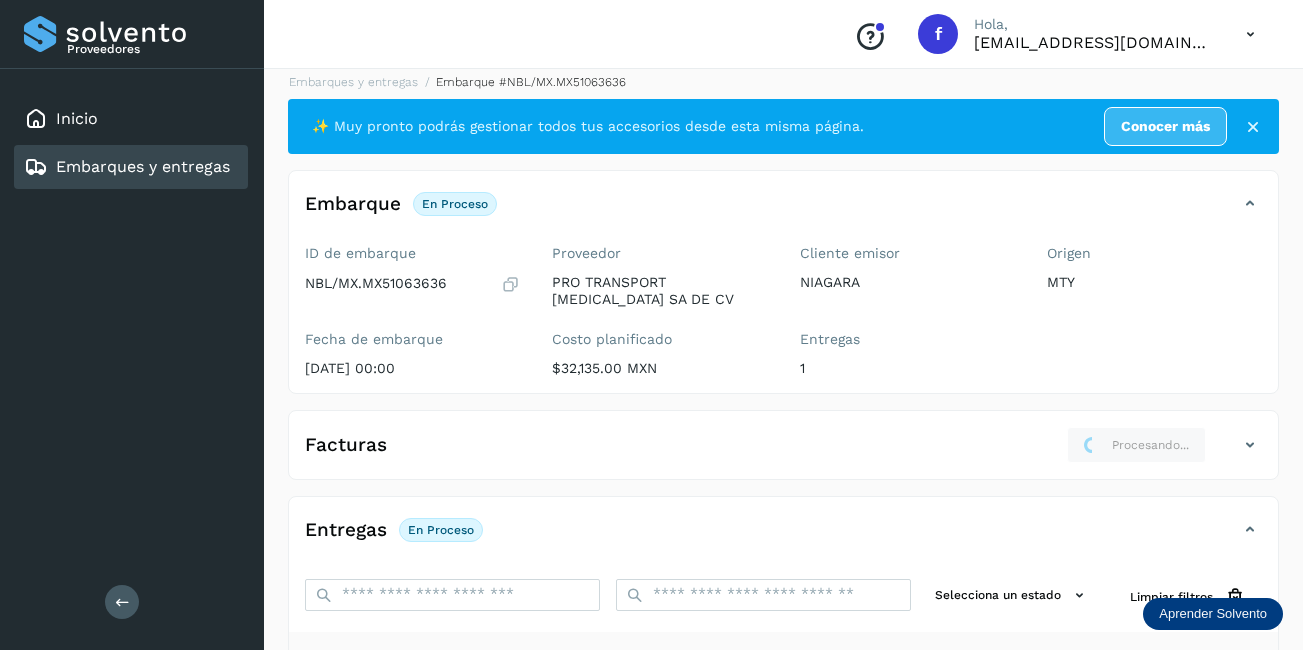 scroll, scrollTop: 313, scrollLeft: 0, axis: vertical 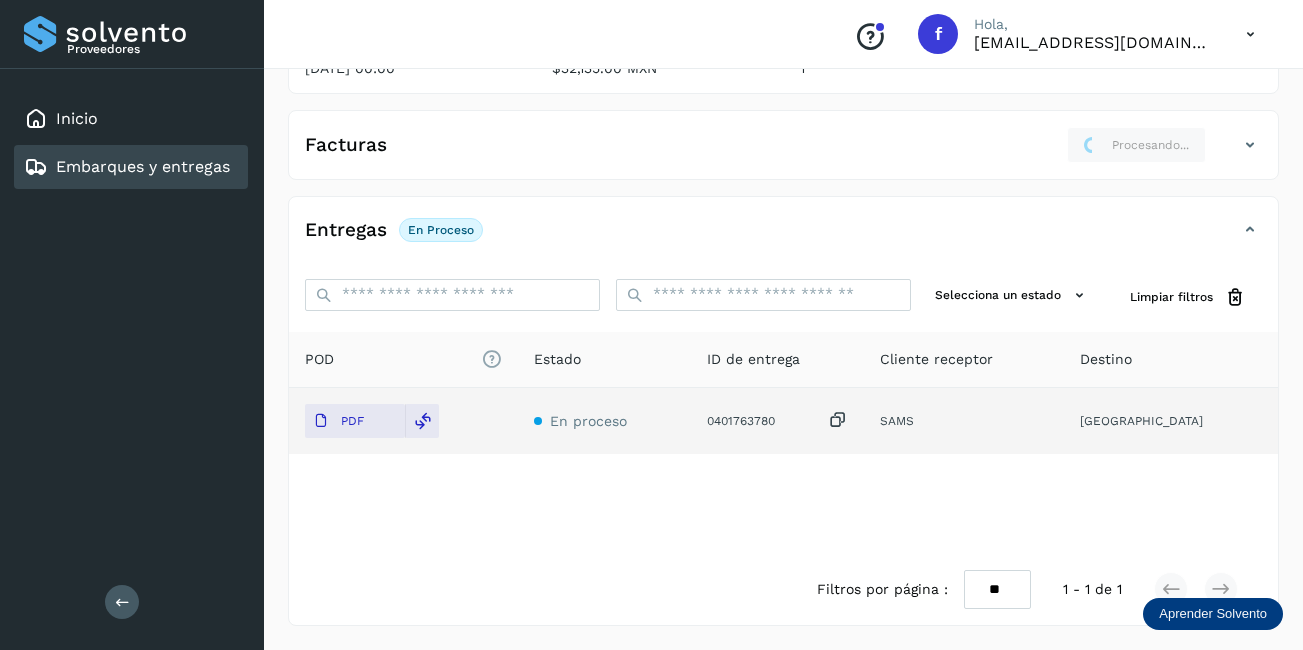 click on "Embarques y entregas" 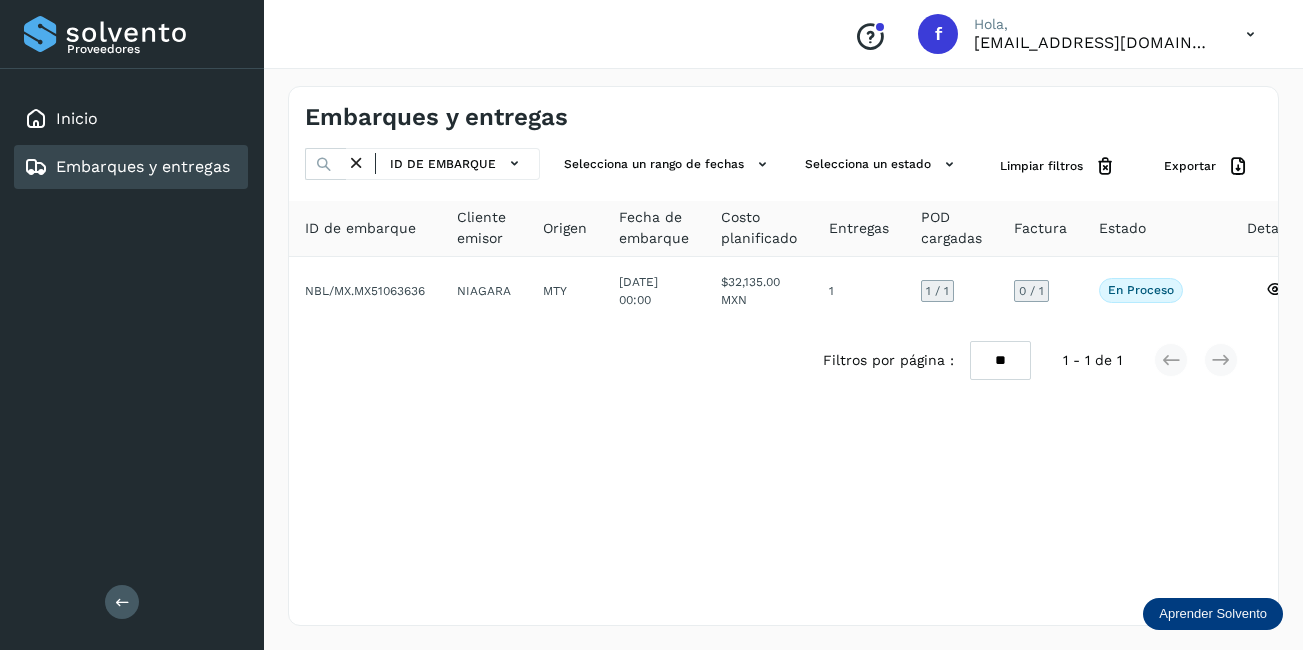 scroll, scrollTop: 0, scrollLeft: 0, axis: both 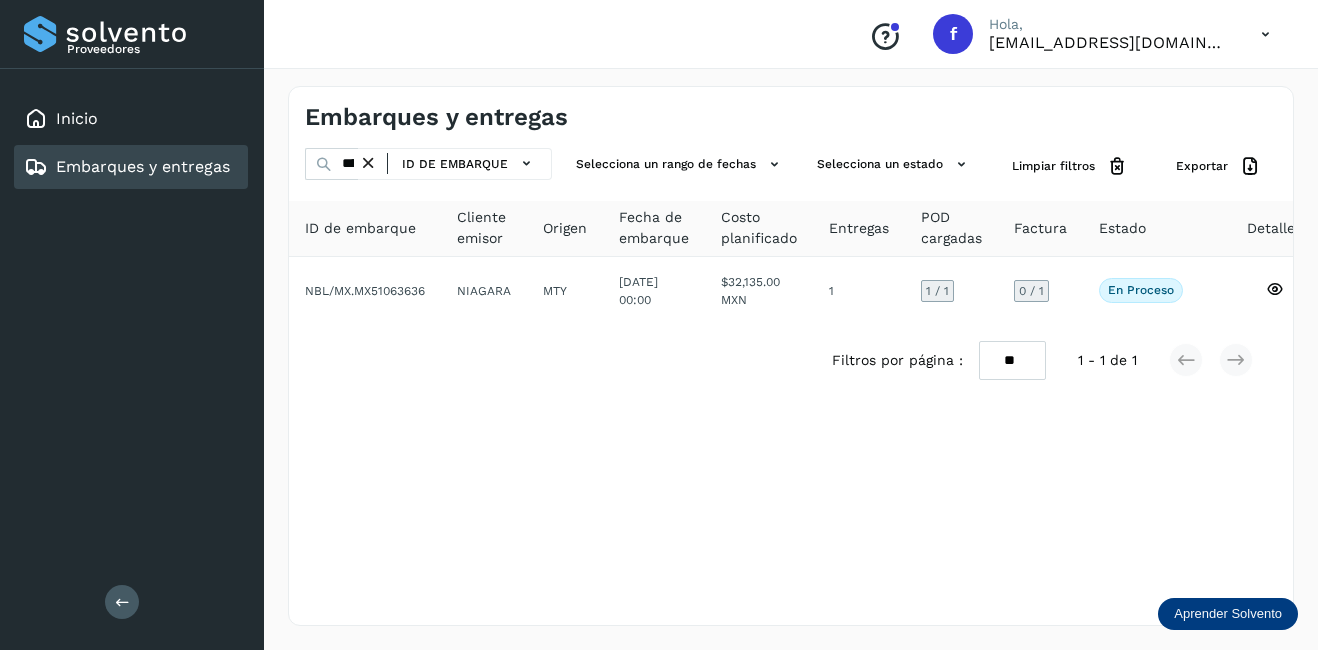 click at bounding box center [368, 163] 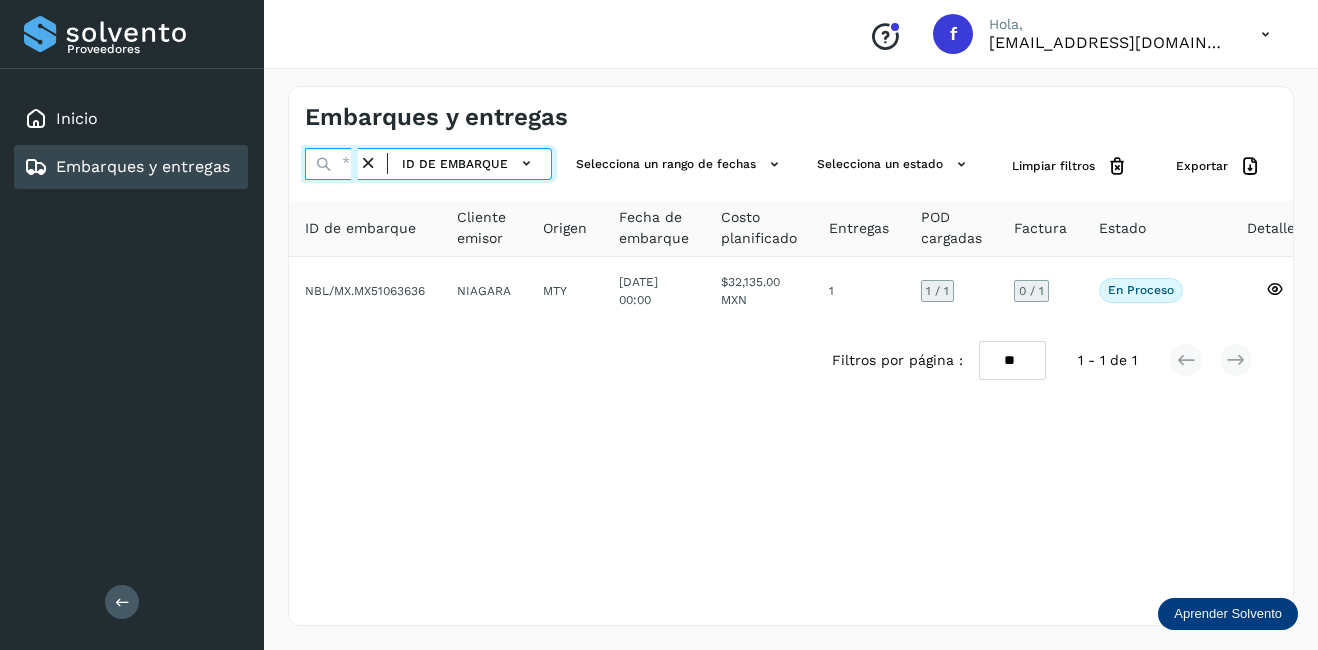 click at bounding box center (331, 164) 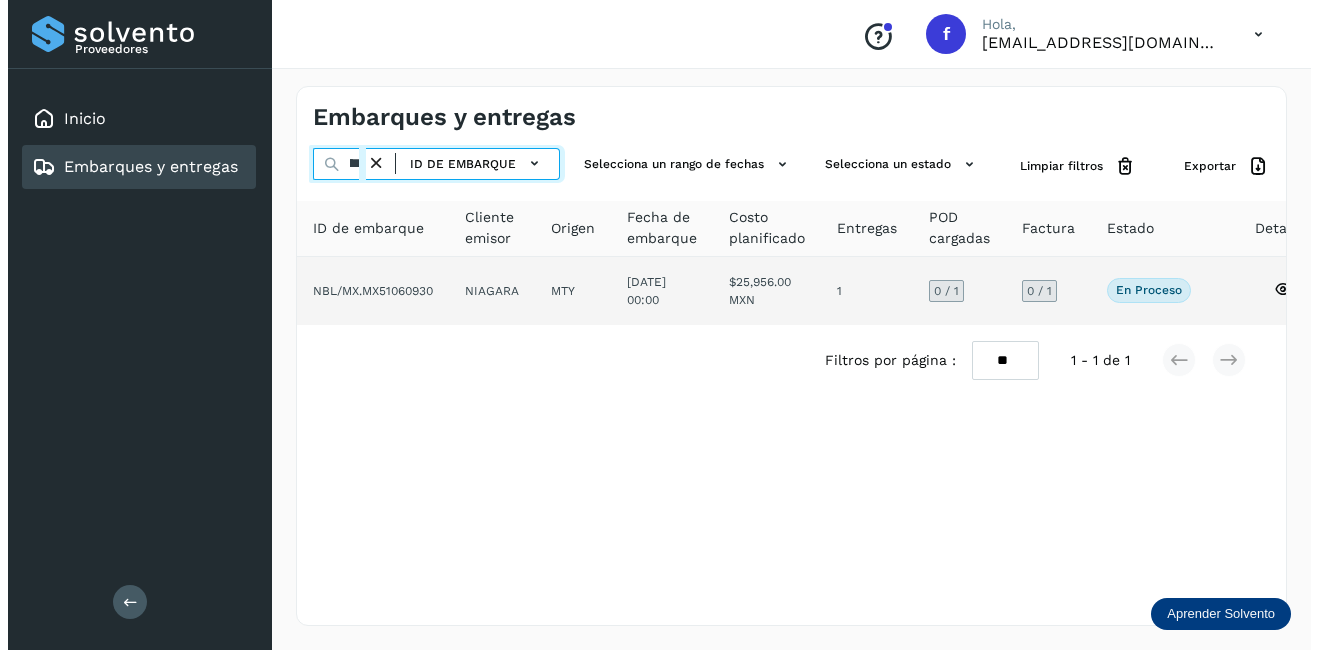 scroll, scrollTop: 0, scrollLeft: 54, axis: horizontal 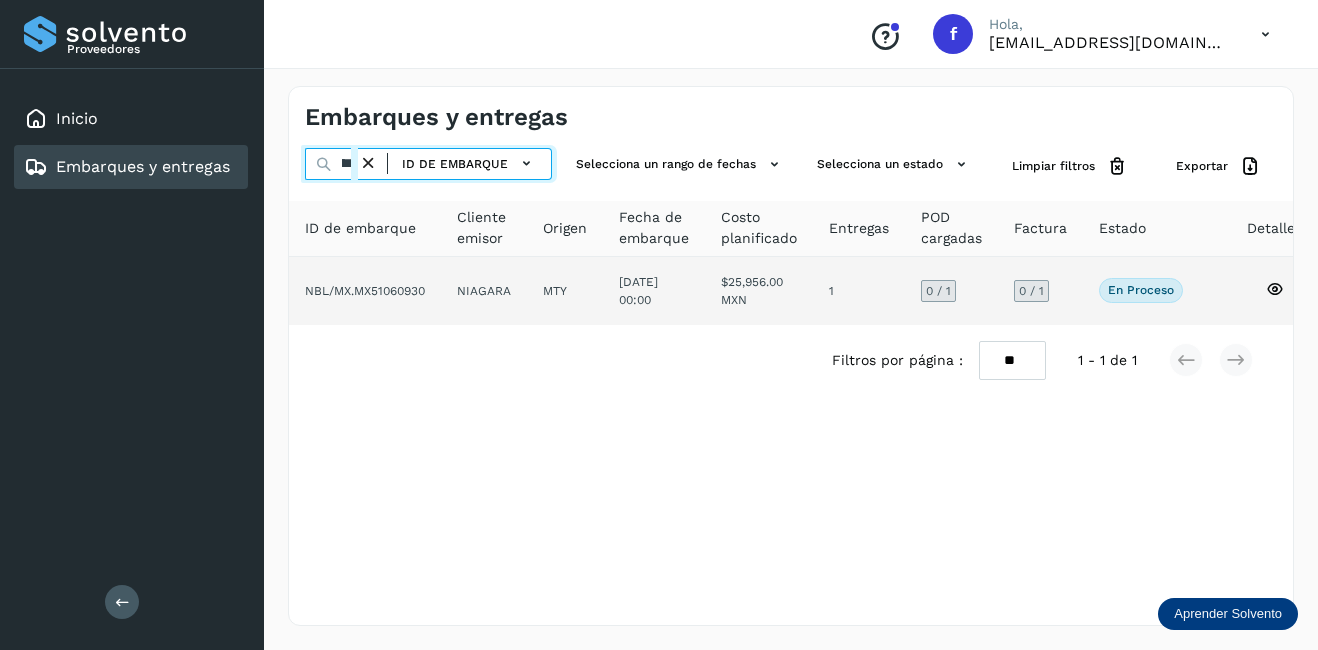 type on "********" 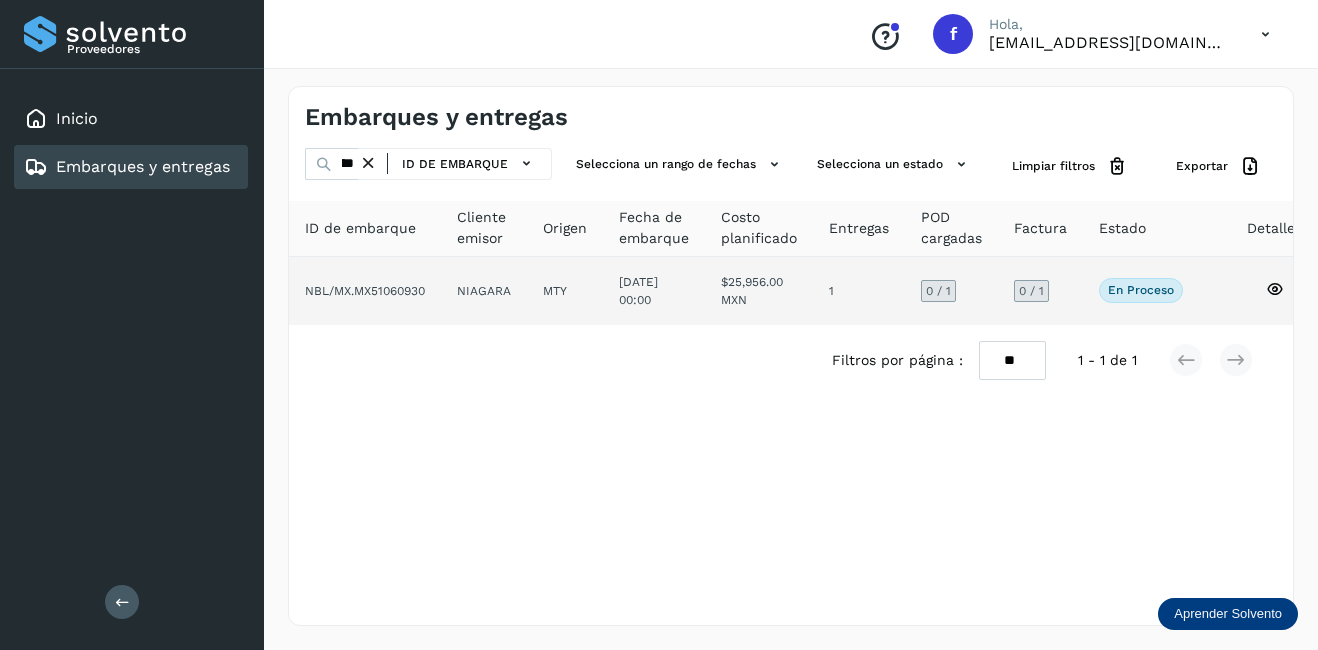 click on "NIAGARA" 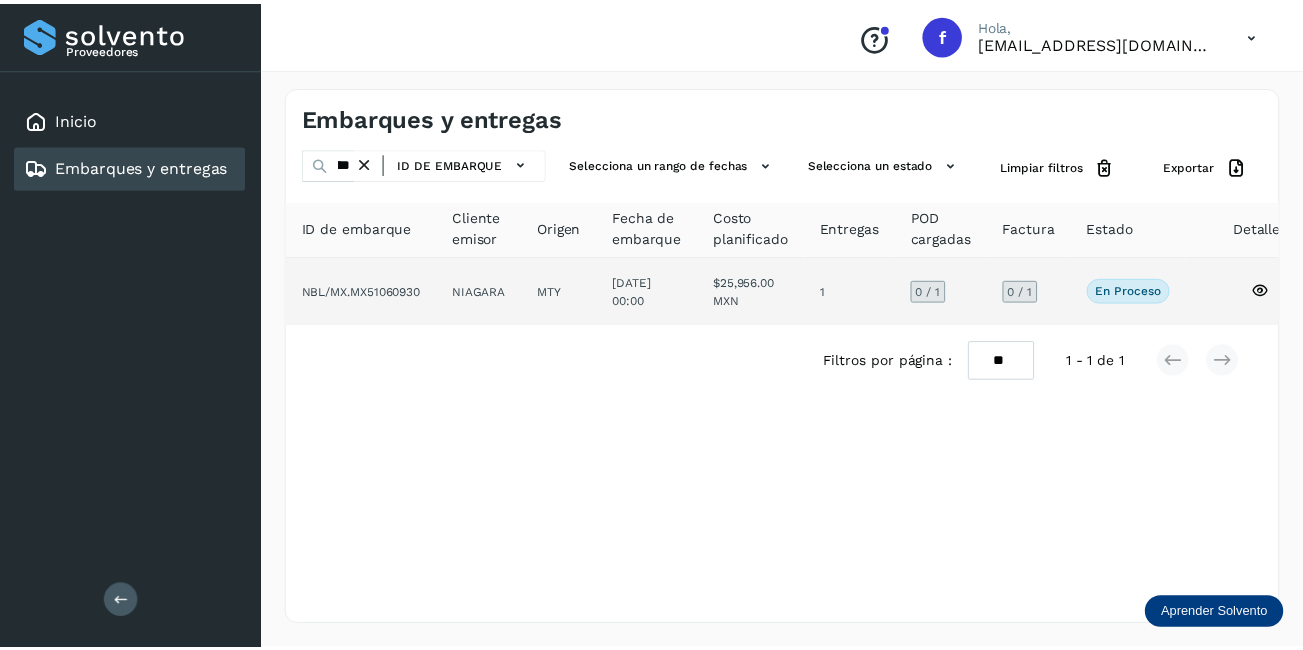 scroll, scrollTop: 0, scrollLeft: 0, axis: both 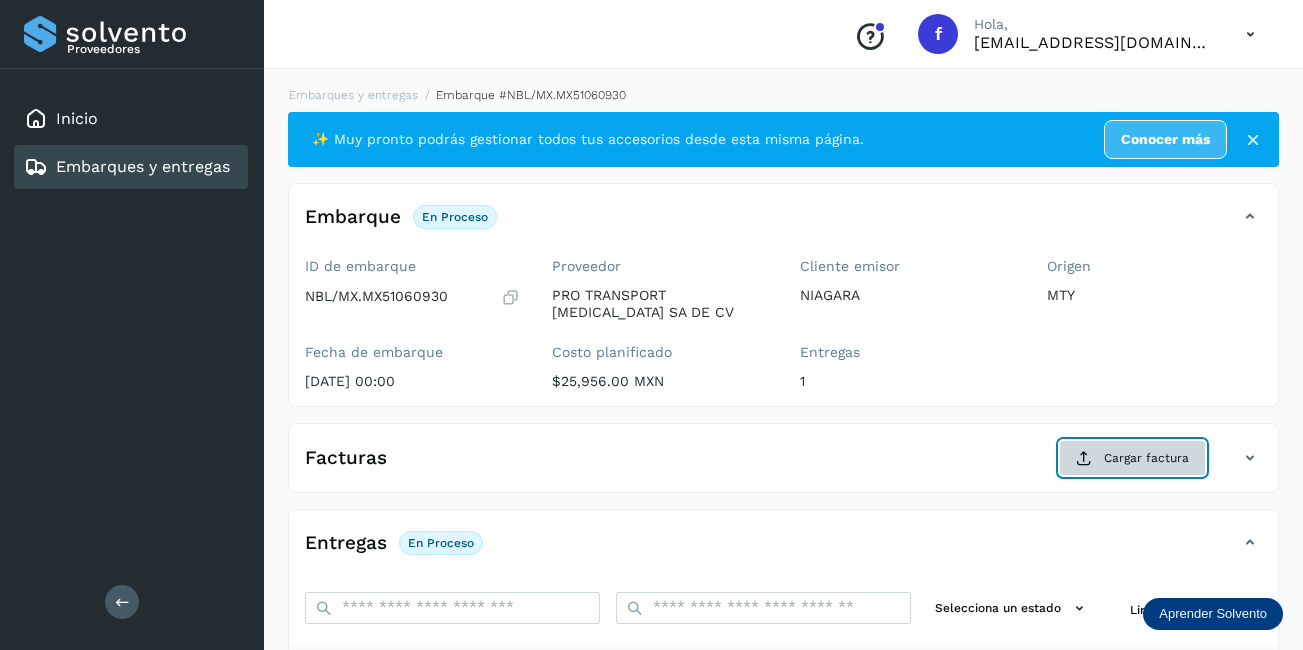 click on "Cargar factura" at bounding box center [1132, 458] 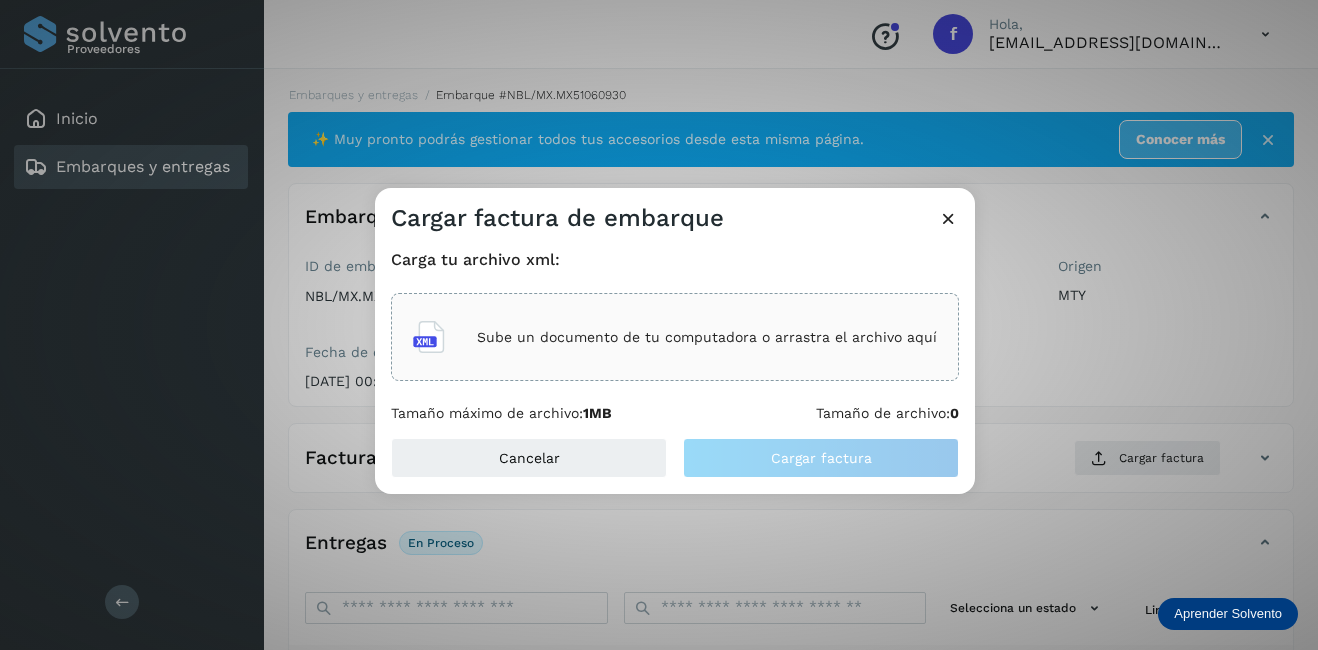 click on "Sube un documento de tu computadora o arrastra el archivo aquí" at bounding box center (675, 337) 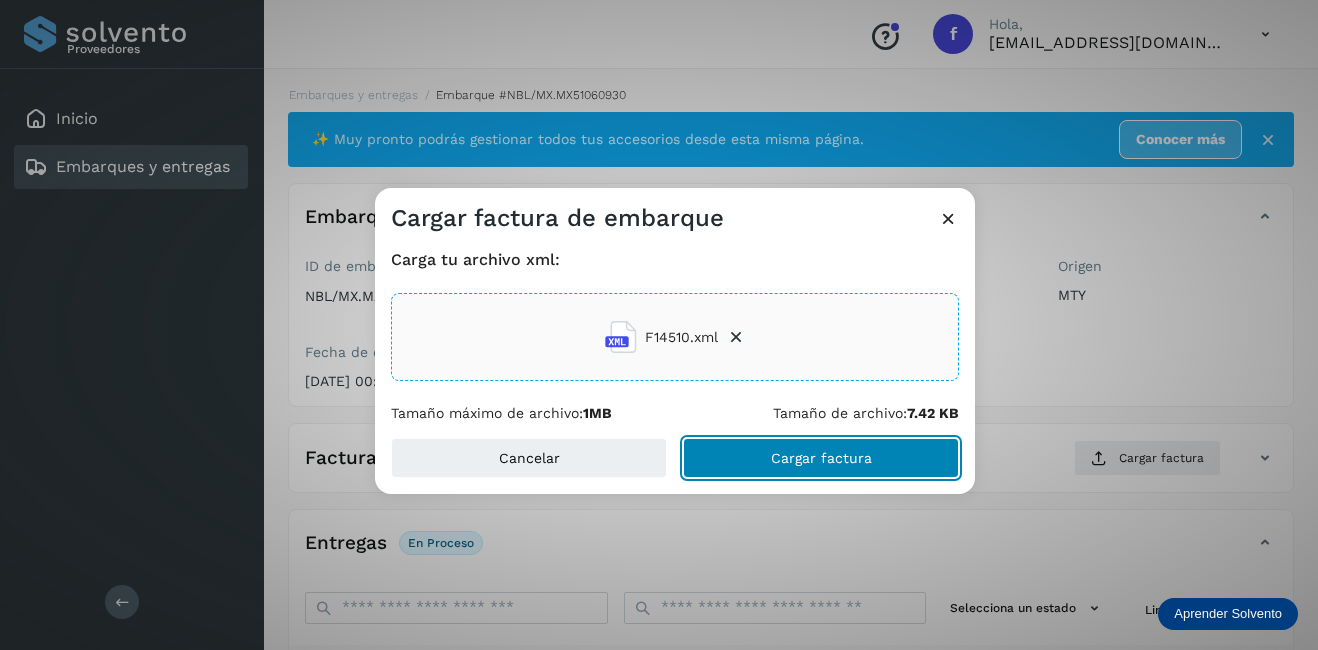 click on "Cargar factura" 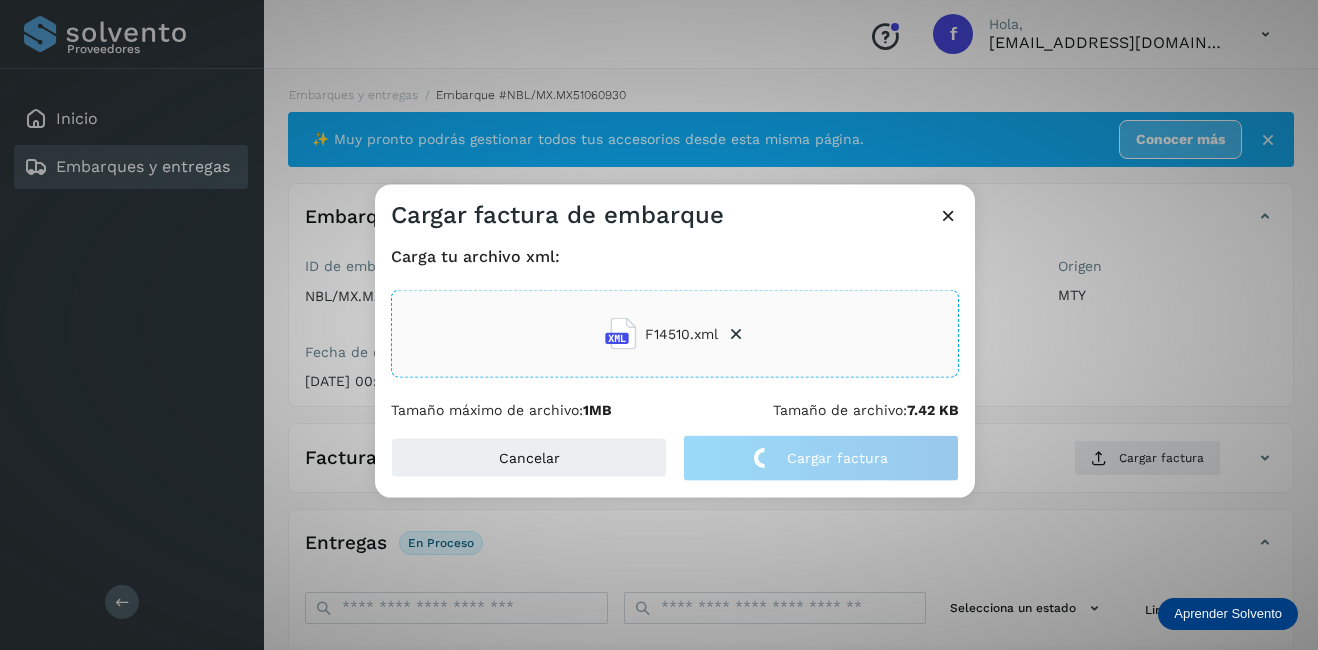 click on "Cargar factura de embarque Carga tu archivo xml: F14510.xml Tamaño máximo de archivo:  1MB Tamaño de archivo:  7.42 KB Cancelar Cargar factura" 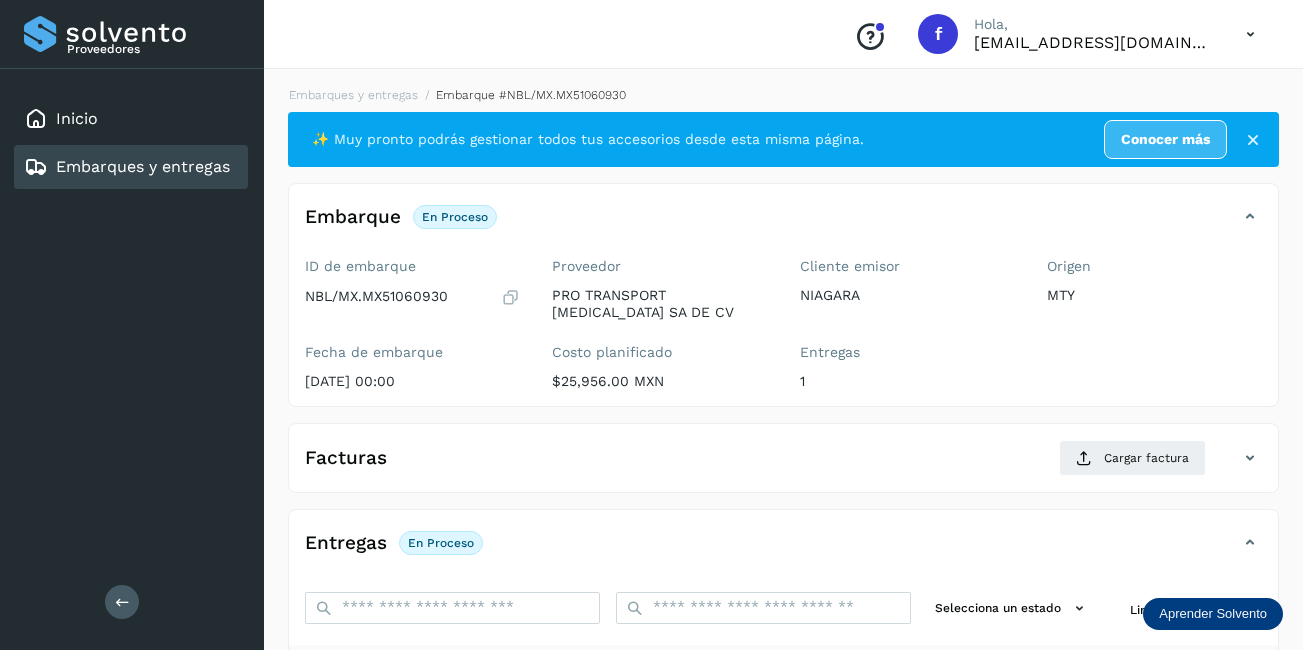 scroll, scrollTop: 313, scrollLeft: 0, axis: vertical 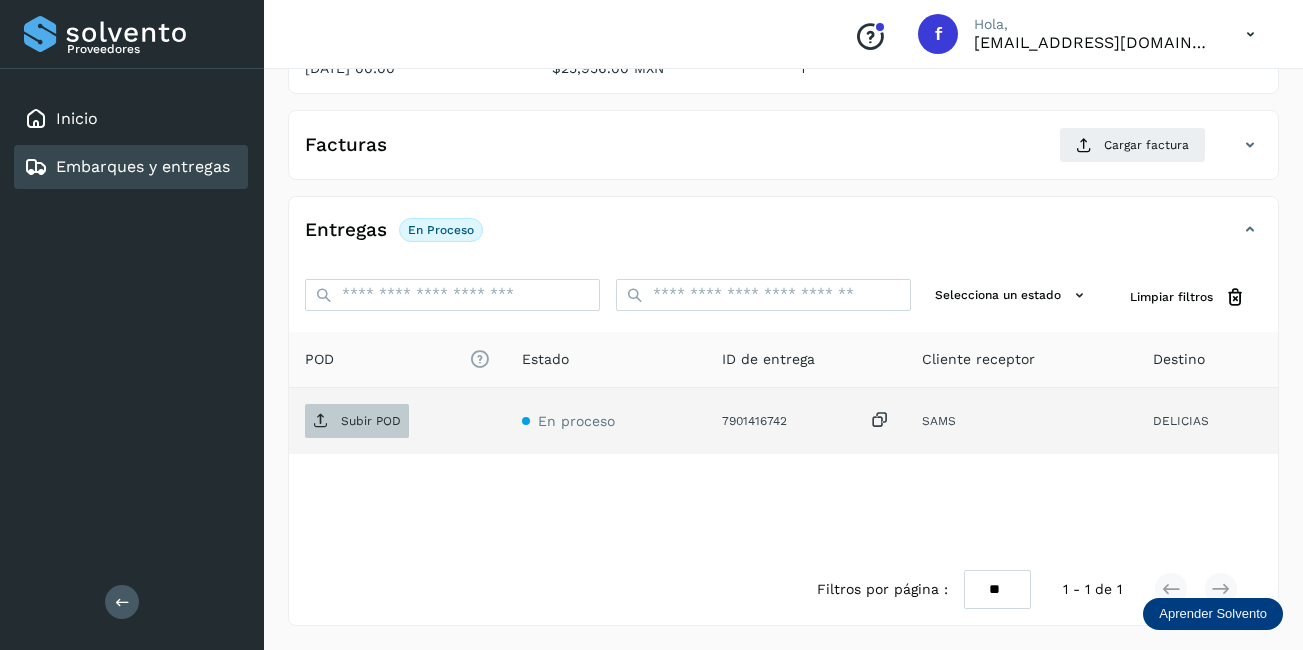 click on "Subir POD" at bounding box center [371, 421] 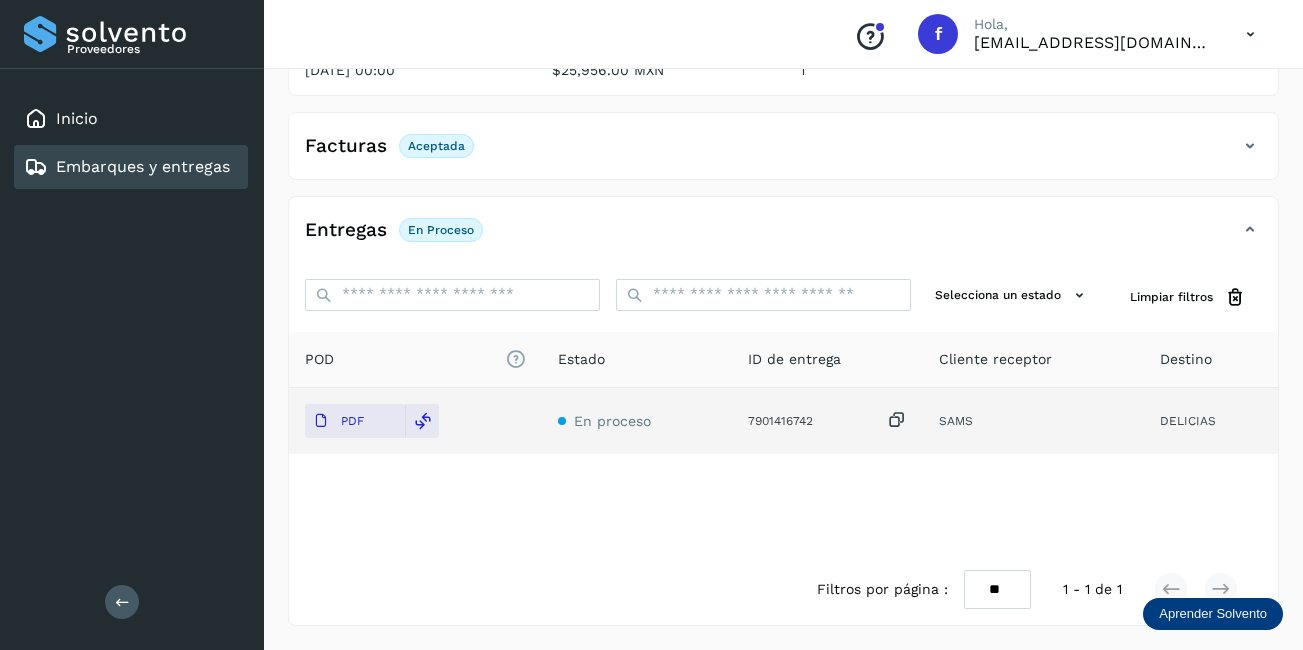 scroll, scrollTop: 11, scrollLeft: 0, axis: vertical 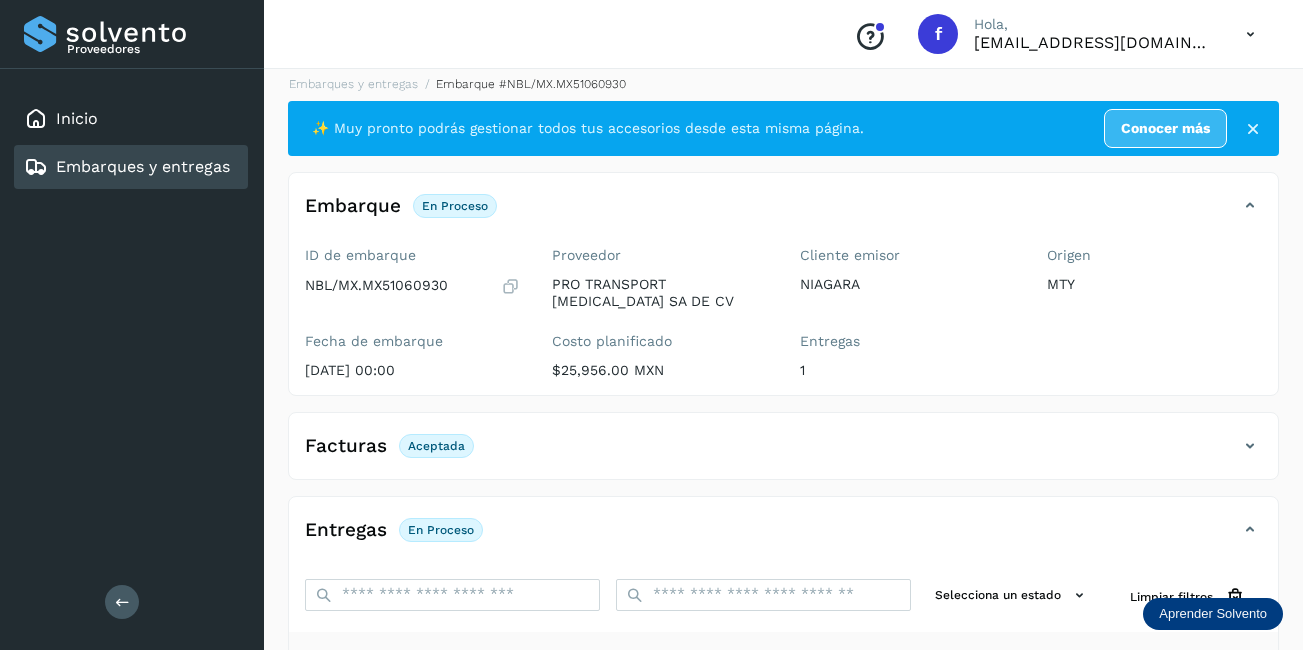 click on "Embarques y entregas" at bounding box center [143, 166] 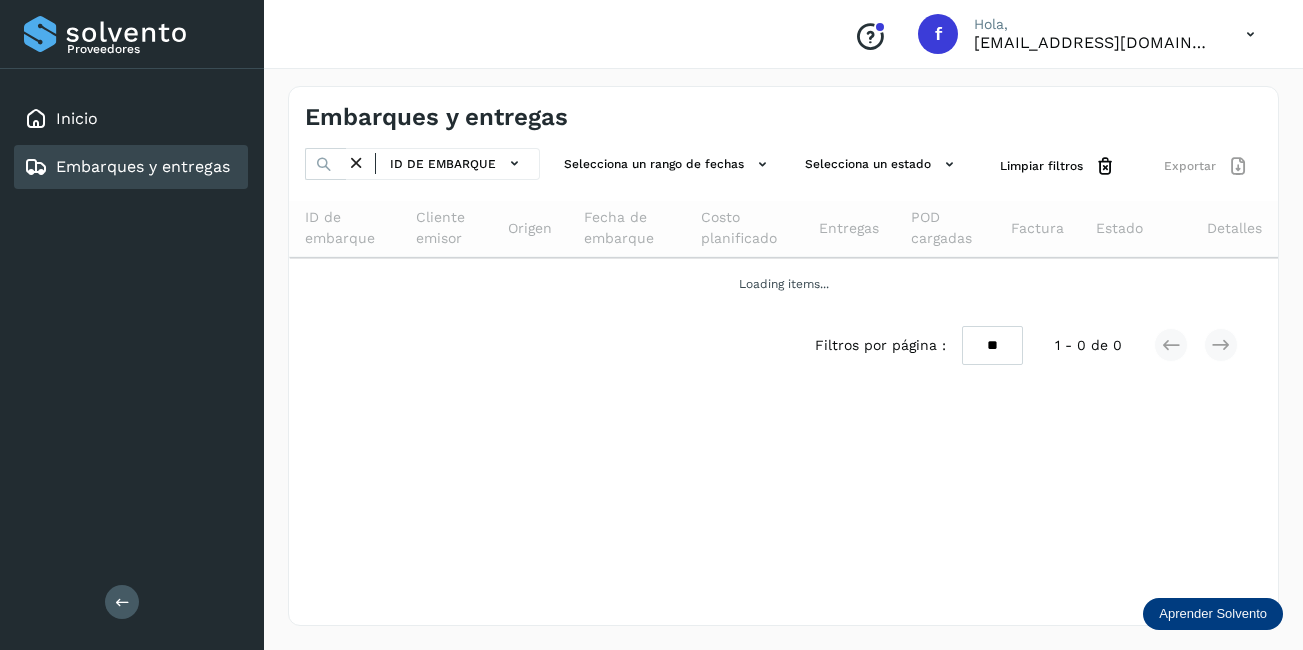 scroll, scrollTop: 0, scrollLeft: 0, axis: both 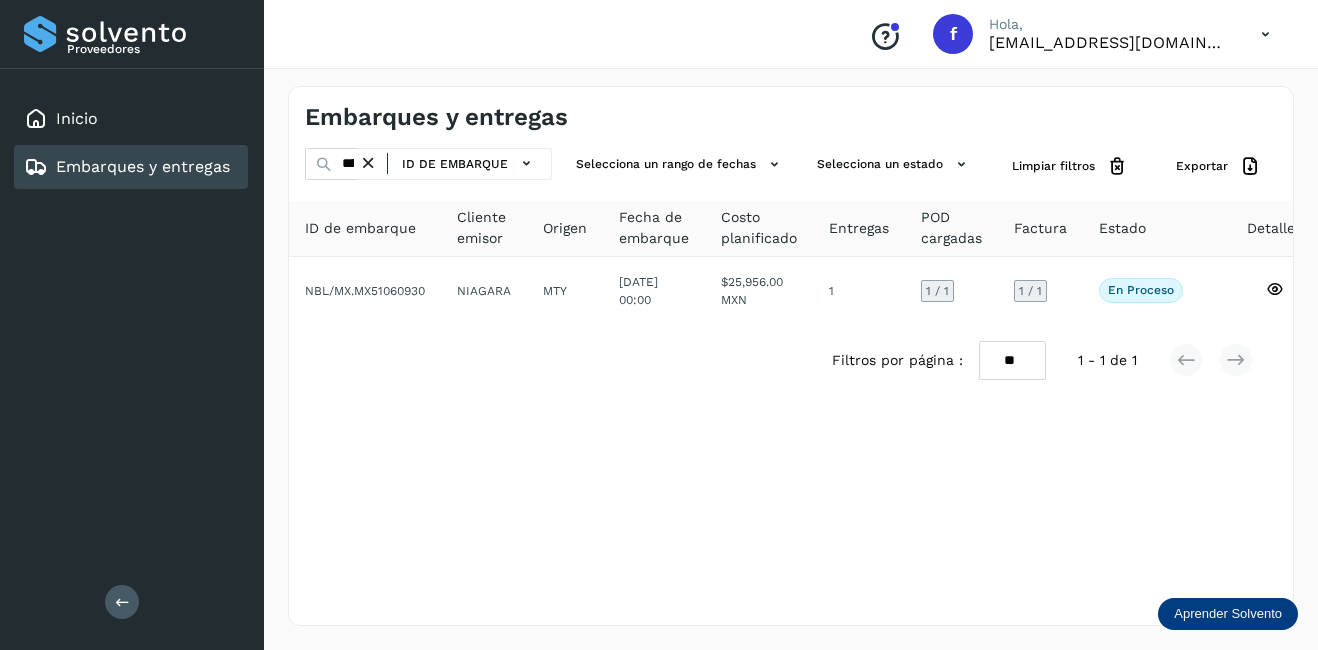 click at bounding box center [368, 163] 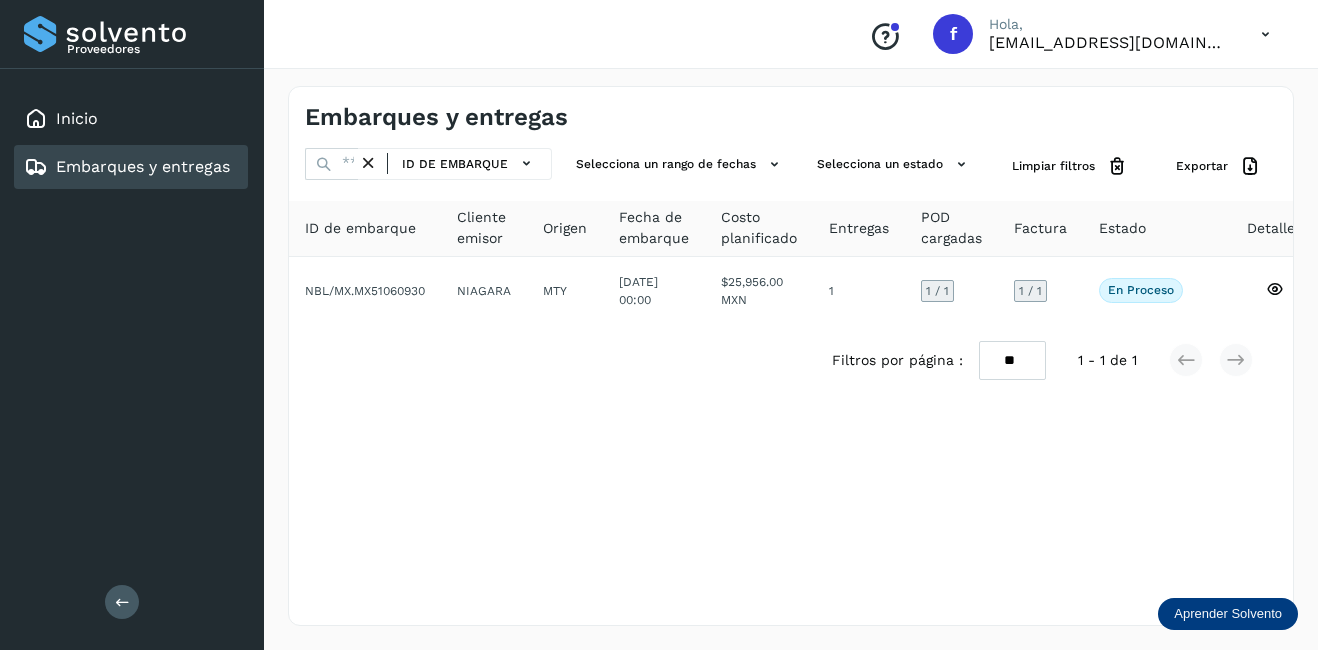 click at bounding box center (368, 163) 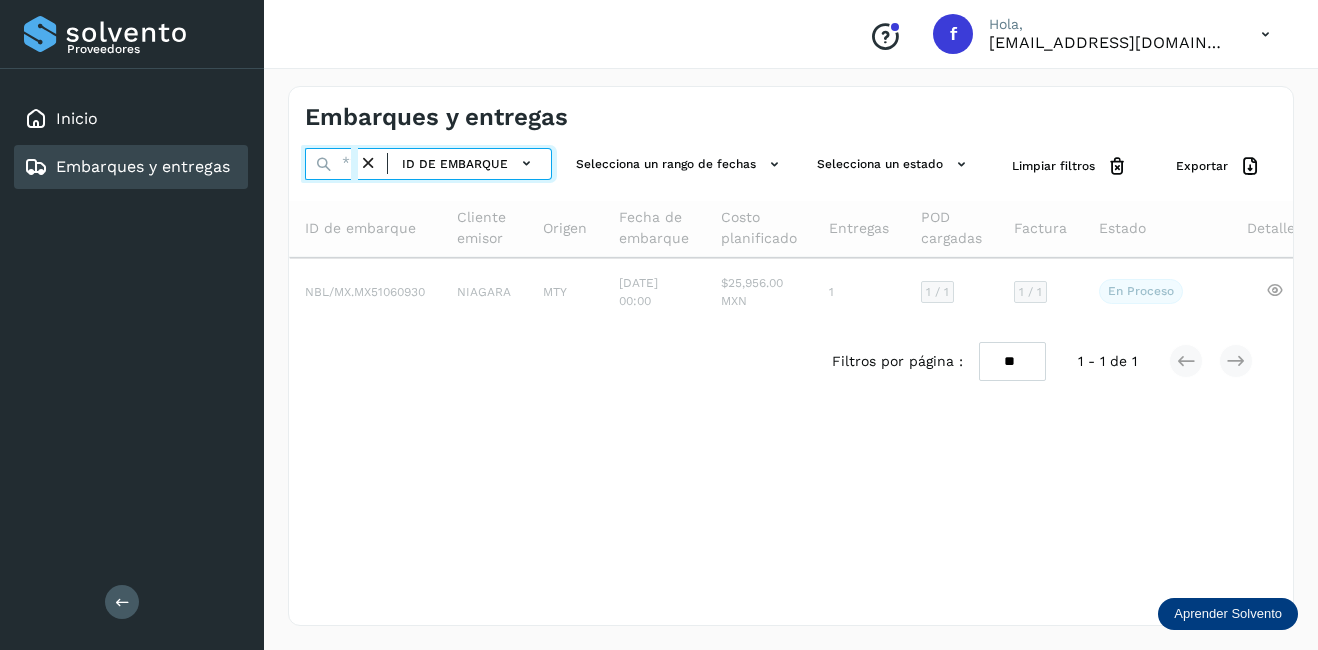 click at bounding box center [331, 164] 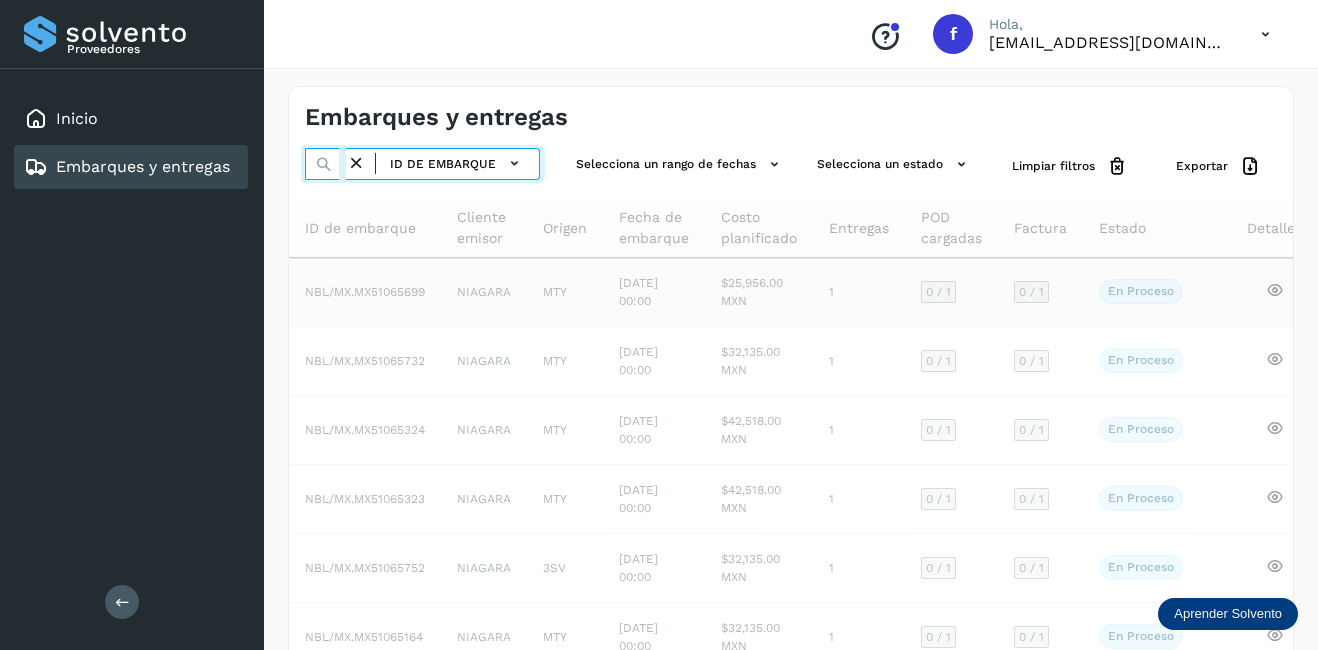 scroll, scrollTop: 0, scrollLeft: 51, axis: horizontal 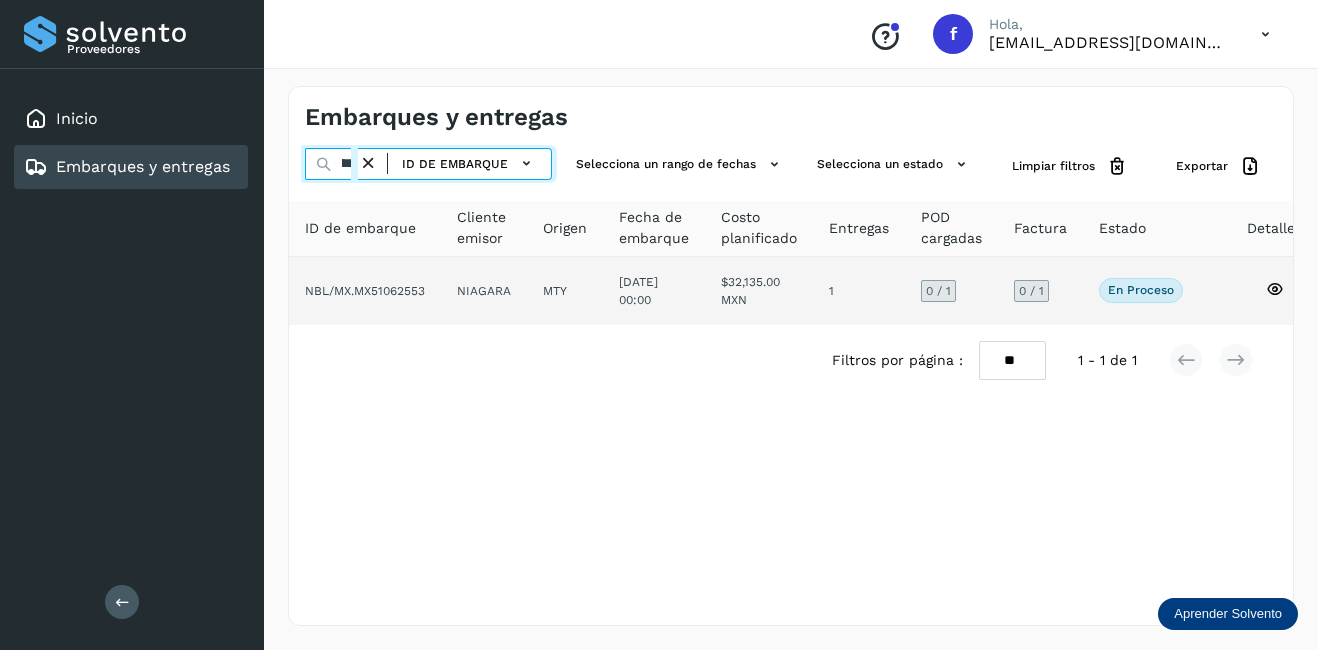 type on "********" 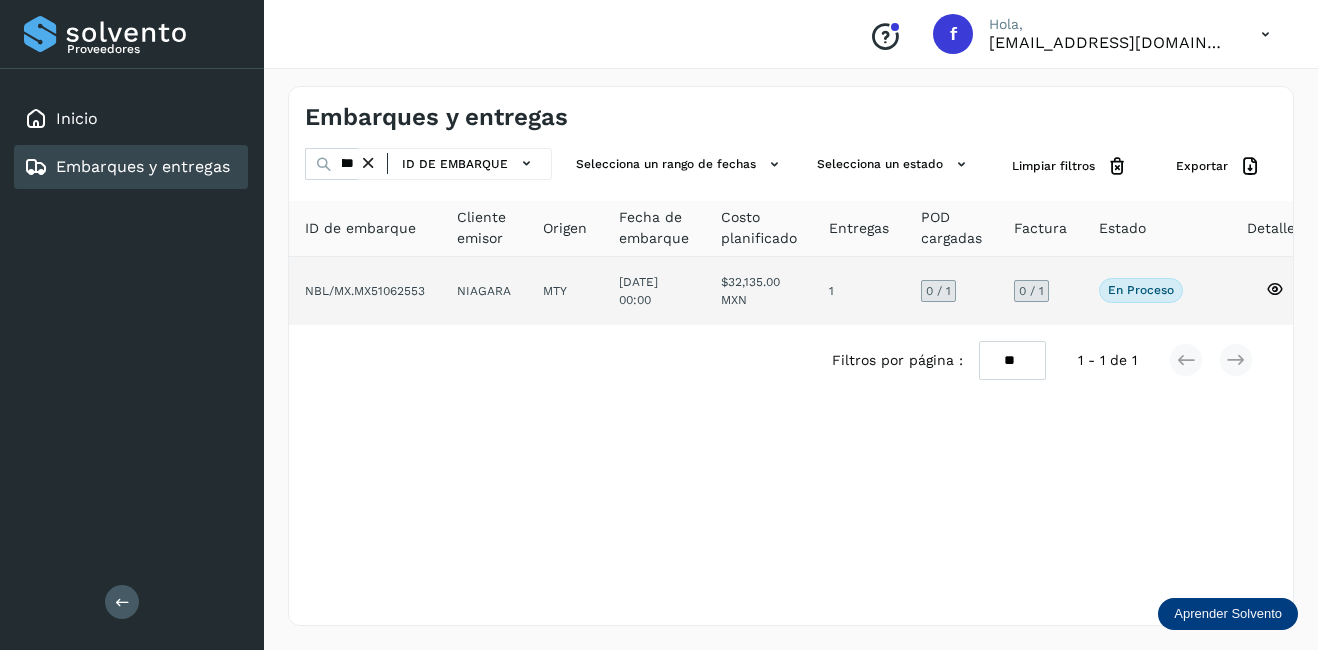 click on "NIAGARA" 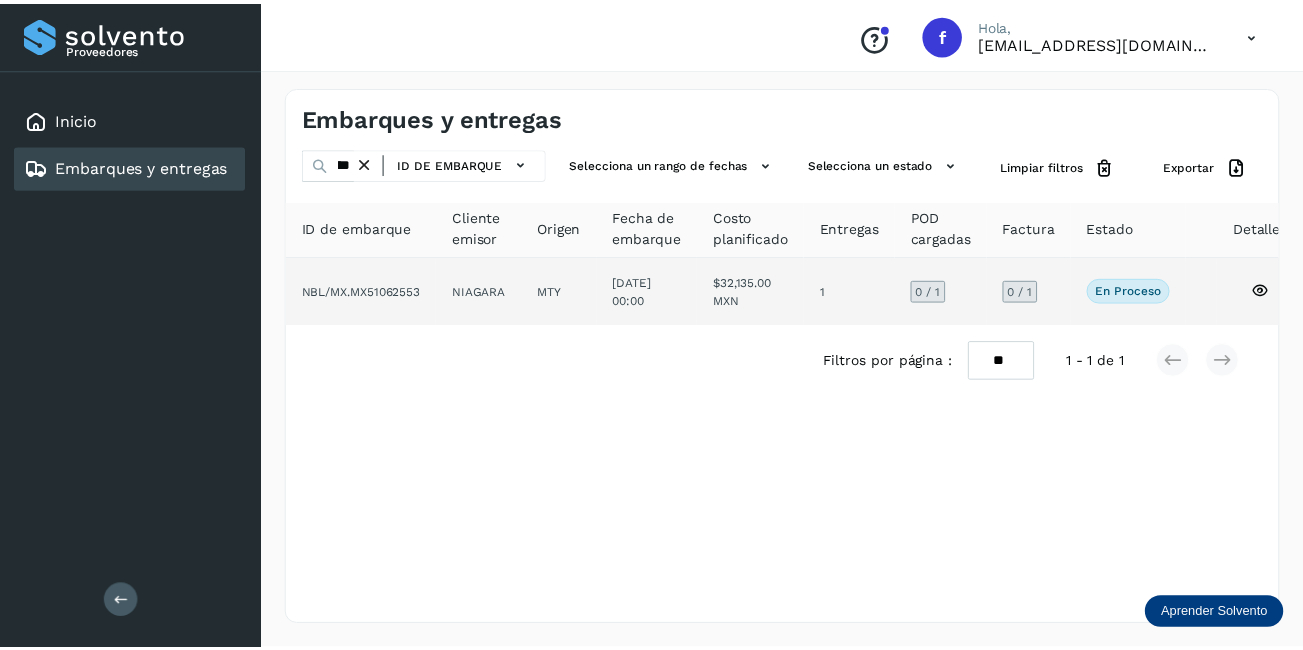 scroll, scrollTop: 0, scrollLeft: 0, axis: both 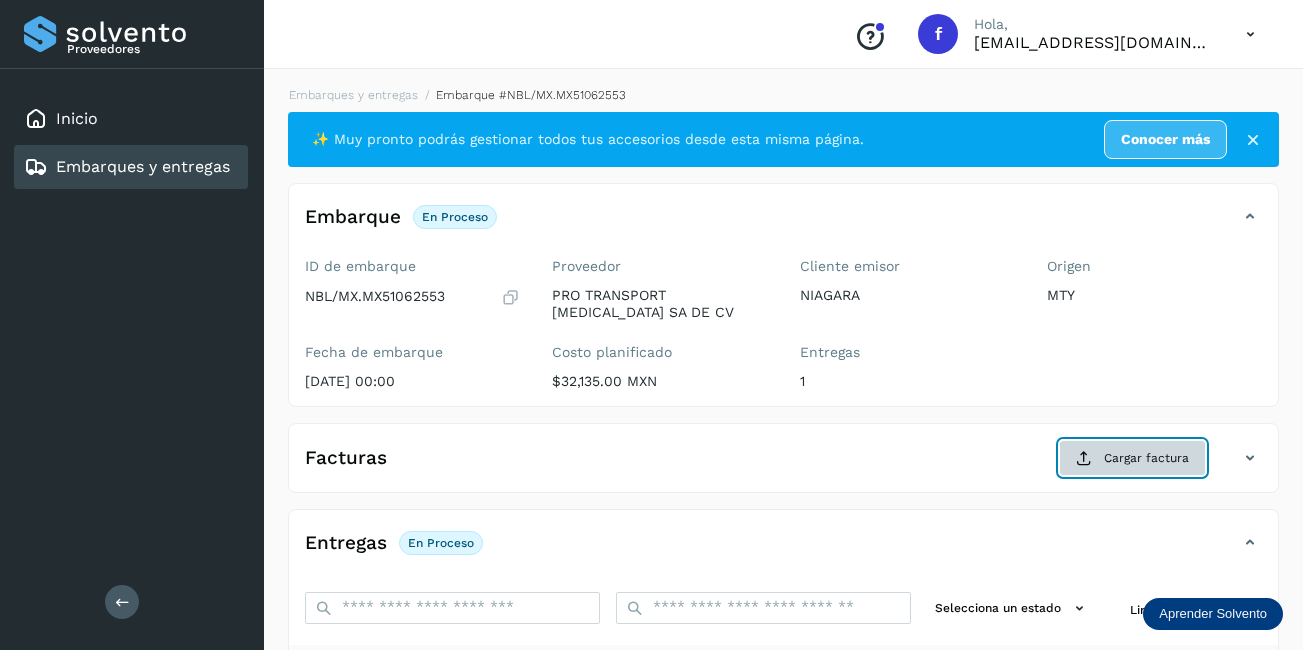 click on "Cargar factura" 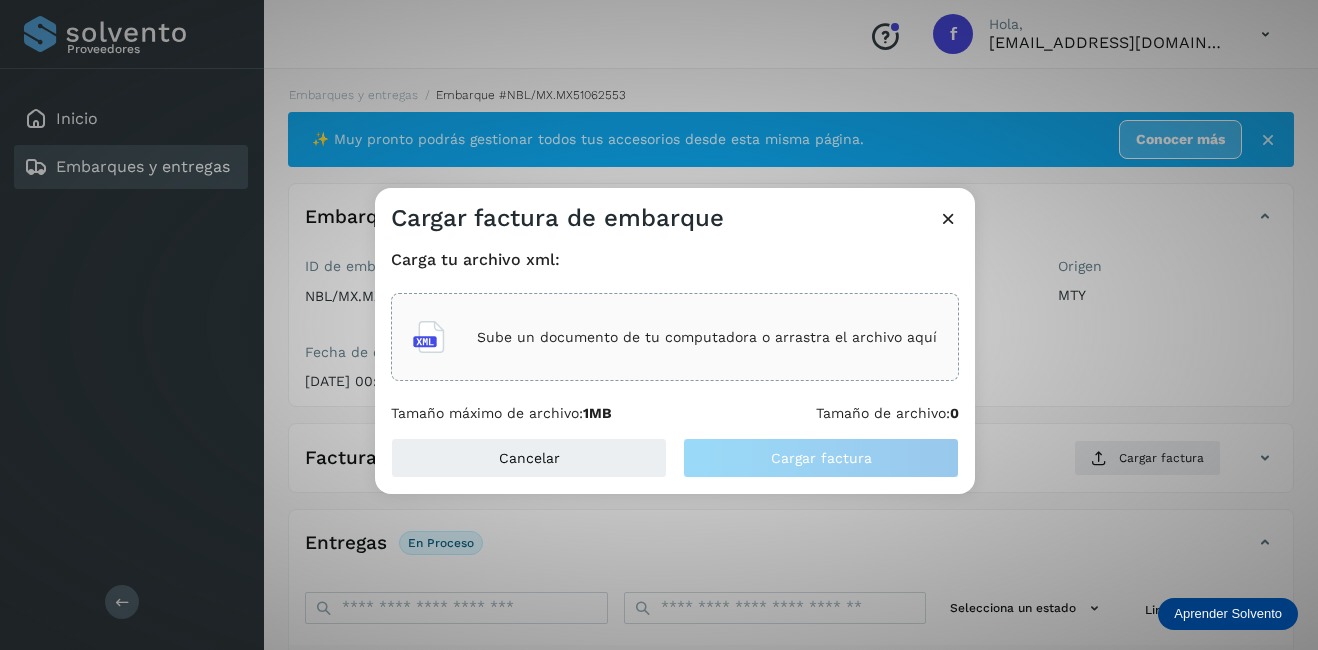 click on "Sube un documento de tu computadora o arrastra el archivo aquí" at bounding box center [707, 337] 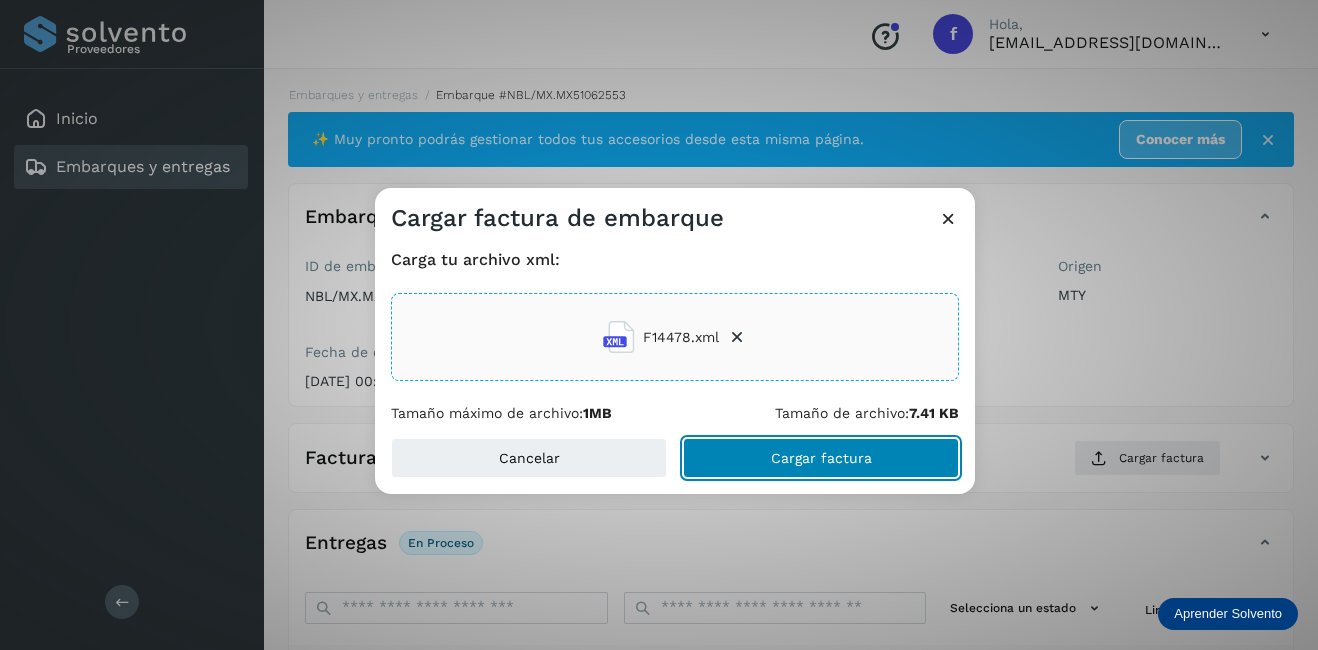 click on "Cargar factura" 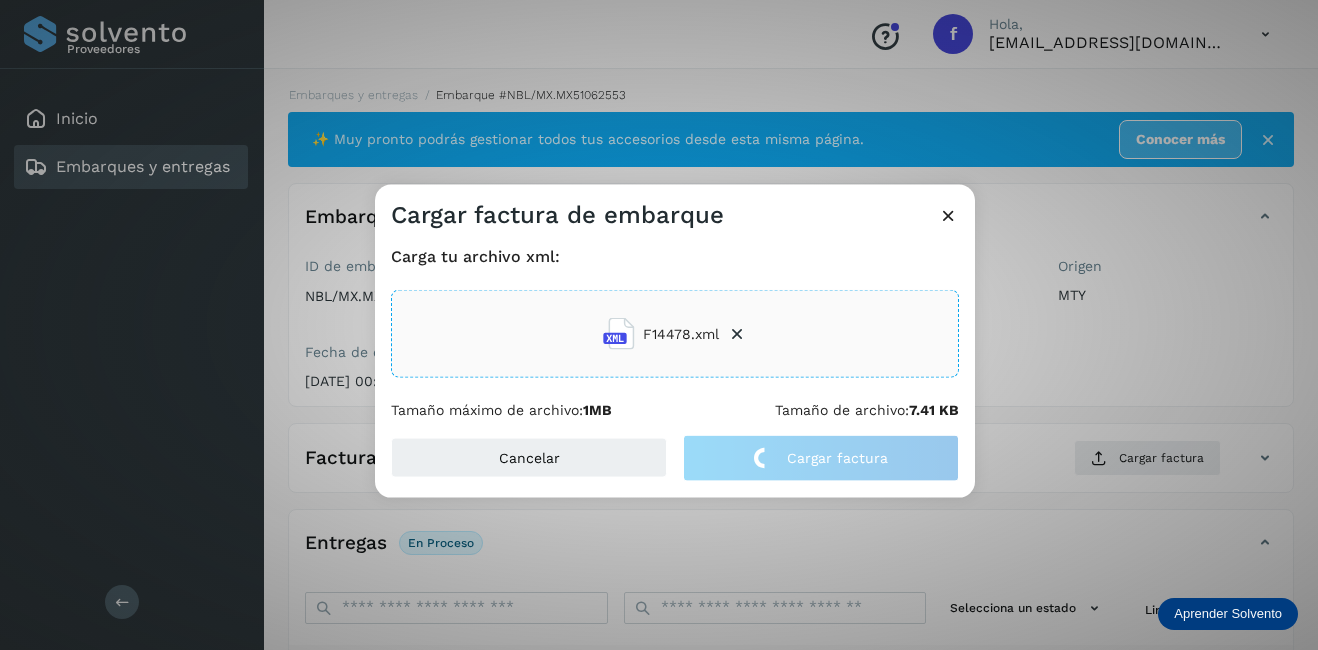 click on "Cargar factura de embarque Carga tu archivo xml: F14478.xml Tamaño máximo de archivo:  1MB Tamaño de archivo:  7.41 KB Cancelar Cargar factura" 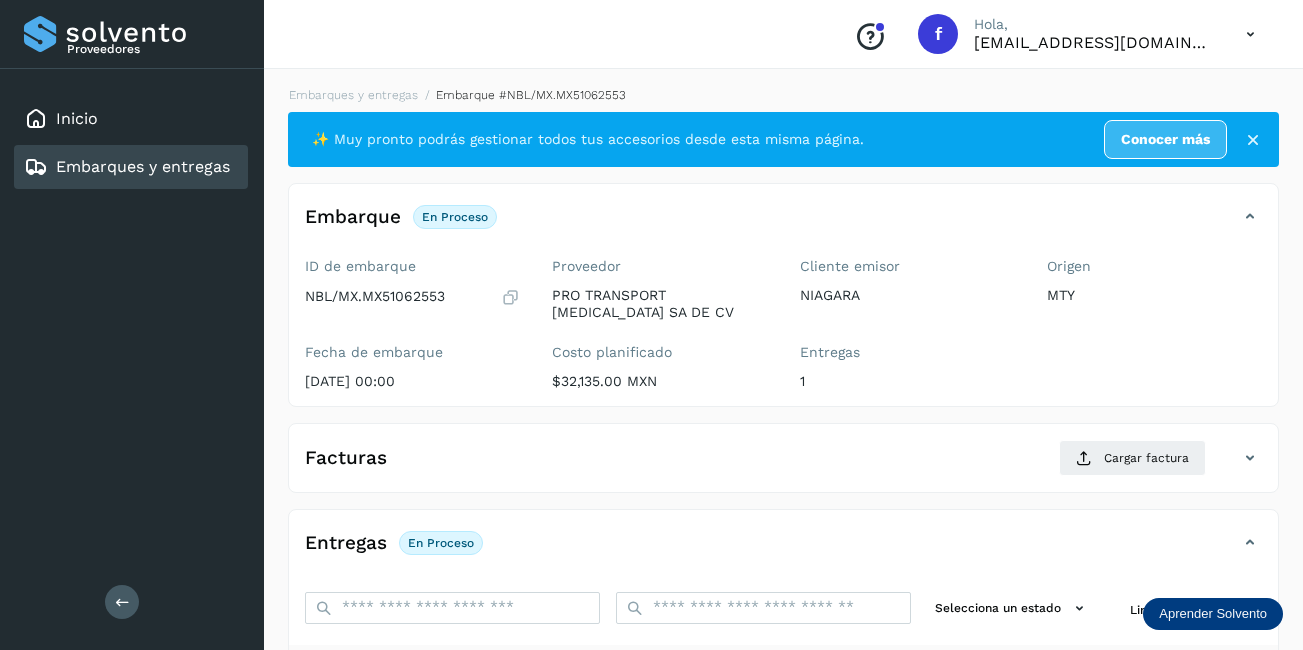 scroll, scrollTop: 300, scrollLeft: 0, axis: vertical 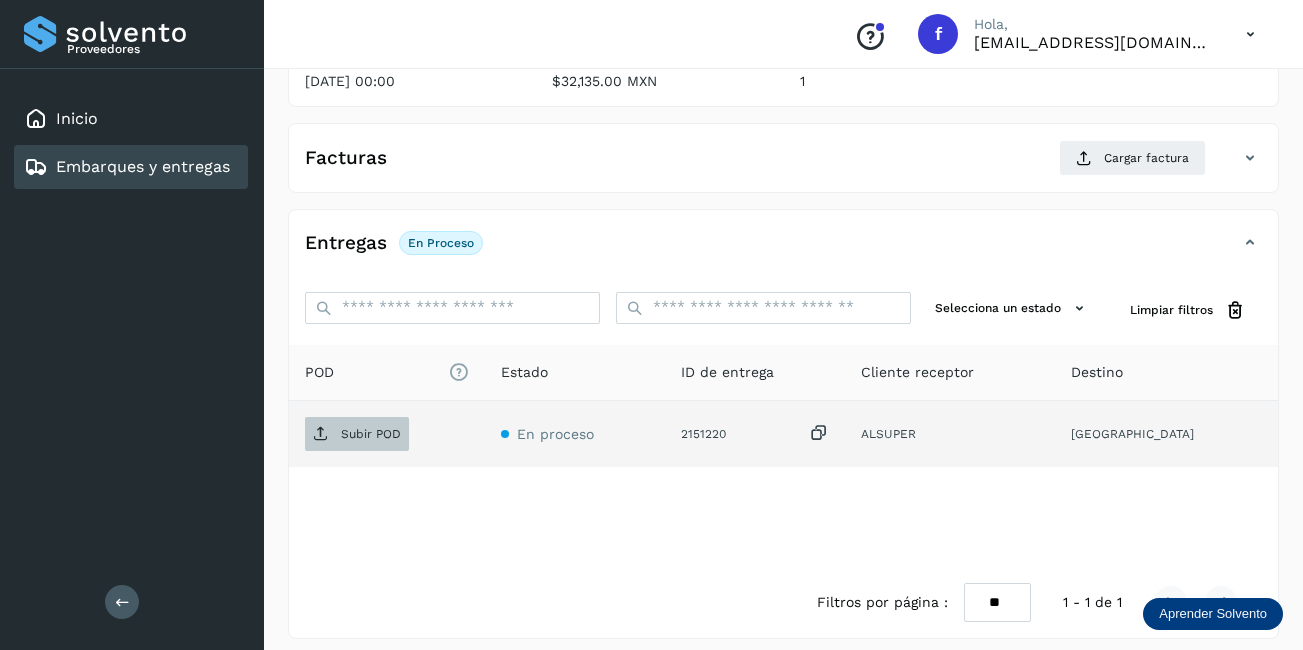 click on "Subir POD" at bounding box center (371, 434) 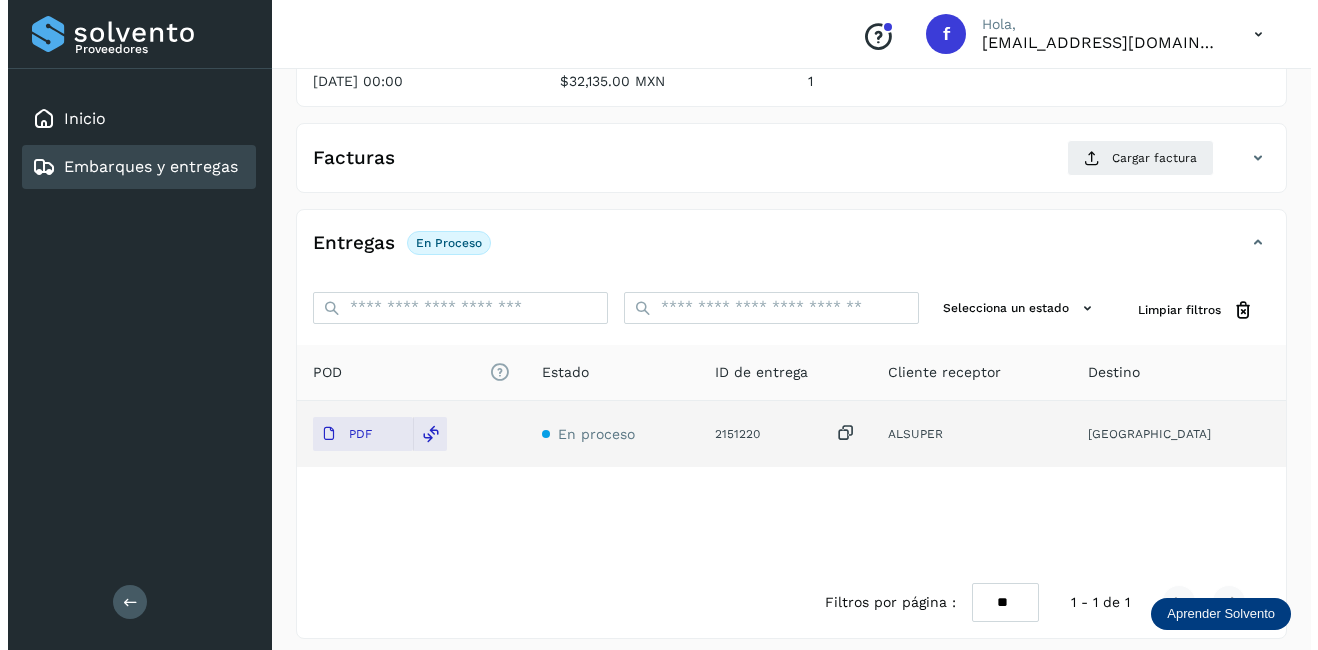 scroll, scrollTop: 0, scrollLeft: 0, axis: both 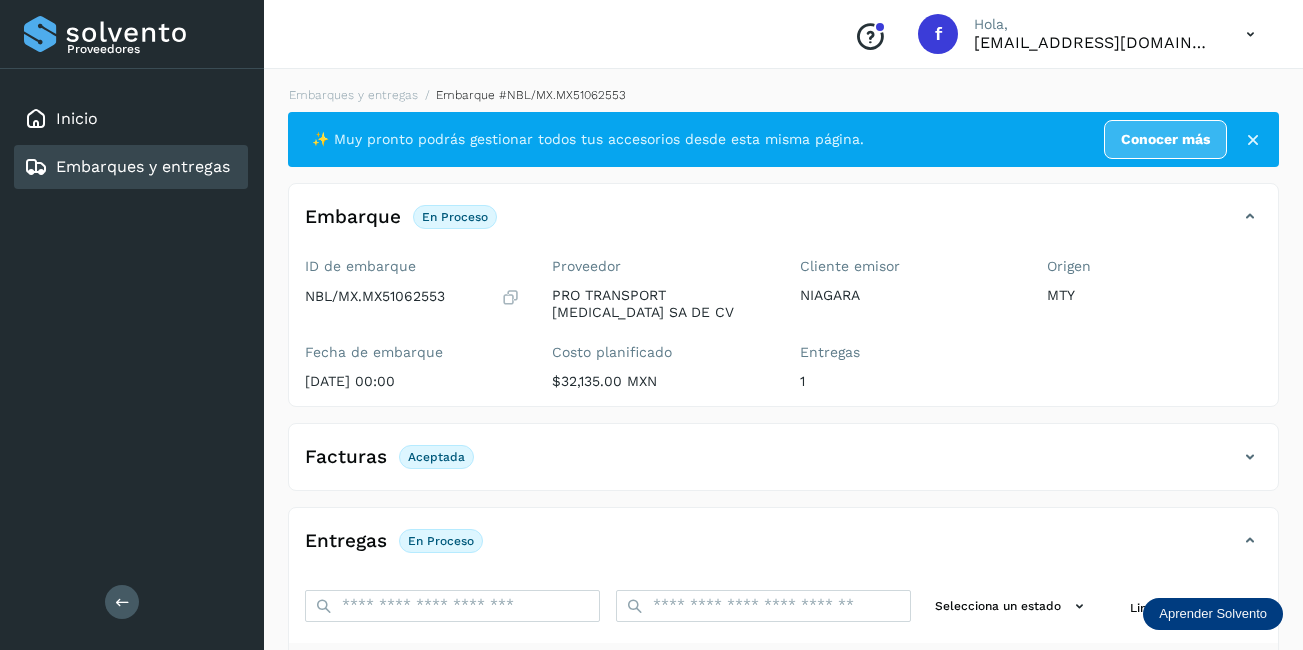 click on "Embarques y entregas" at bounding box center [143, 166] 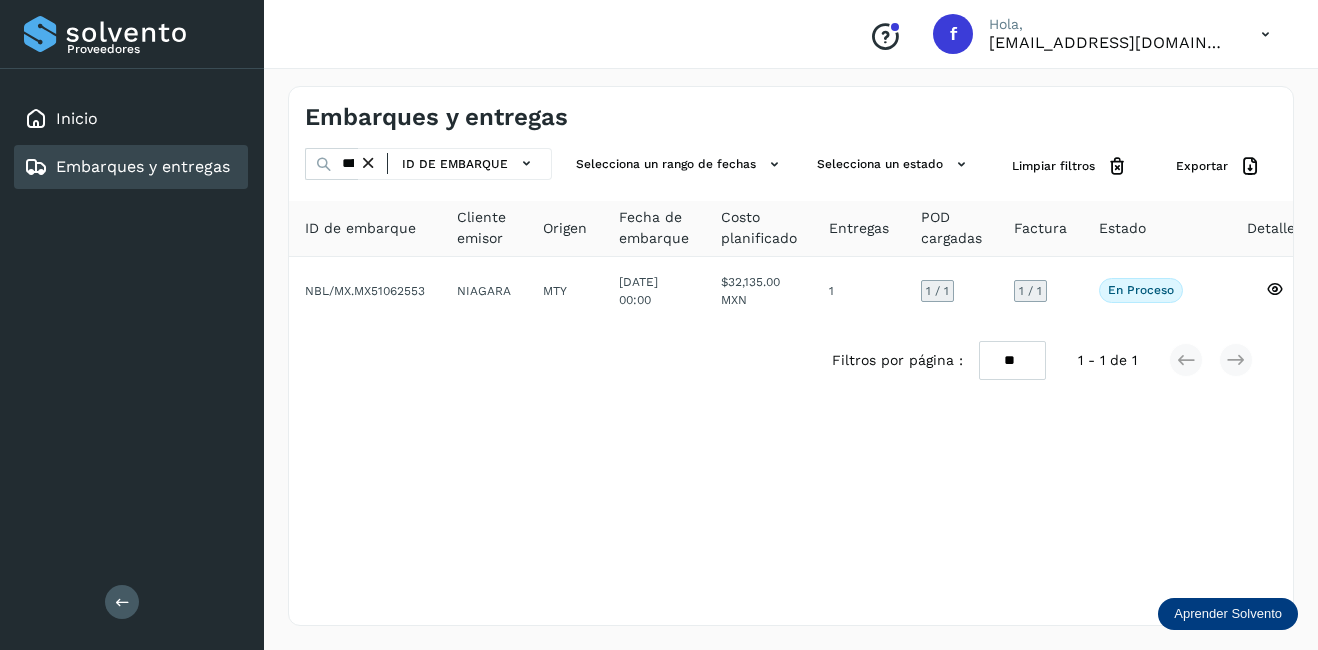 click at bounding box center [368, 163] 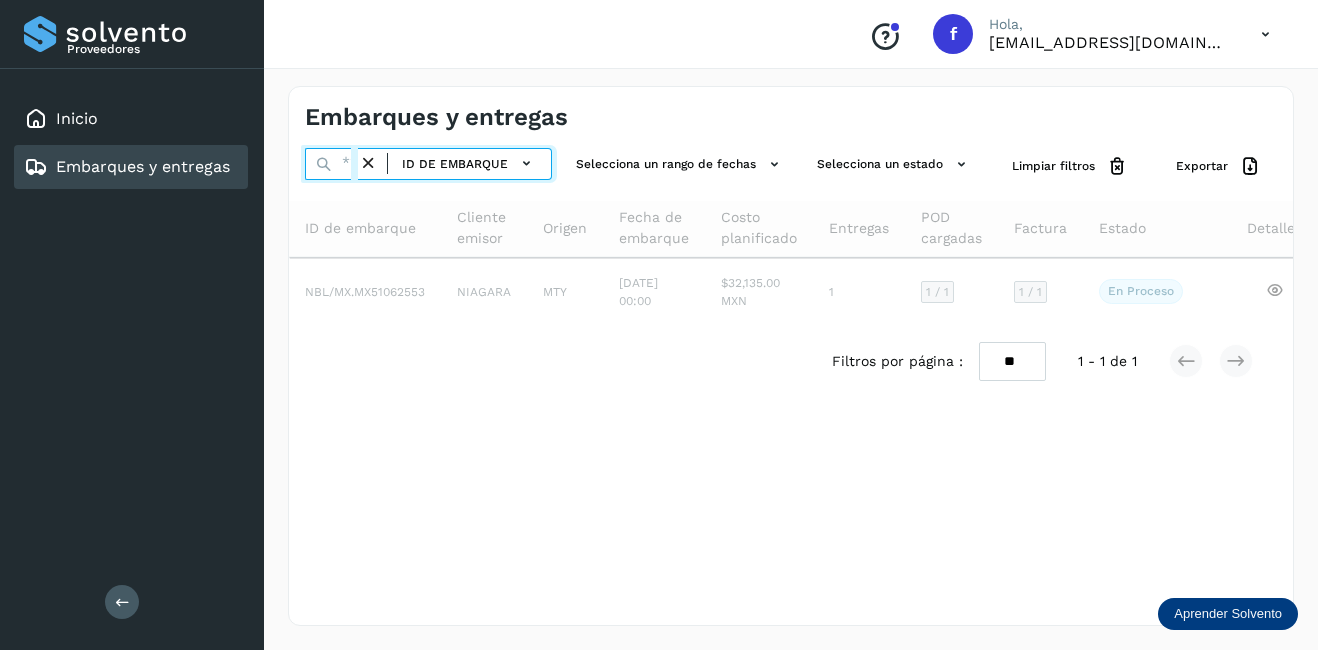 drag, startPoint x: 347, startPoint y: 167, endPoint x: 348, endPoint y: 190, distance: 23.021729 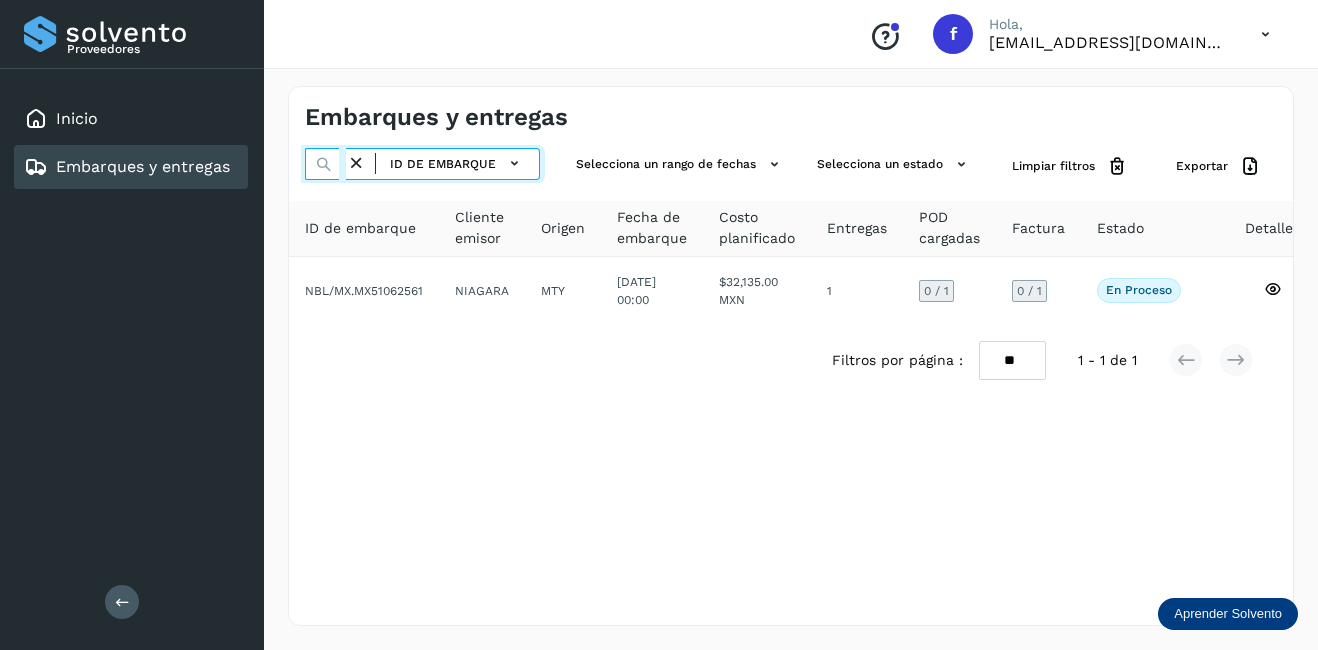 scroll, scrollTop: 0, scrollLeft: 49, axis: horizontal 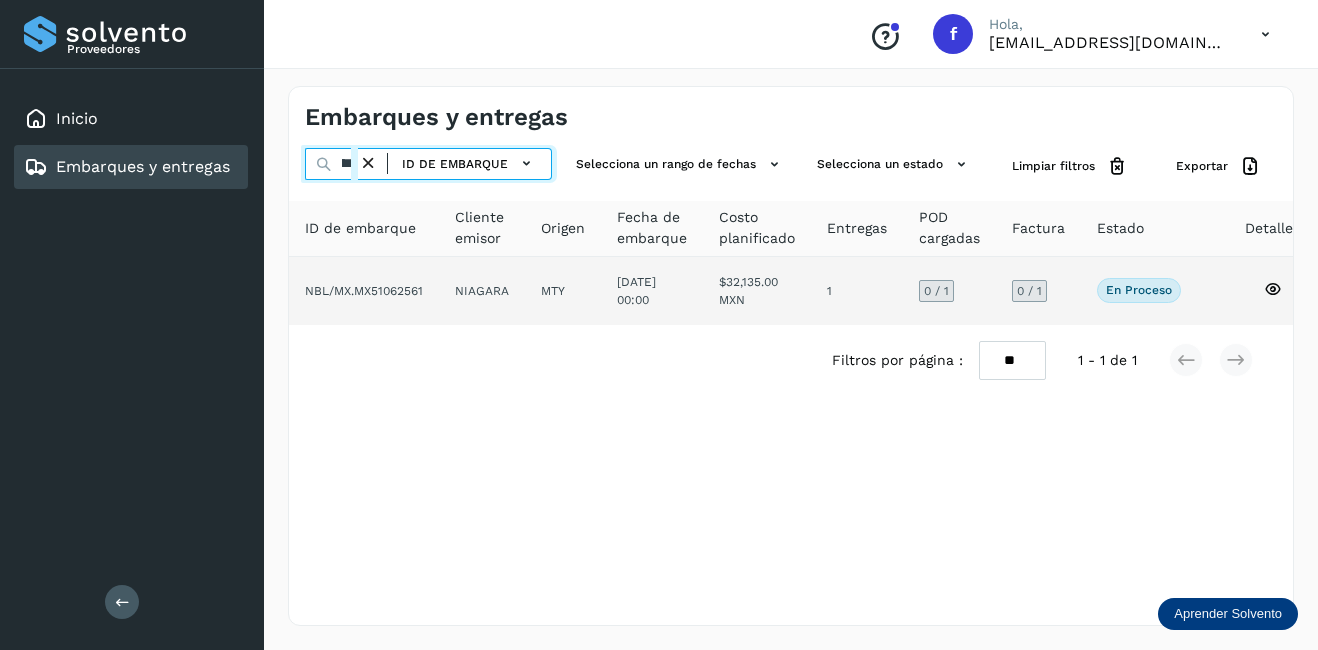 type on "********" 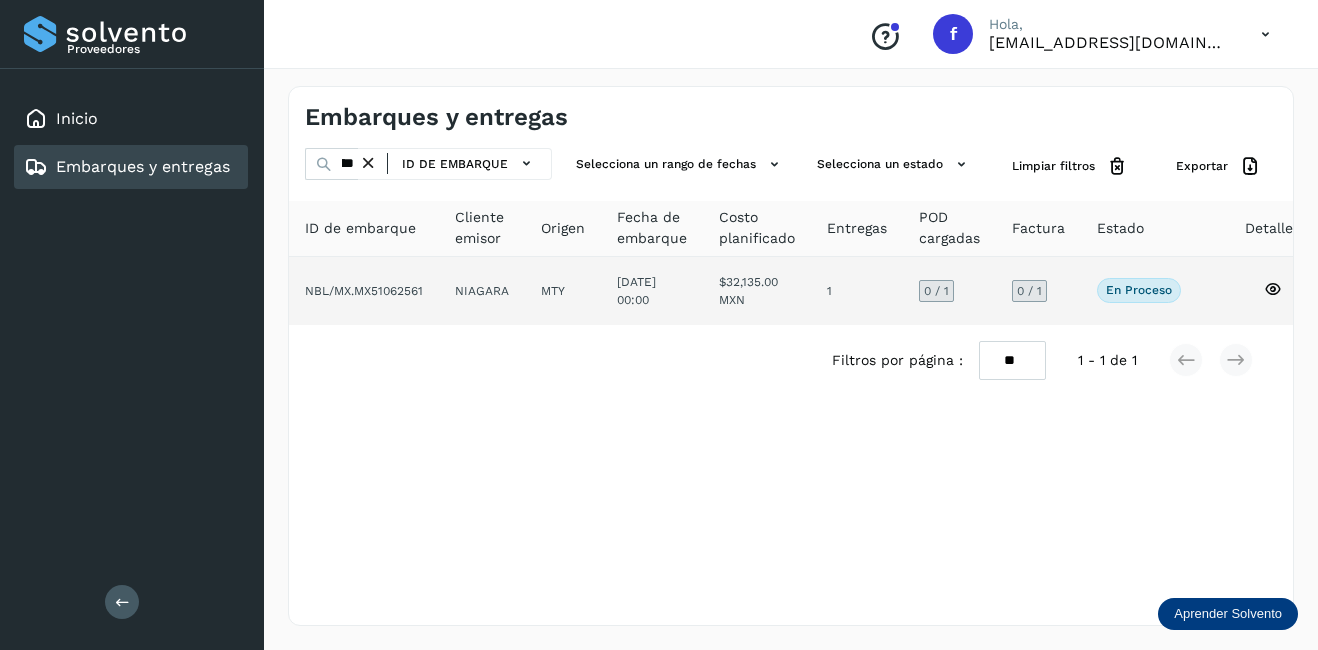 click 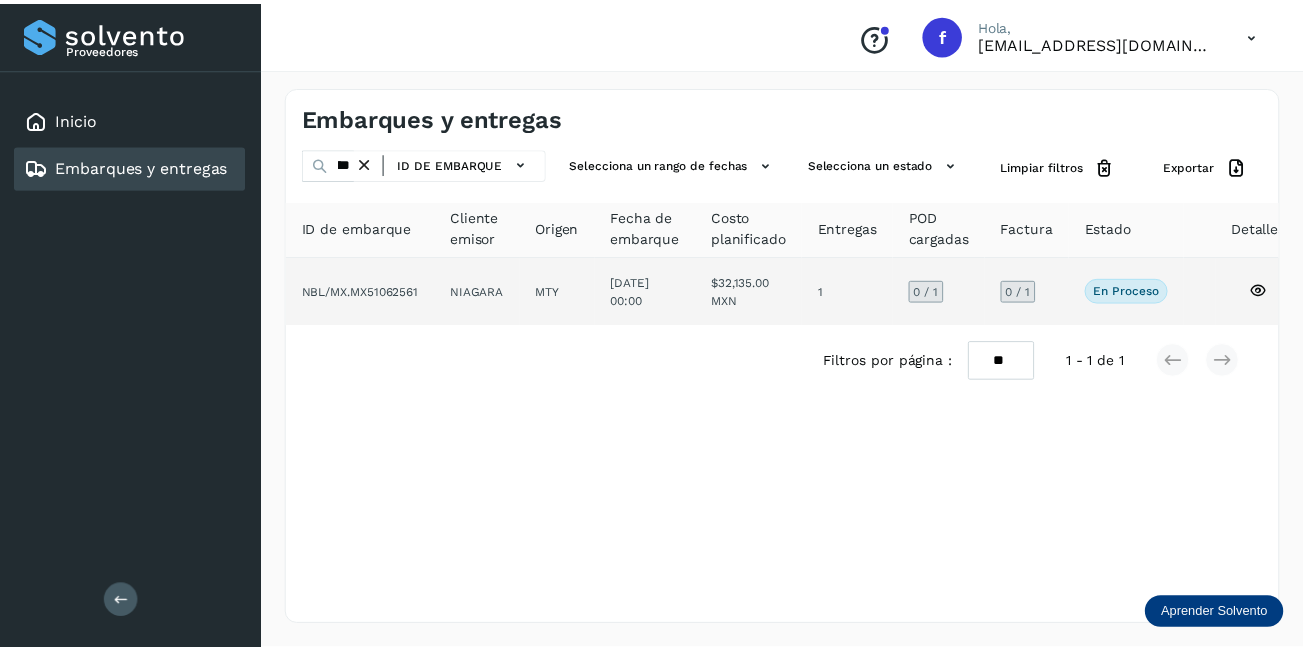 scroll, scrollTop: 0, scrollLeft: 0, axis: both 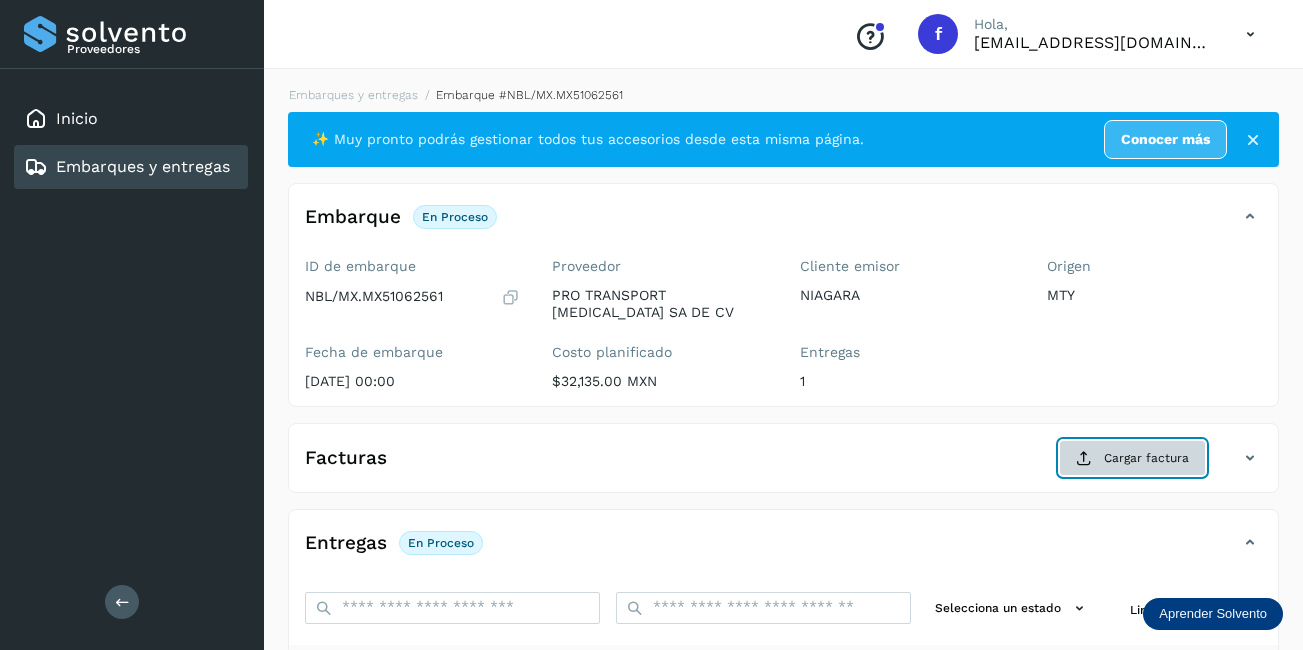 click on "Cargar factura" 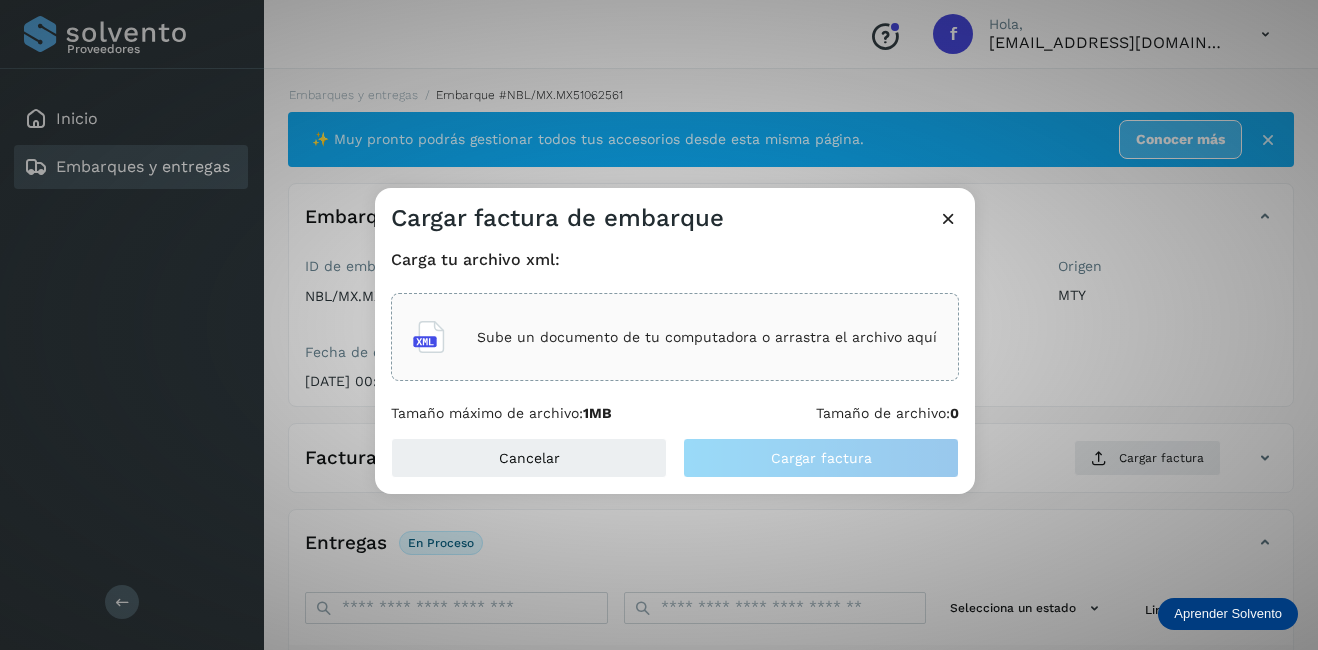 click on "Sube un documento de tu computadora o arrastra el archivo aquí" 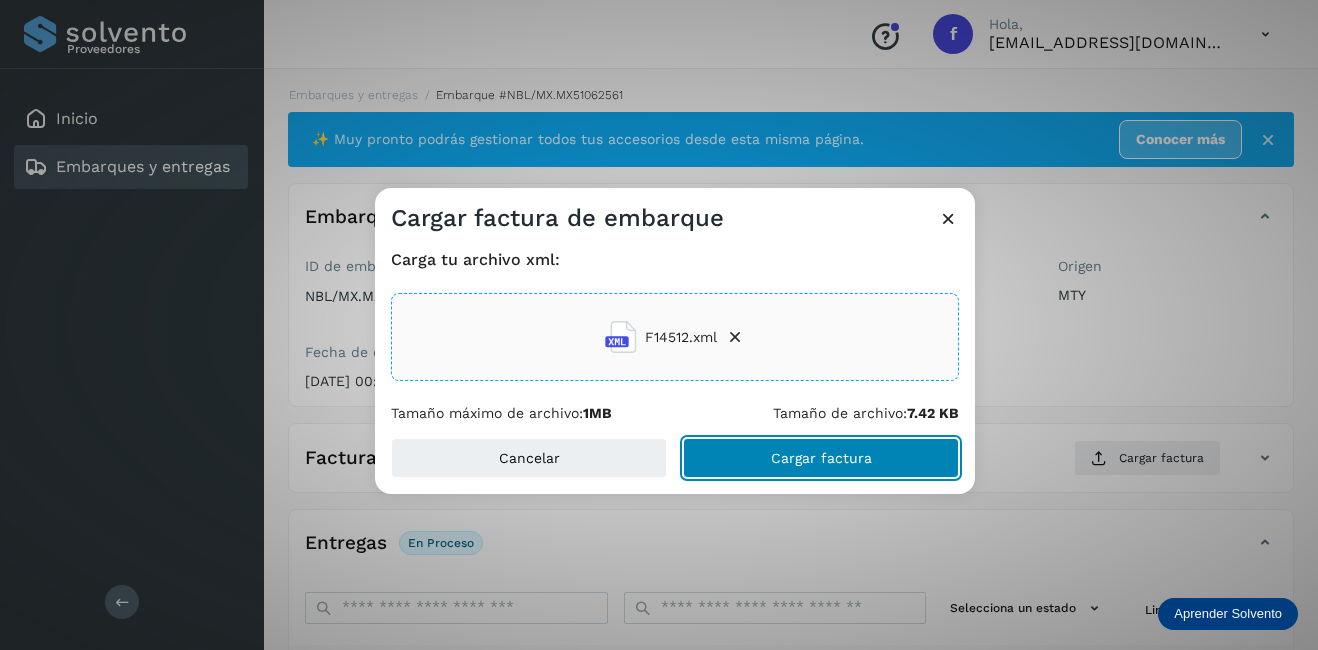 click on "Cargar factura" 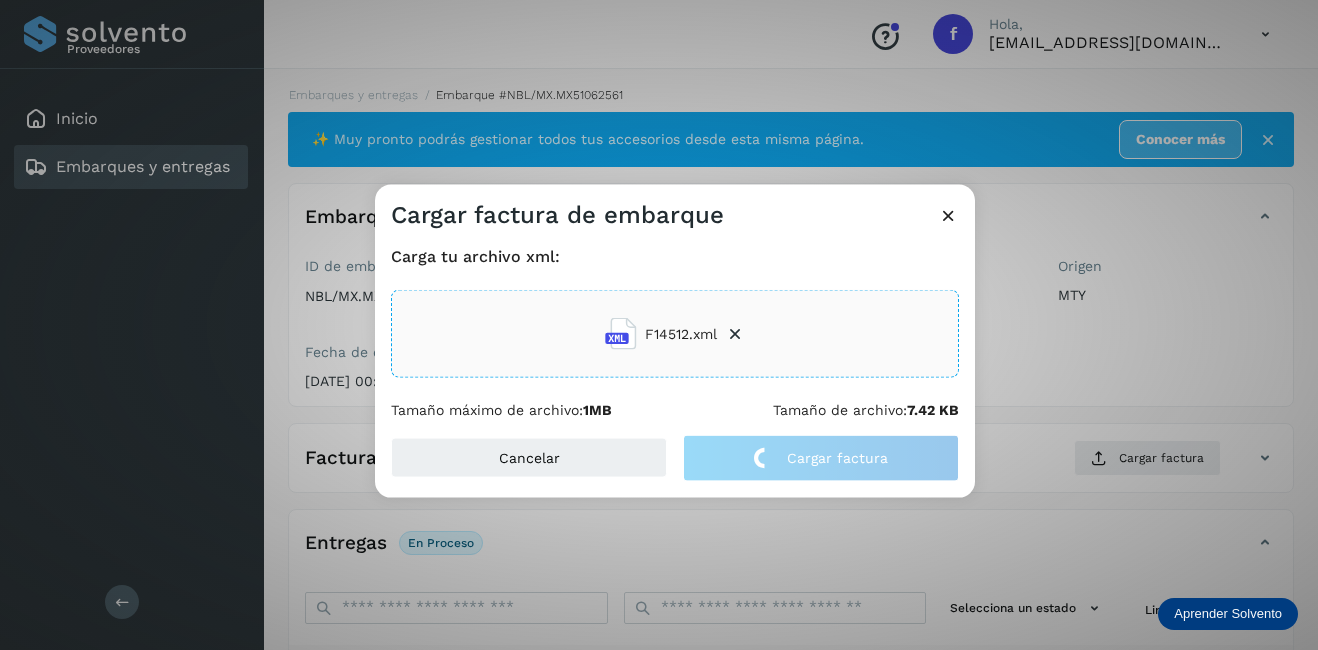 click on "Cargar factura de embarque Carga tu archivo xml: F14512.xml Tamaño máximo de archivo:  1MB Tamaño de archivo:  7.42 KB Cancelar Cargar factura" 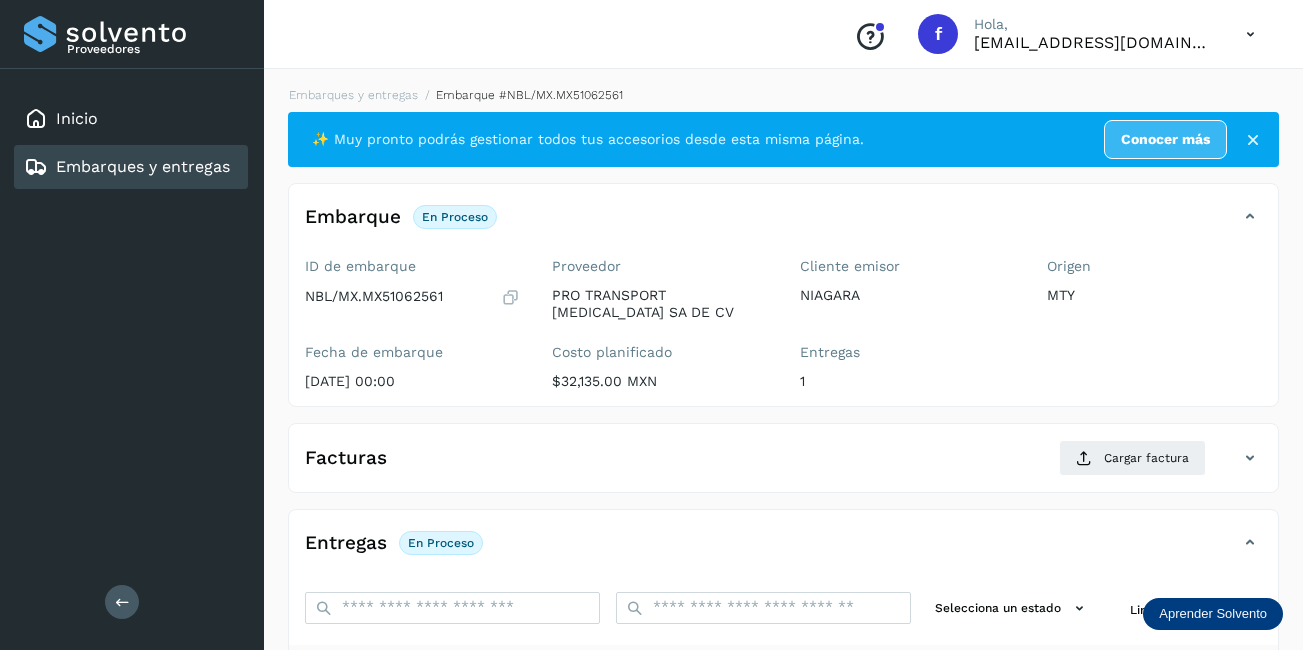 scroll, scrollTop: 313, scrollLeft: 0, axis: vertical 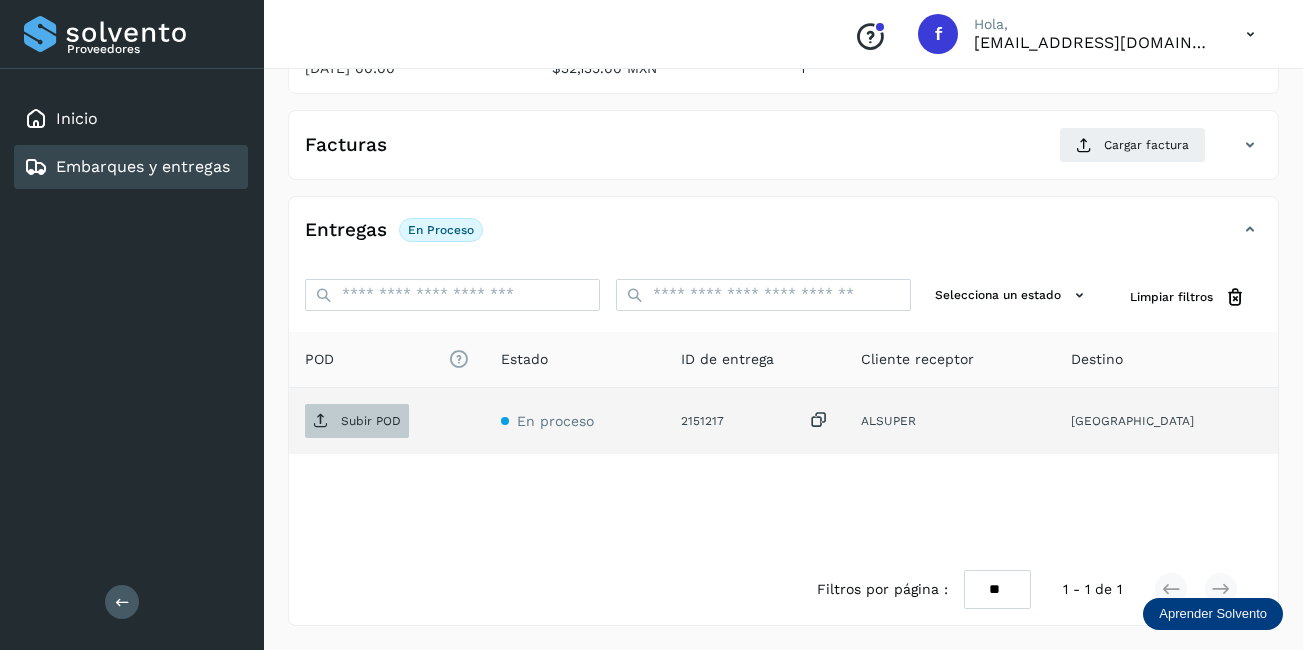 click on "Subir POD" at bounding box center (357, 421) 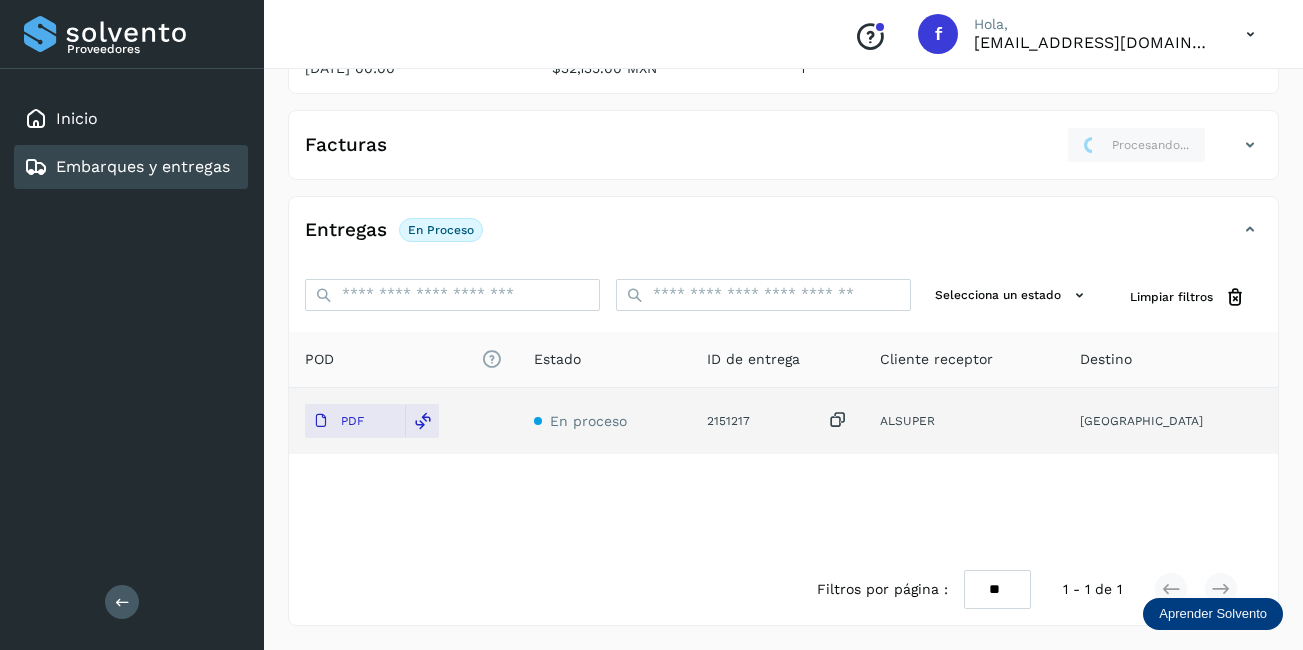 scroll, scrollTop: 13, scrollLeft: 0, axis: vertical 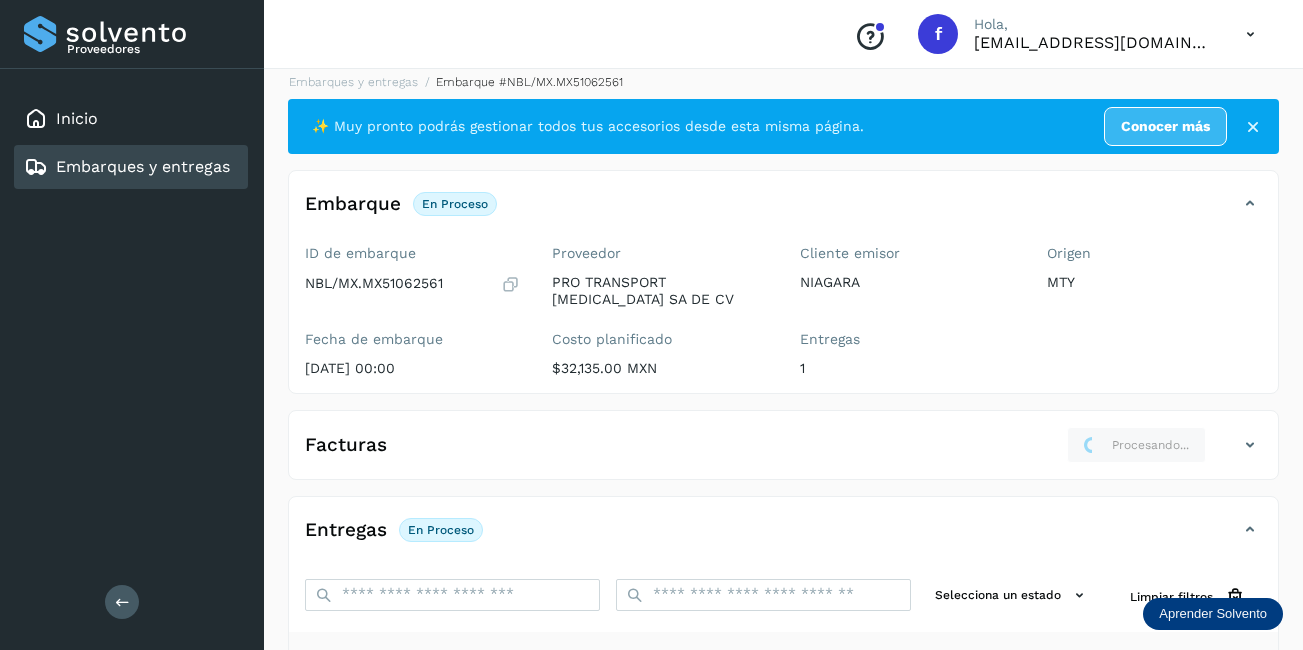 click on "Embarques y entregas" at bounding box center [127, 167] 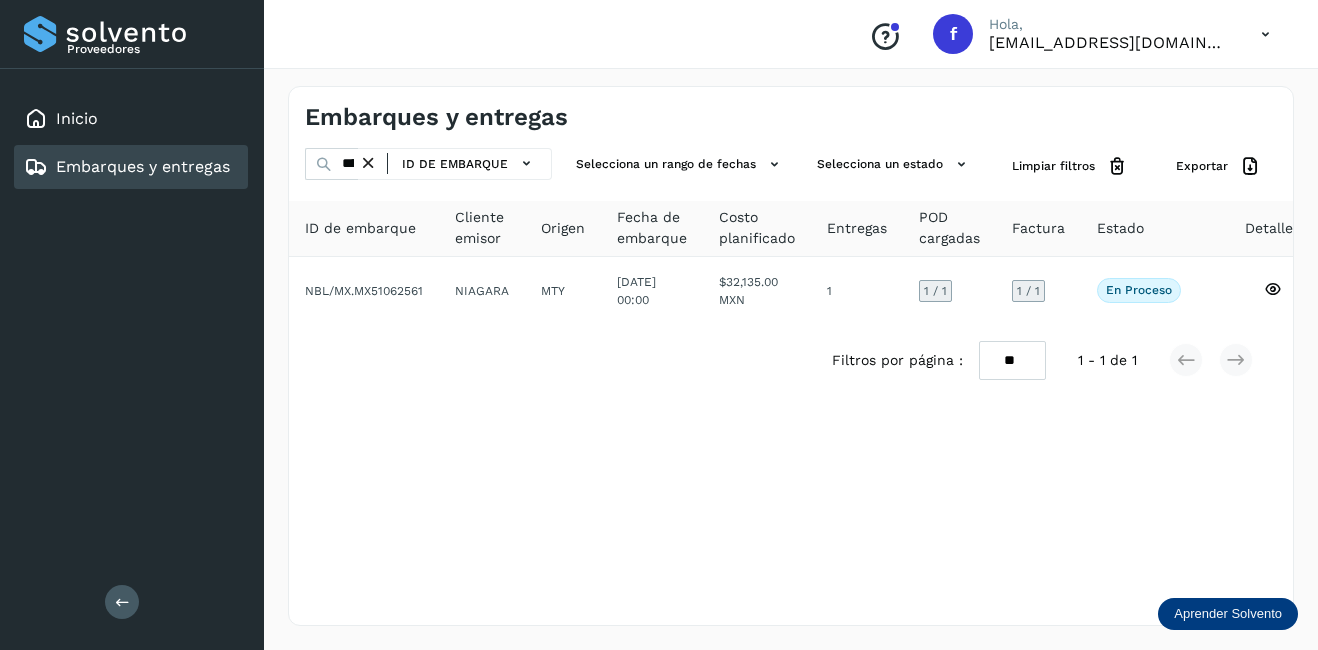 click at bounding box center (368, 163) 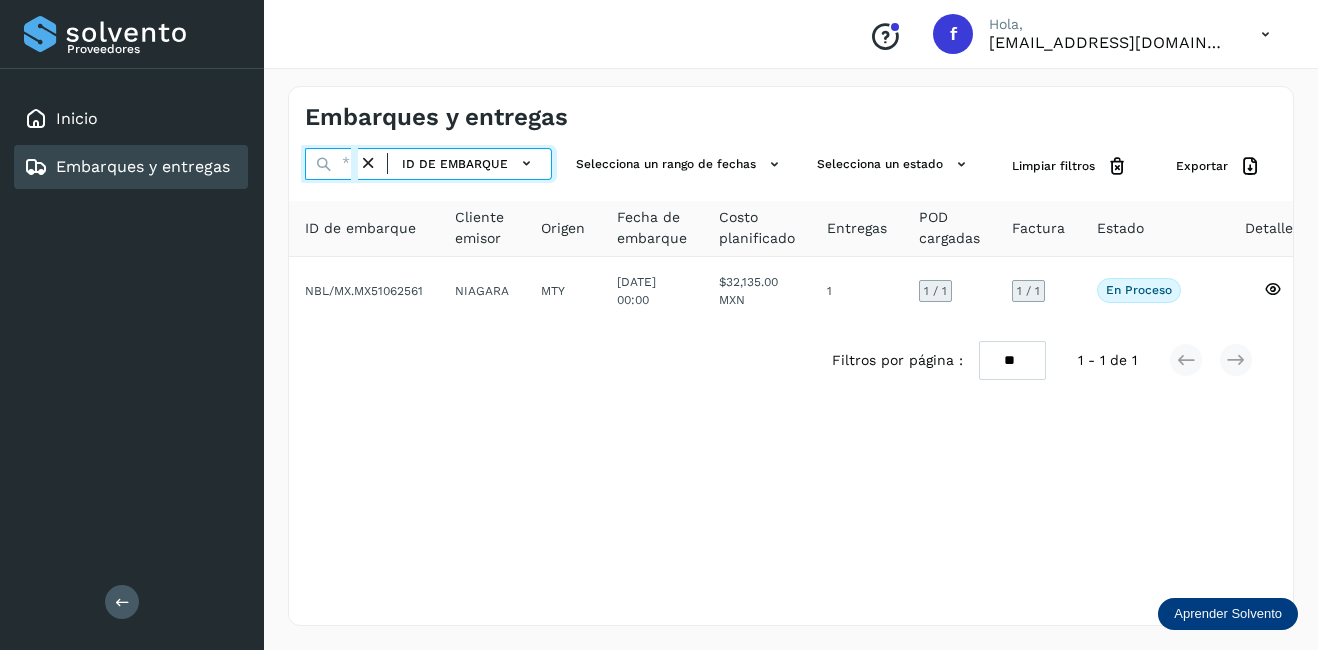 click at bounding box center (331, 164) 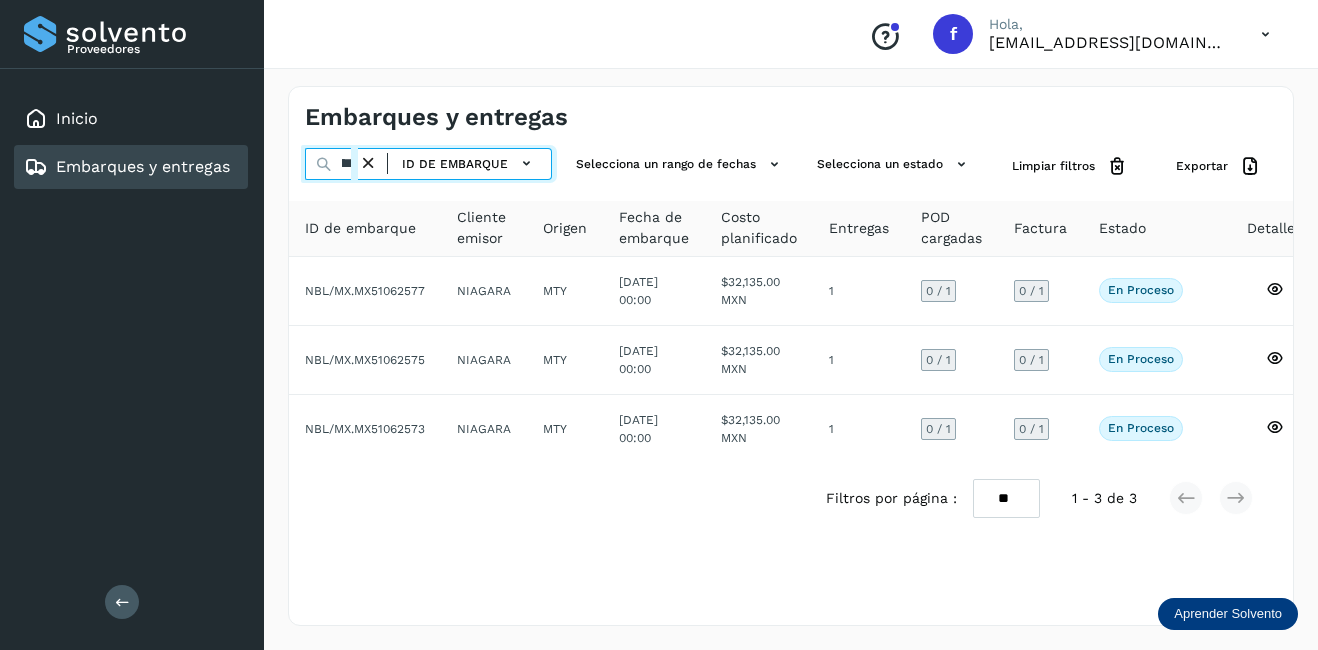 scroll, scrollTop: 0, scrollLeft: 51, axis: horizontal 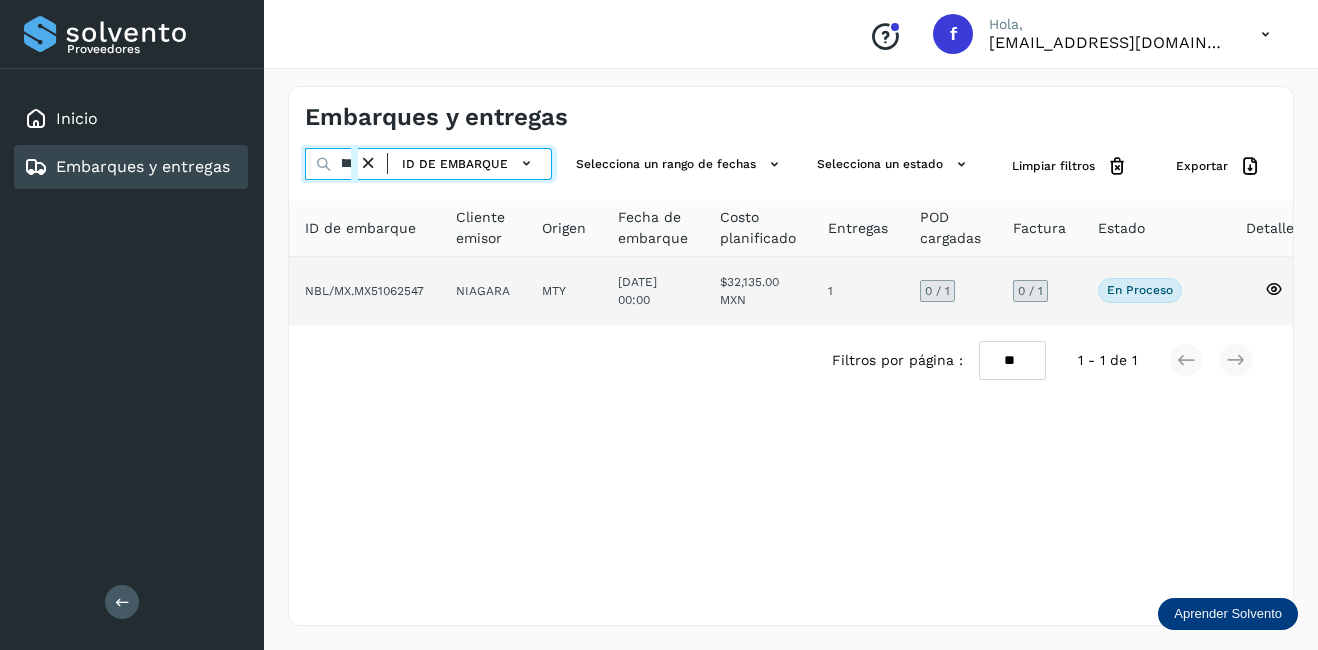 type on "********" 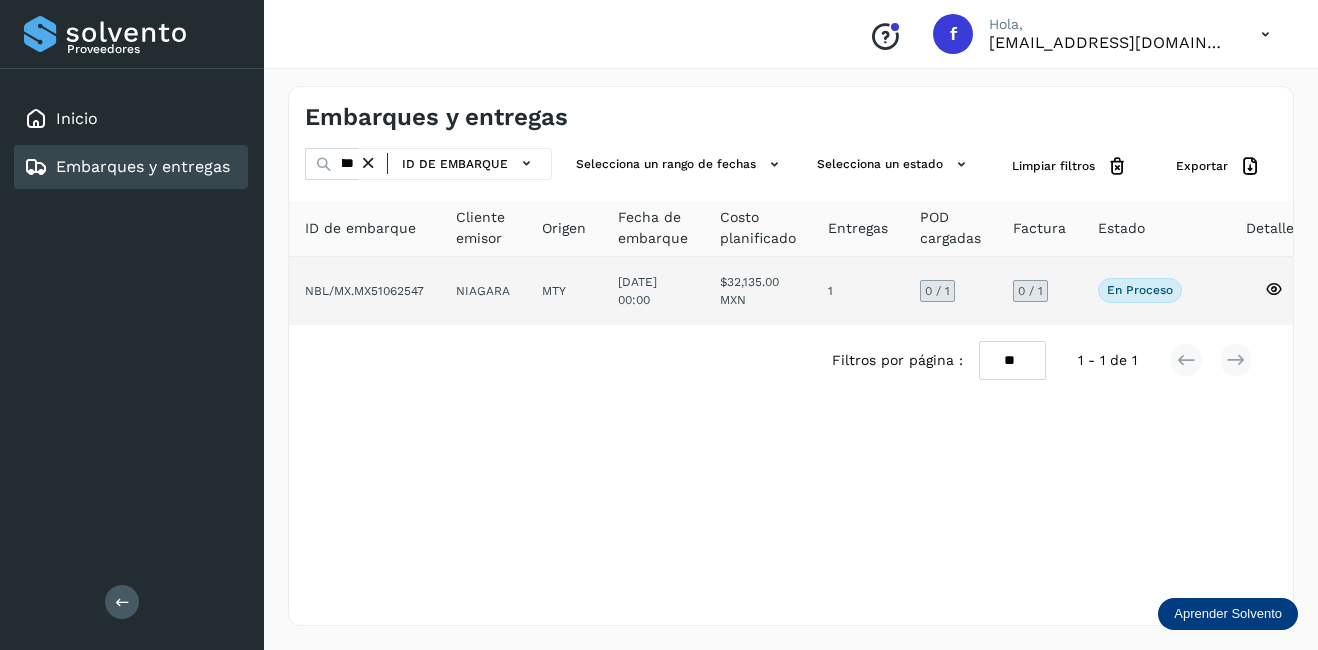 click on "NIAGARA" 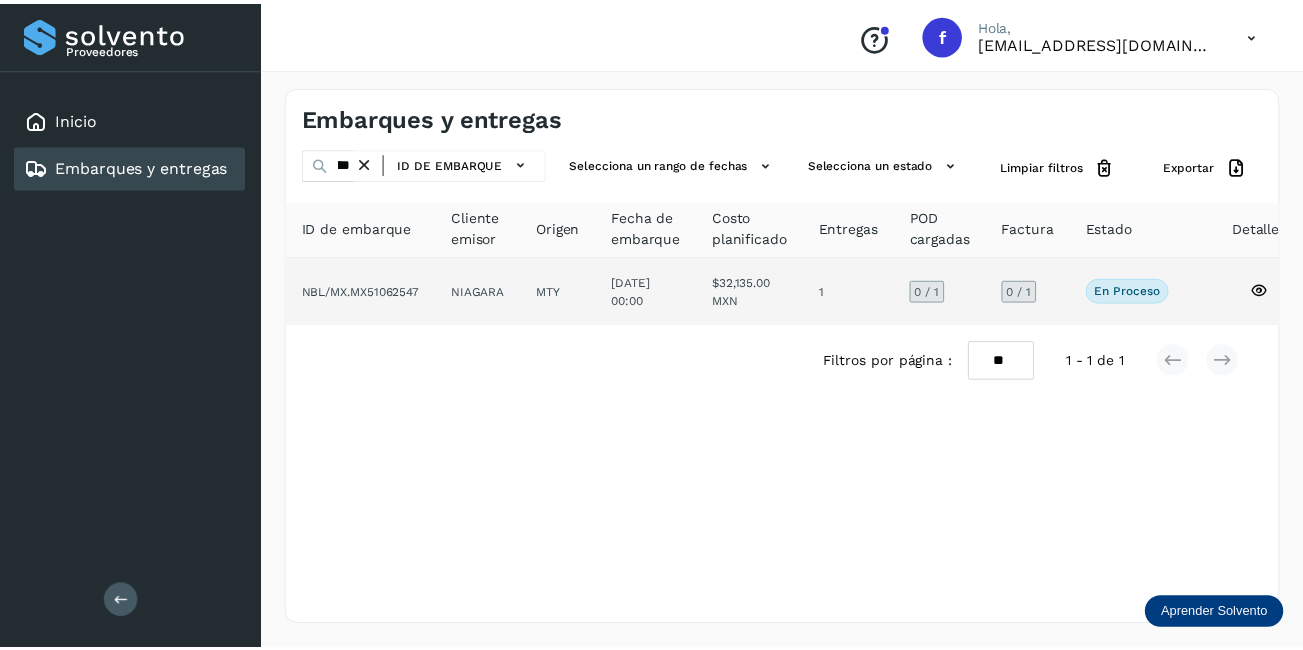 scroll, scrollTop: 0, scrollLeft: 0, axis: both 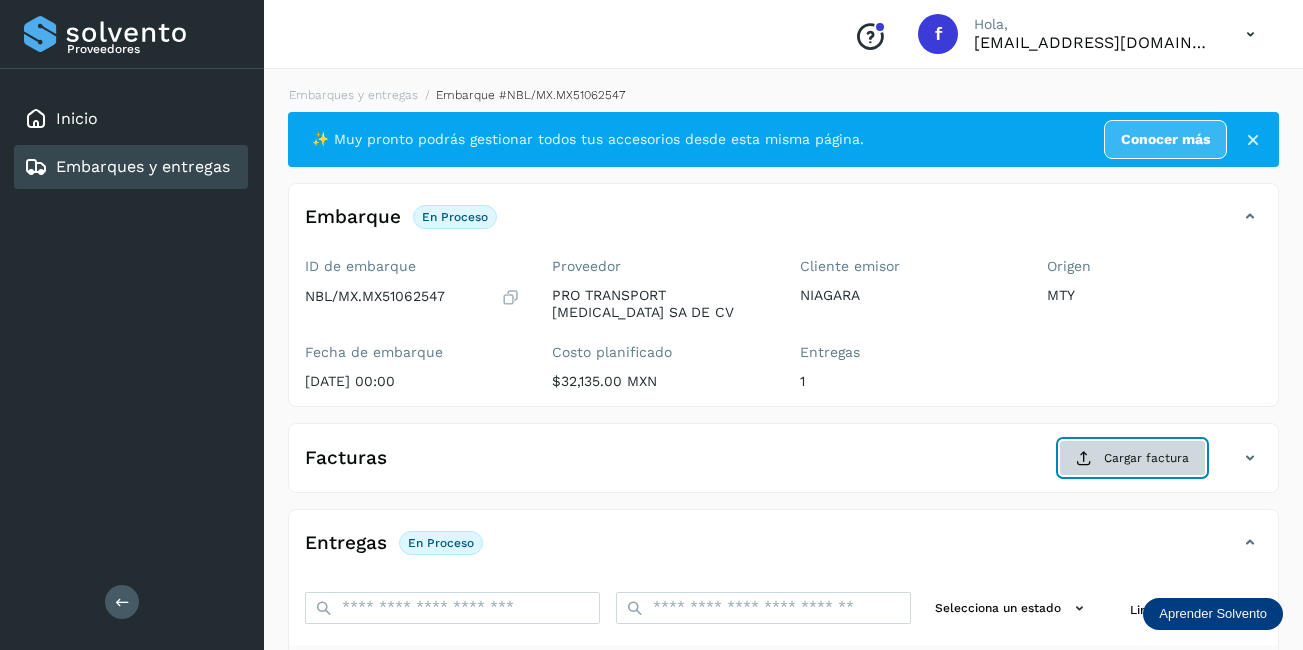 click on "Cargar factura" 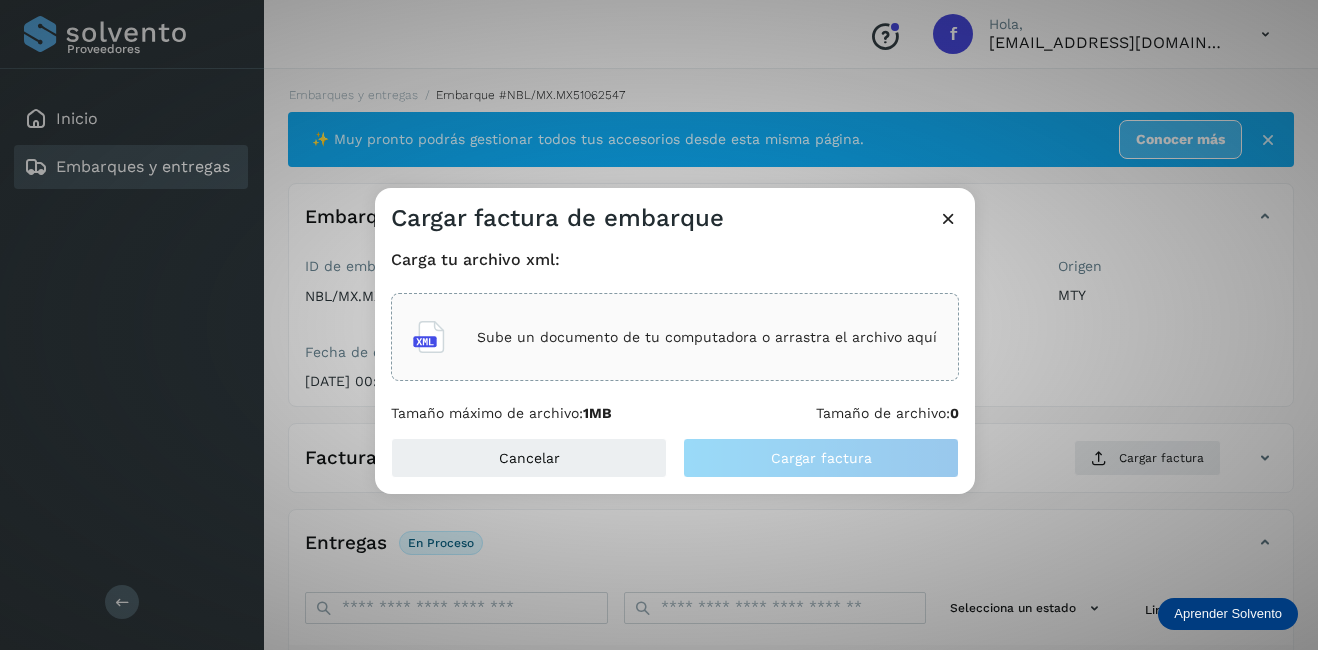 click on "Sube un documento de tu computadora o arrastra el archivo aquí" at bounding box center [707, 337] 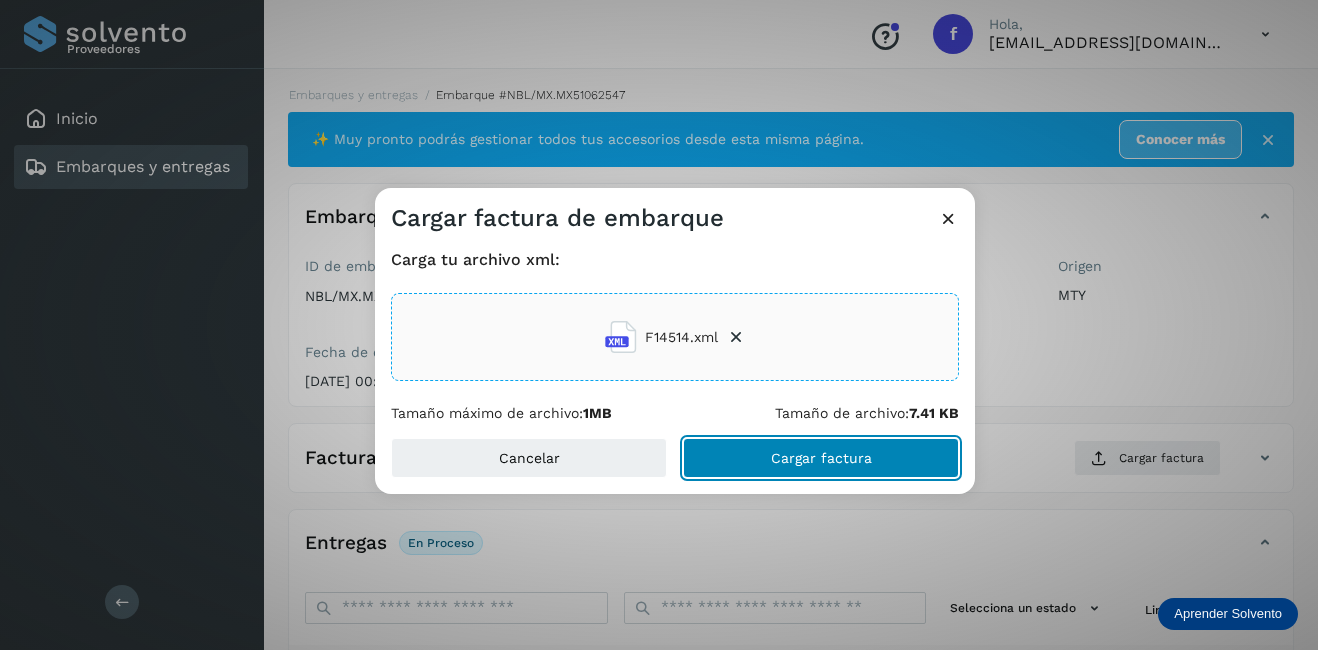 click on "Cargar factura" 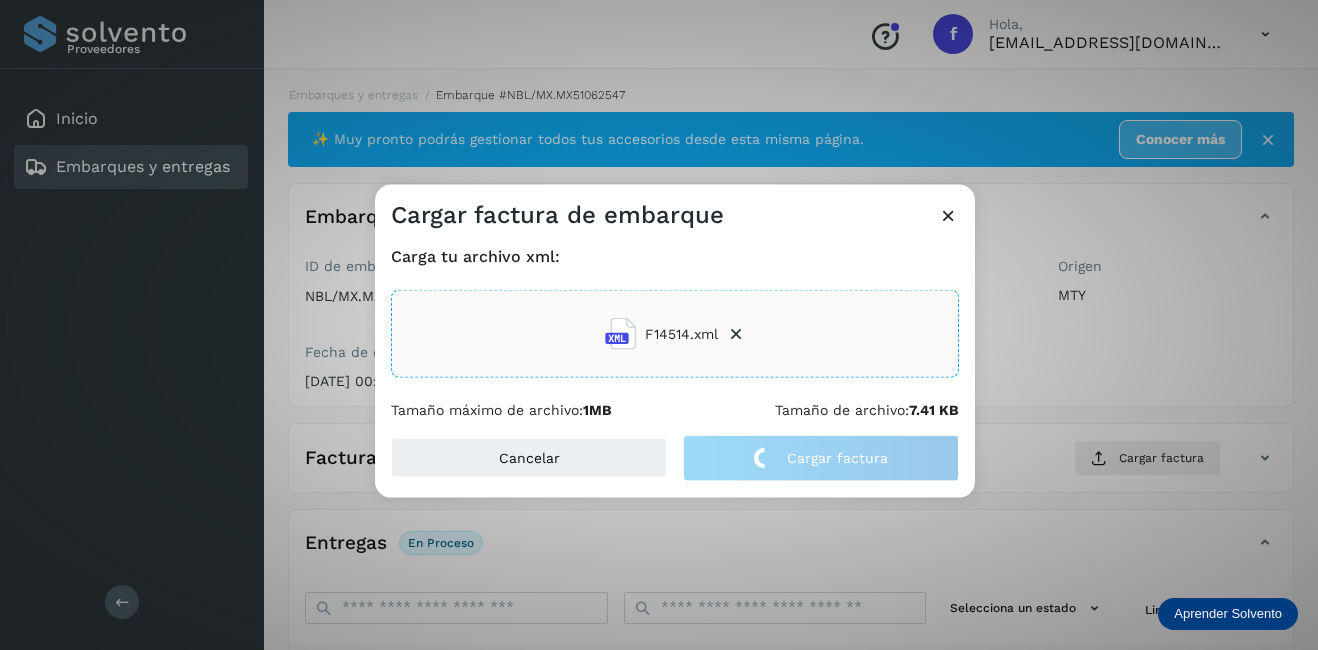 click on "Cargar factura de embarque Carga tu archivo xml: F14514.xml Tamaño máximo de archivo:  1MB Tamaño de archivo:  7.41 KB Cancelar Cargar factura" 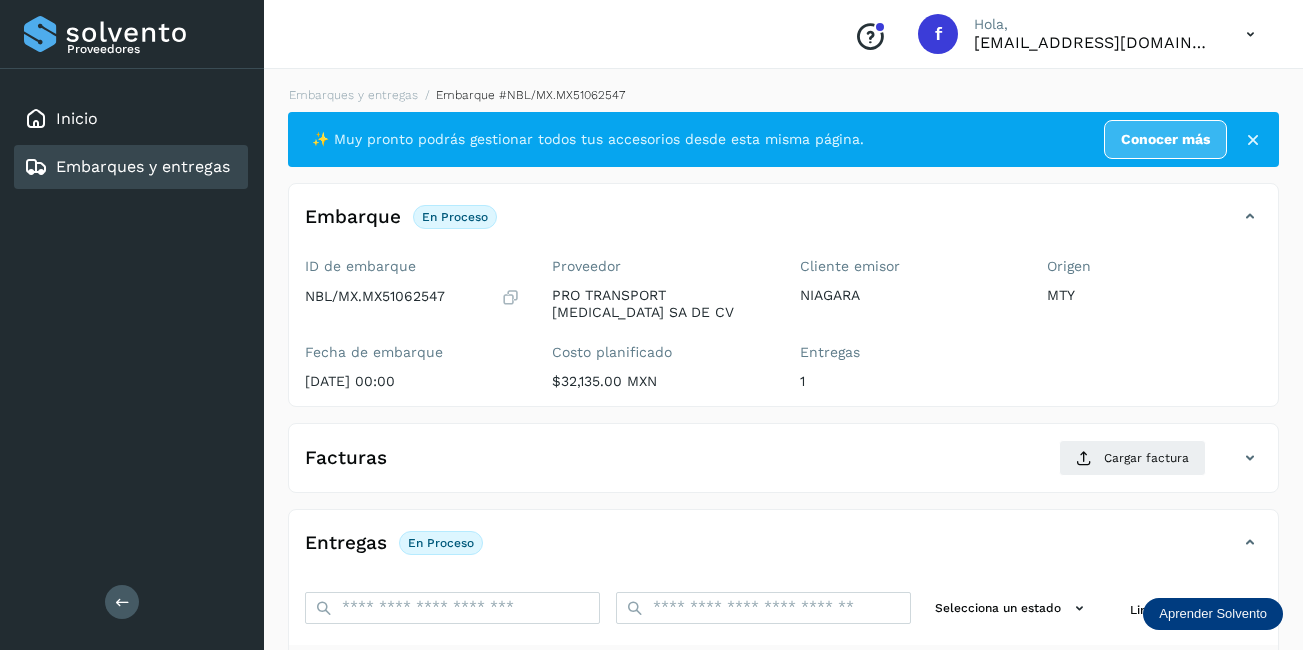 scroll, scrollTop: 313, scrollLeft: 0, axis: vertical 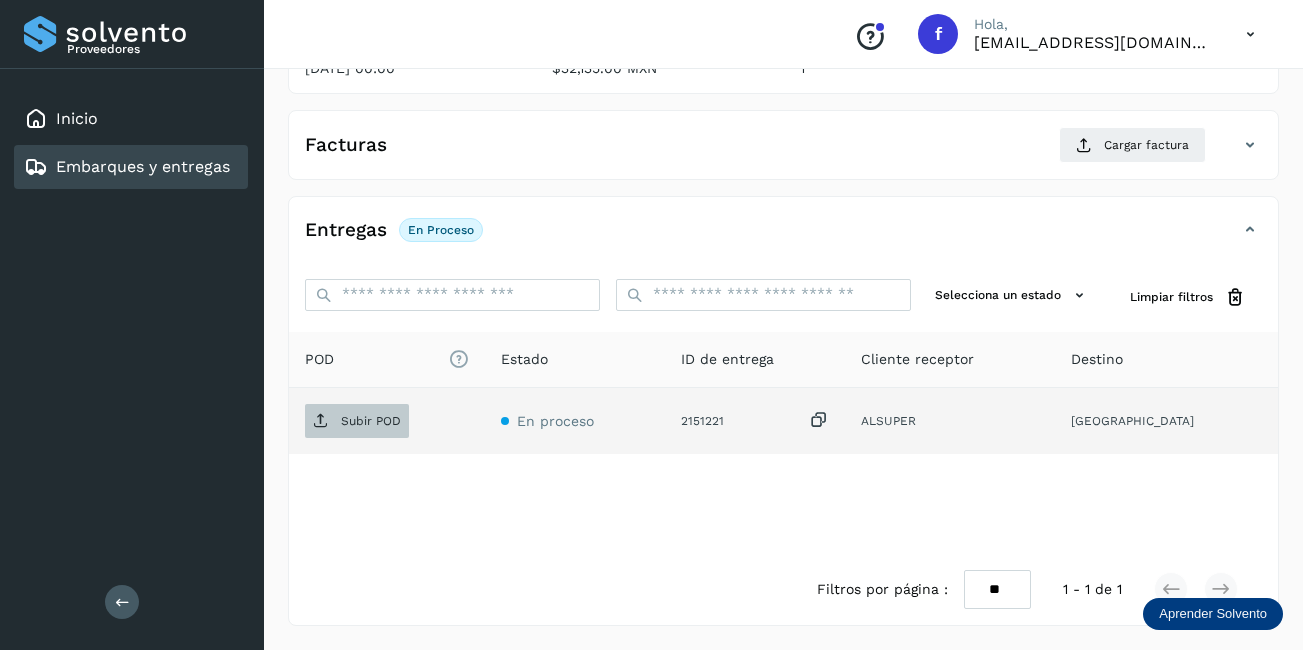 click on "Subir POD" at bounding box center [357, 421] 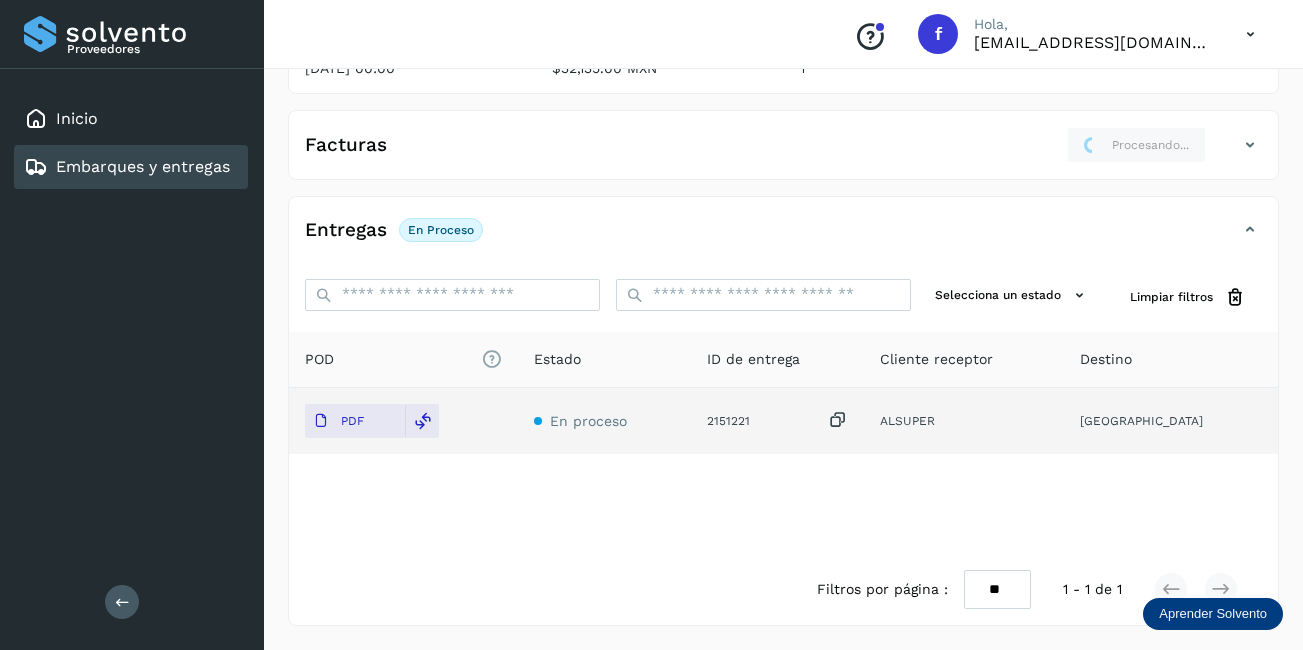 scroll, scrollTop: 0, scrollLeft: 0, axis: both 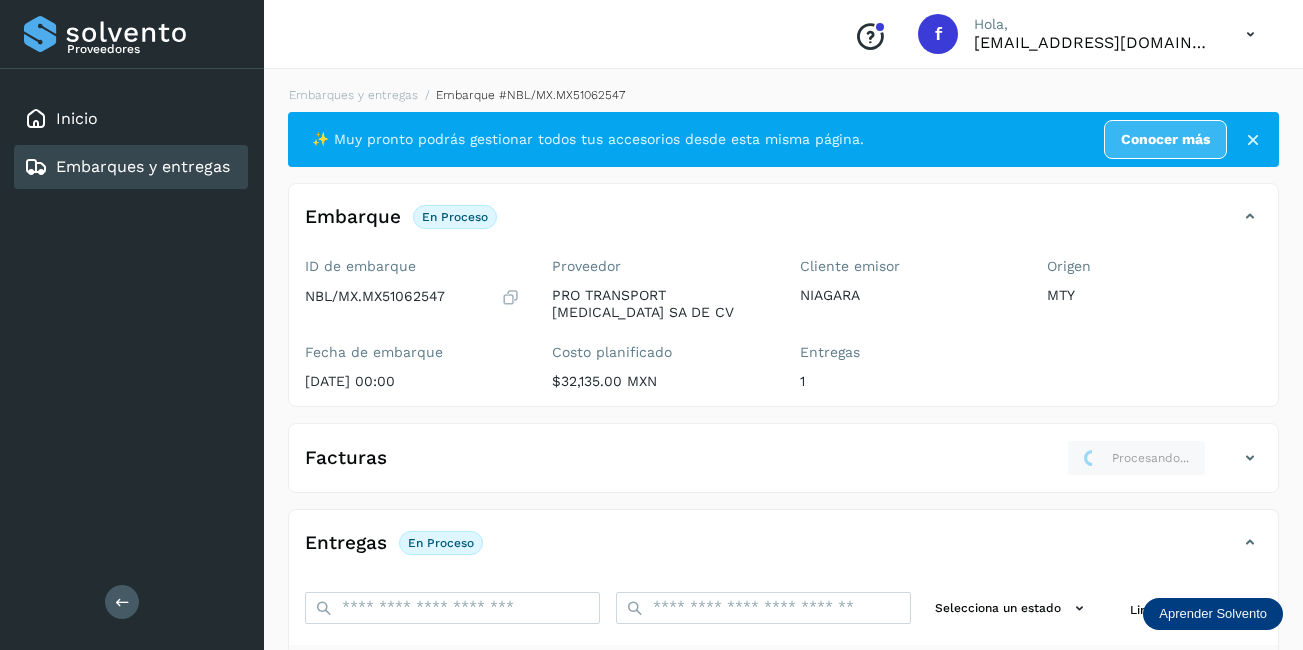 click on "Embarques y entregas" at bounding box center [143, 166] 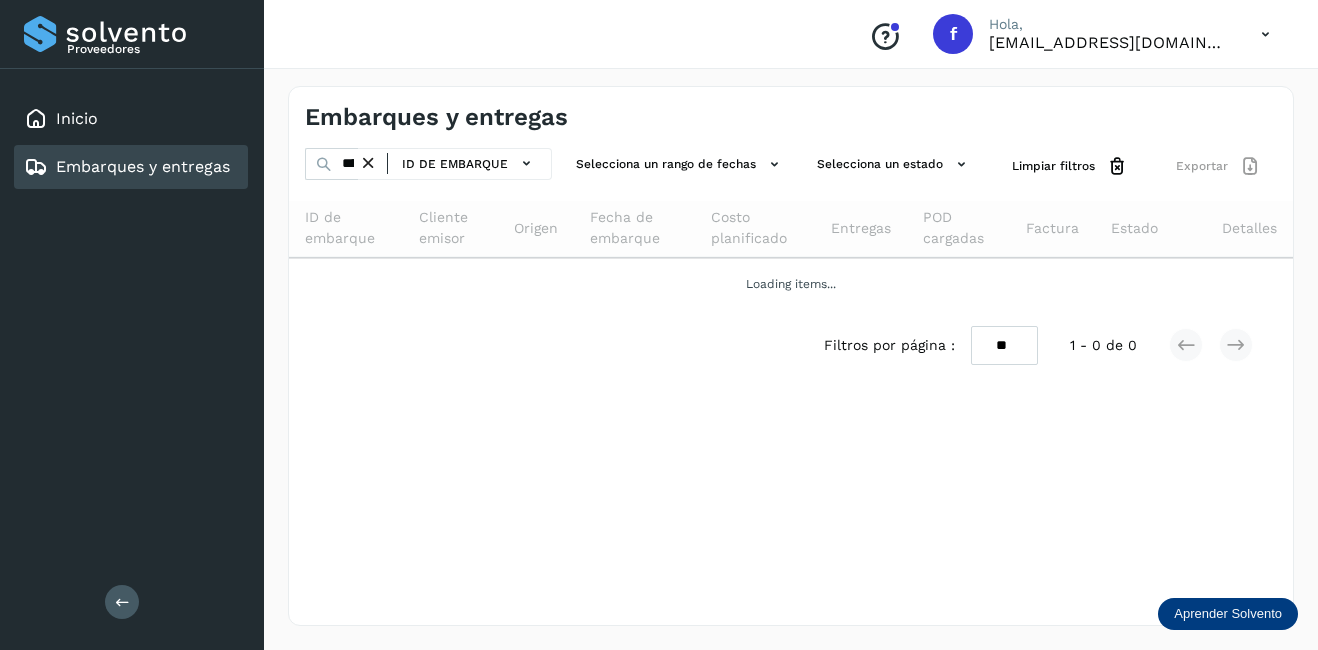 click at bounding box center (368, 163) 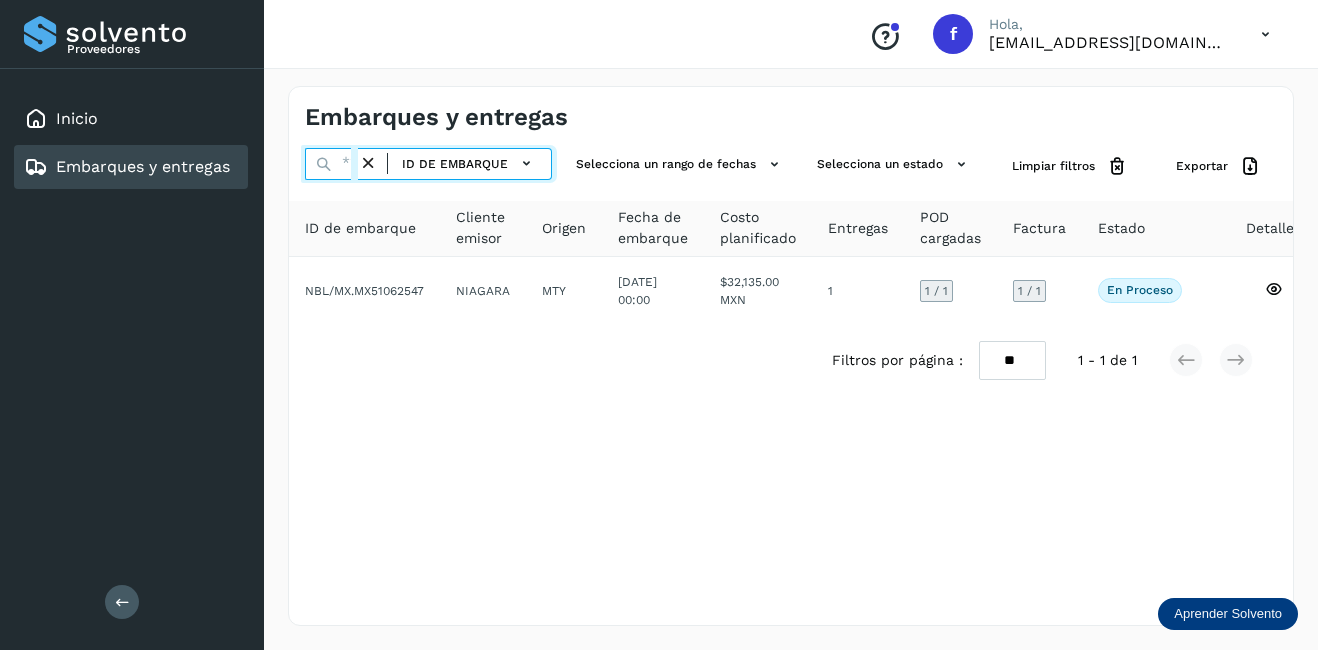 click at bounding box center [331, 164] 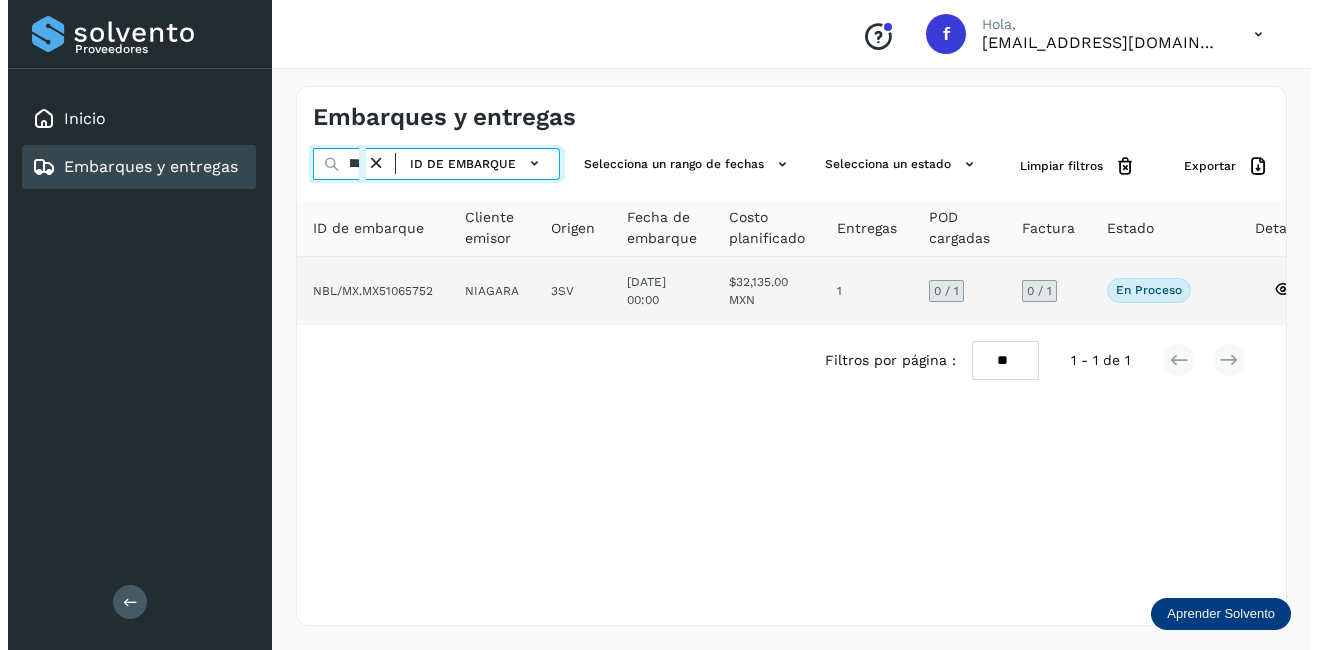 scroll, scrollTop: 0, scrollLeft: 51, axis: horizontal 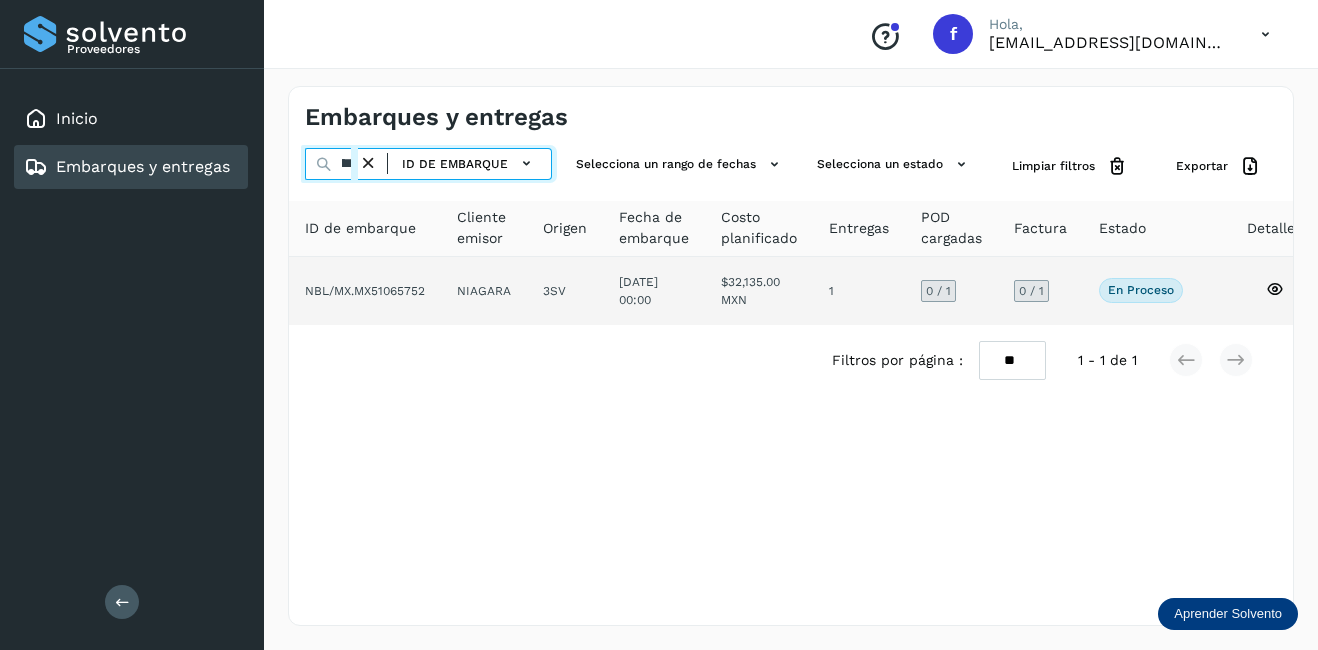 type on "********" 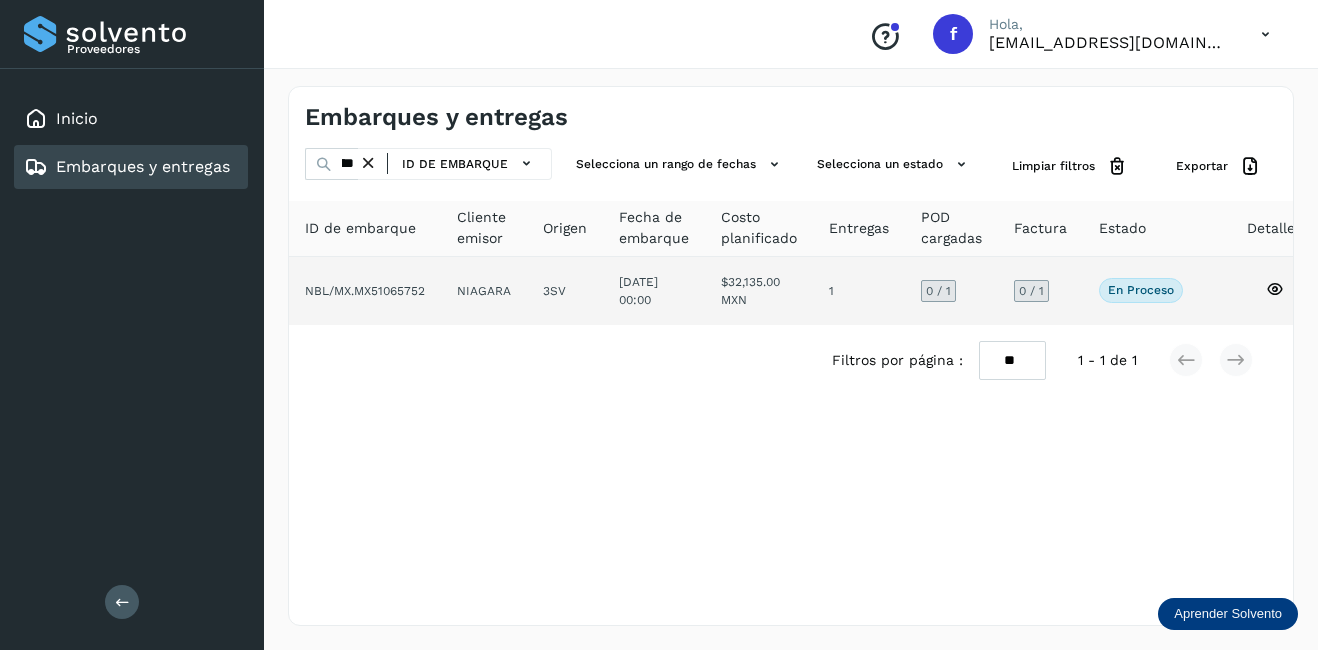 click on "3SV" 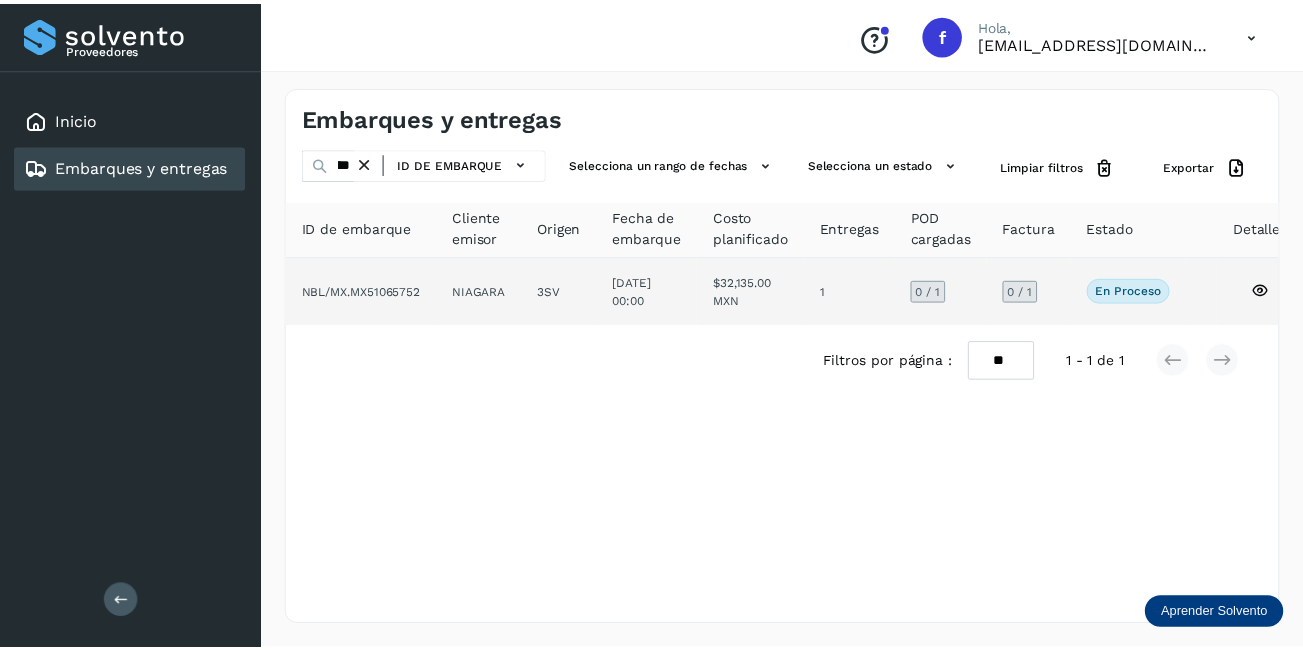 scroll, scrollTop: 0, scrollLeft: 0, axis: both 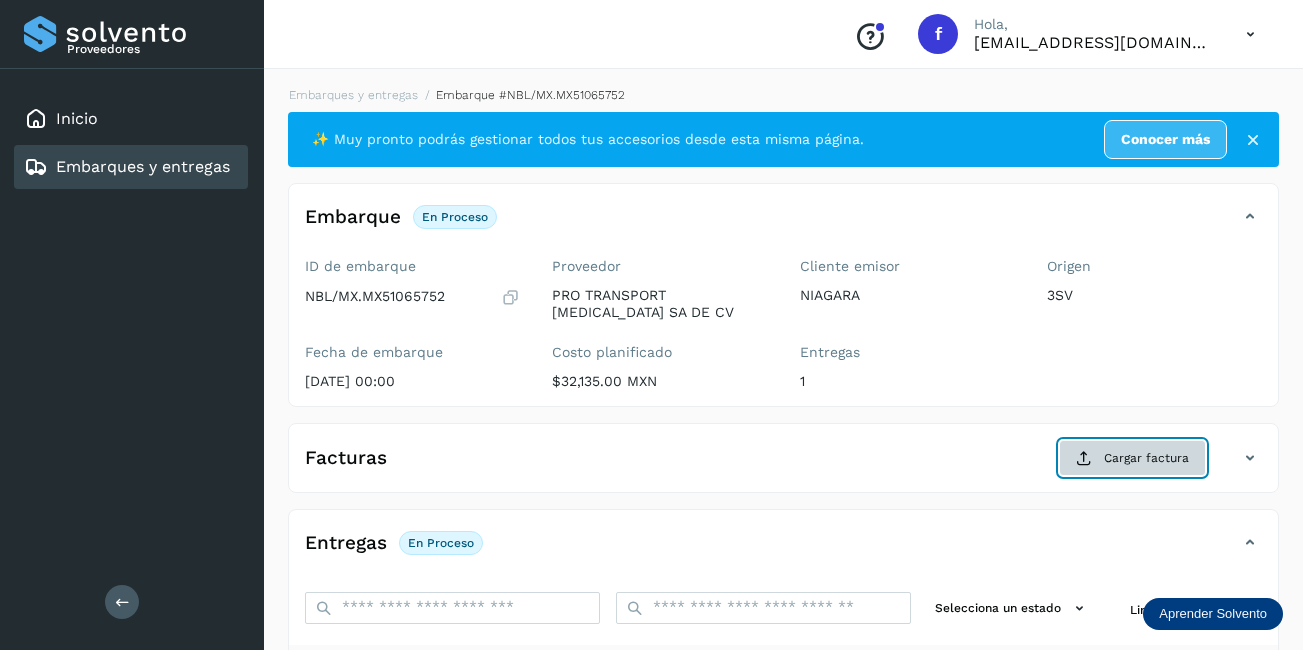 click on "Cargar factura" 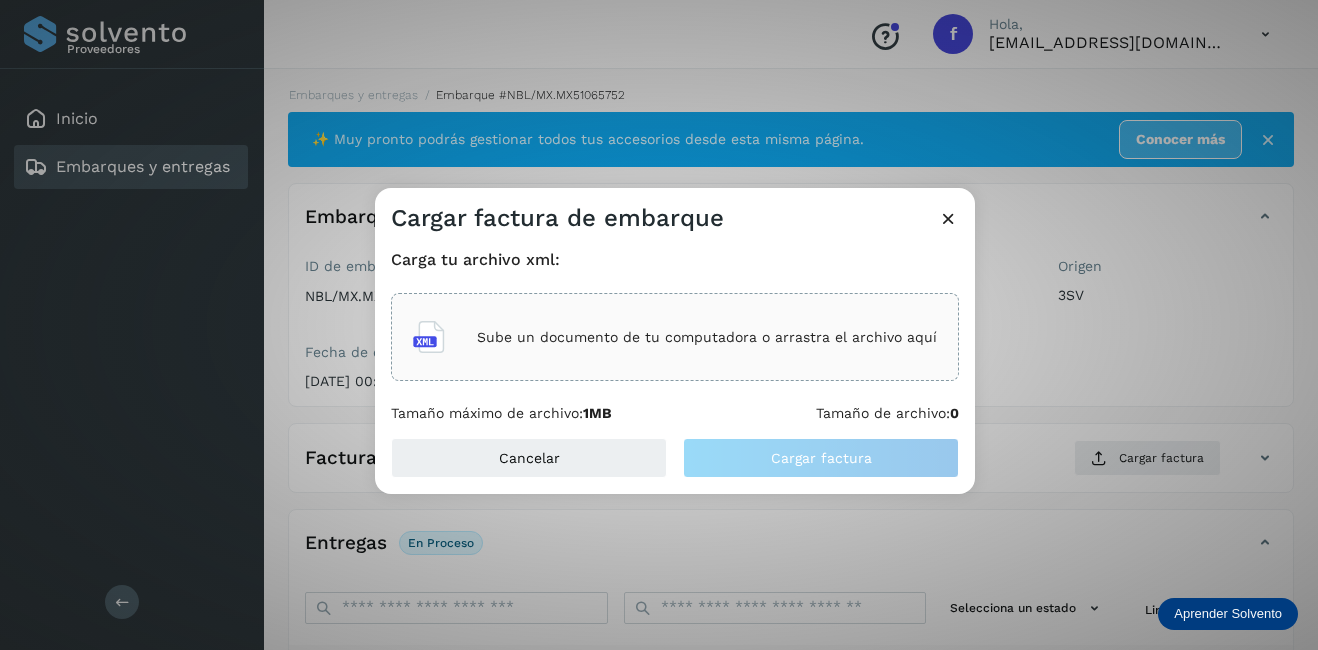 click on "Sube un documento de tu computadora o arrastra el archivo aquí" at bounding box center (707, 337) 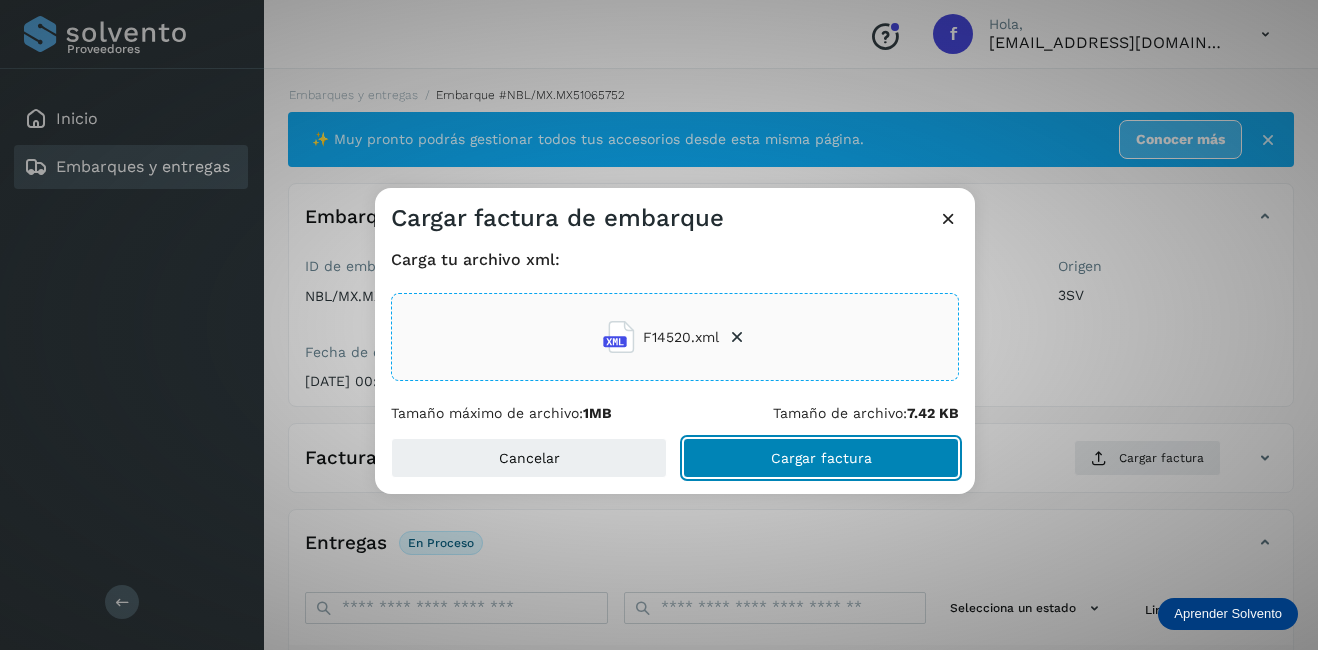 click on "Cargar factura" 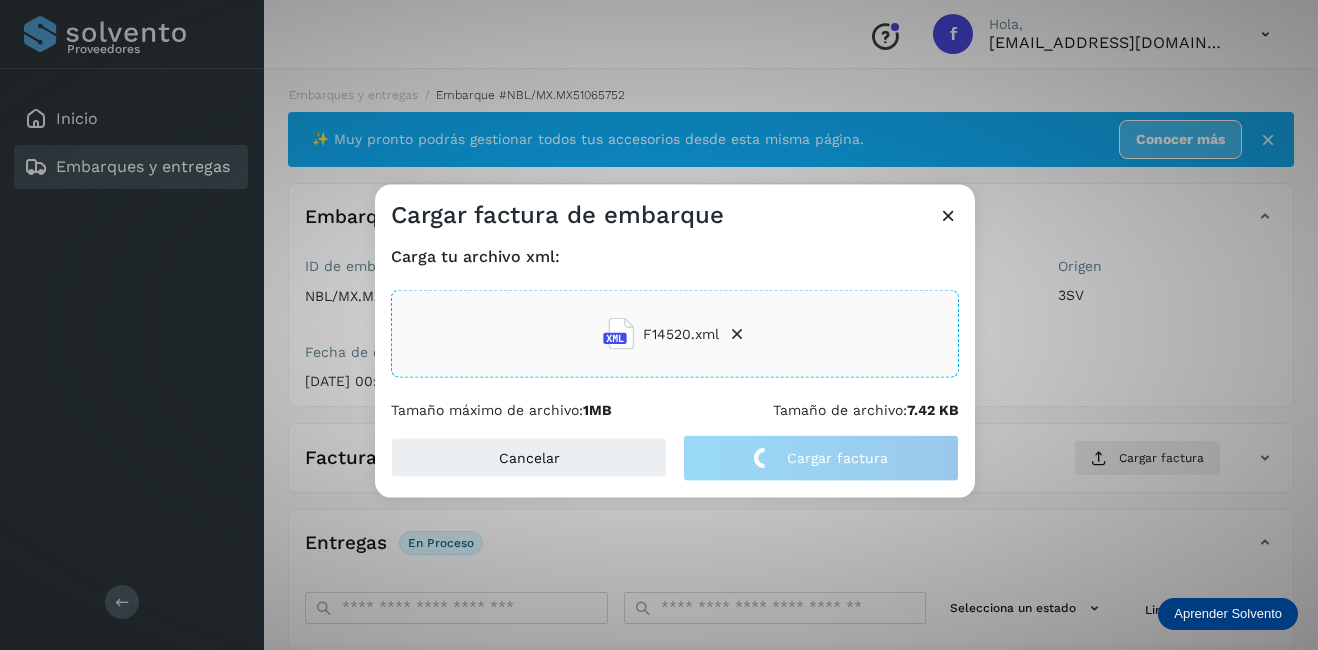 click on "Cargar factura de embarque Carga tu archivo xml: F14520.xml Tamaño máximo de archivo:  1MB Tamaño de archivo:  7.42 KB Cancelar Cargar factura" 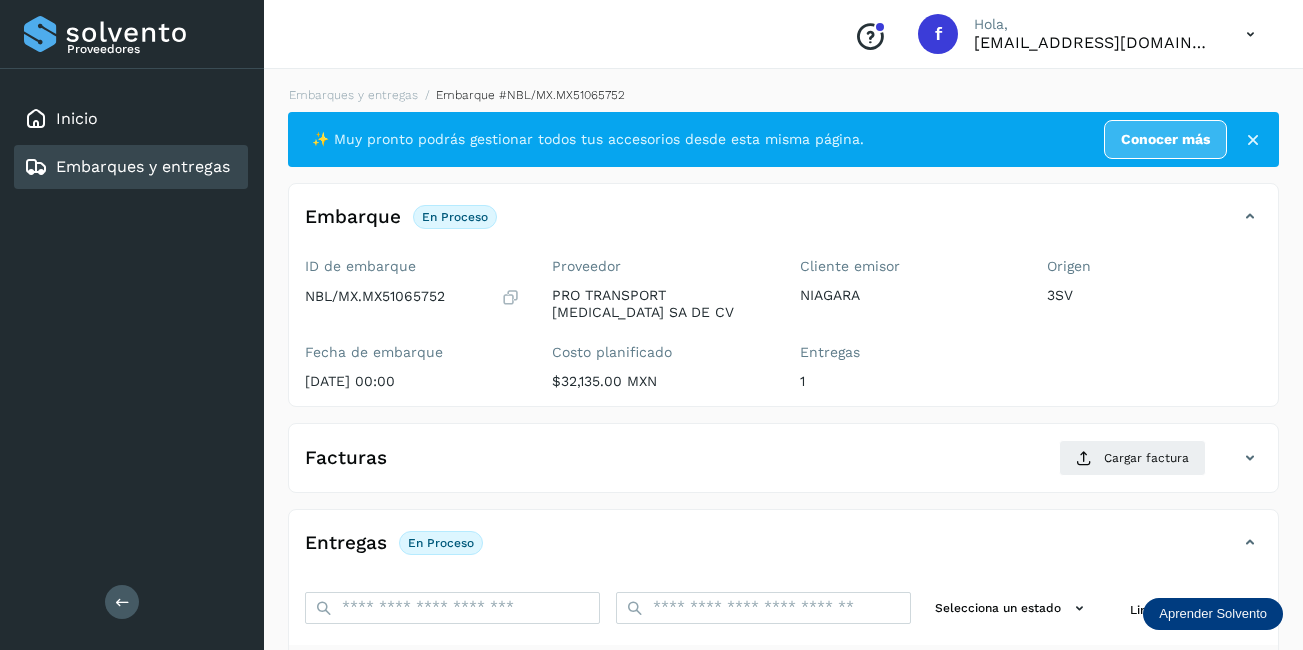 scroll, scrollTop: 313, scrollLeft: 0, axis: vertical 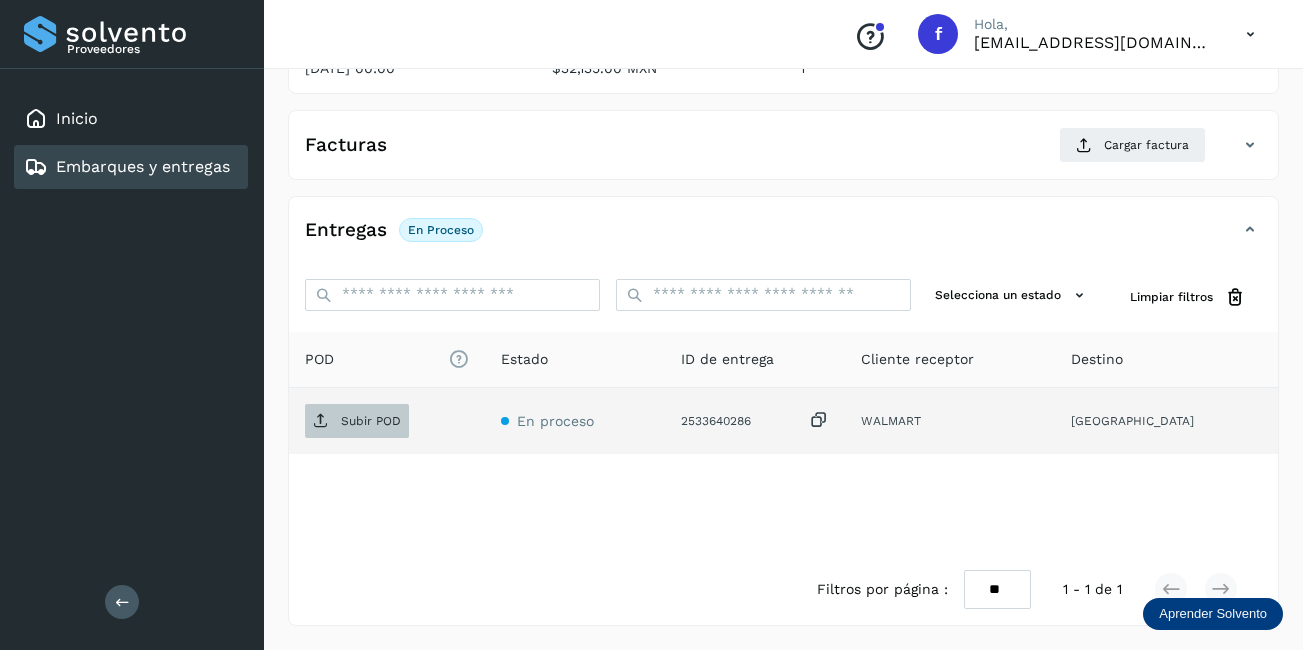 click on "Subir POD" at bounding box center (371, 421) 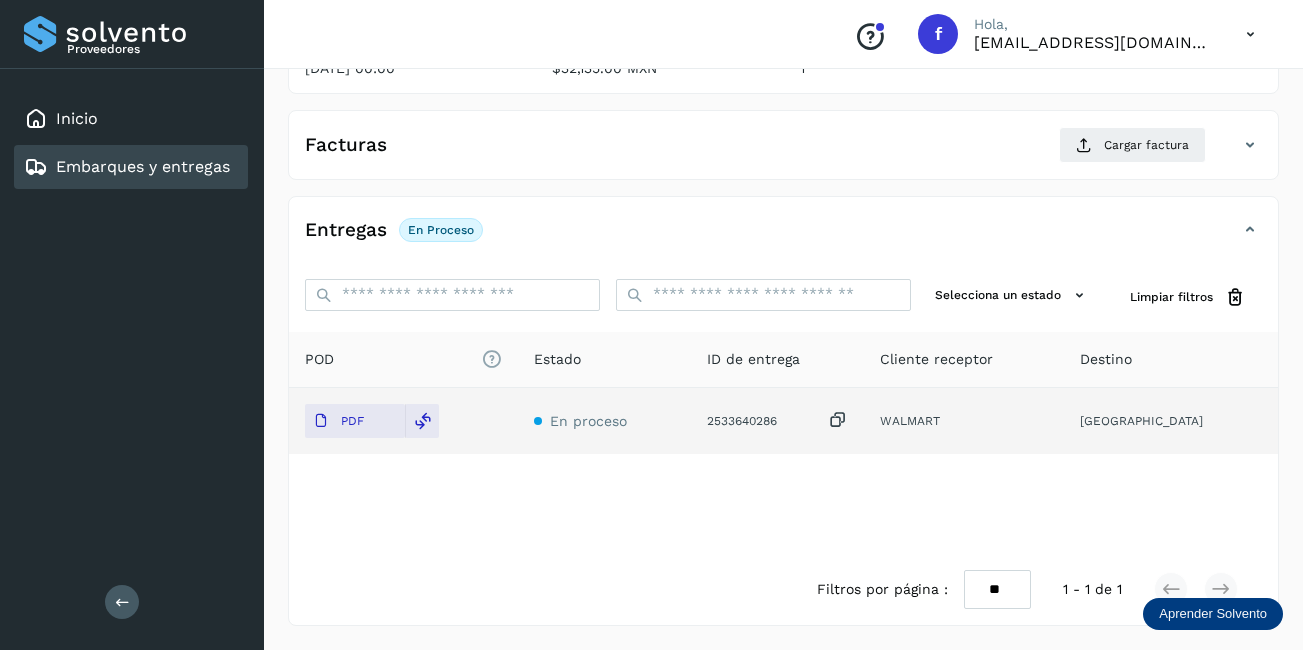 click on "Embarques y entregas" 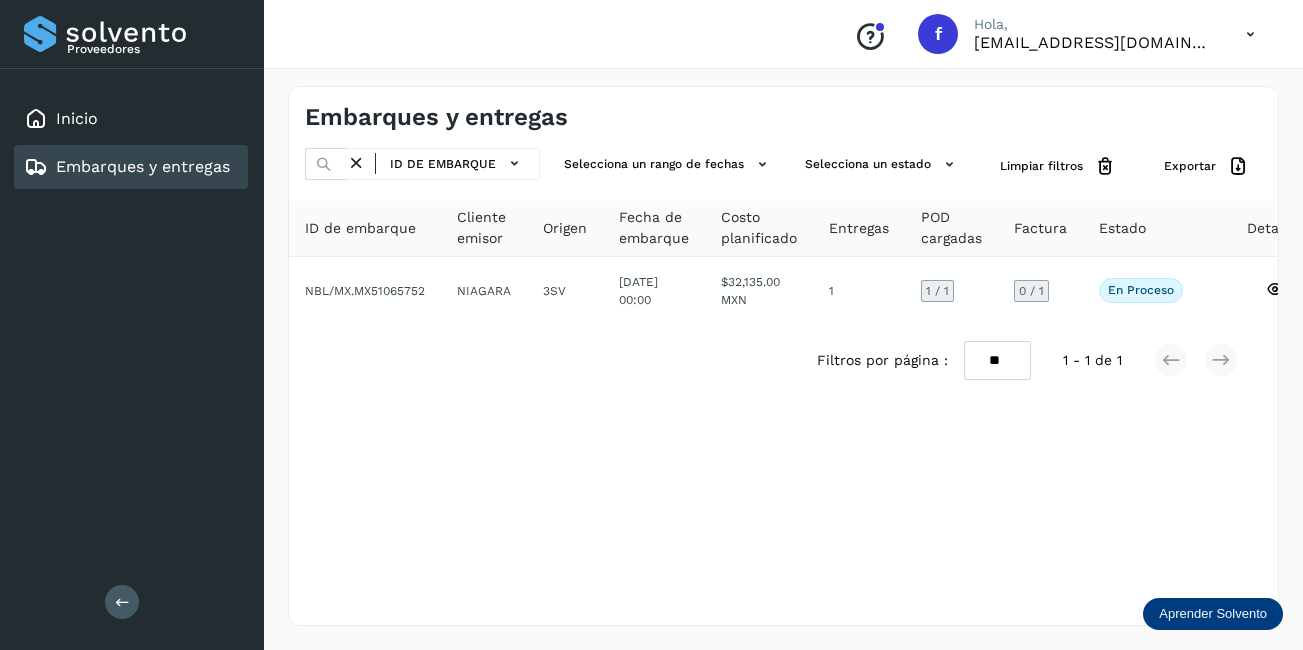 scroll, scrollTop: 0, scrollLeft: 0, axis: both 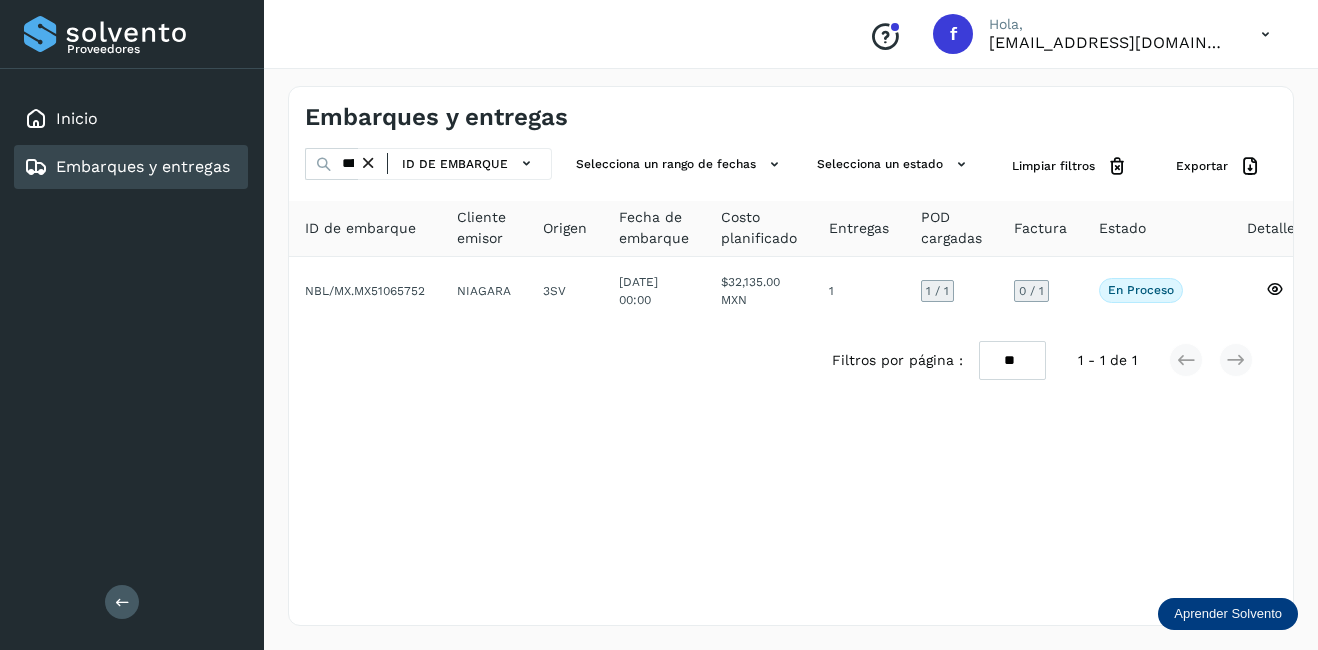 click at bounding box center (368, 163) 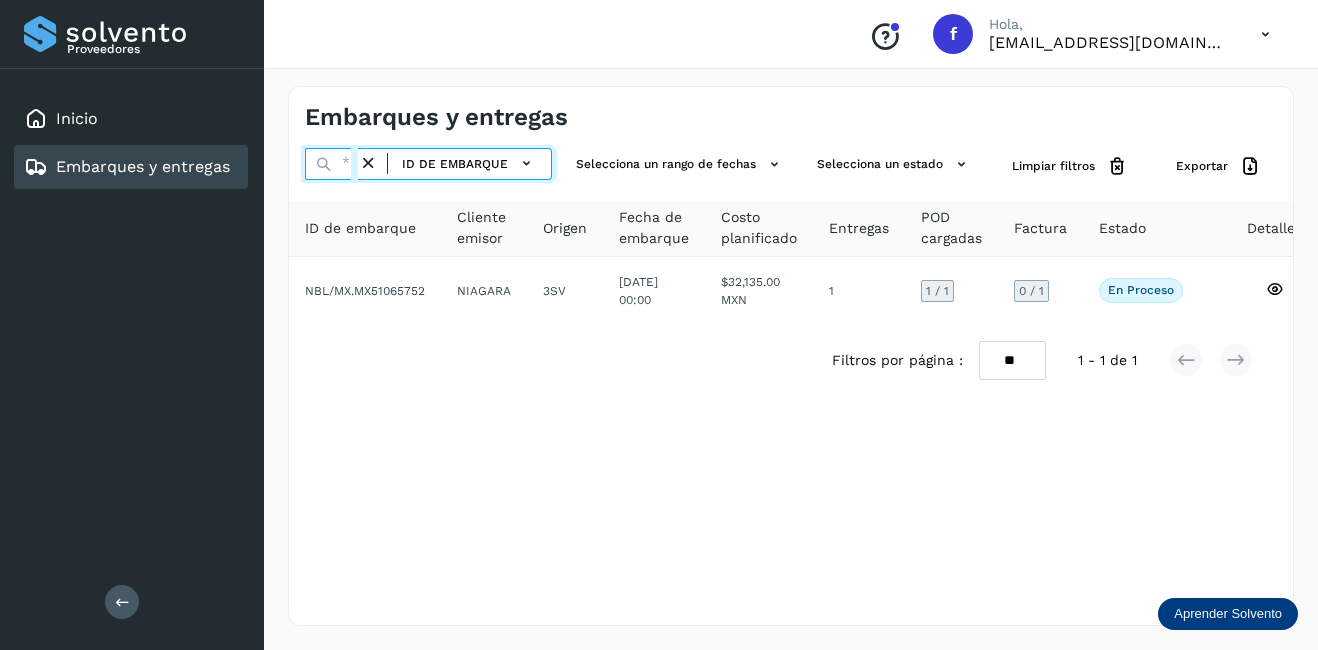 click at bounding box center (331, 164) 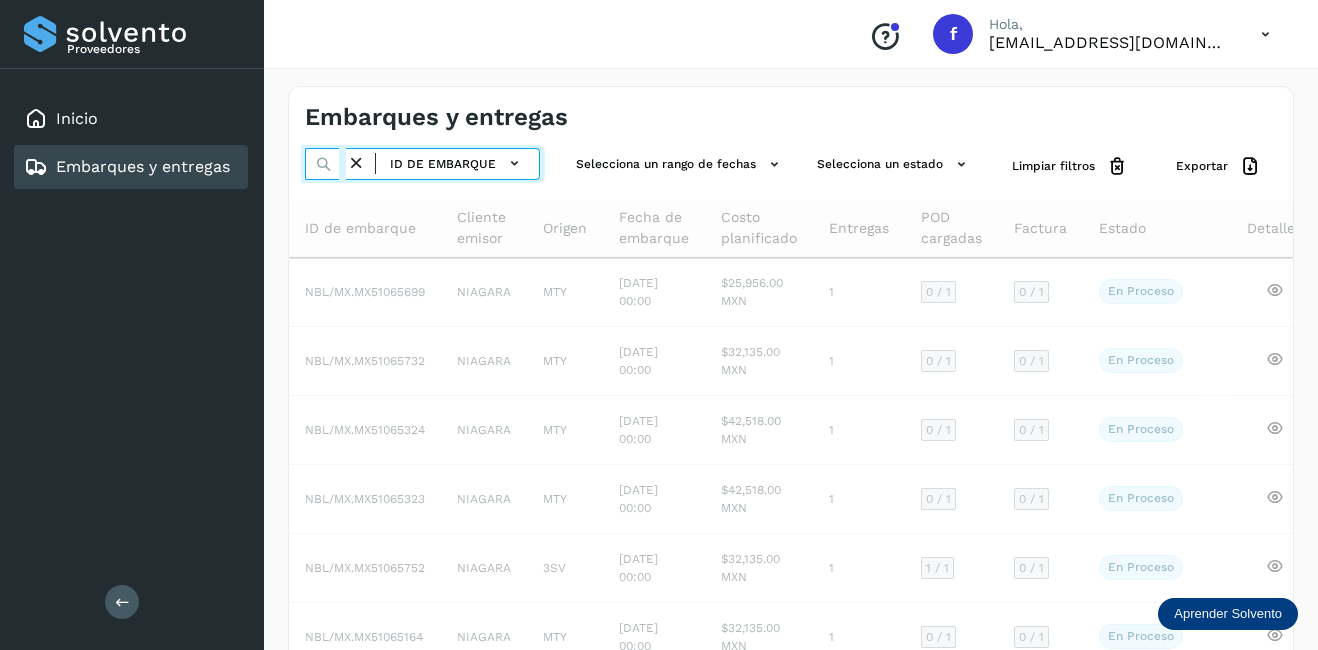 scroll, scrollTop: 0, scrollLeft: 51, axis: horizontal 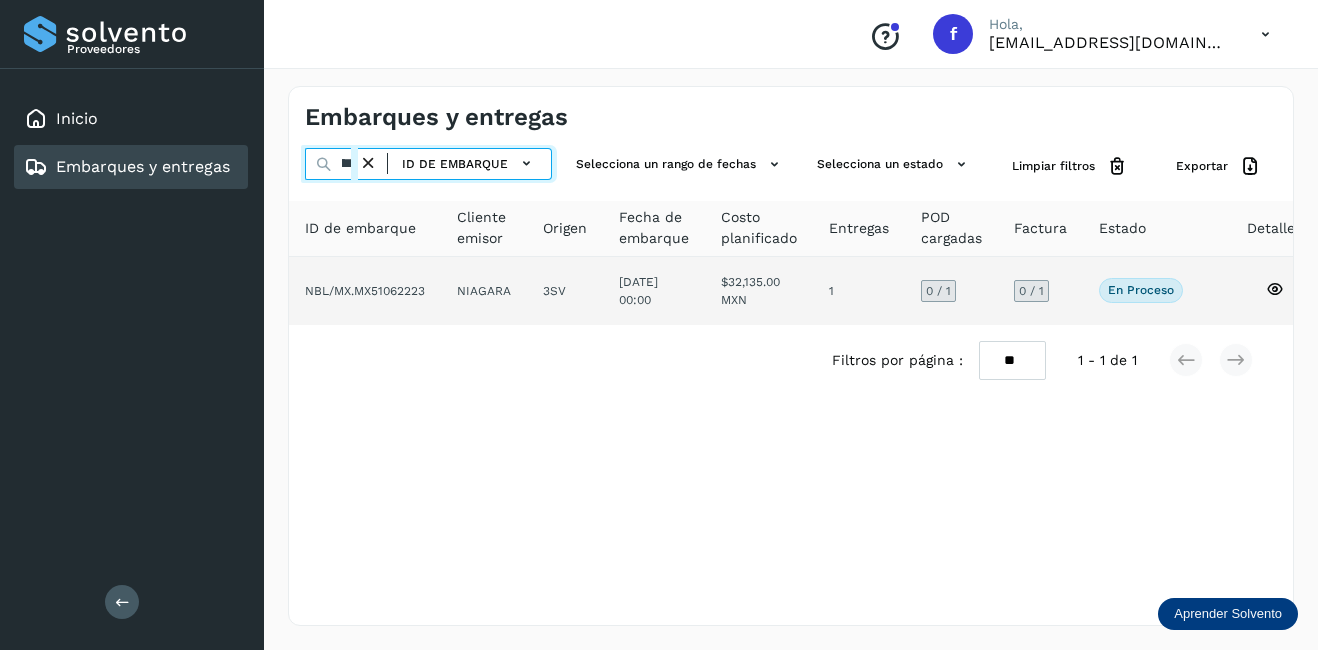 type on "********" 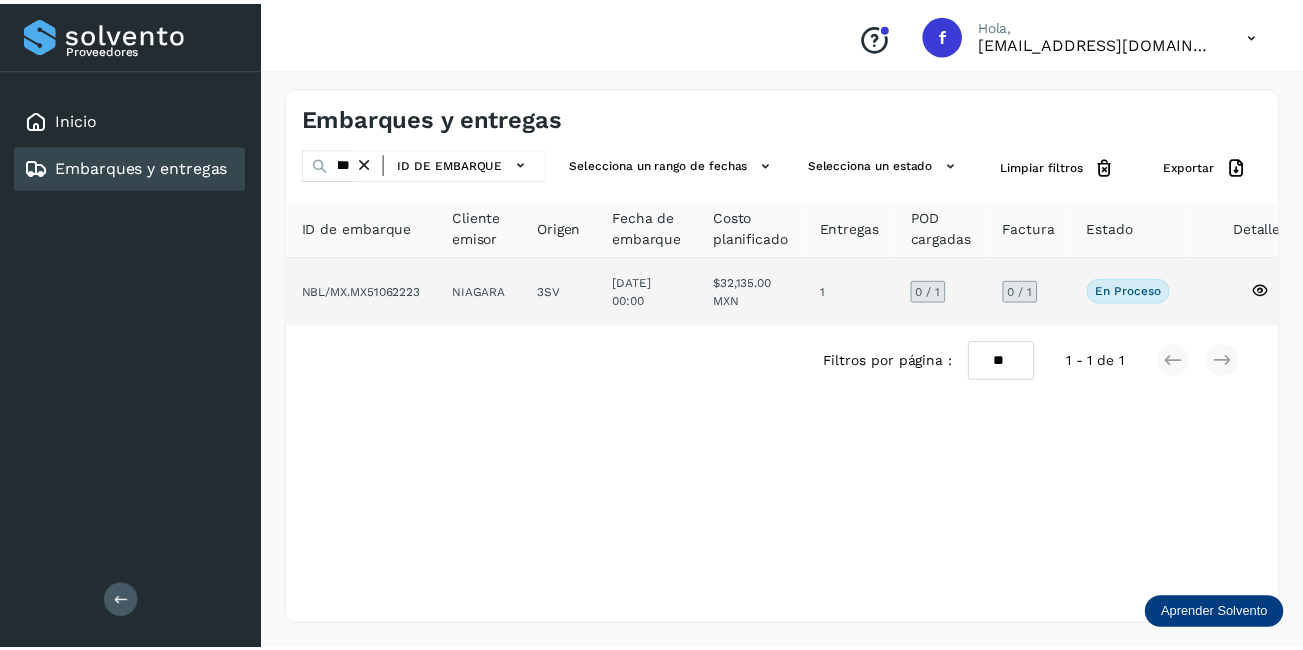 scroll, scrollTop: 0, scrollLeft: 0, axis: both 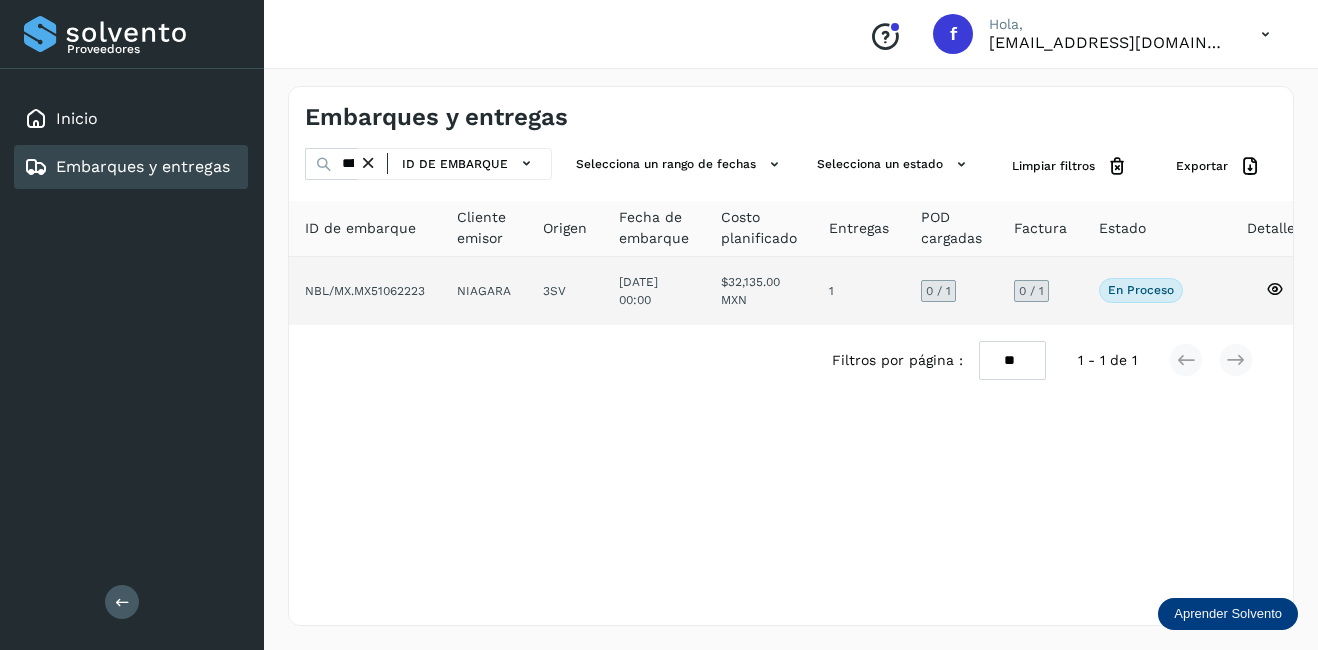 click 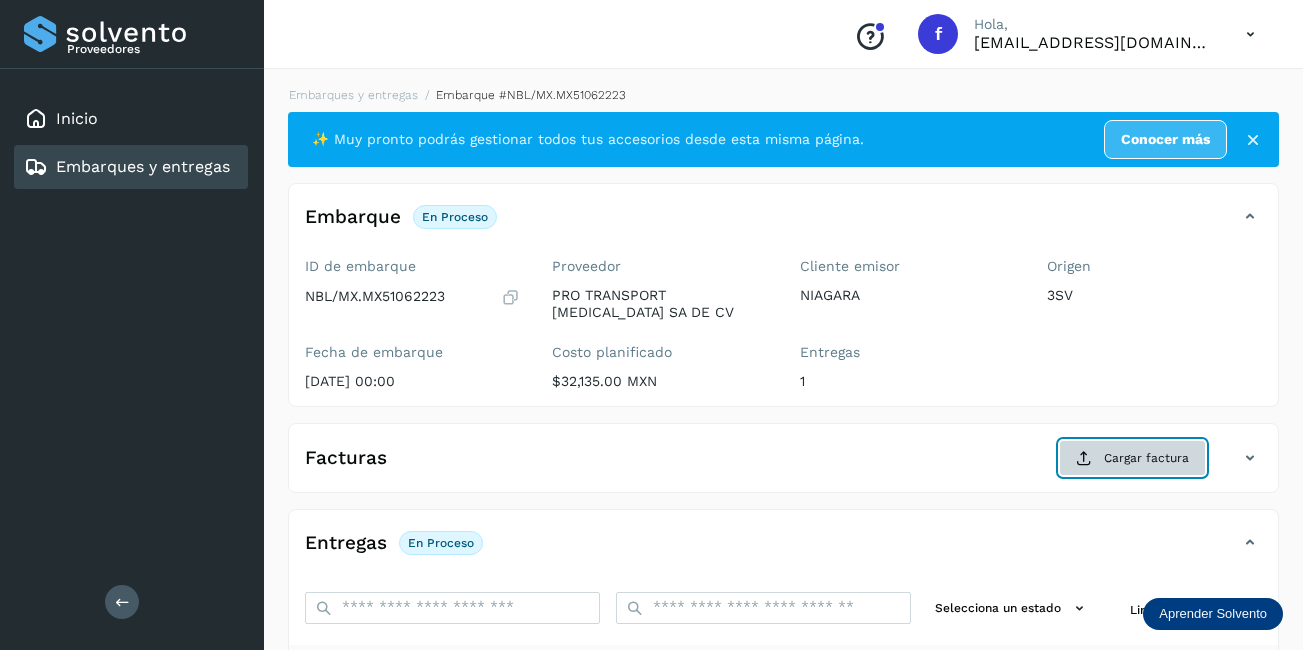 click on "Cargar factura" at bounding box center (1132, 458) 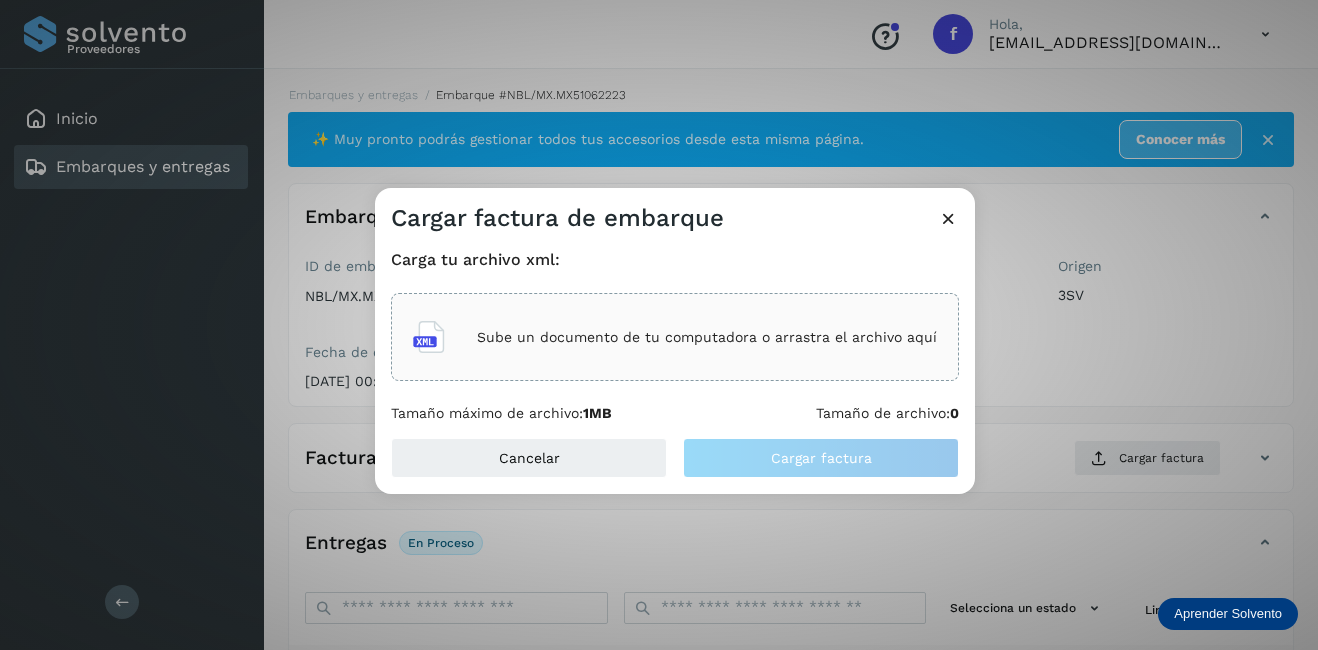 click on "Carga tu archivo xml: Sube un documento de tu computadora o arrastra el archivo aquí Tamaño máximo de archivo:  1MB Tamaño de archivo:  0" 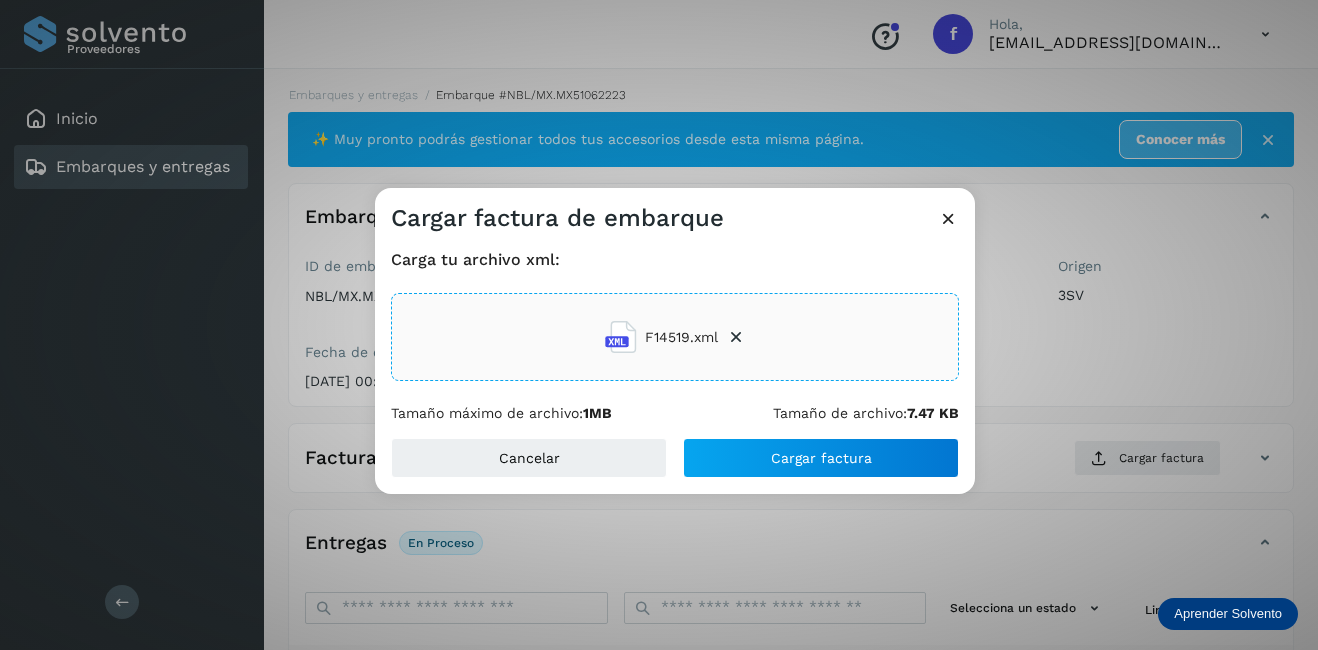 click on "Cargar factura de embarque Carga tu archivo xml: F14519.xml Tamaño máximo de archivo:  1MB Tamaño de archivo:  7.47 KB Cancelar Cargar factura" 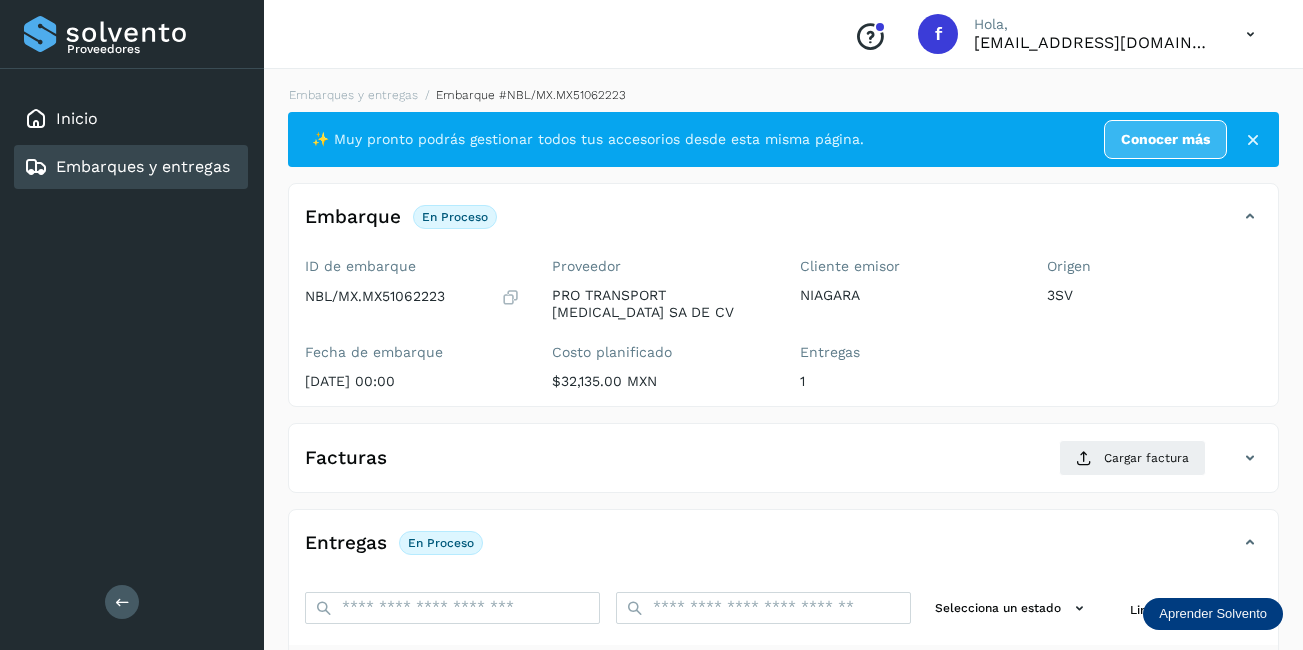 scroll, scrollTop: 313, scrollLeft: 0, axis: vertical 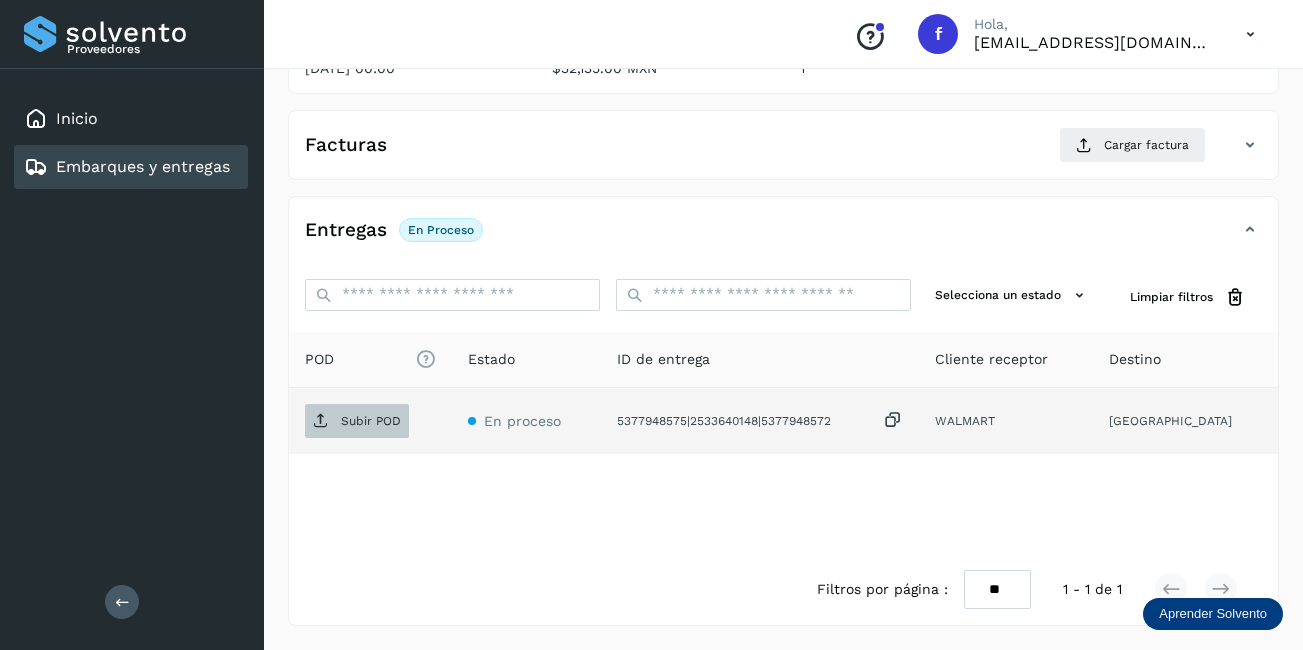 click on "Subir POD" at bounding box center (371, 421) 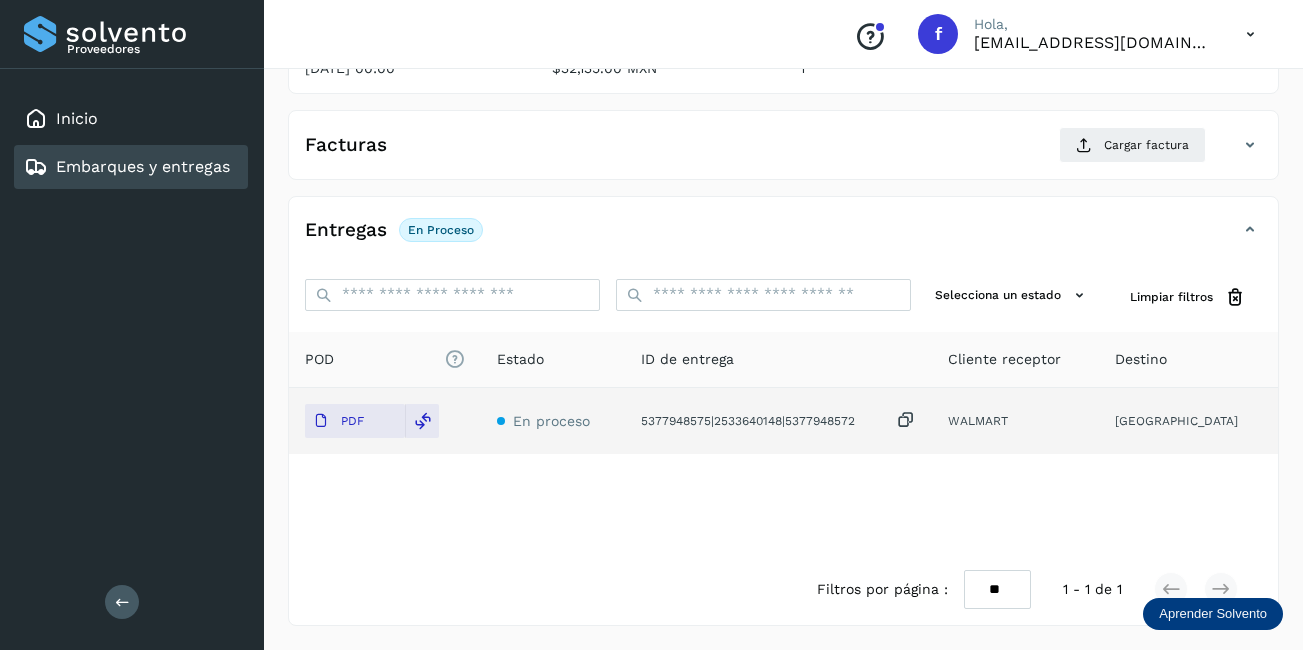 scroll, scrollTop: 0, scrollLeft: 0, axis: both 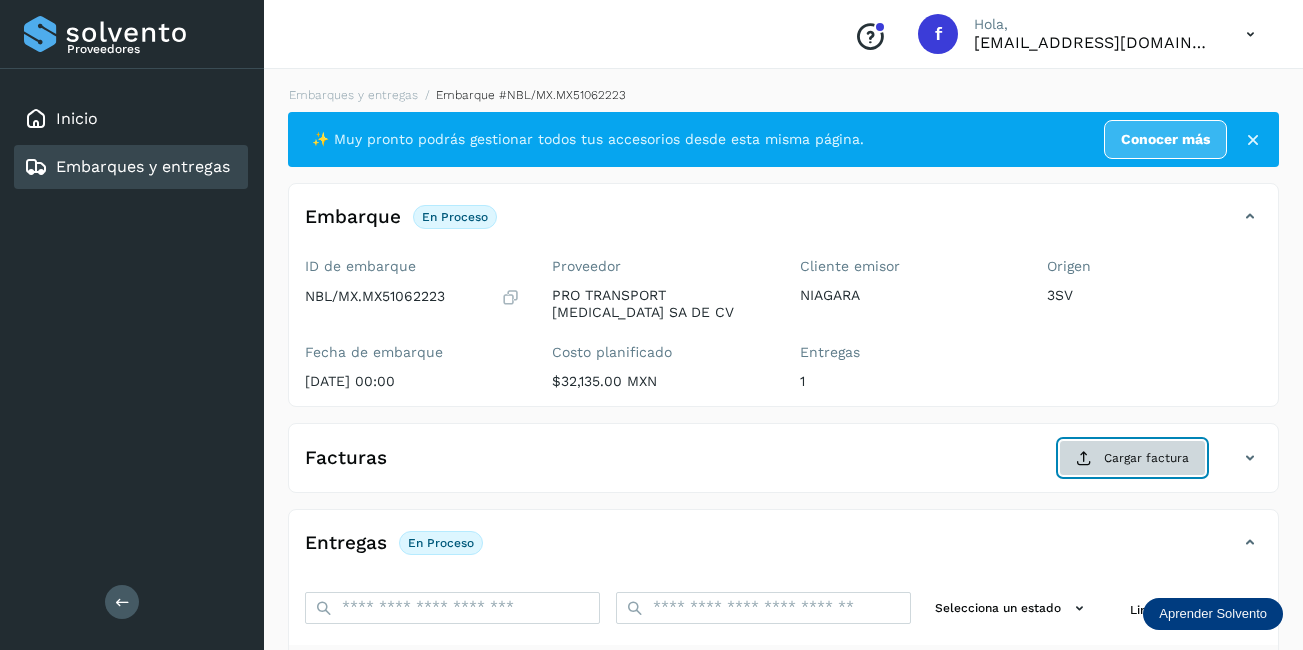 click on "Cargar factura" 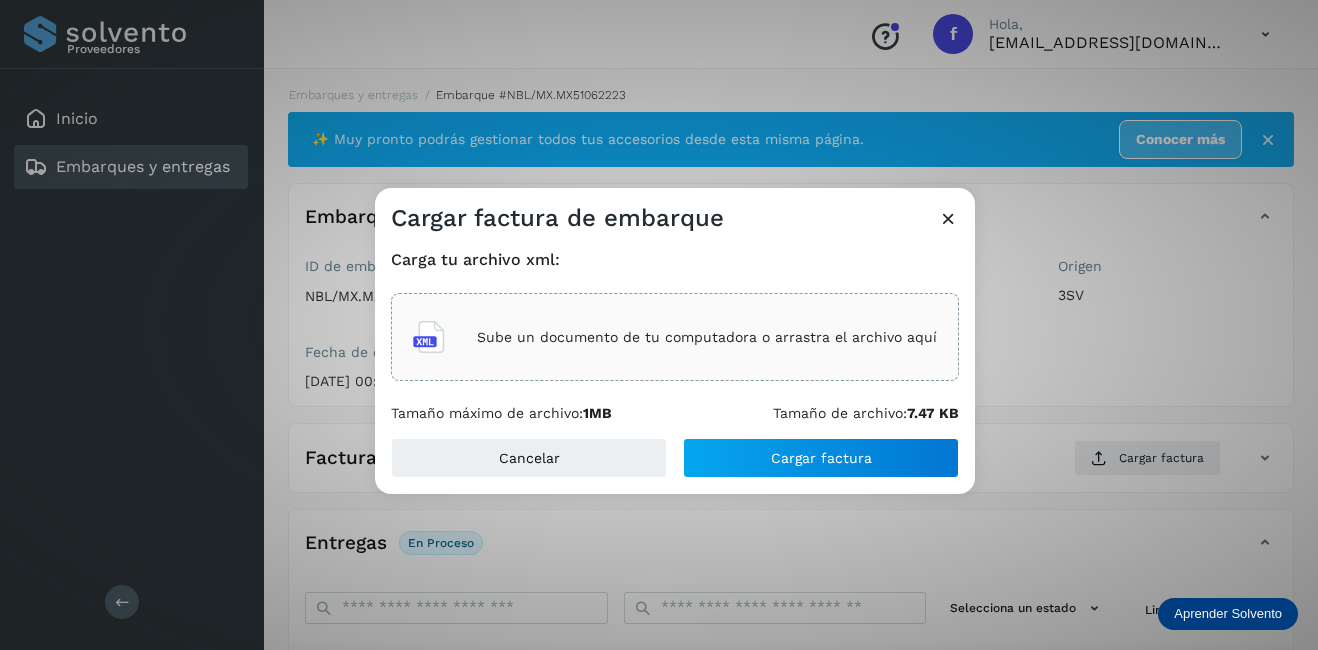 click on "Sube un documento de tu computadora o arrastra el archivo aquí" 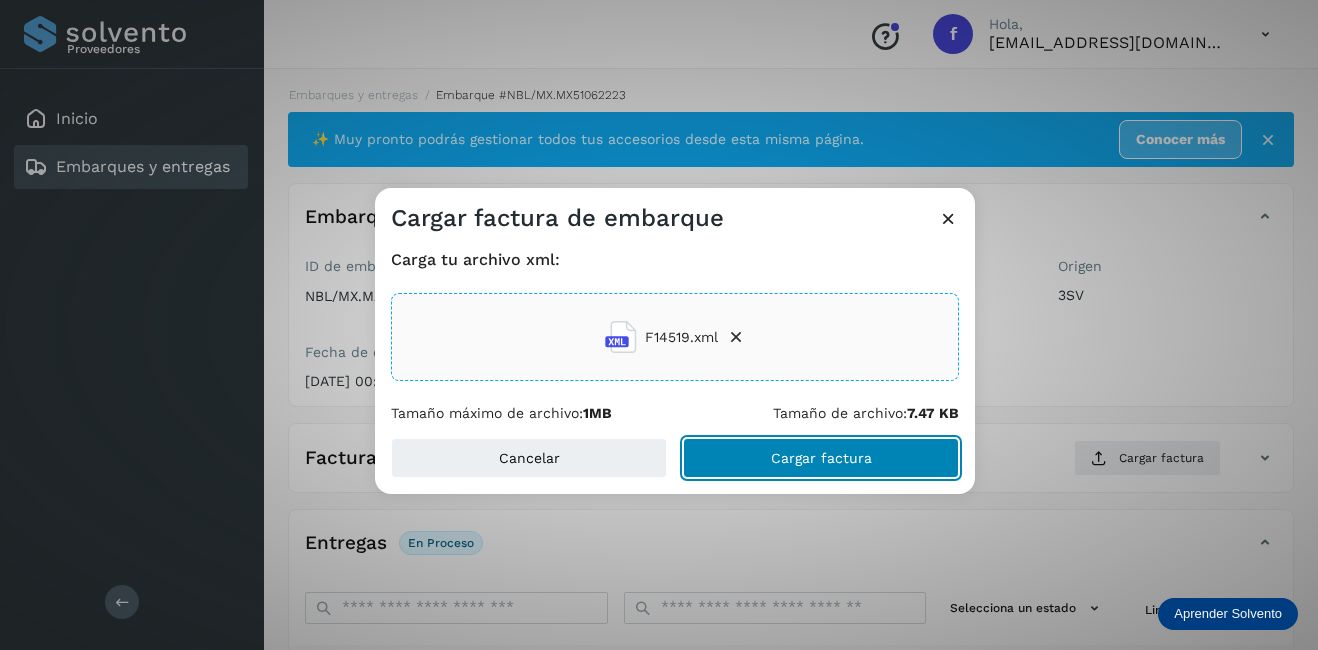 drag, startPoint x: 866, startPoint y: 452, endPoint x: 872, endPoint y: 466, distance: 15.231546 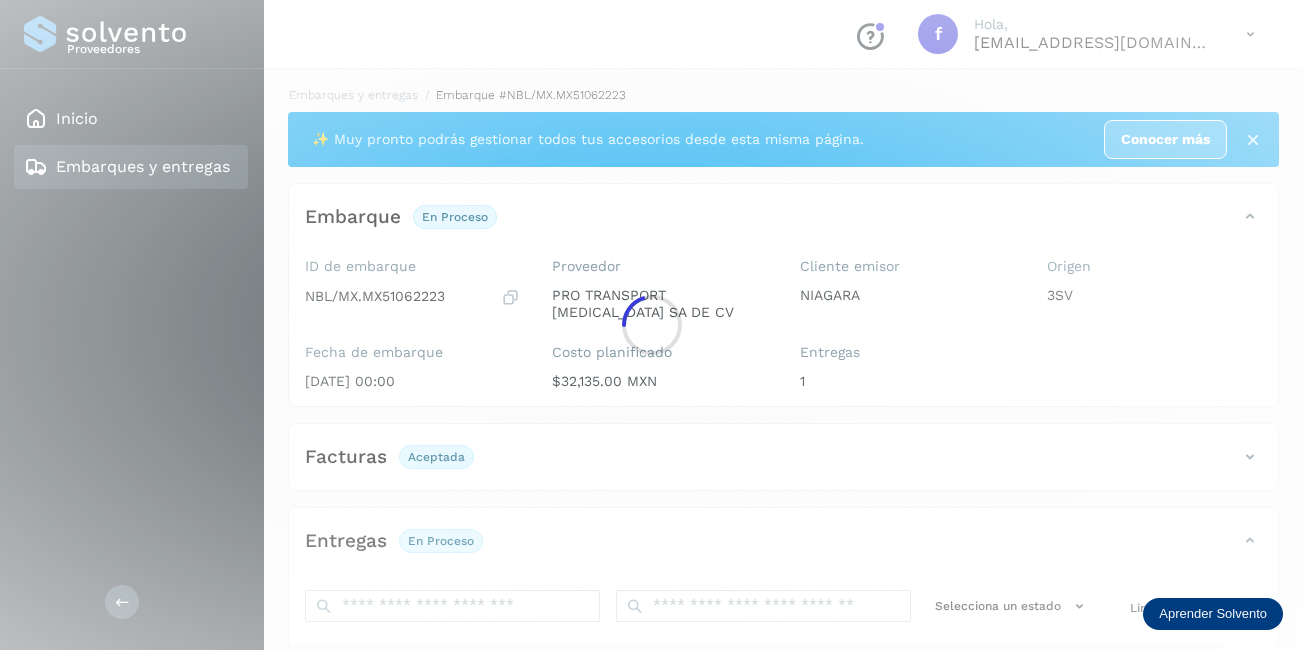click 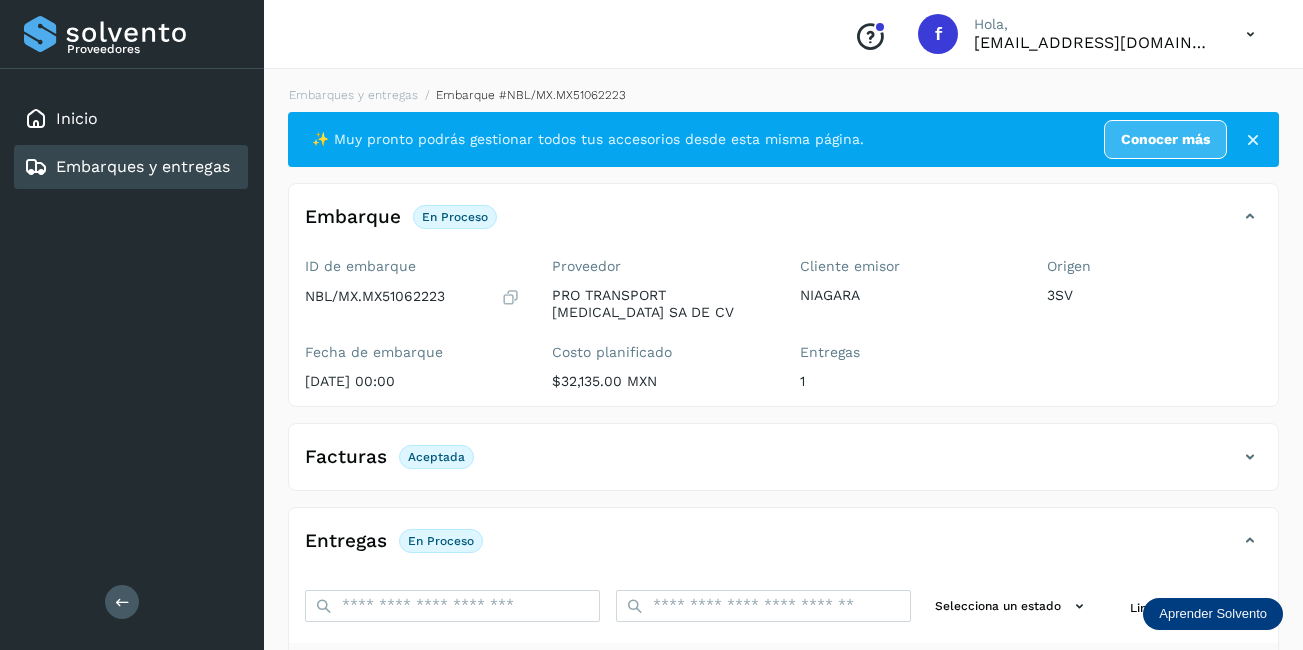 click on "Embarques y entregas" at bounding box center [143, 166] 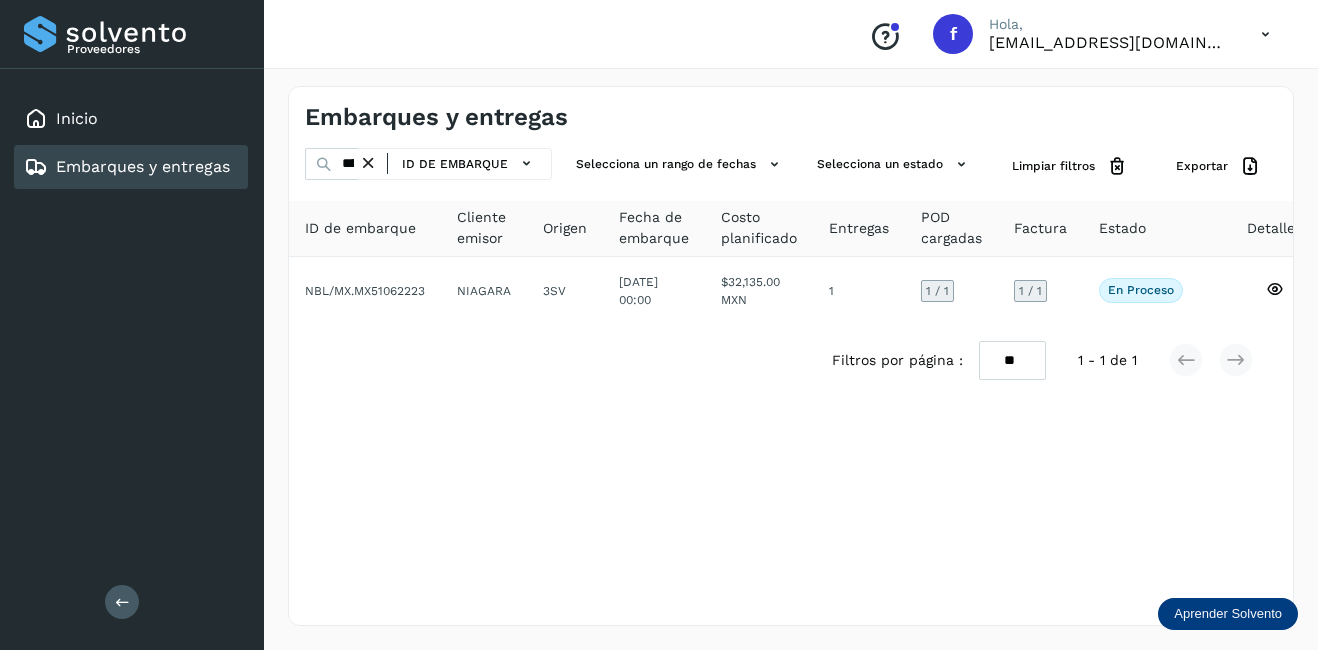click at bounding box center [368, 163] 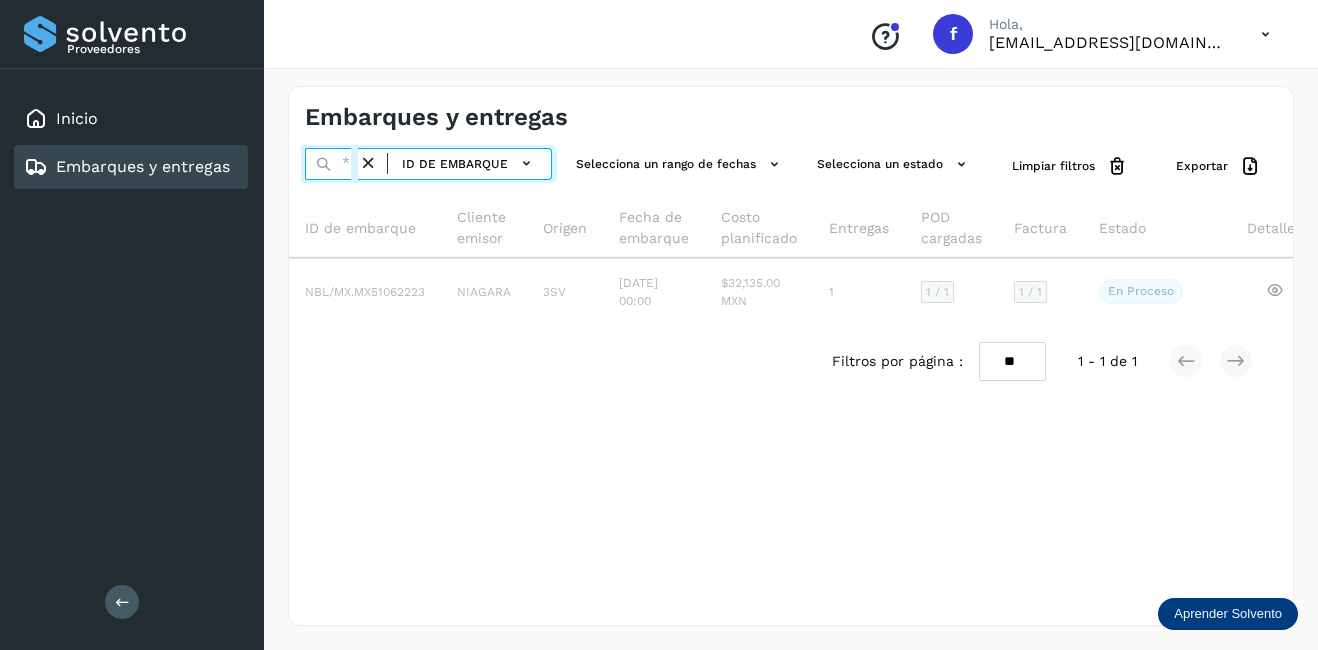 click at bounding box center [331, 164] 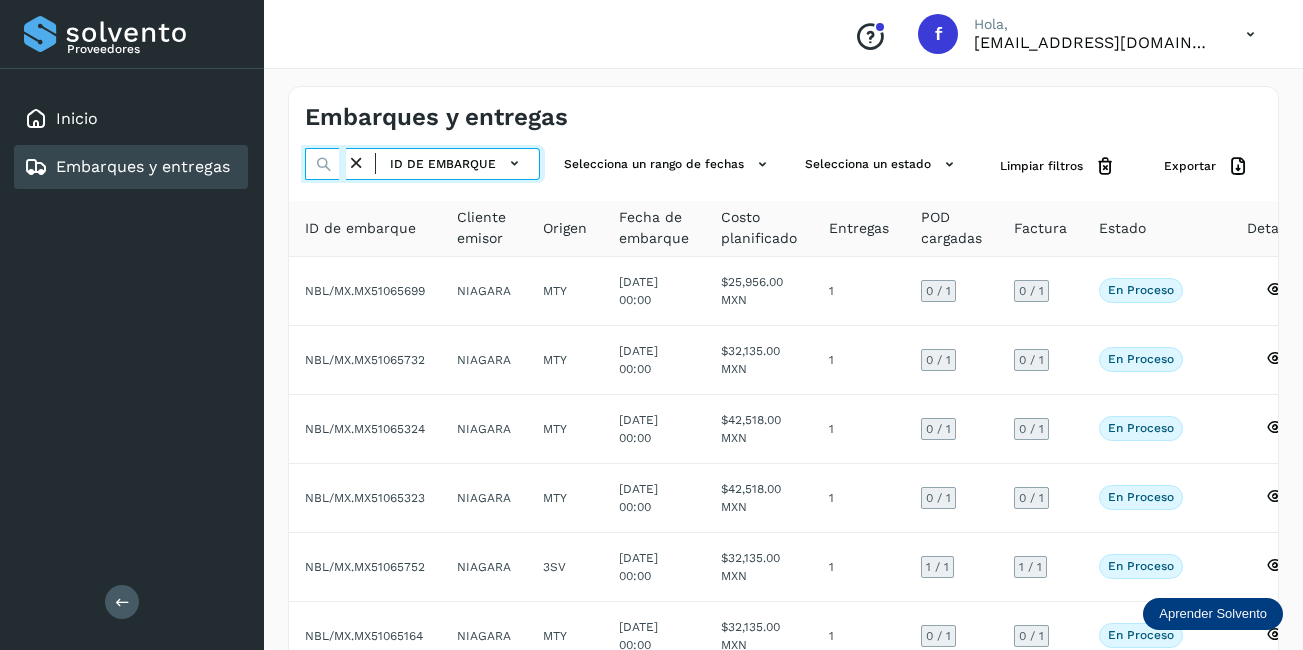 scroll, scrollTop: 0, scrollLeft: 12, axis: horizontal 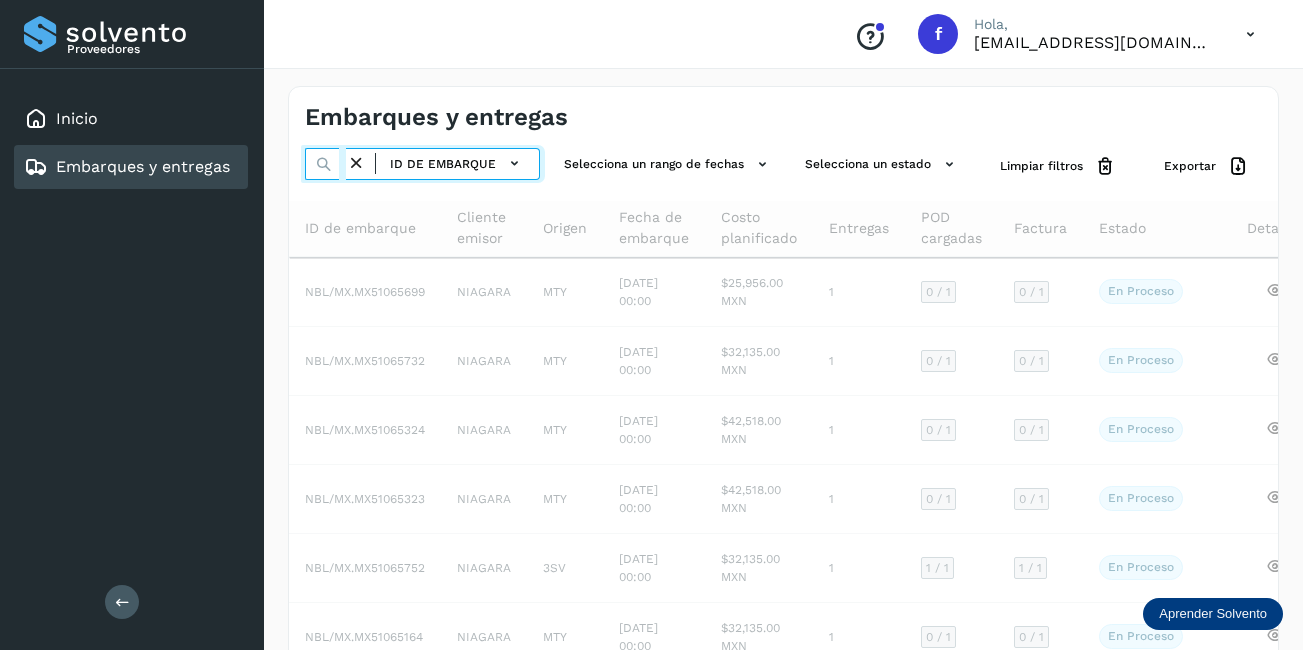 type on "**" 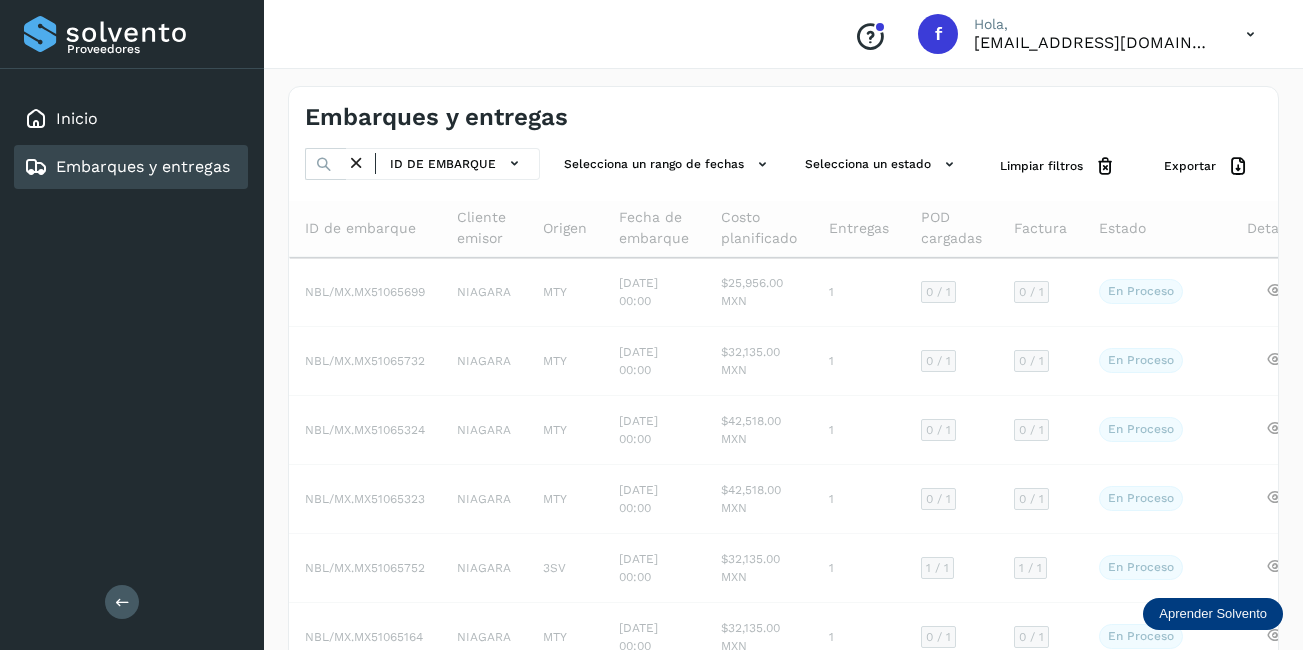 click at bounding box center [356, 163] 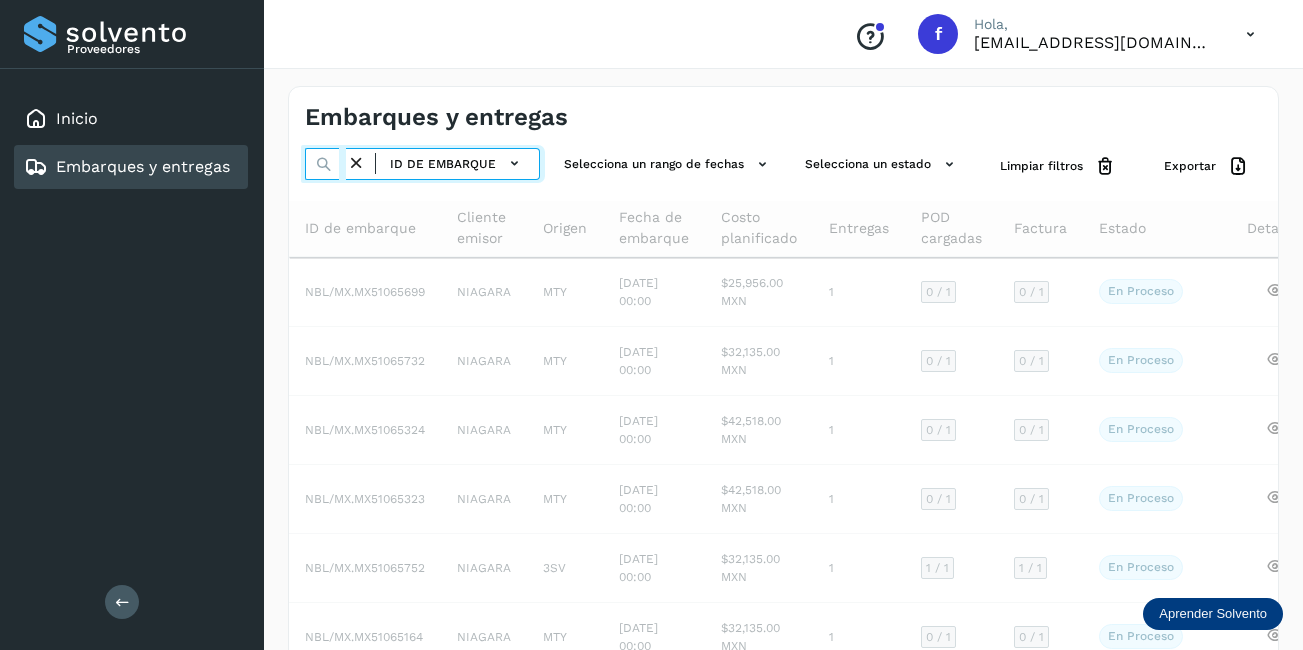 click at bounding box center (325, 164) 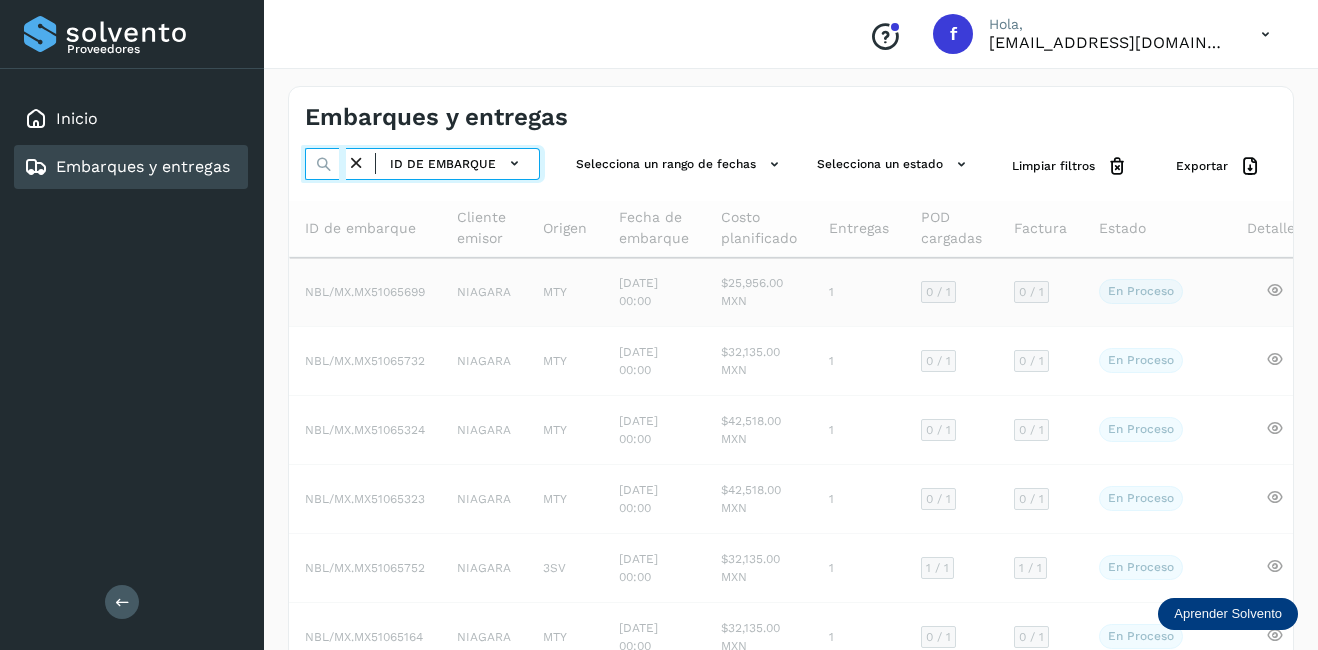 scroll, scrollTop: 0, scrollLeft: 53, axis: horizontal 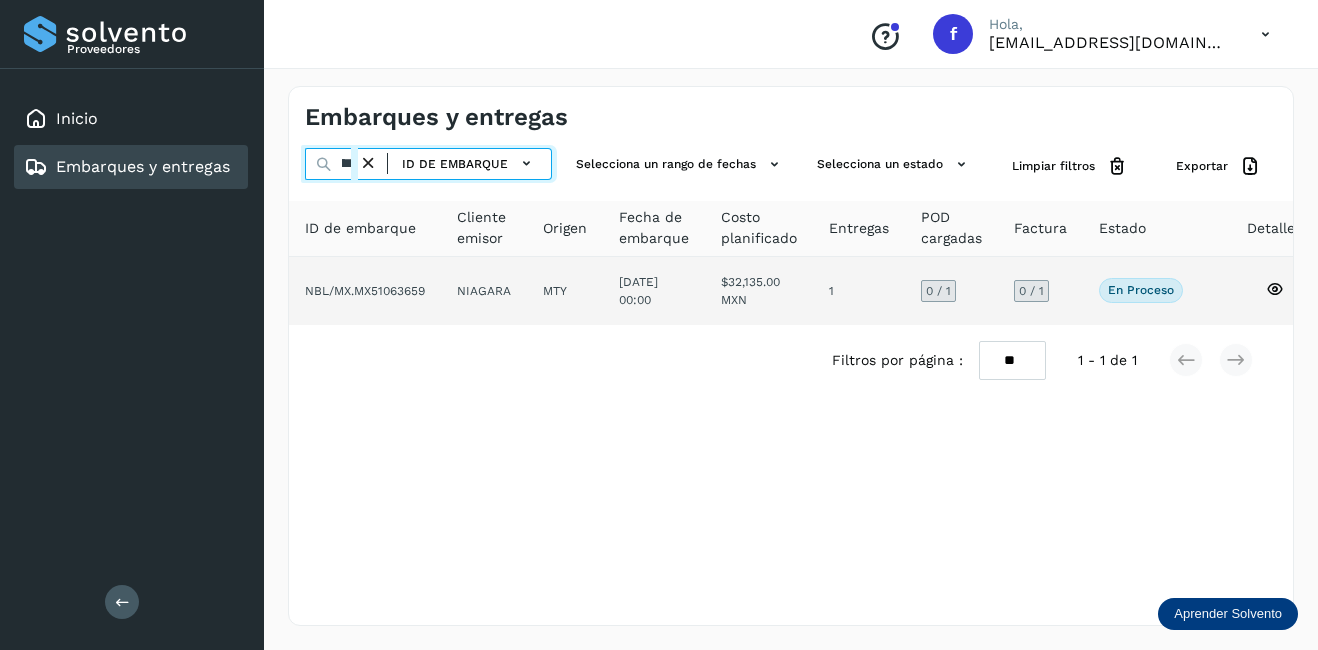 type on "********" 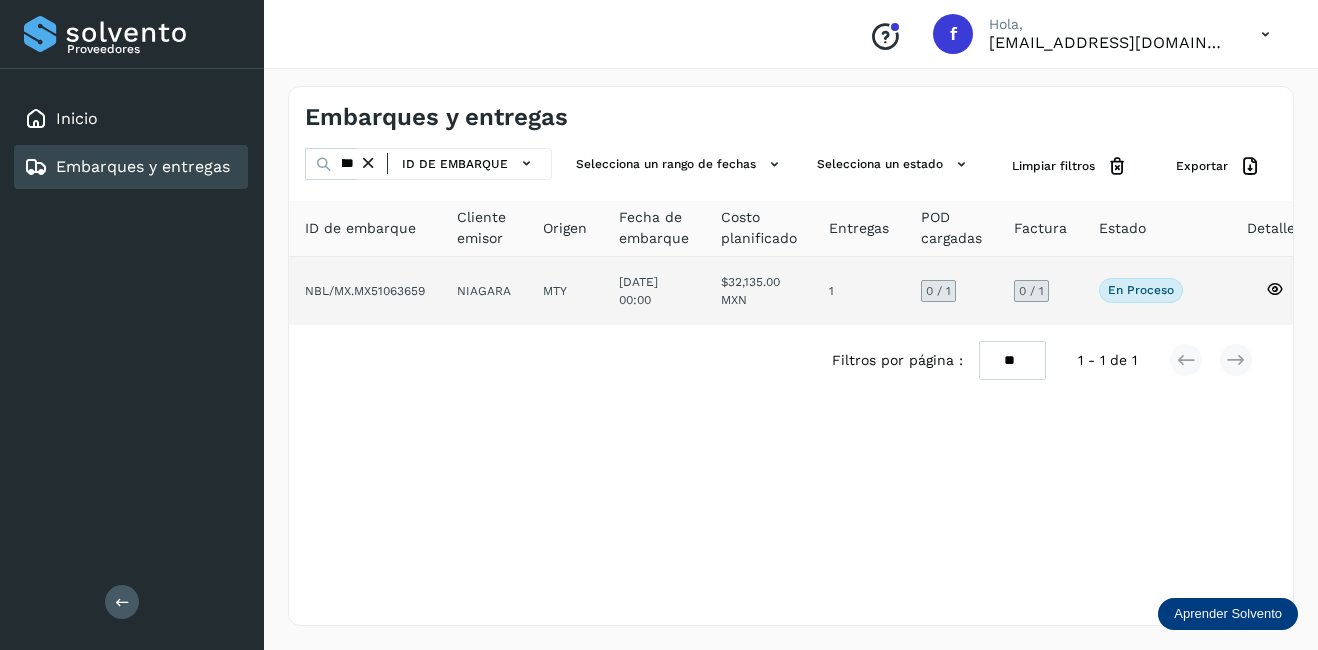 click on "MTY" 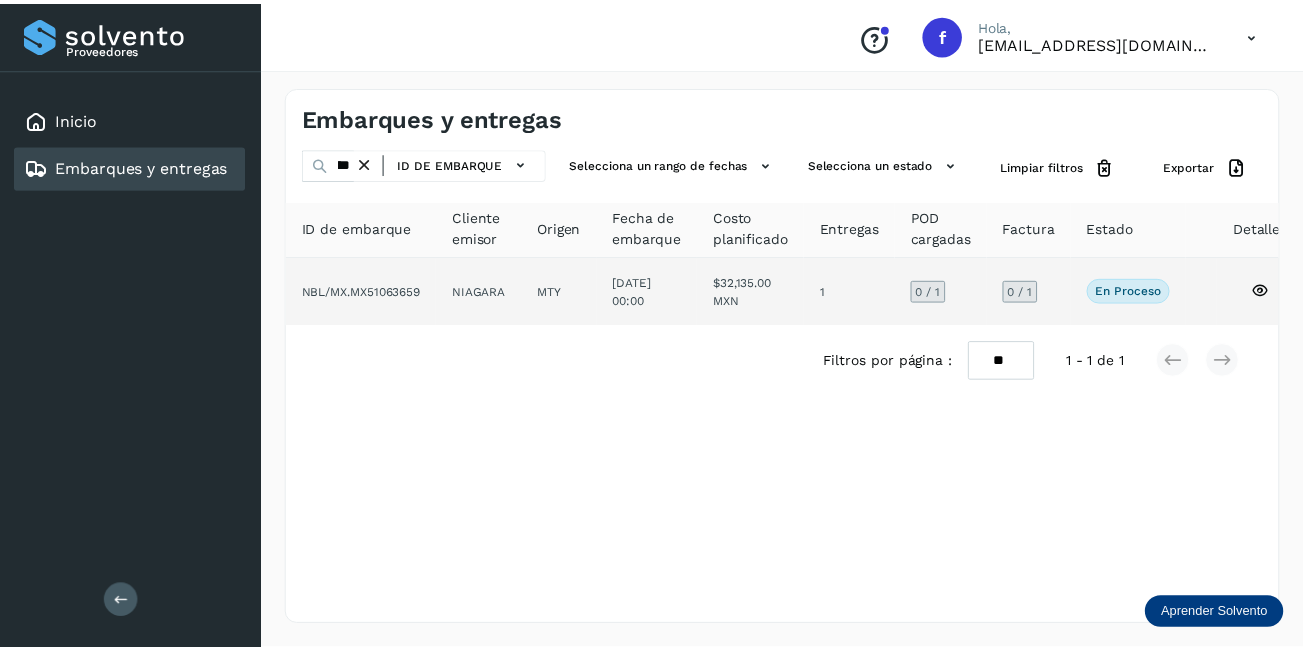 scroll, scrollTop: 0, scrollLeft: 0, axis: both 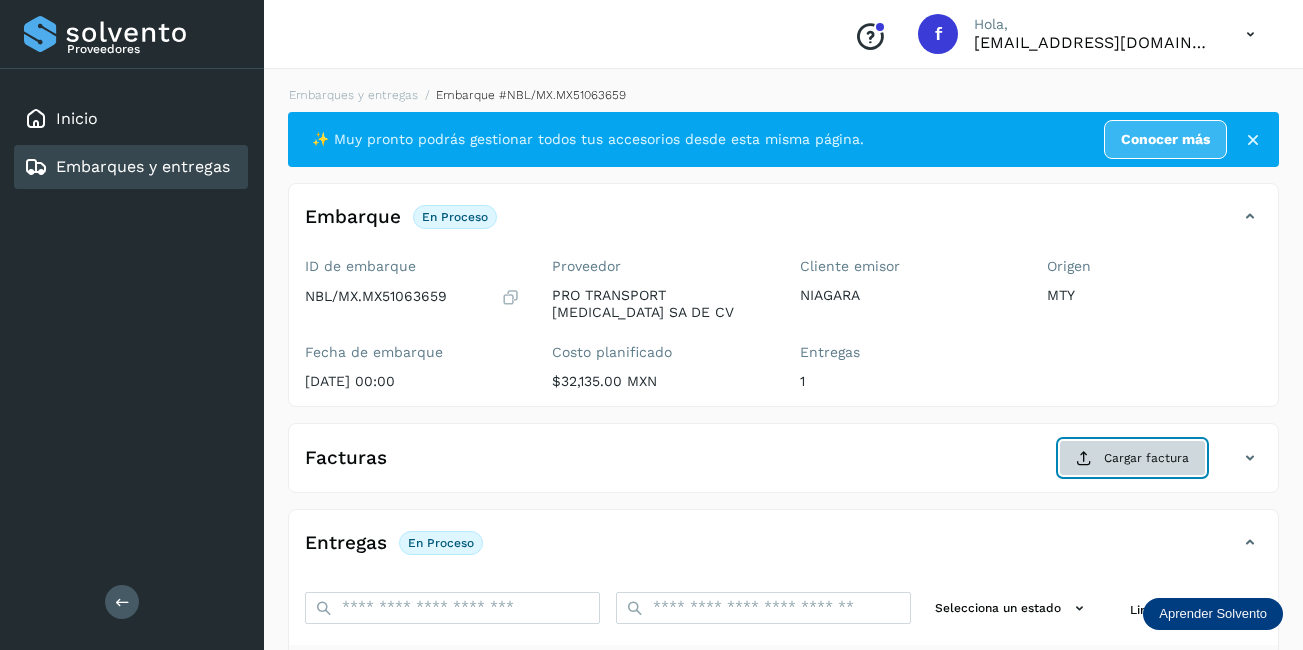 click on "Cargar factura" 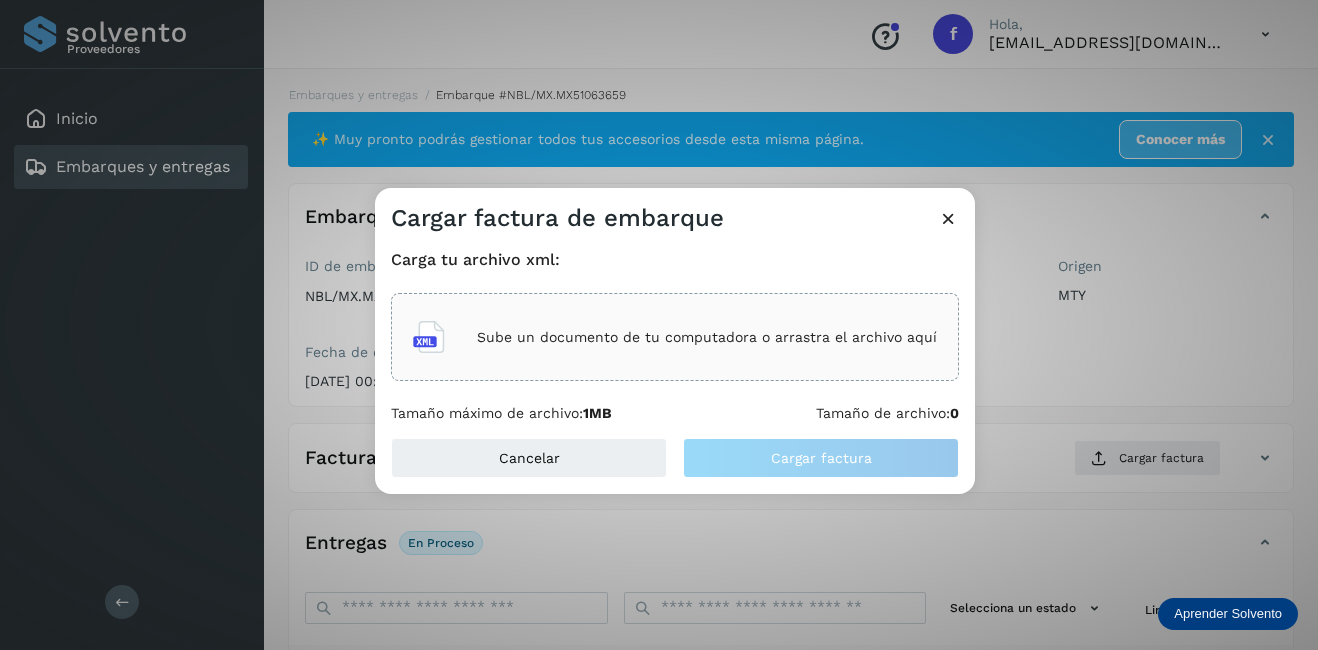 click on "Sube un documento de tu computadora o arrastra el archivo aquí" at bounding box center (707, 337) 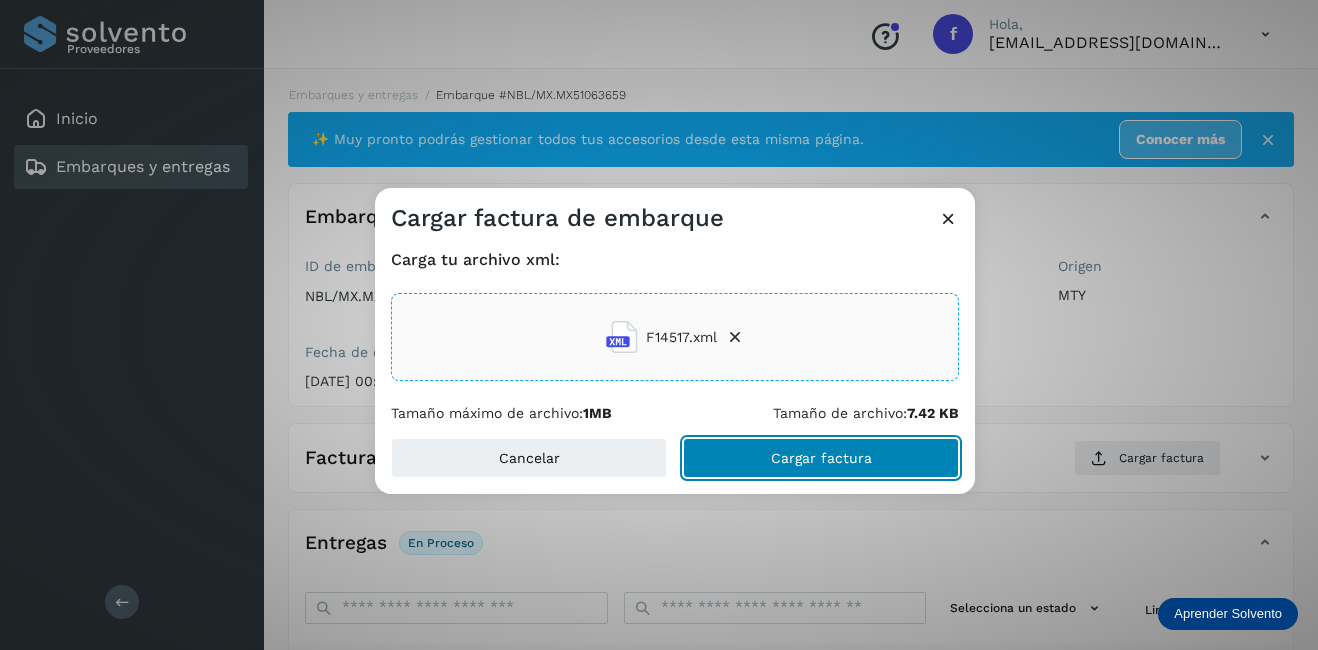 click on "Cargar factura" 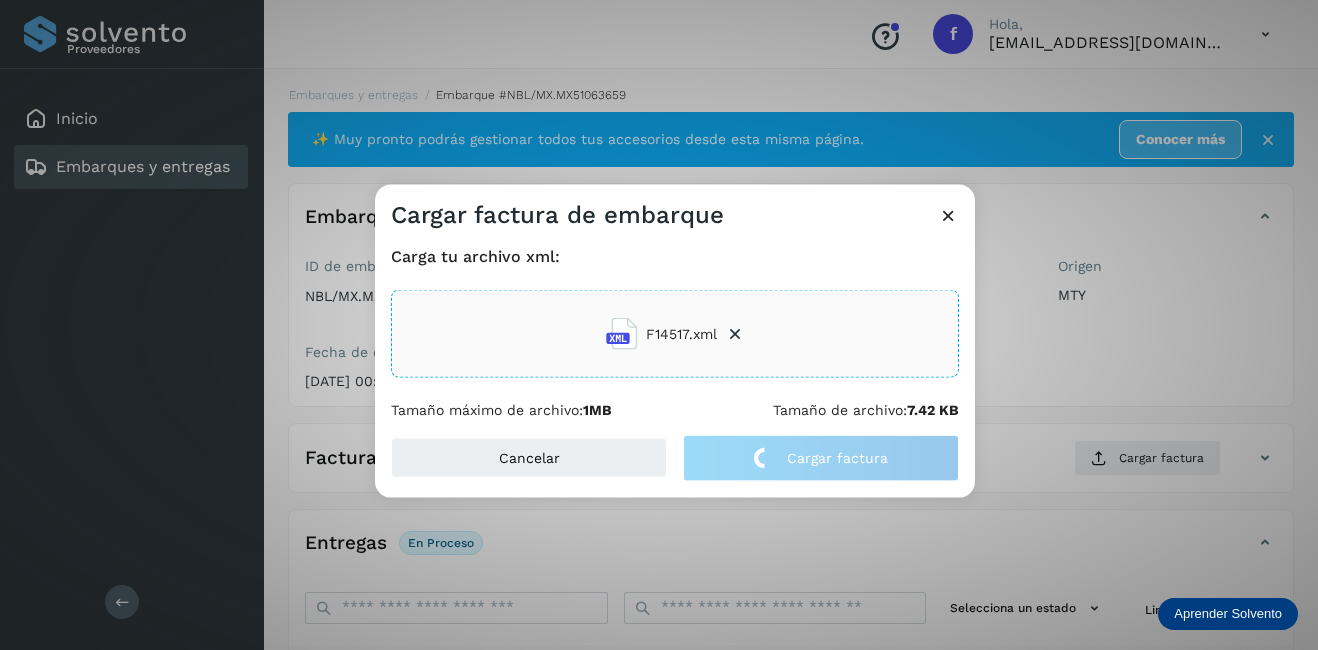 click on "Cargar factura de embarque Carga tu archivo xml: F14517.xml Tamaño máximo de archivo:  1MB Tamaño de archivo:  7.42 KB Cancelar Cargar factura" 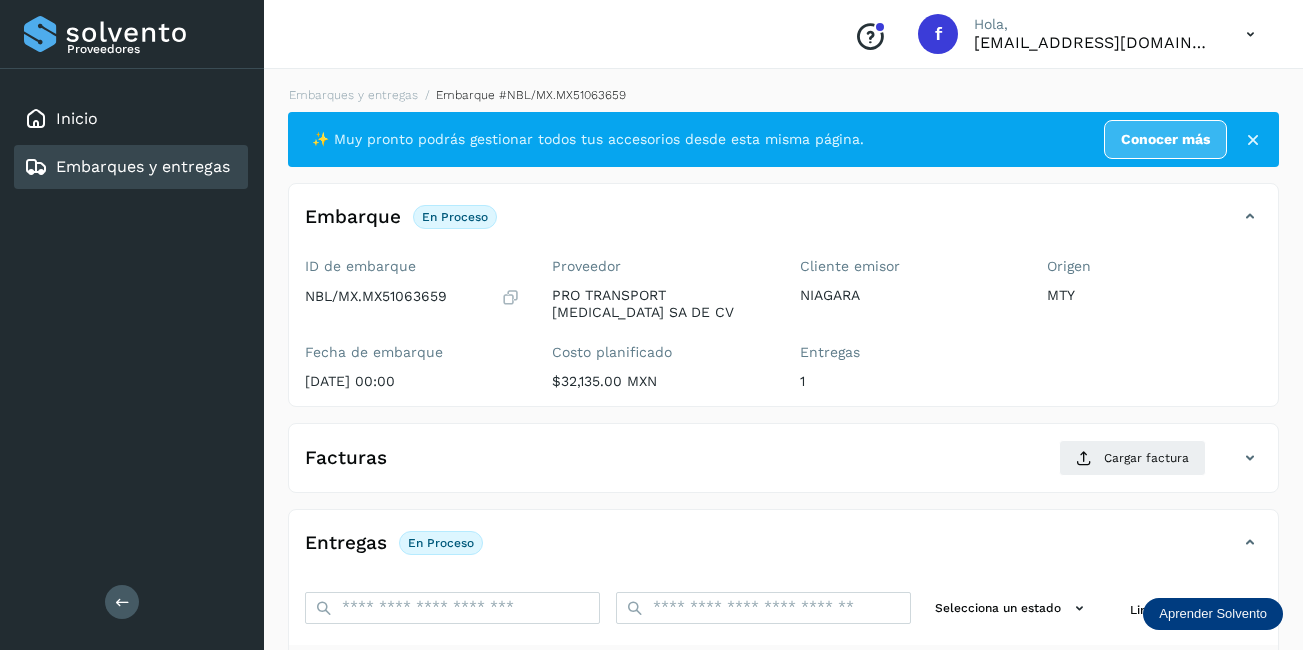 scroll, scrollTop: 313, scrollLeft: 0, axis: vertical 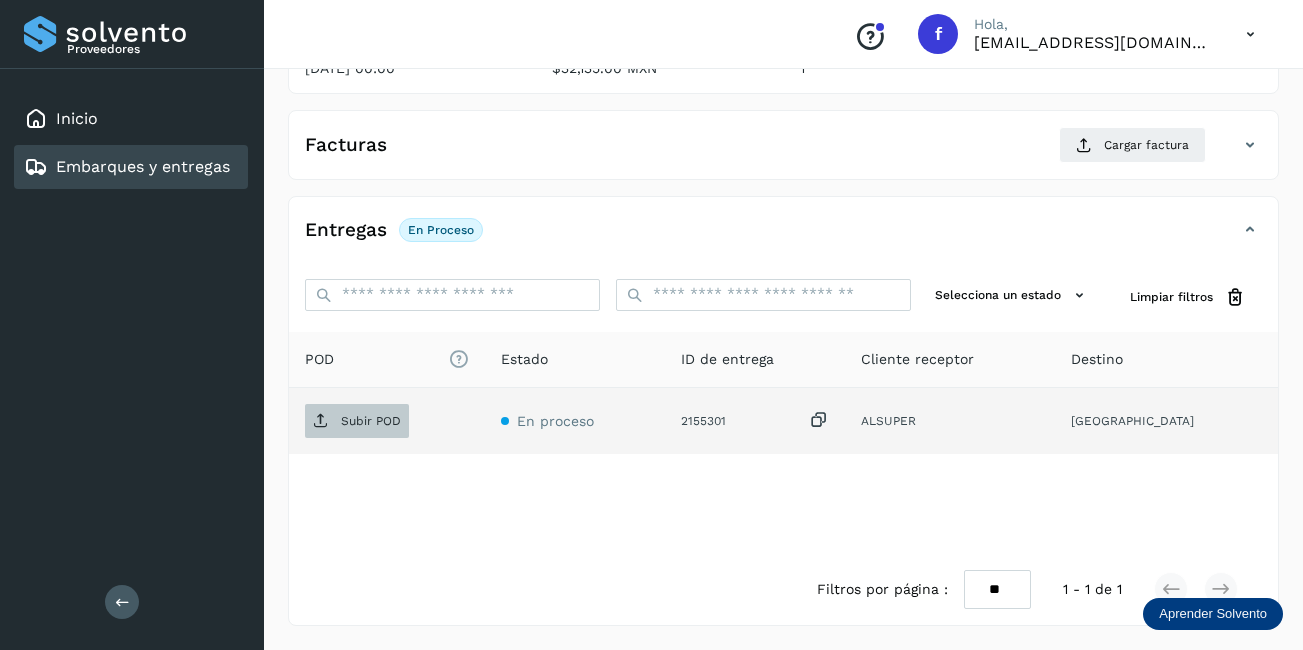 click on "Subir POD" at bounding box center [357, 421] 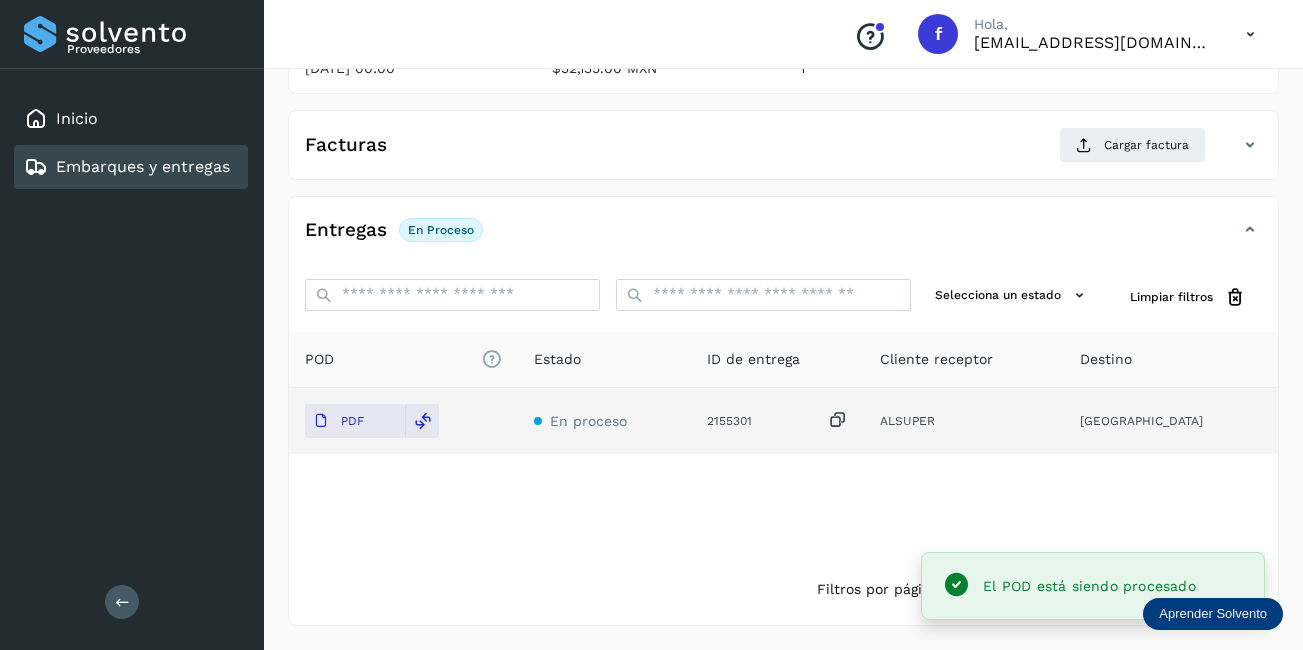 scroll, scrollTop: 0, scrollLeft: 0, axis: both 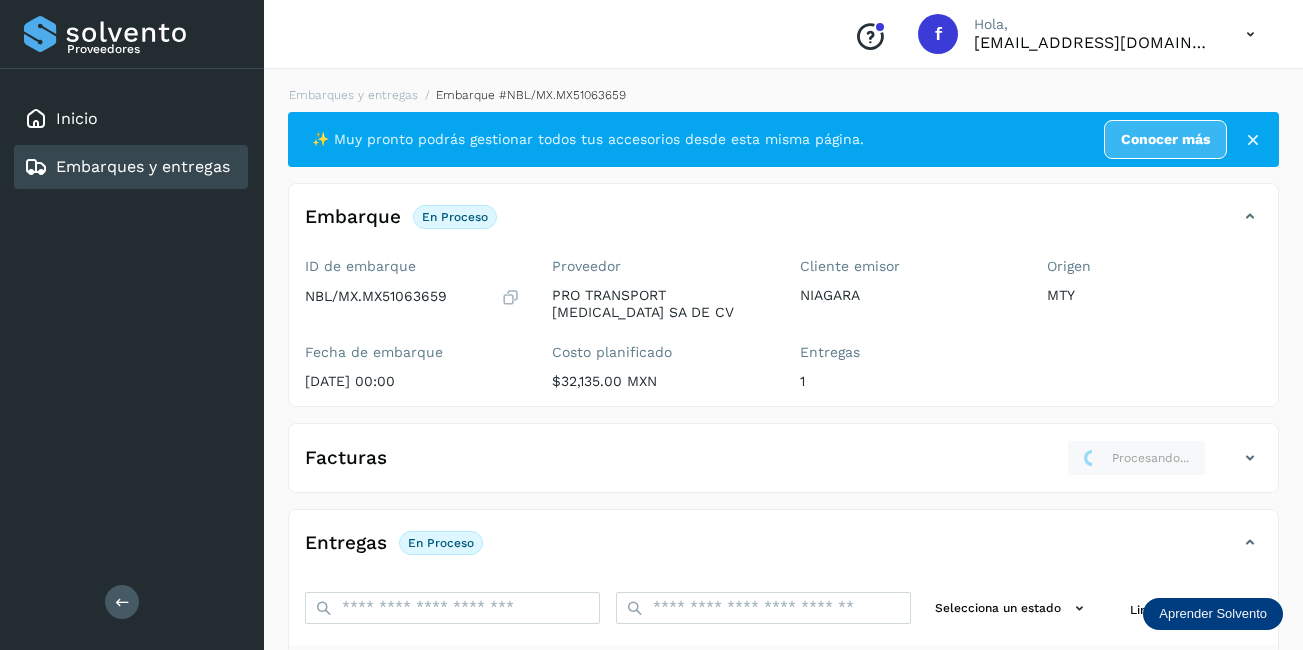click on "Embarques y entregas" at bounding box center [143, 166] 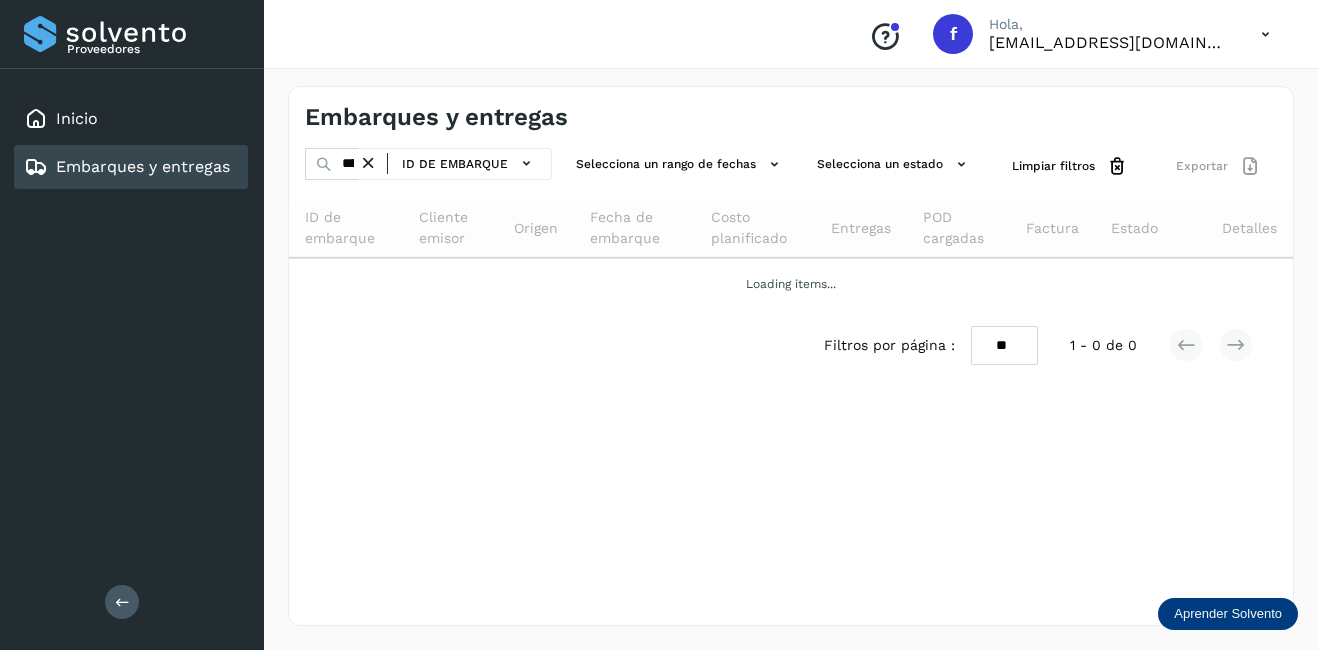 click at bounding box center [368, 163] 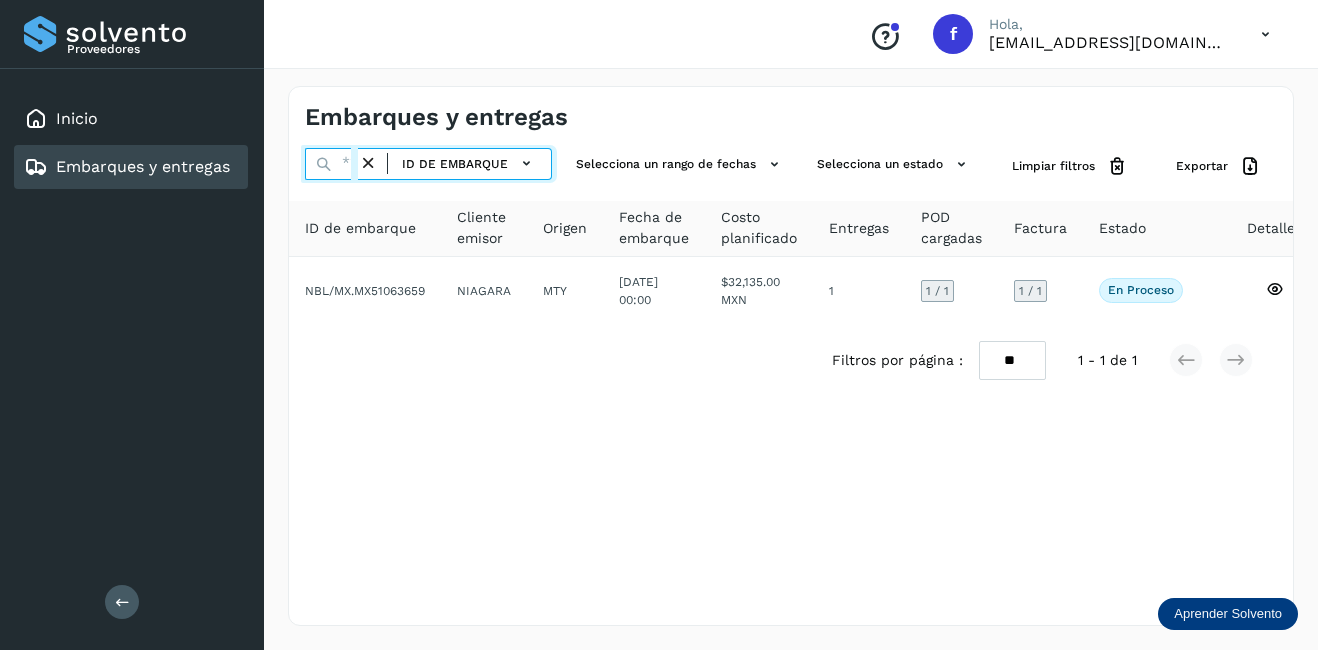 click at bounding box center (331, 164) 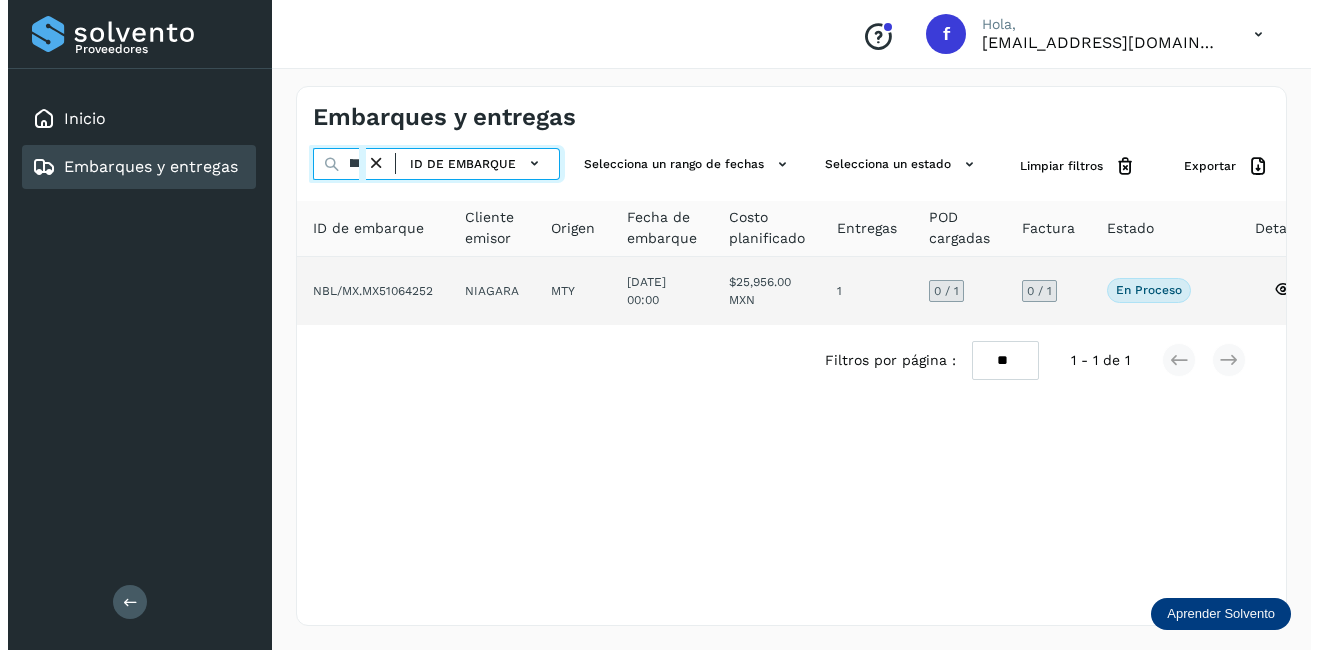 scroll, scrollTop: 0, scrollLeft: 52, axis: horizontal 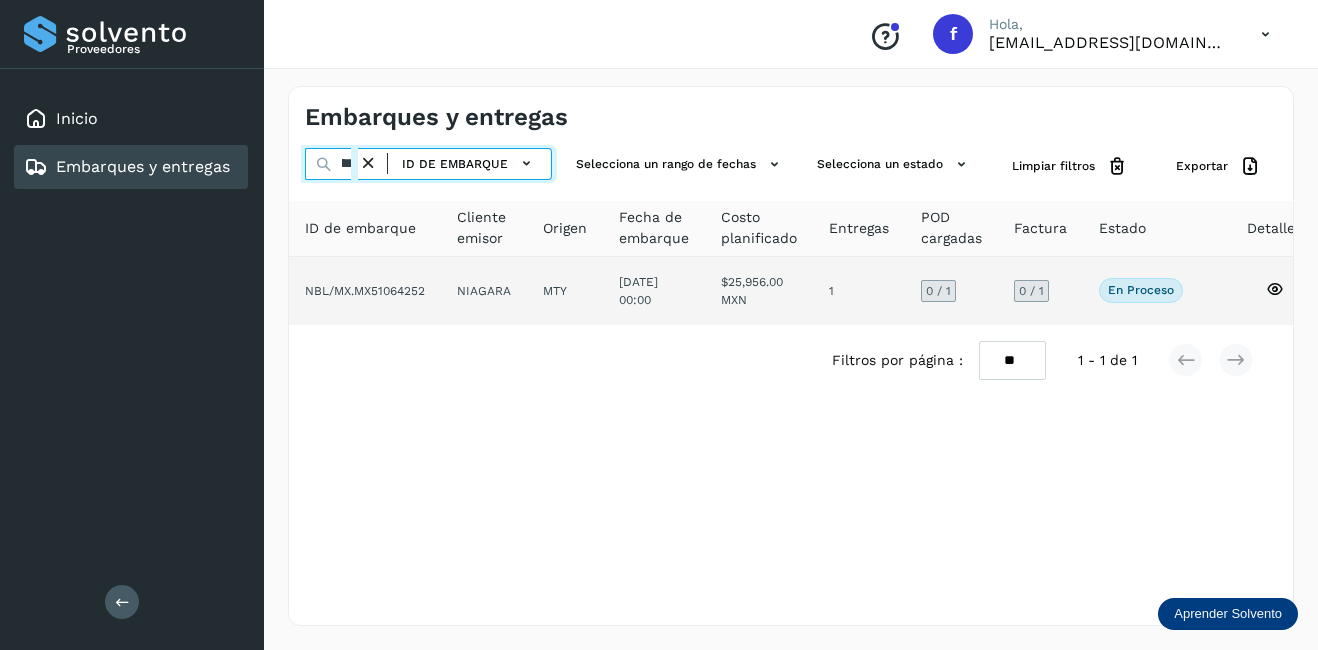 type on "********" 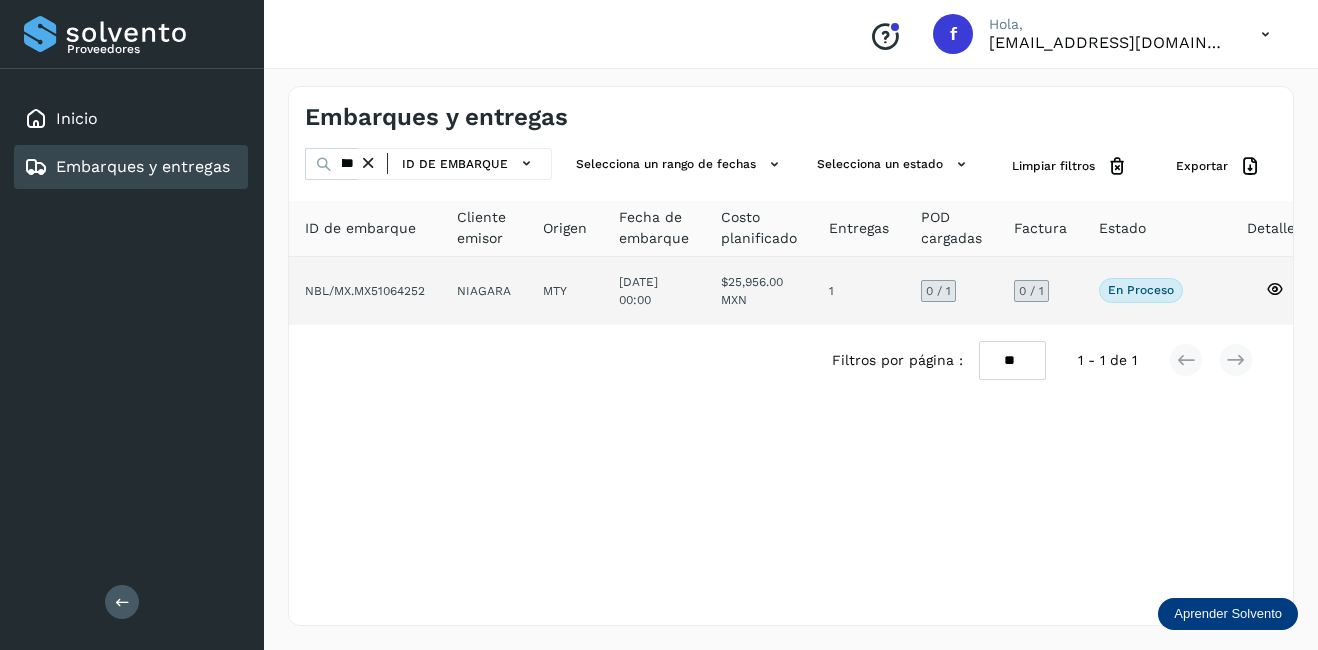 click on "NIAGARA" 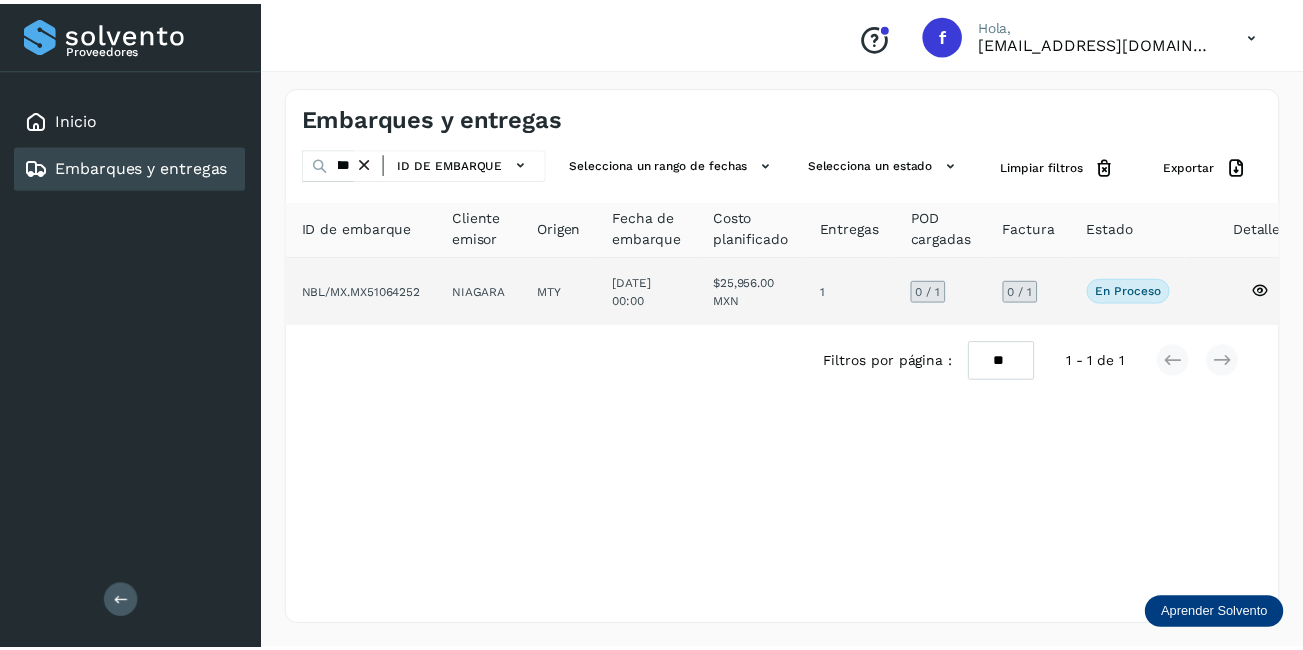 scroll, scrollTop: 0, scrollLeft: 0, axis: both 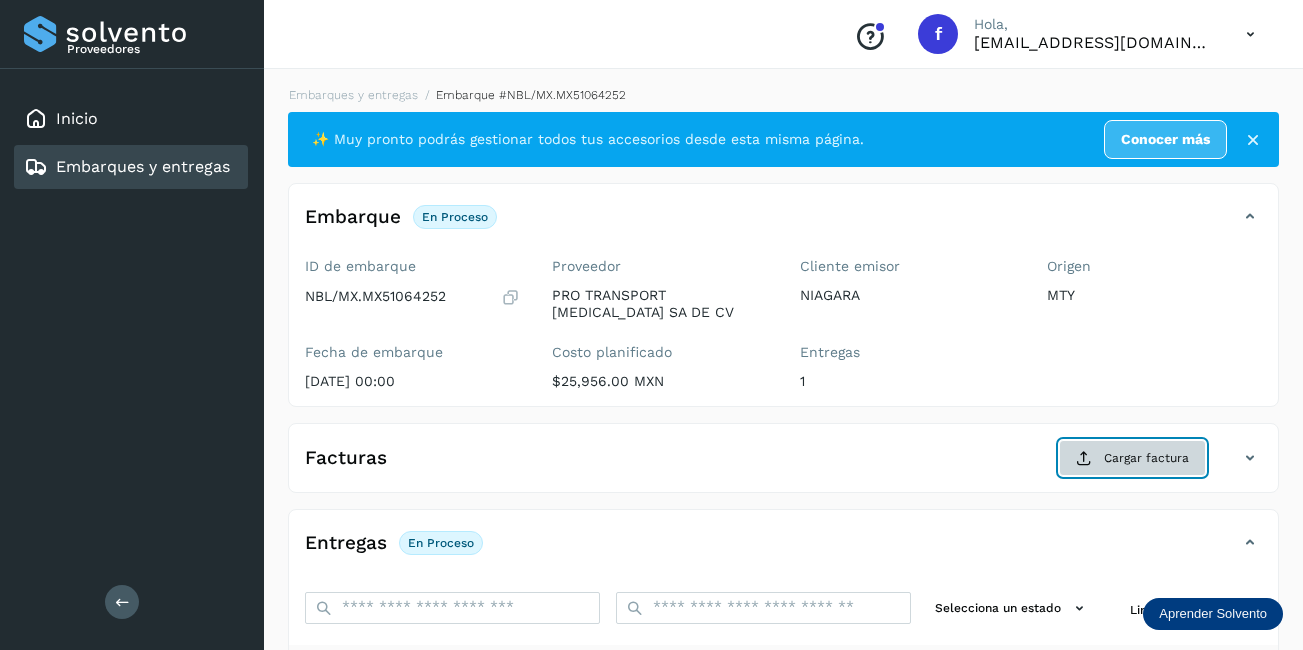 click on "Cargar factura" at bounding box center (1132, 458) 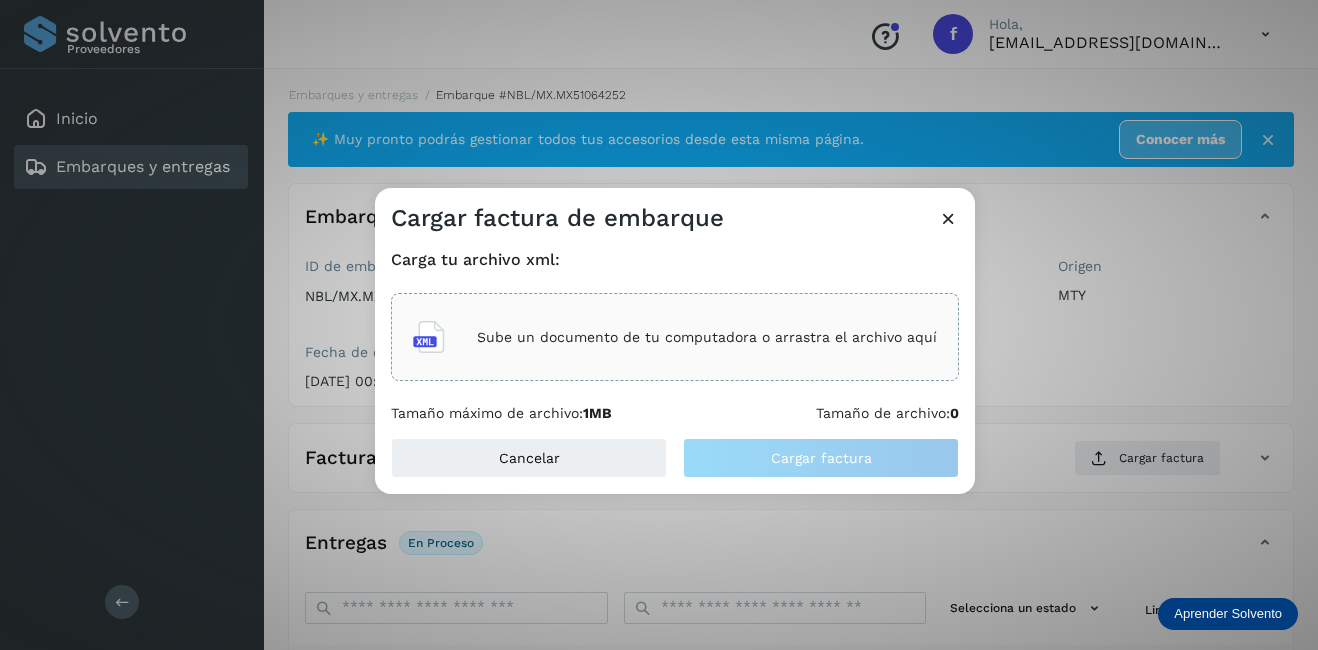 click on "Sube un documento de tu computadora o arrastra el archivo aquí" at bounding box center [707, 337] 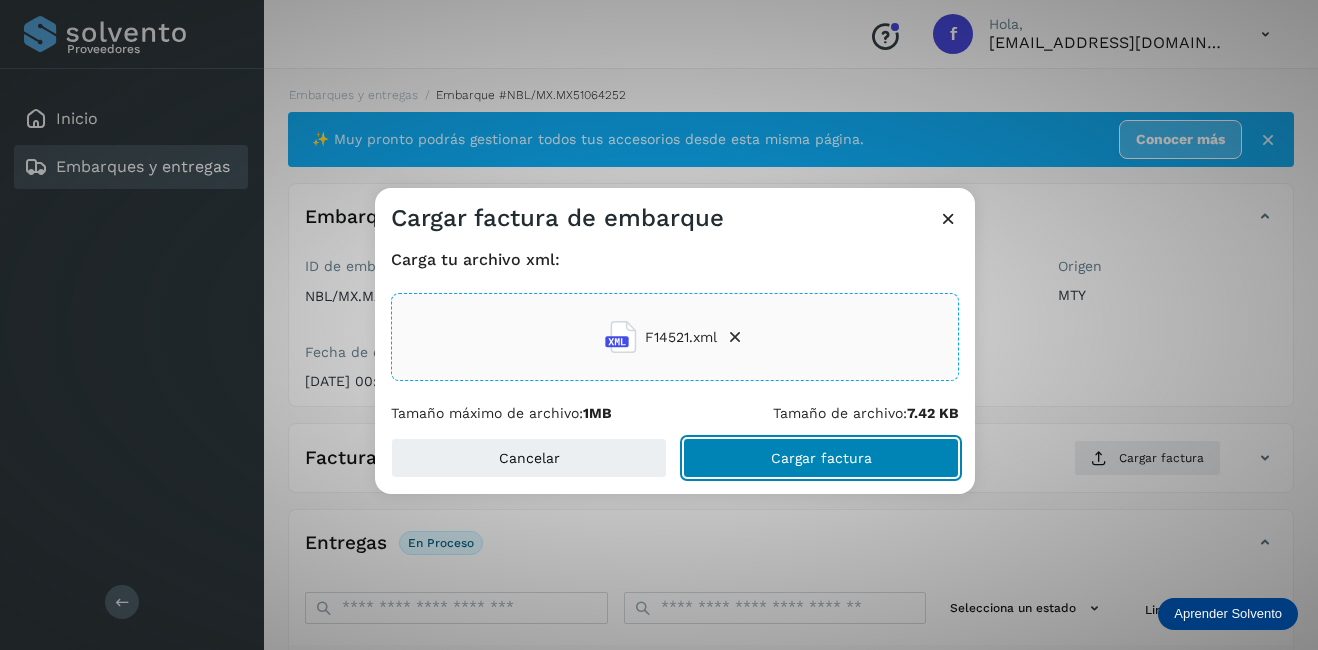 click on "Cargar factura" 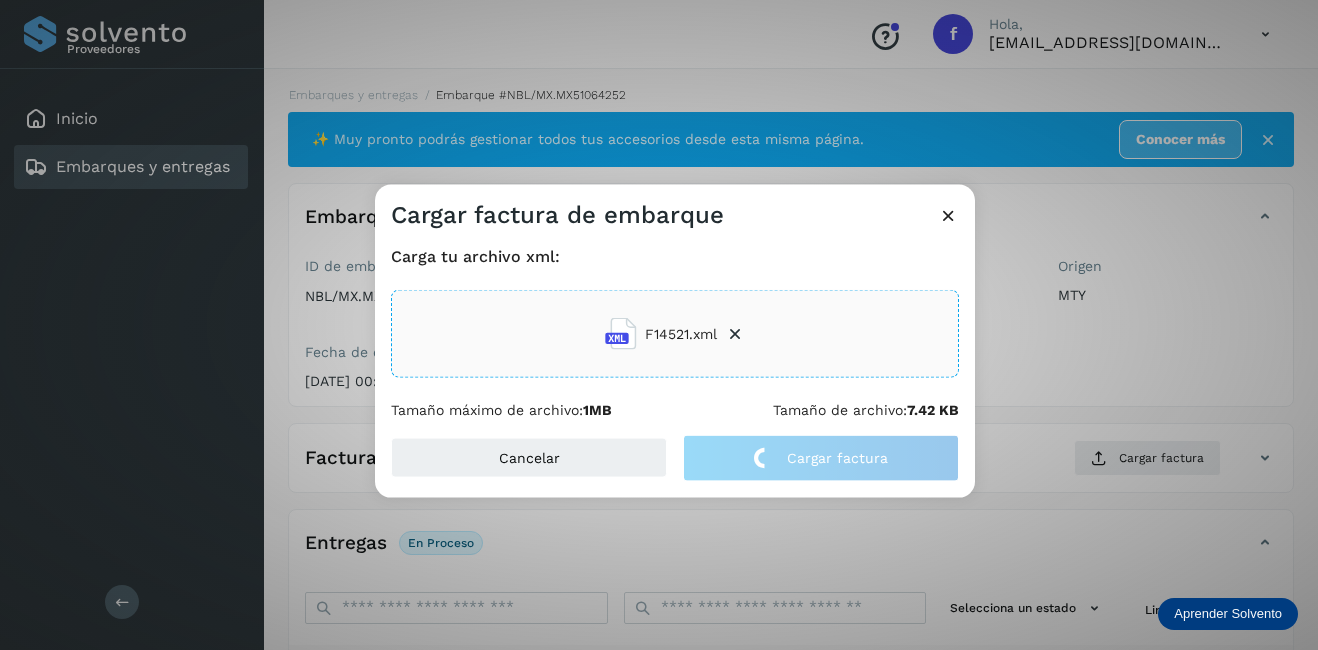 click on "Cargar factura de embarque Carga tu archivo xml: F14521.xml Tamaño máximo de archivo:  1MB Tamaño de archivo:  7.42 KB Cancelar Cargar factura" 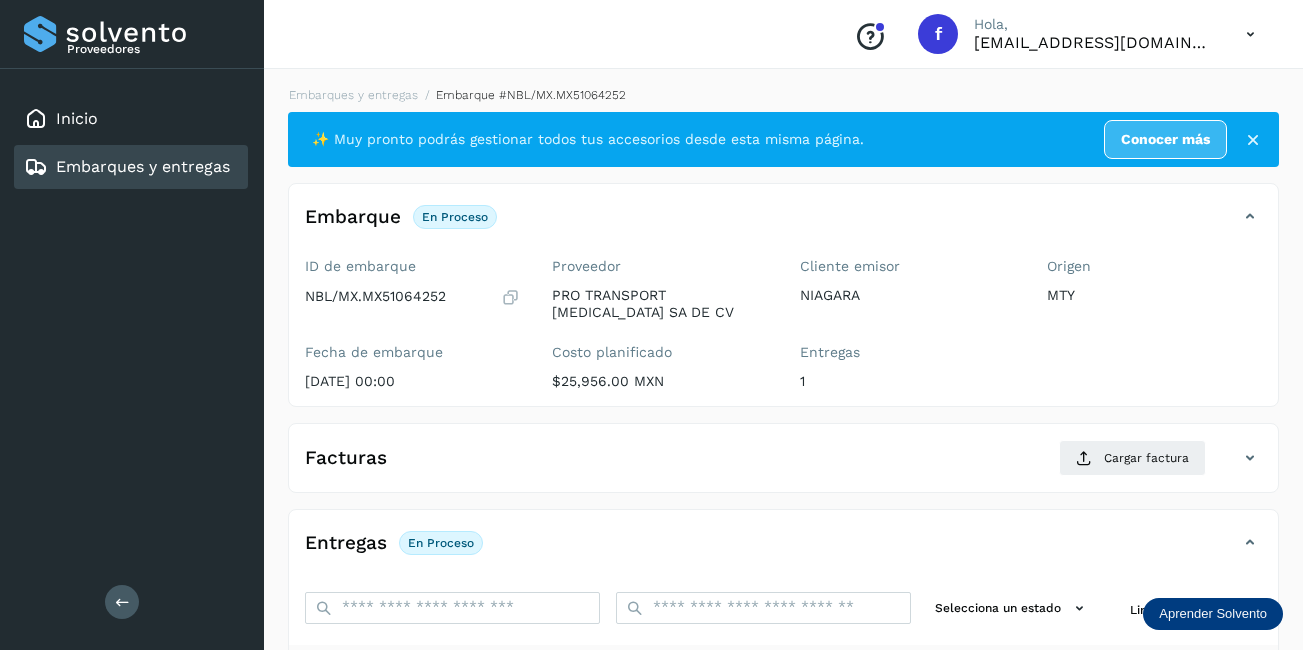 scroll, scrollTop: 313, scrollLeft: 0, axis: vertical 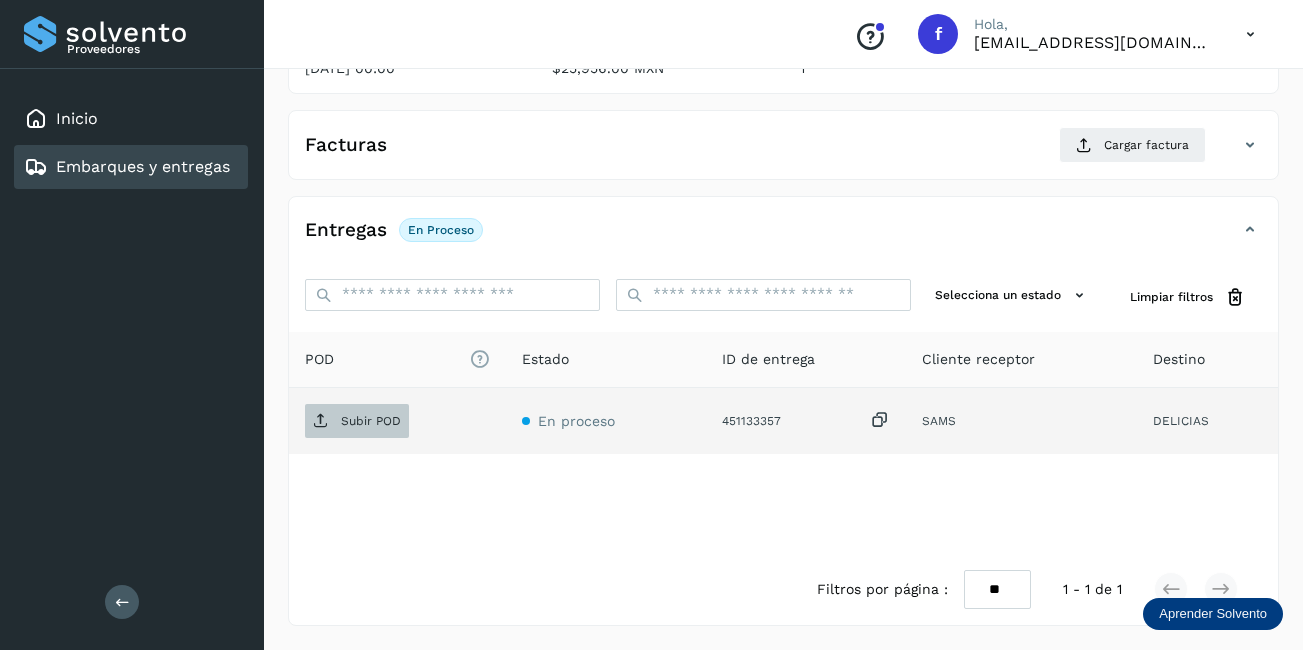click on "Subir POD" at bounding box center (357, 421) 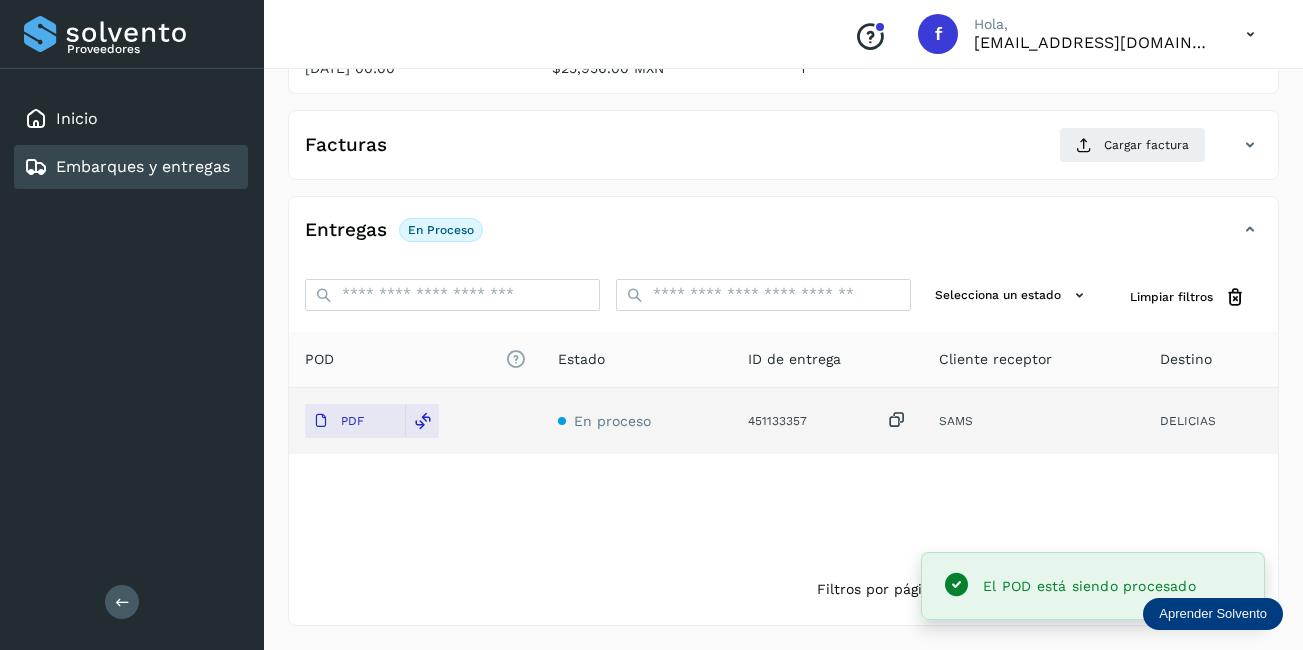 scroll, scrollTop: 0, scrollLeft: 0, axis: both 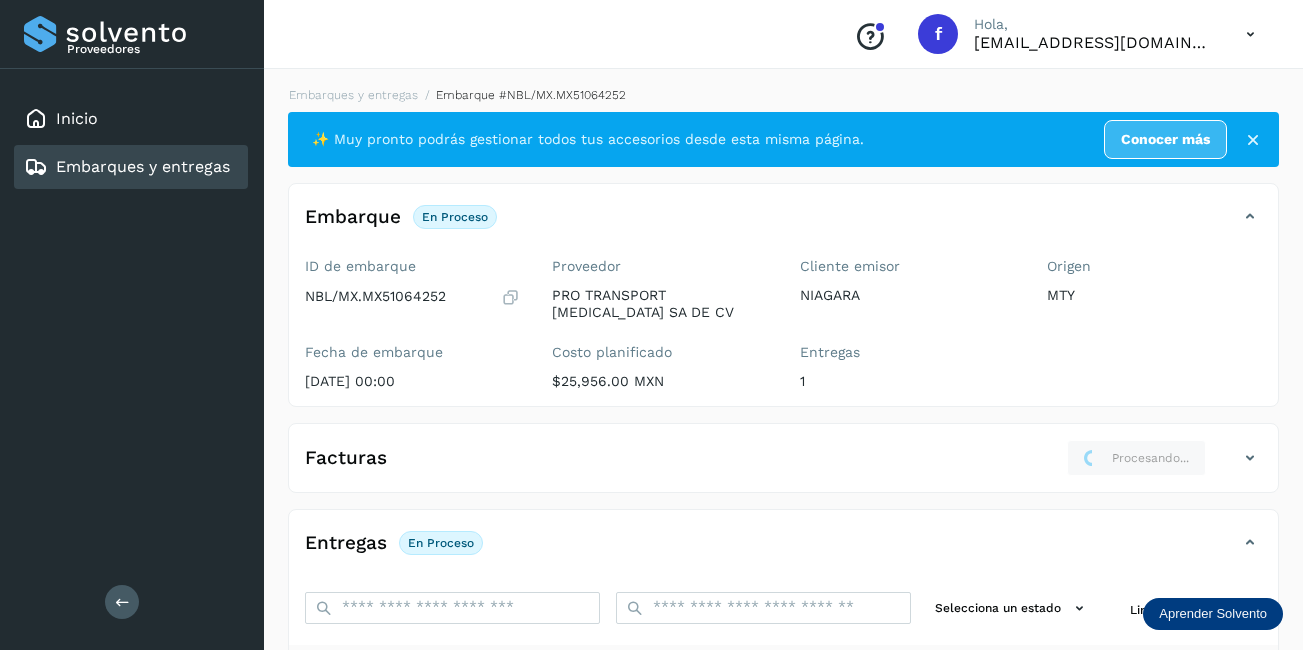 click on "Embarques y entregas" at bounding box center [143, 166] 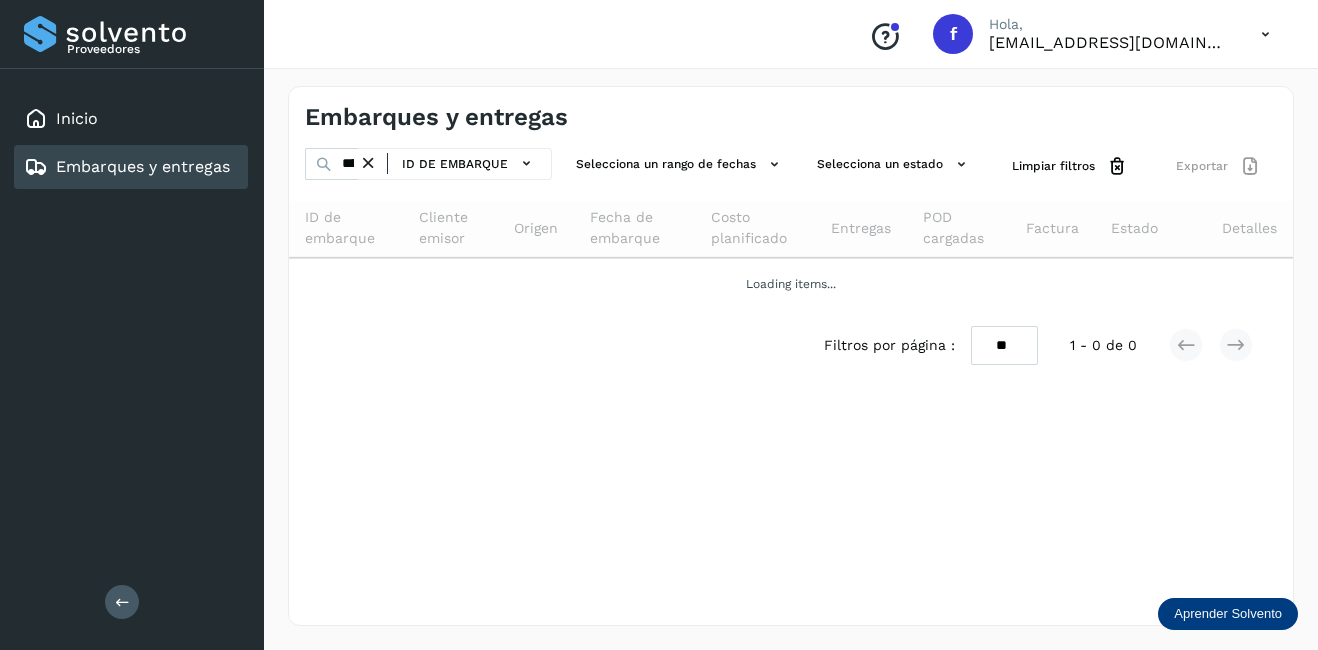 click at bounding box center [368, 163] 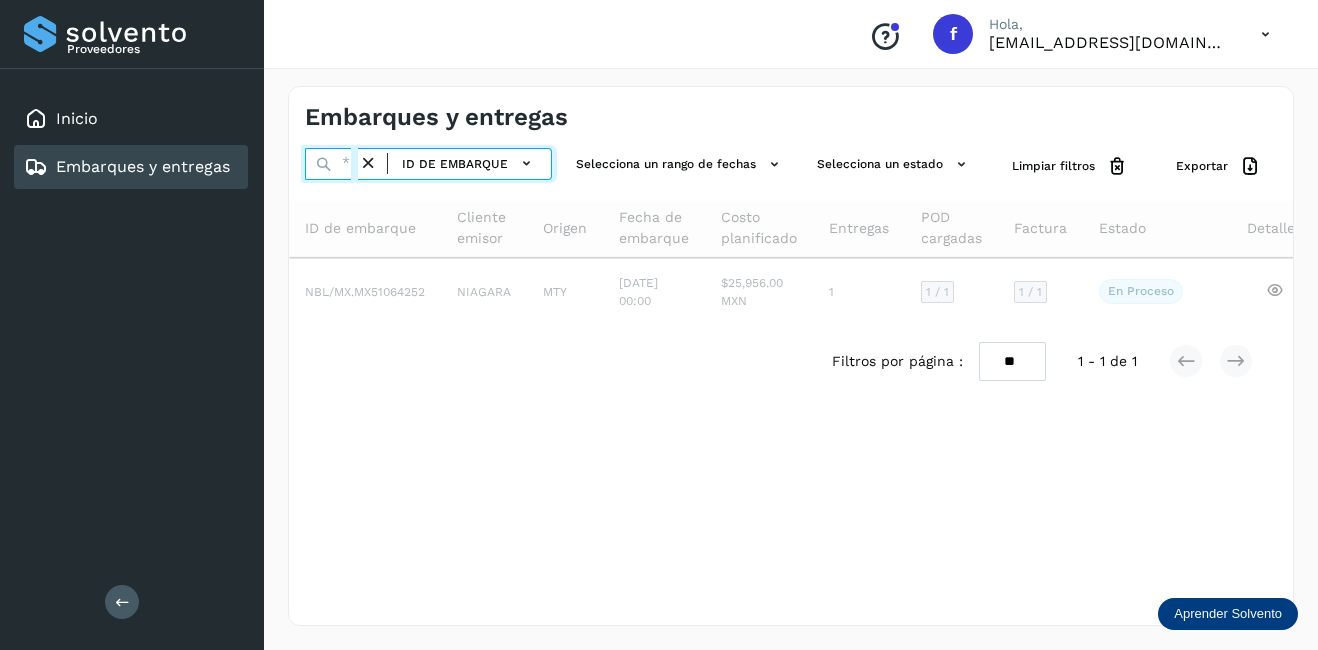 click at bounding box center (331, 164) 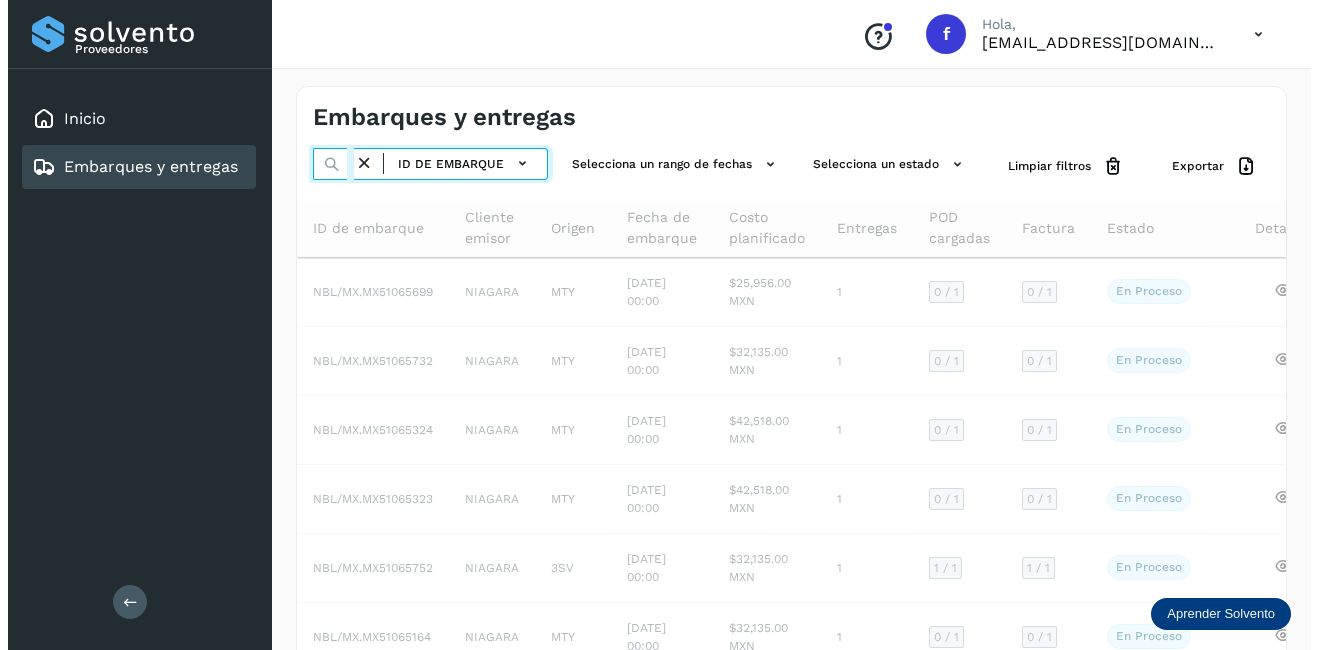 scroll, scrollTop: 0, scrollLeft: 51, axis: horizontal 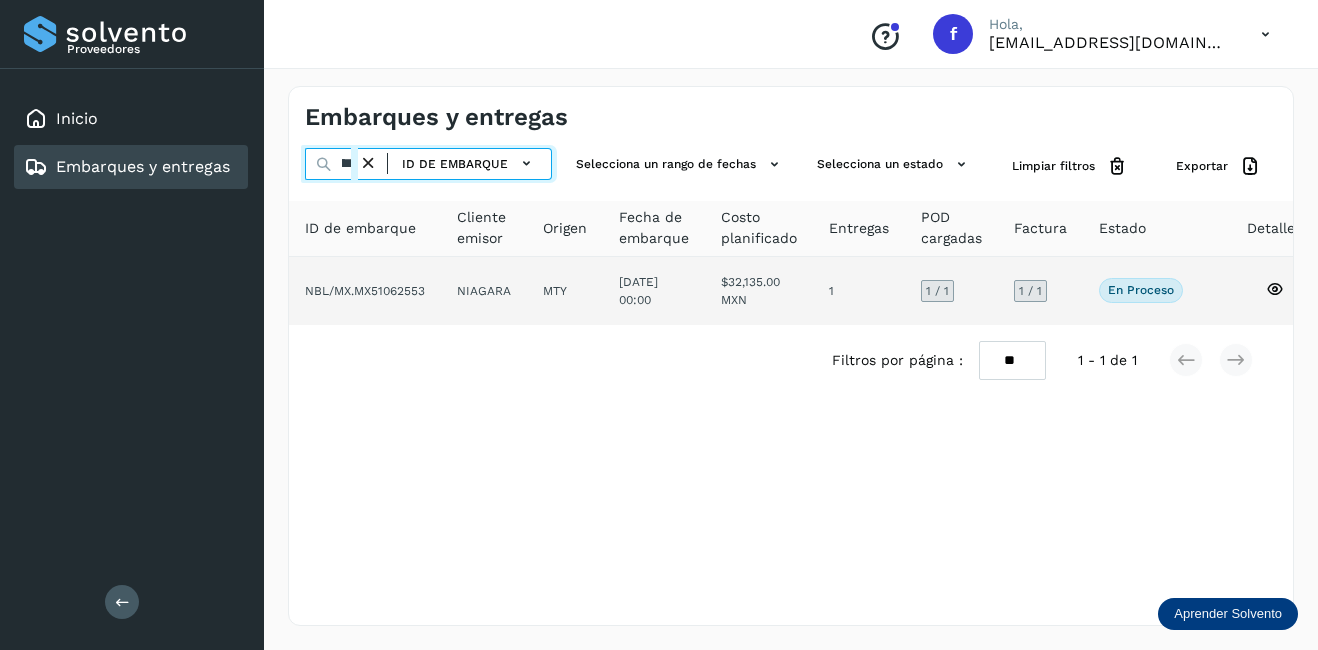 type on "********" 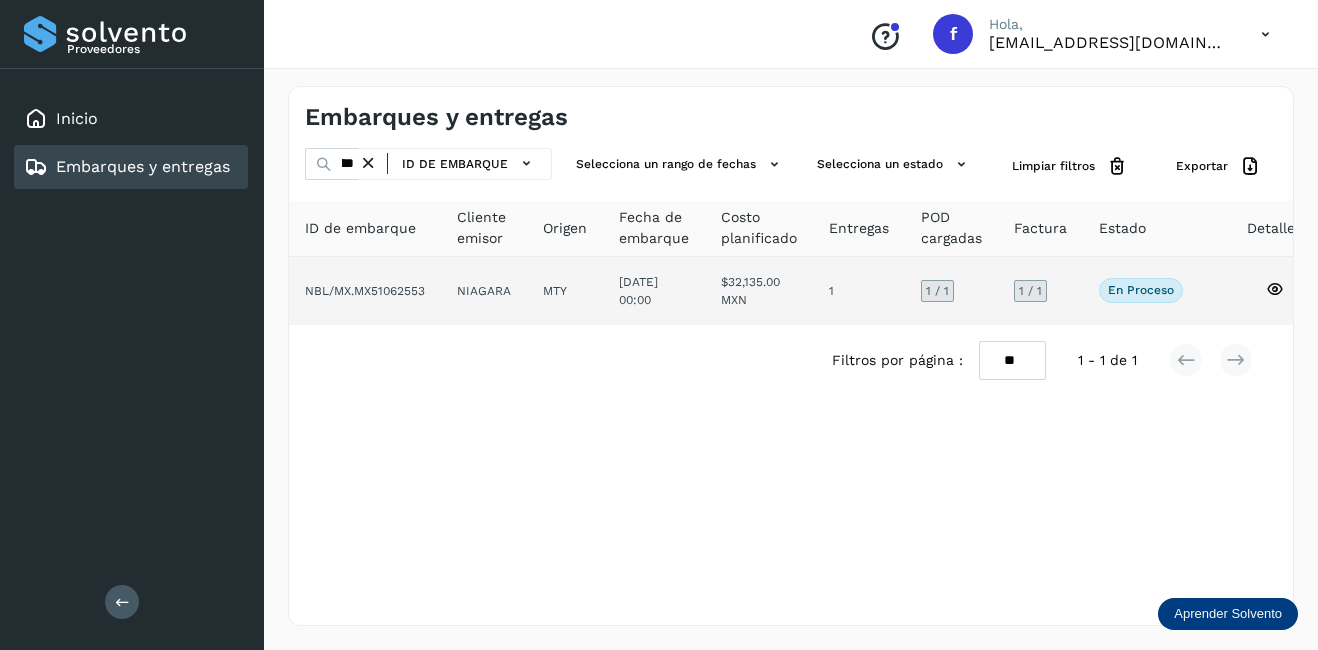 click 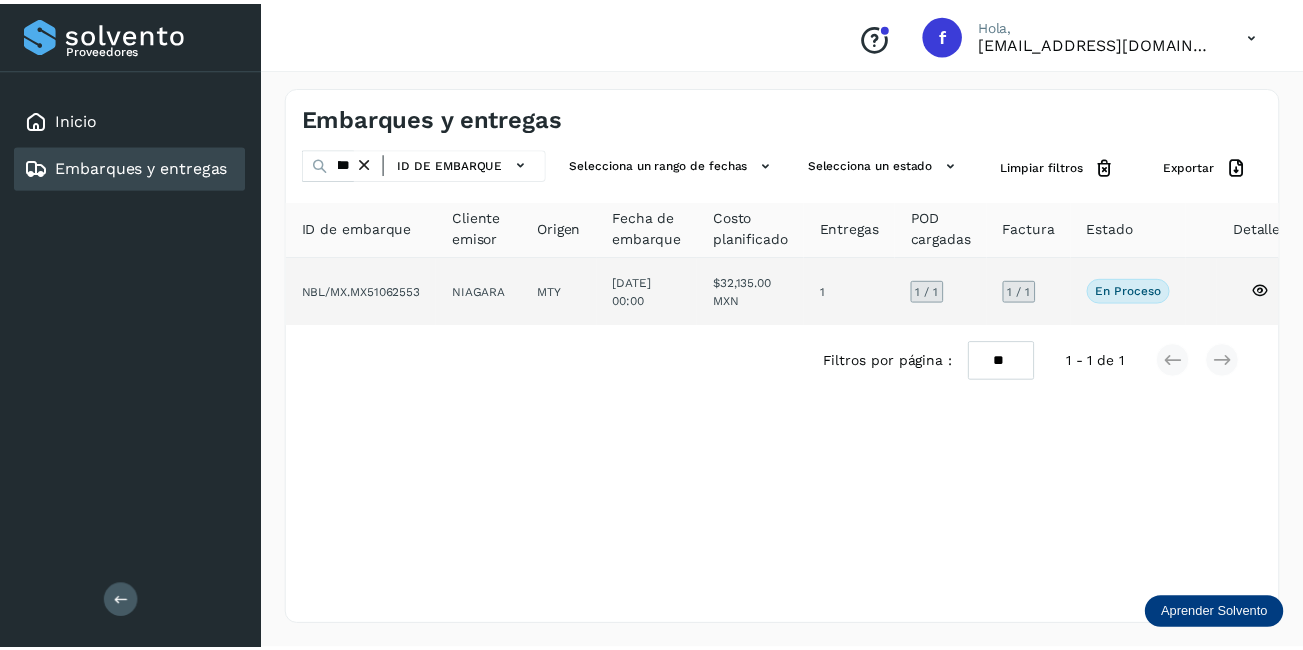 scroll, scrollTop: 0, scrollLeft: 0, axis: both 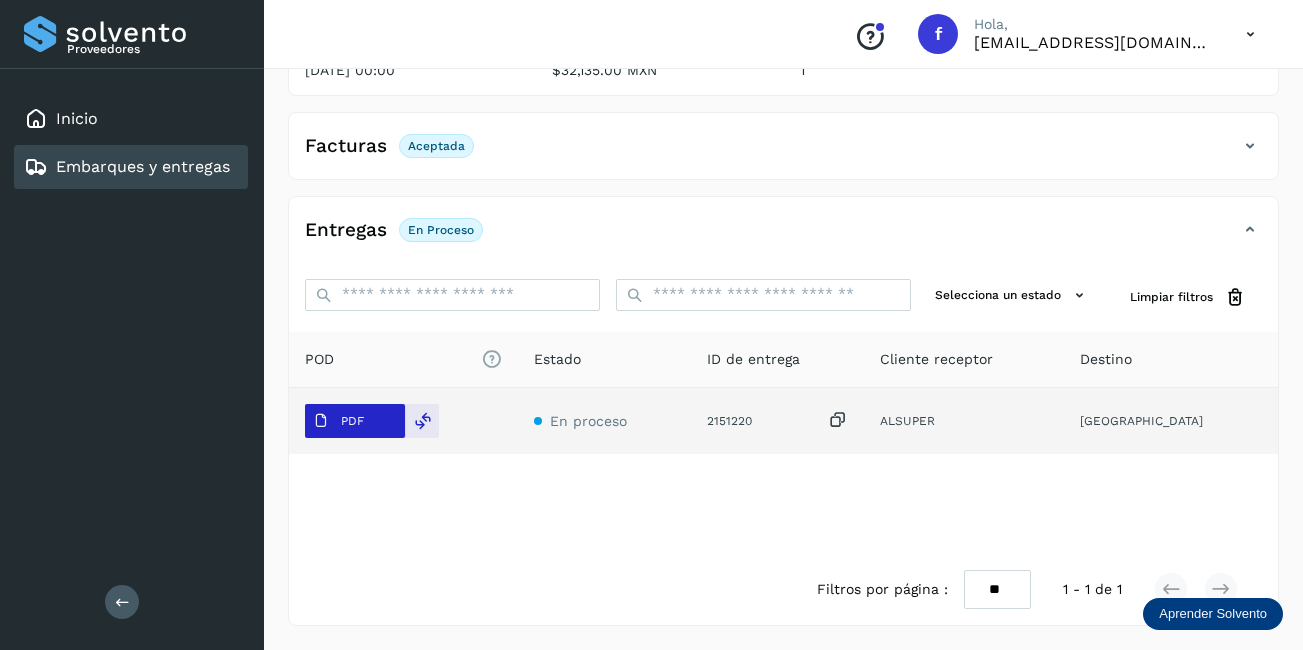 click on "PDF" at bounding box center [338, 421] 